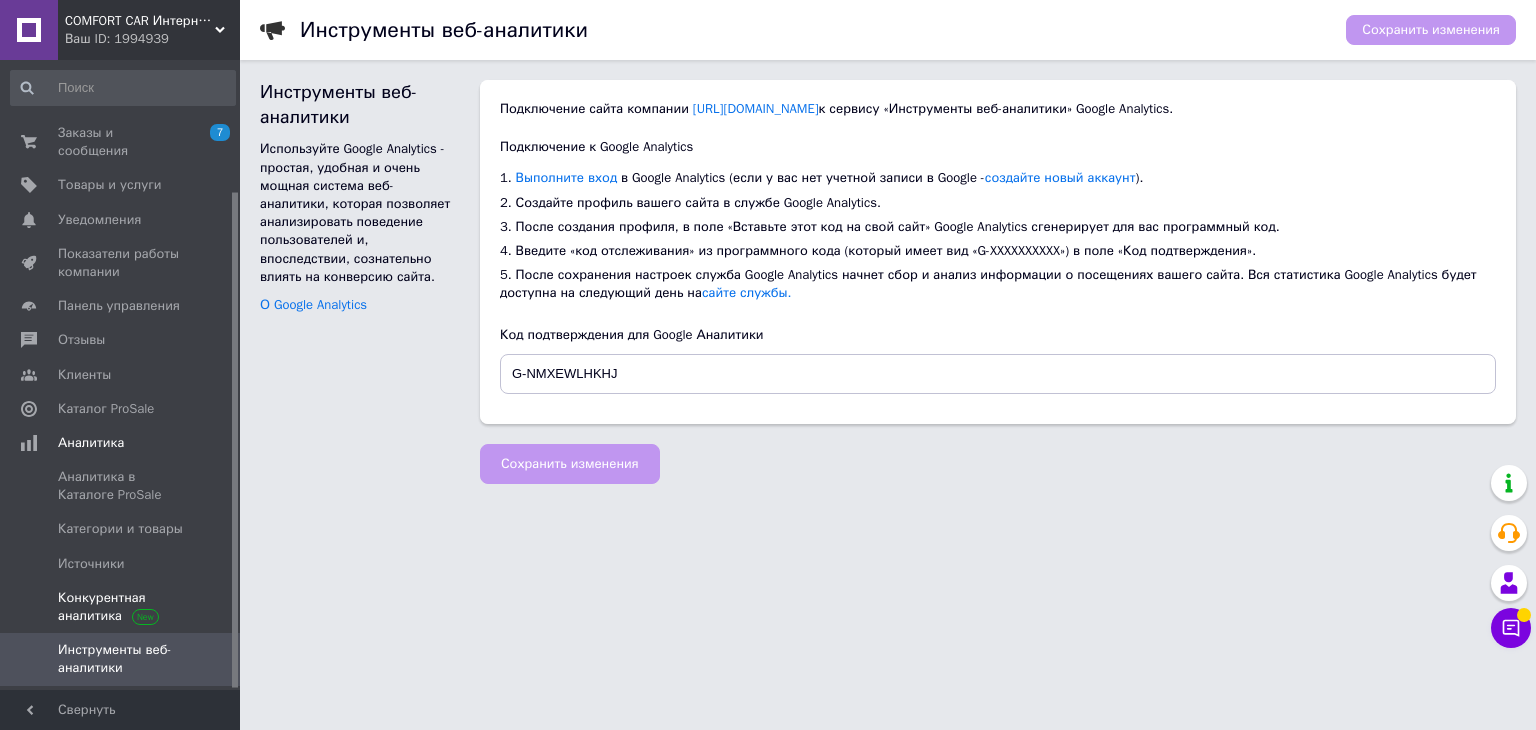 scroll, scrollTop: 0, scrollLeft: 0, axis: both 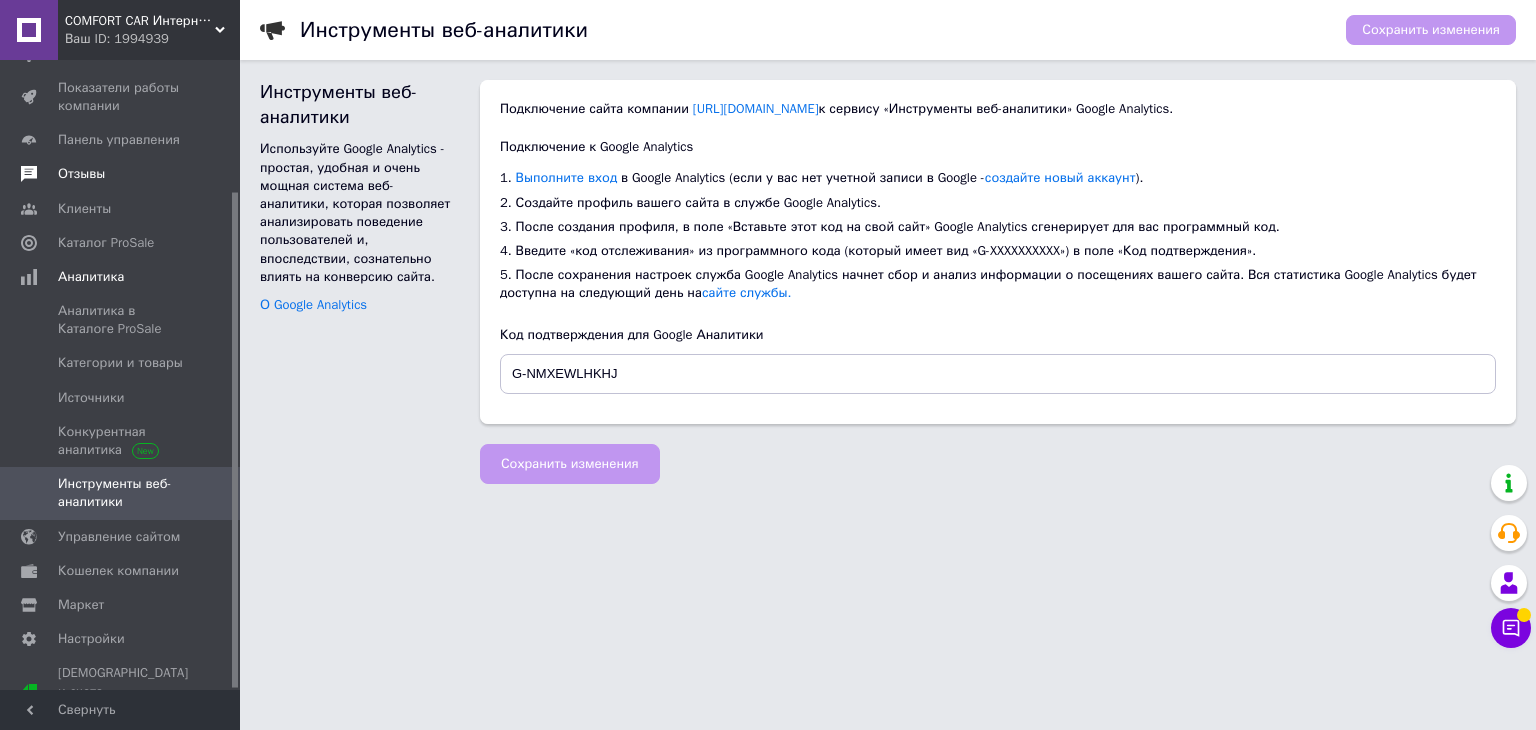 click on "Отзывы" at bounding box center (81, 174) 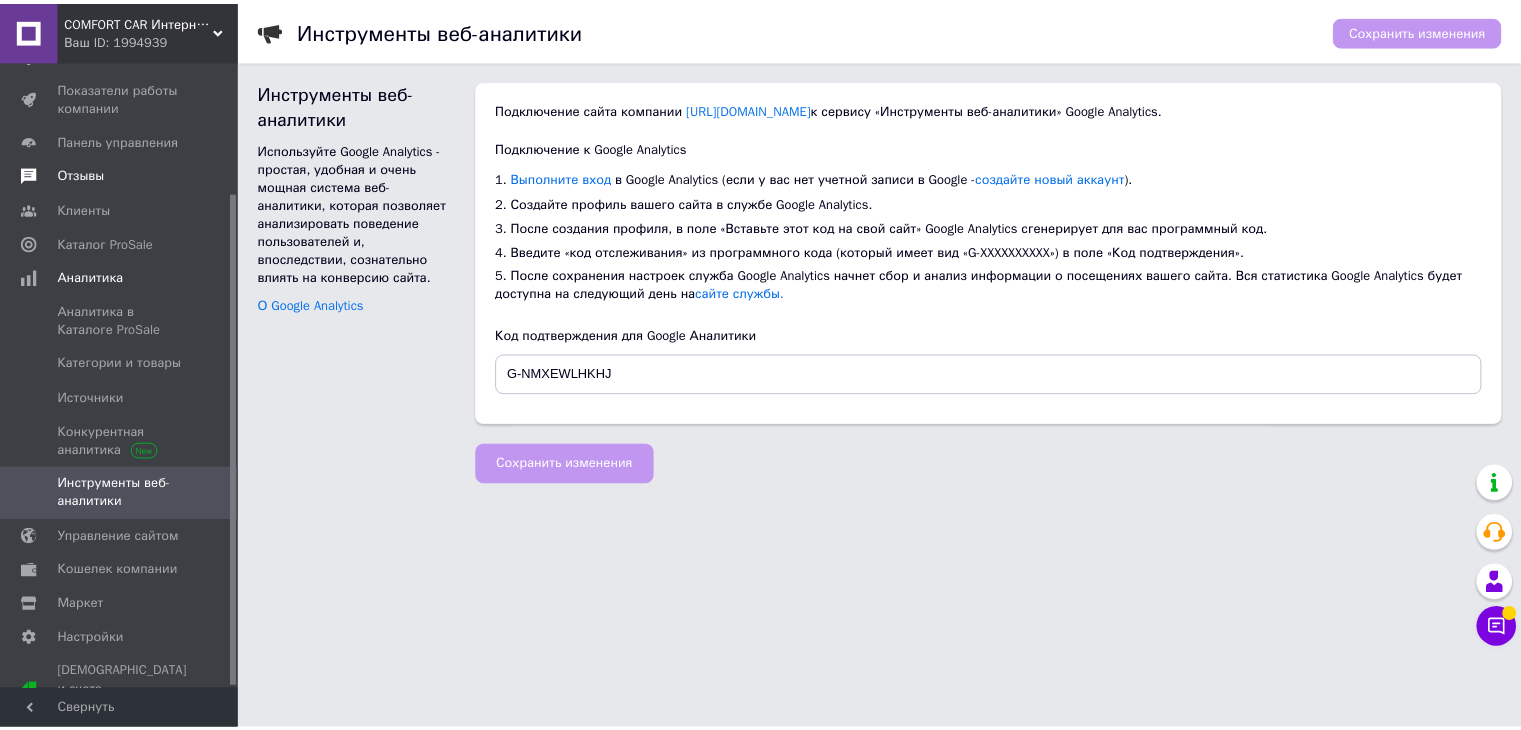 scroll, scrollTop: 116, scrollLeft: 0, axis: vertical 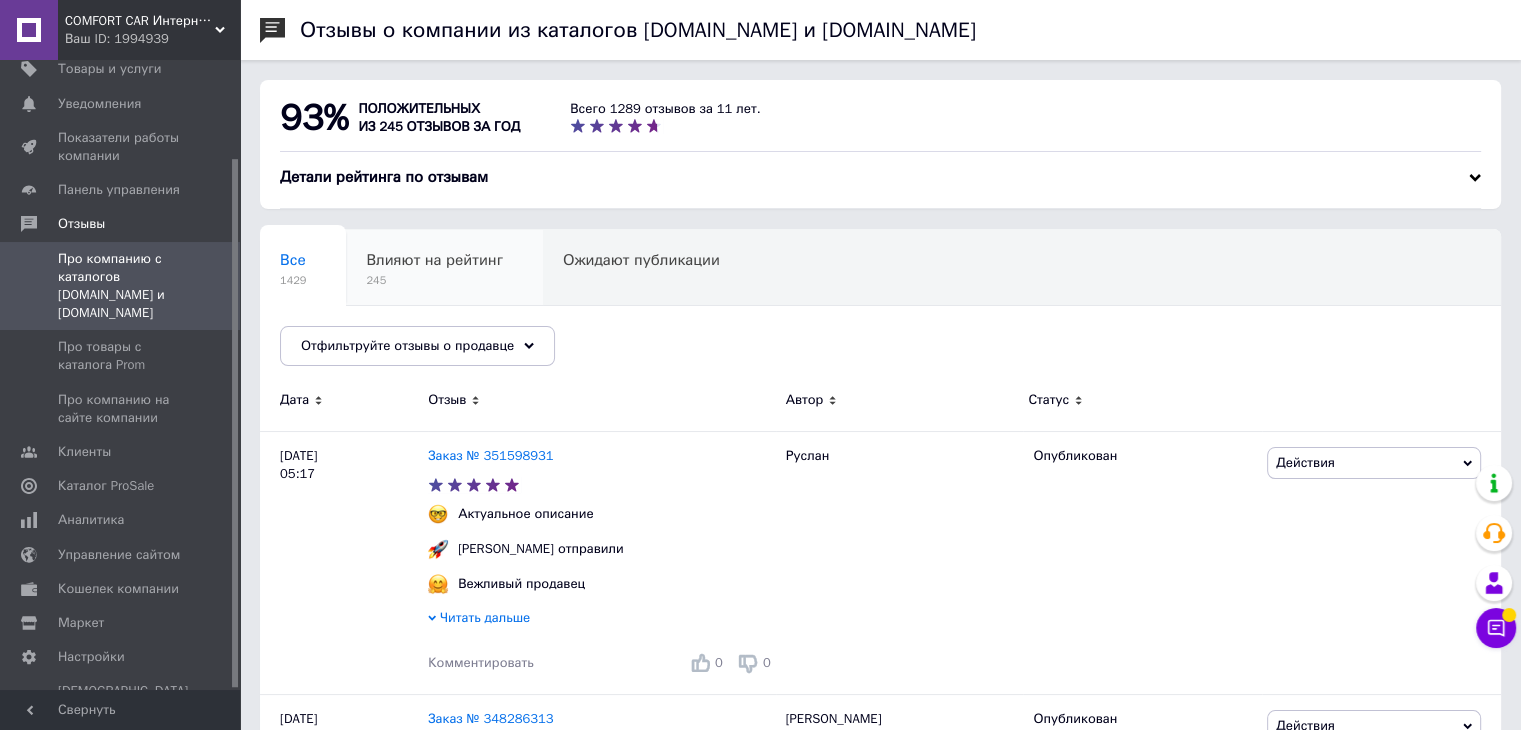 click on "Влияют на рейтинг 245" at bounding box center (444, 268) 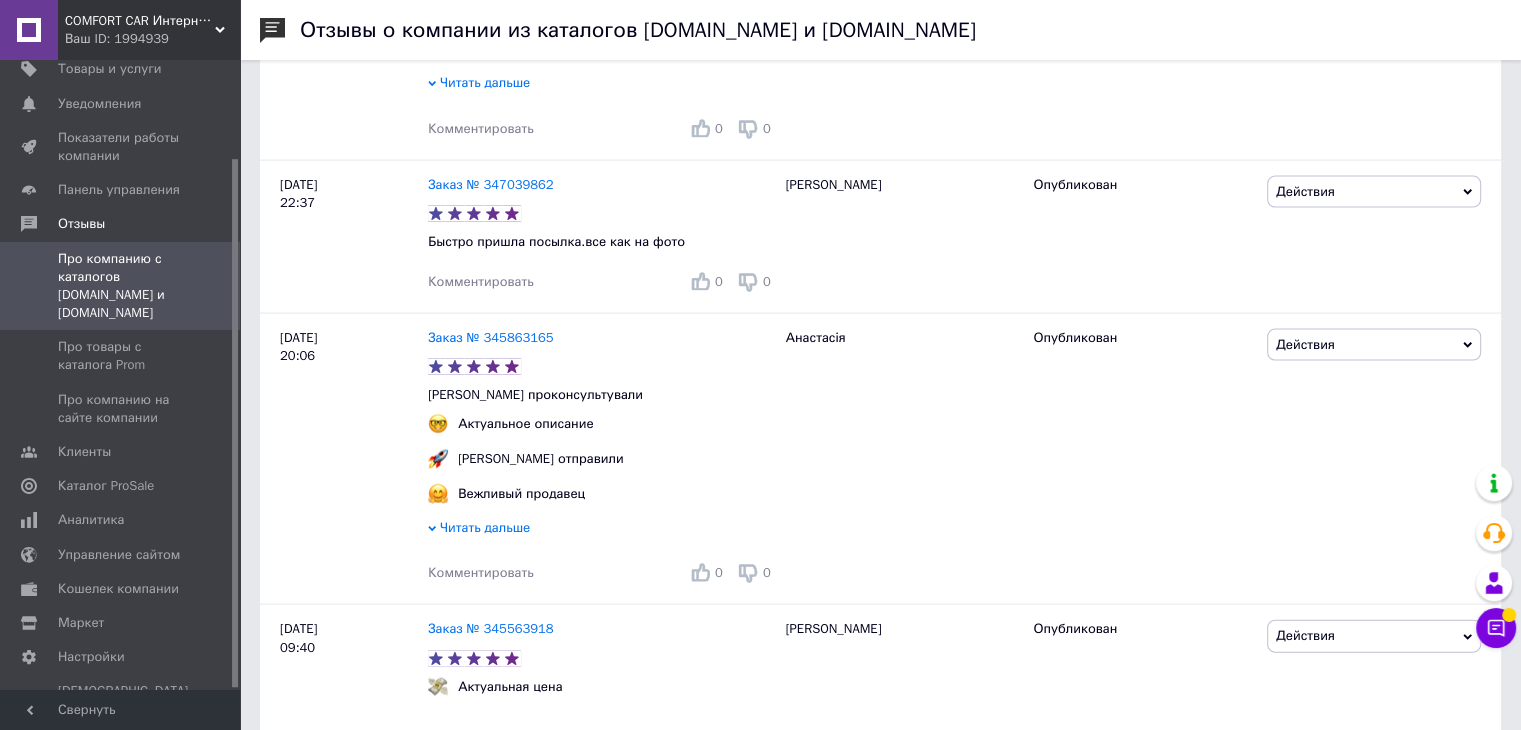 scroll, scrollTop: 4453, scrollLeft: 0, axis: vertical 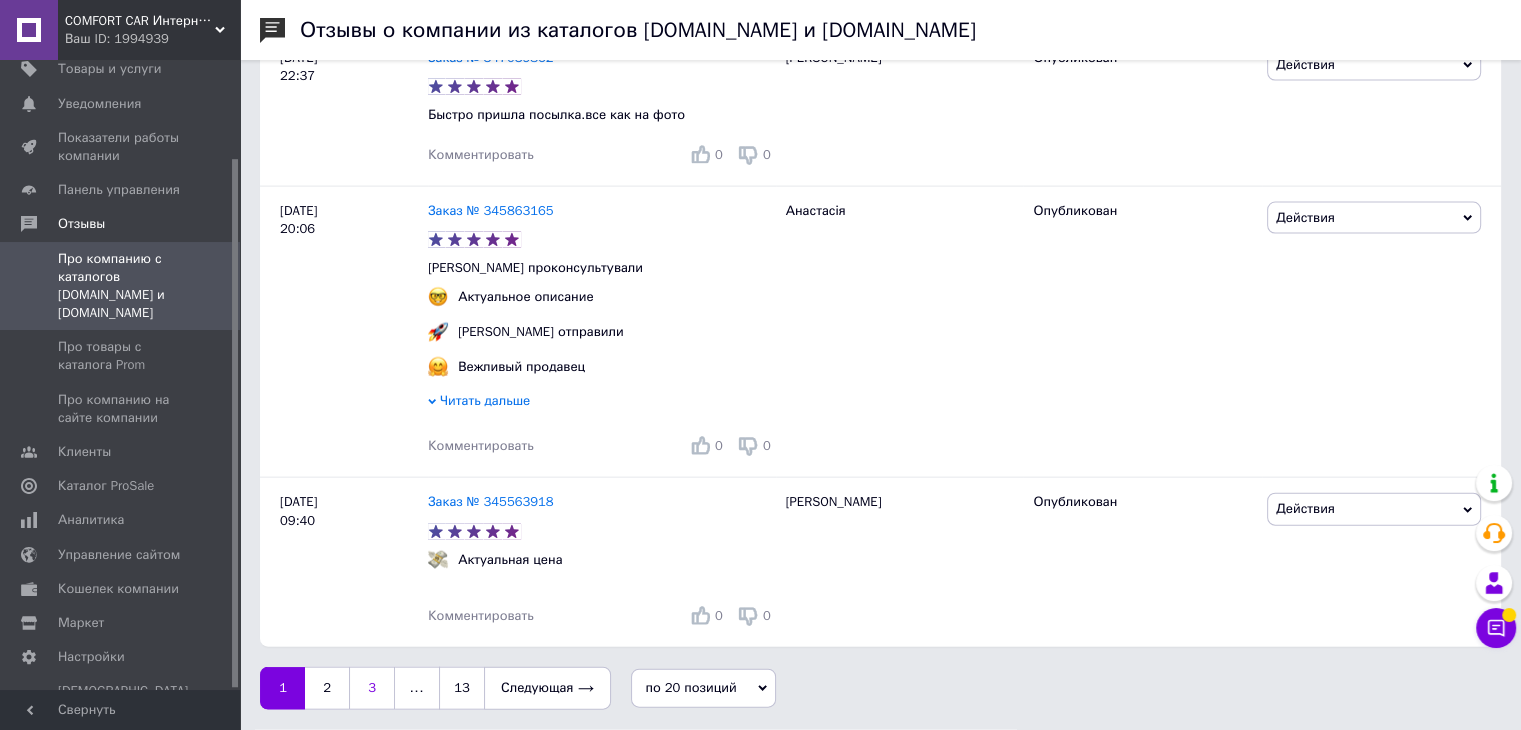 click on "3" at bounding box center (372, 688) 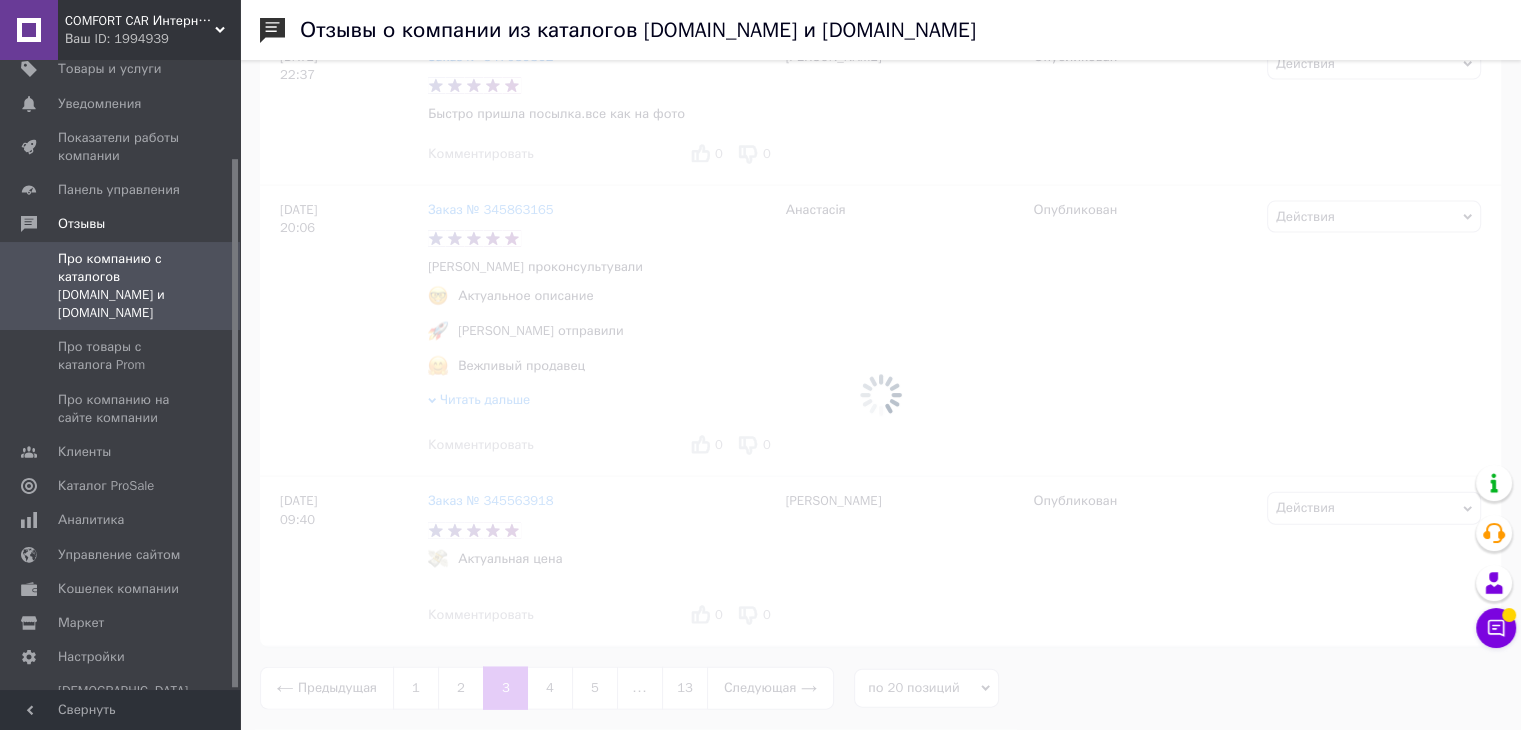 scroll, scrollTop: 0, scrollLeft: 0, axis: both 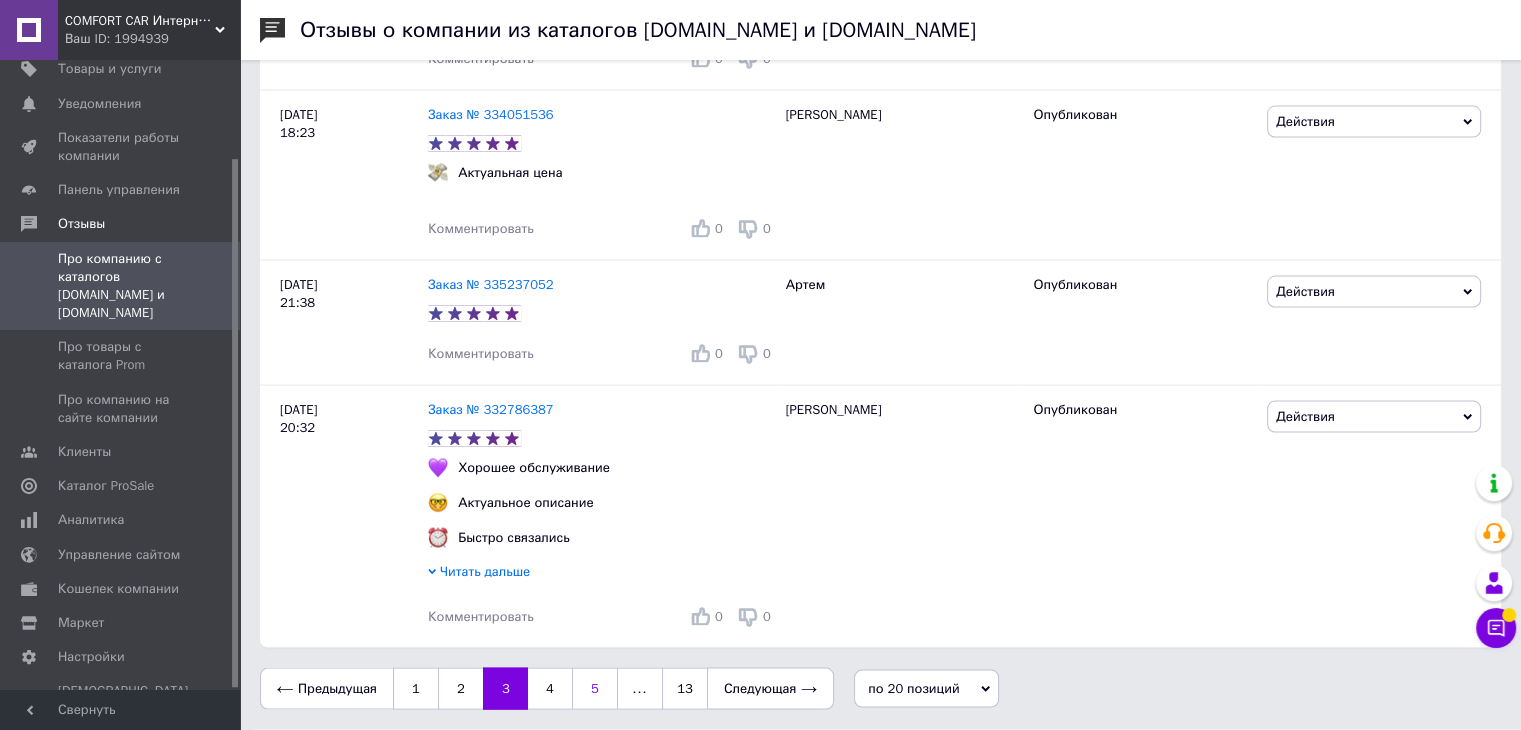 click on "5" at bounding box center (595, 689) 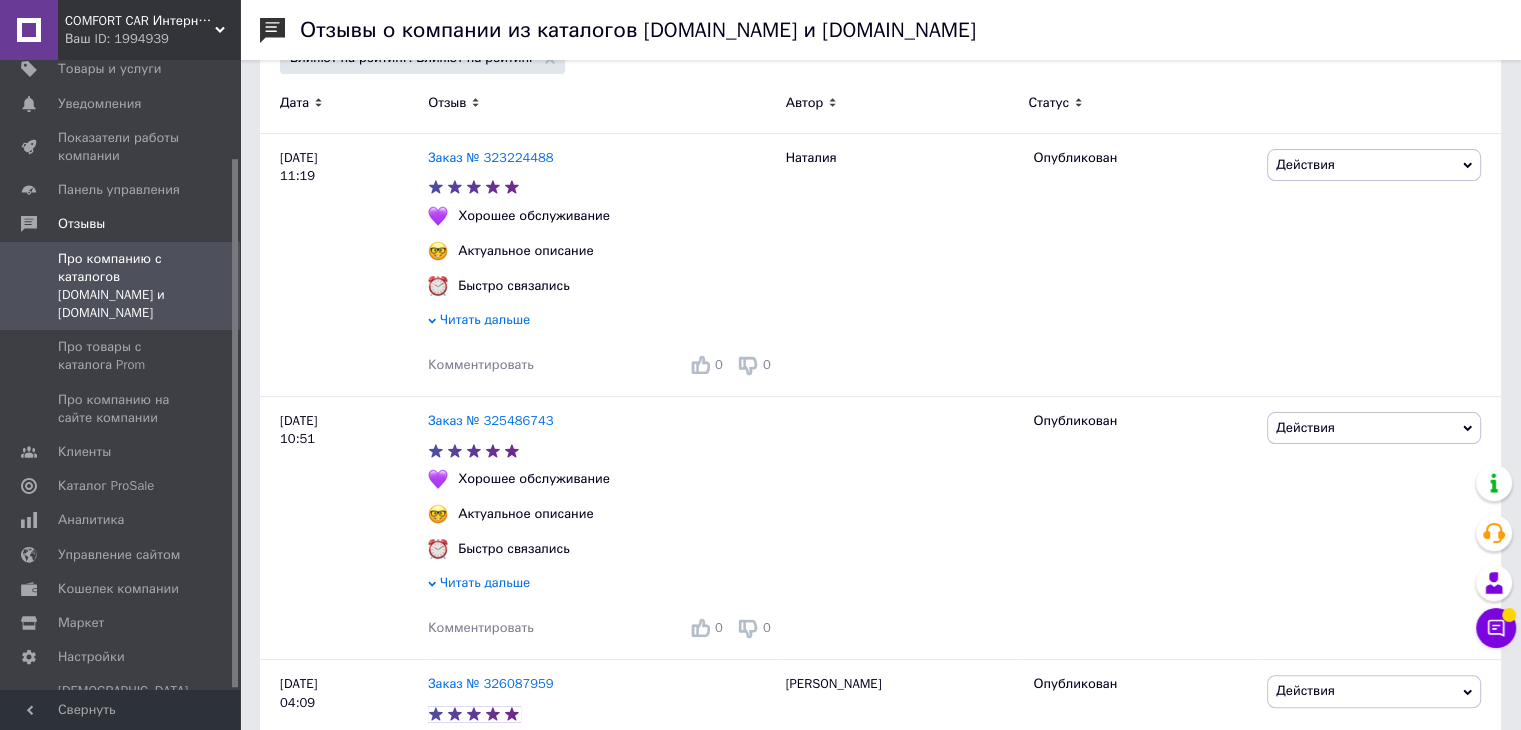 scroll, scrollTop: 338, scrollLeft: 0, axis: vertical 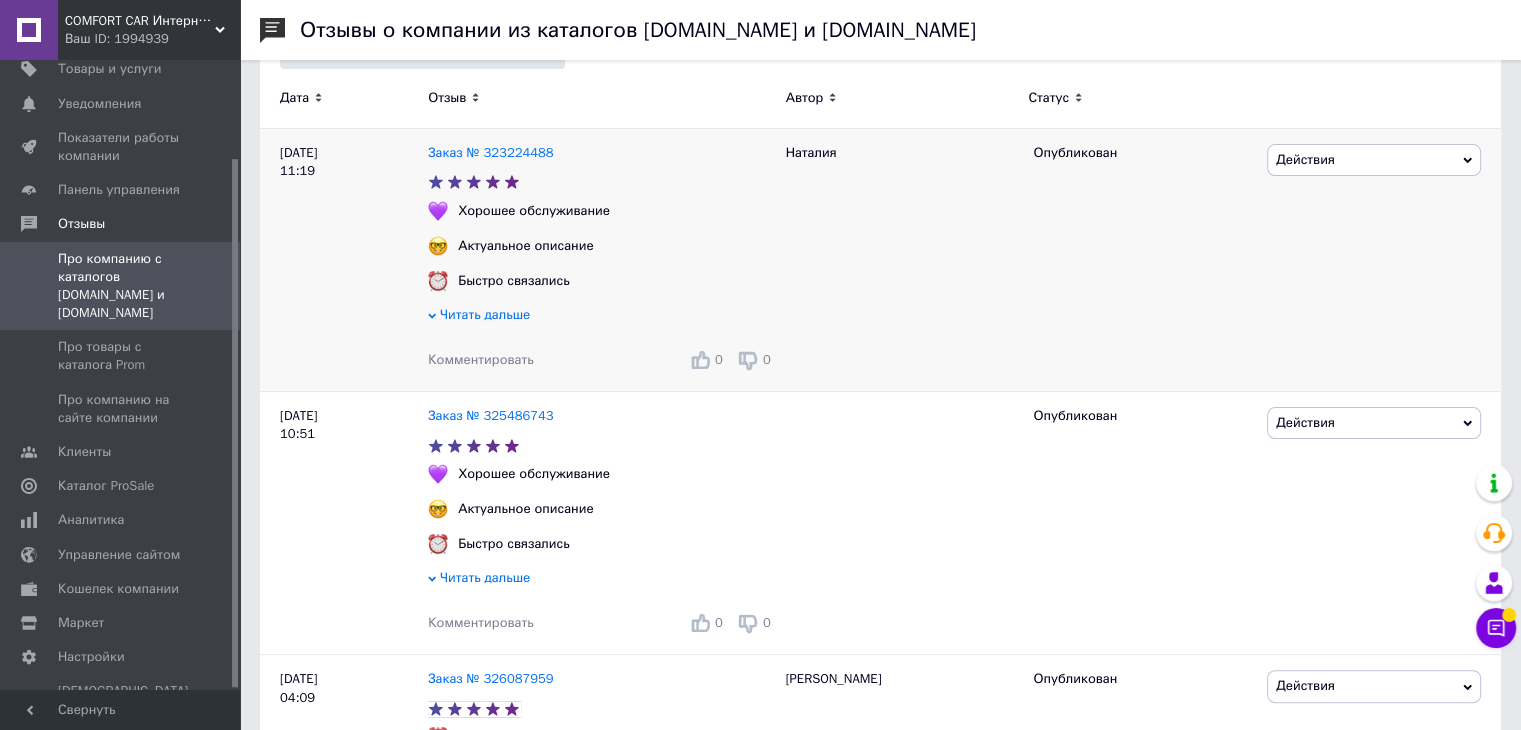 click on "Читать дальше" at bounding box center [485, 314] 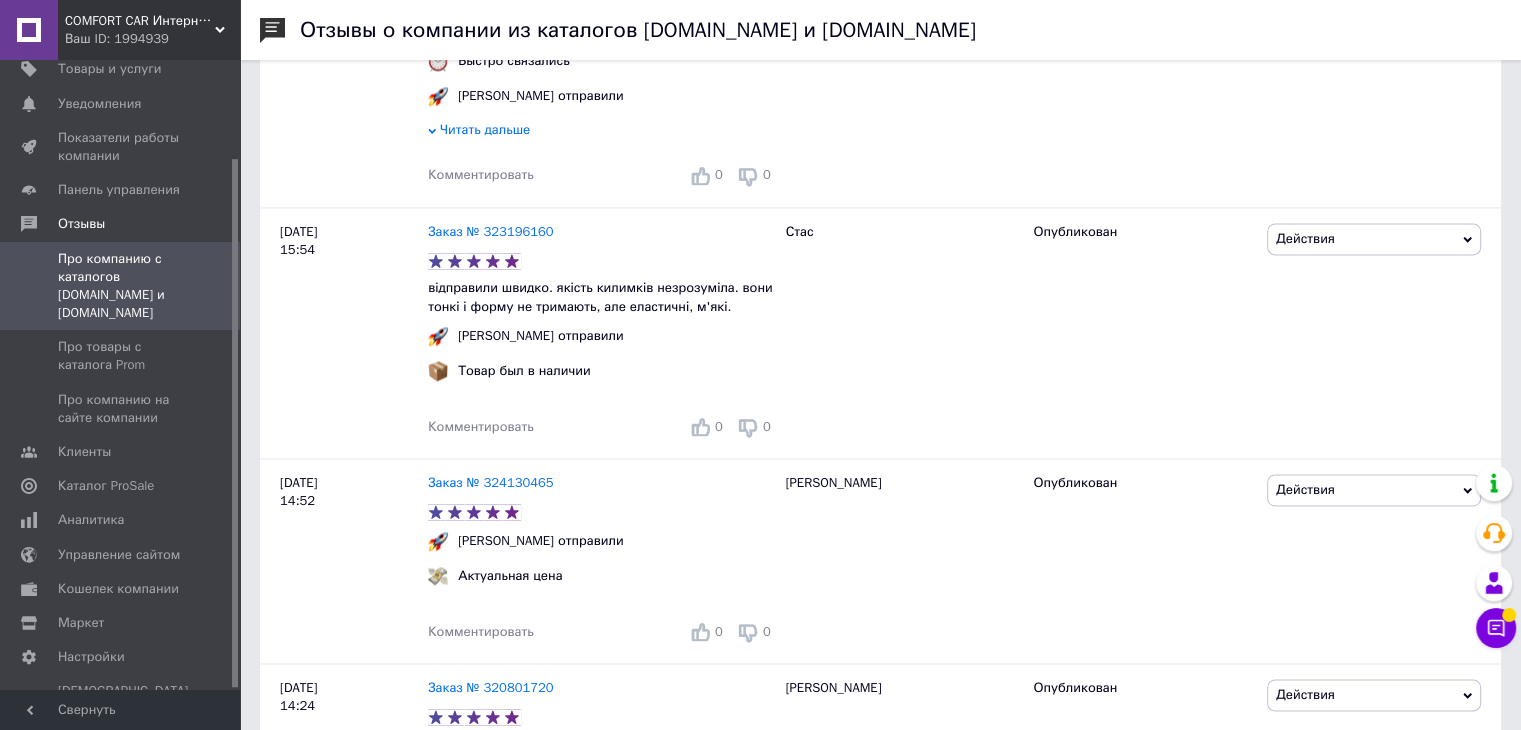 scroll, scrollTop: 3030, scrollLeft: 0, axis: vertical 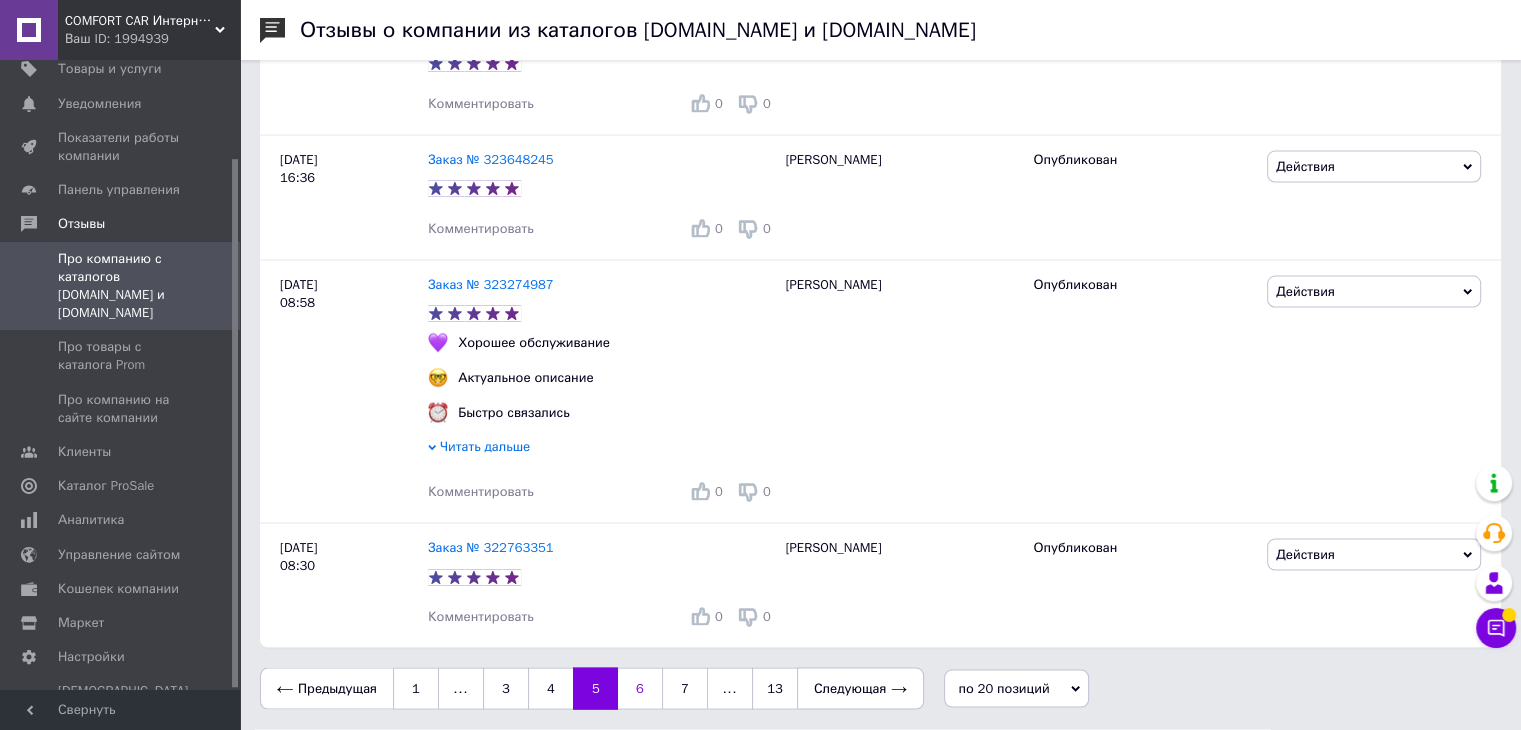 click on "6" at bounding box center (640, 689) 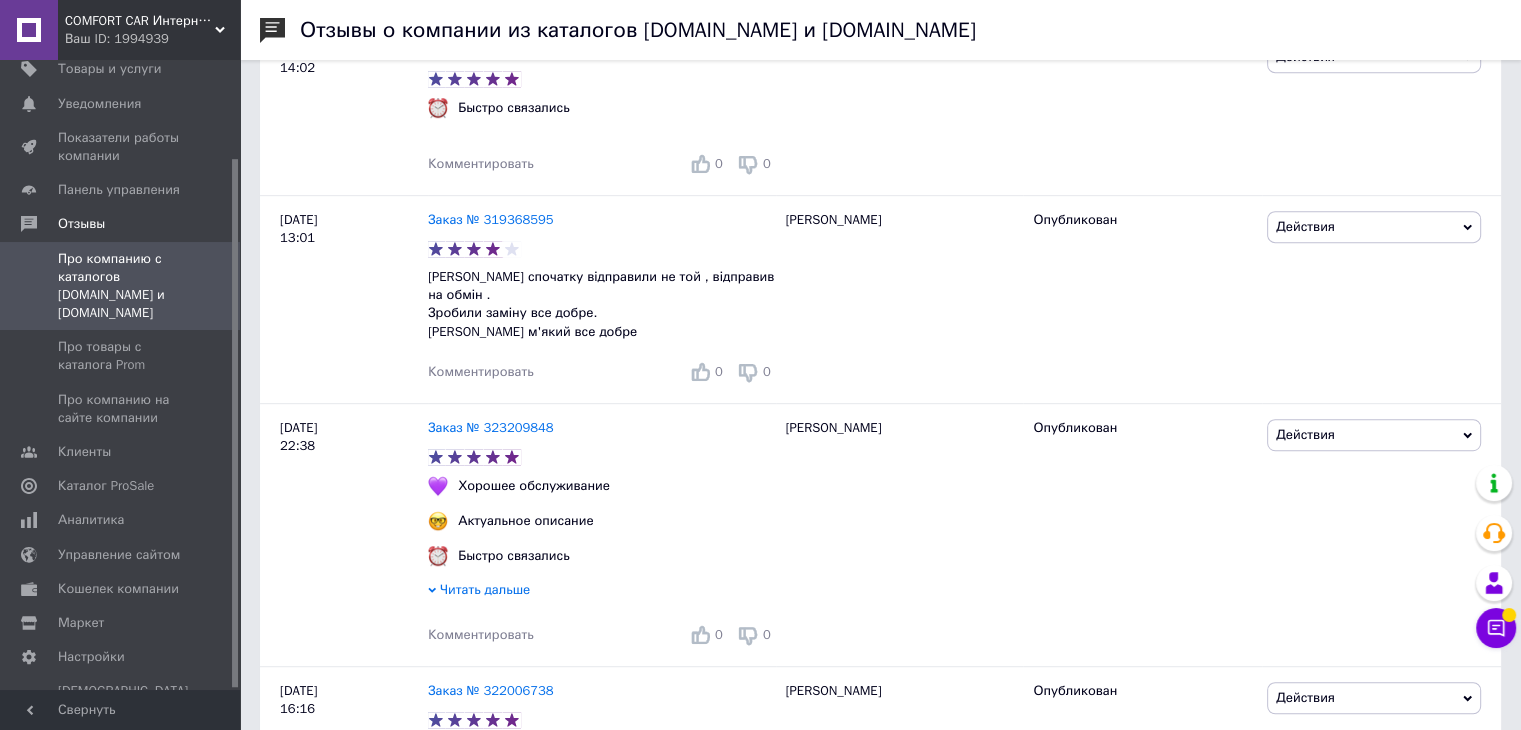 scroll, scrollTop: 1044, scrollLeft: 0, axis: vertical 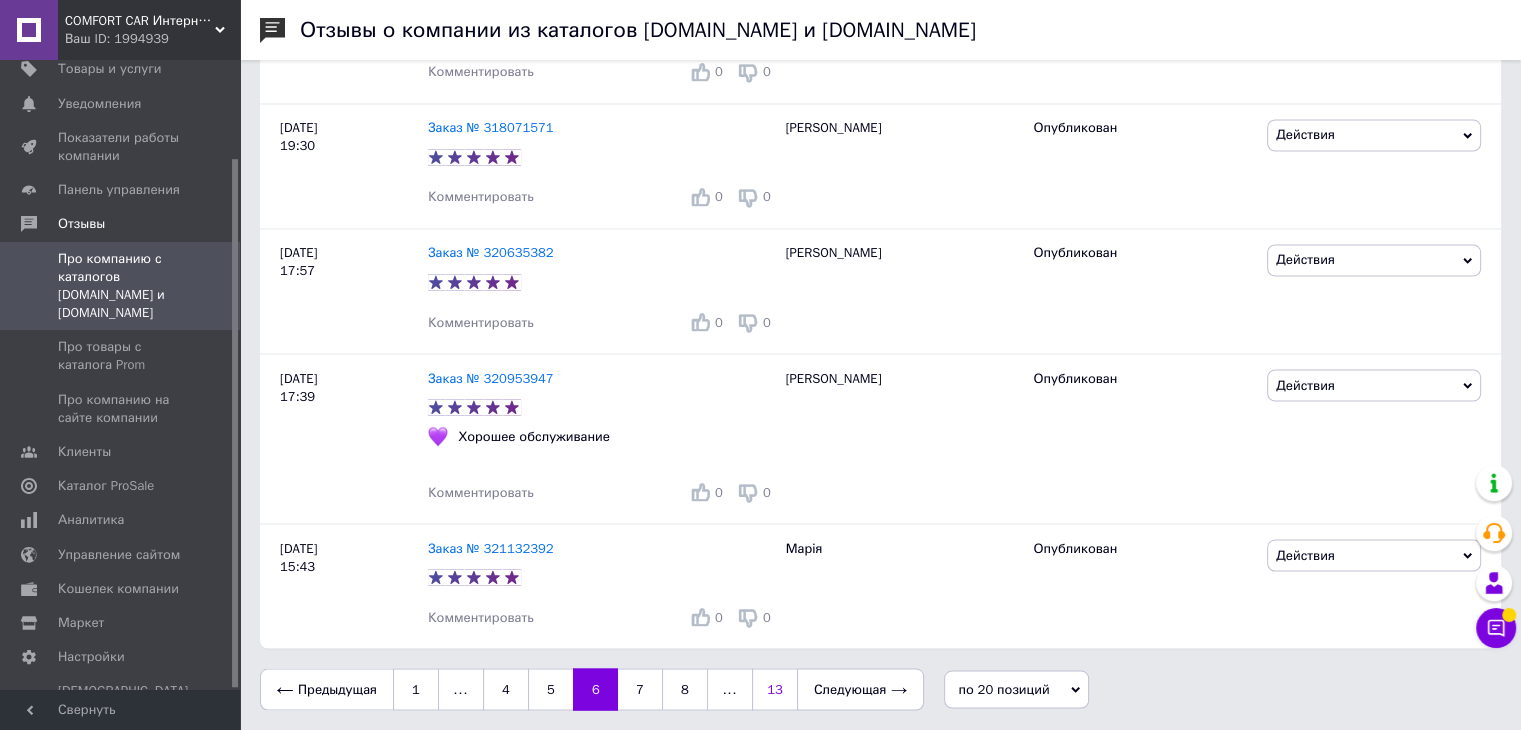 click on "13" at bounding box center (774, 689) 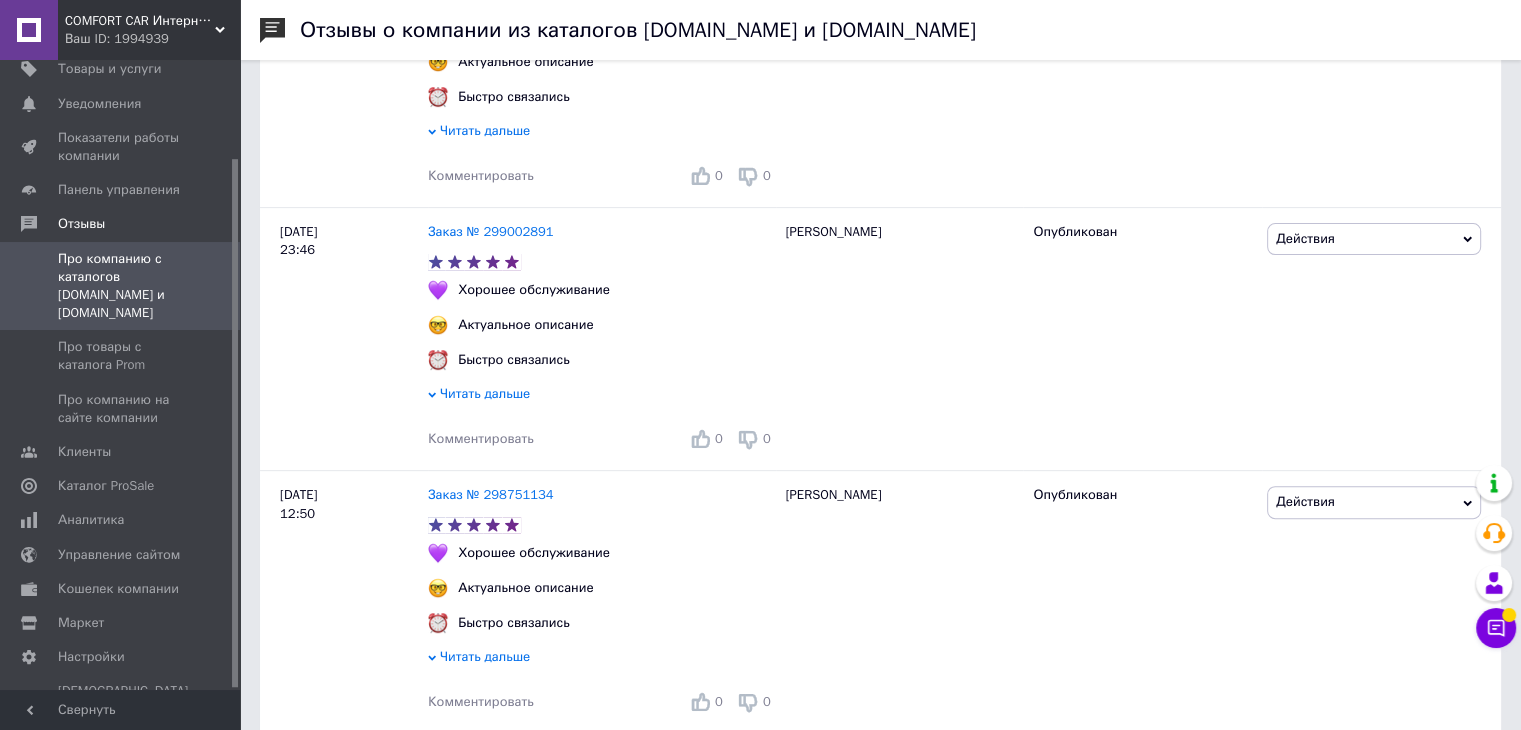scroll, scrollTop: 0, scrollLeft: 0, axis: both 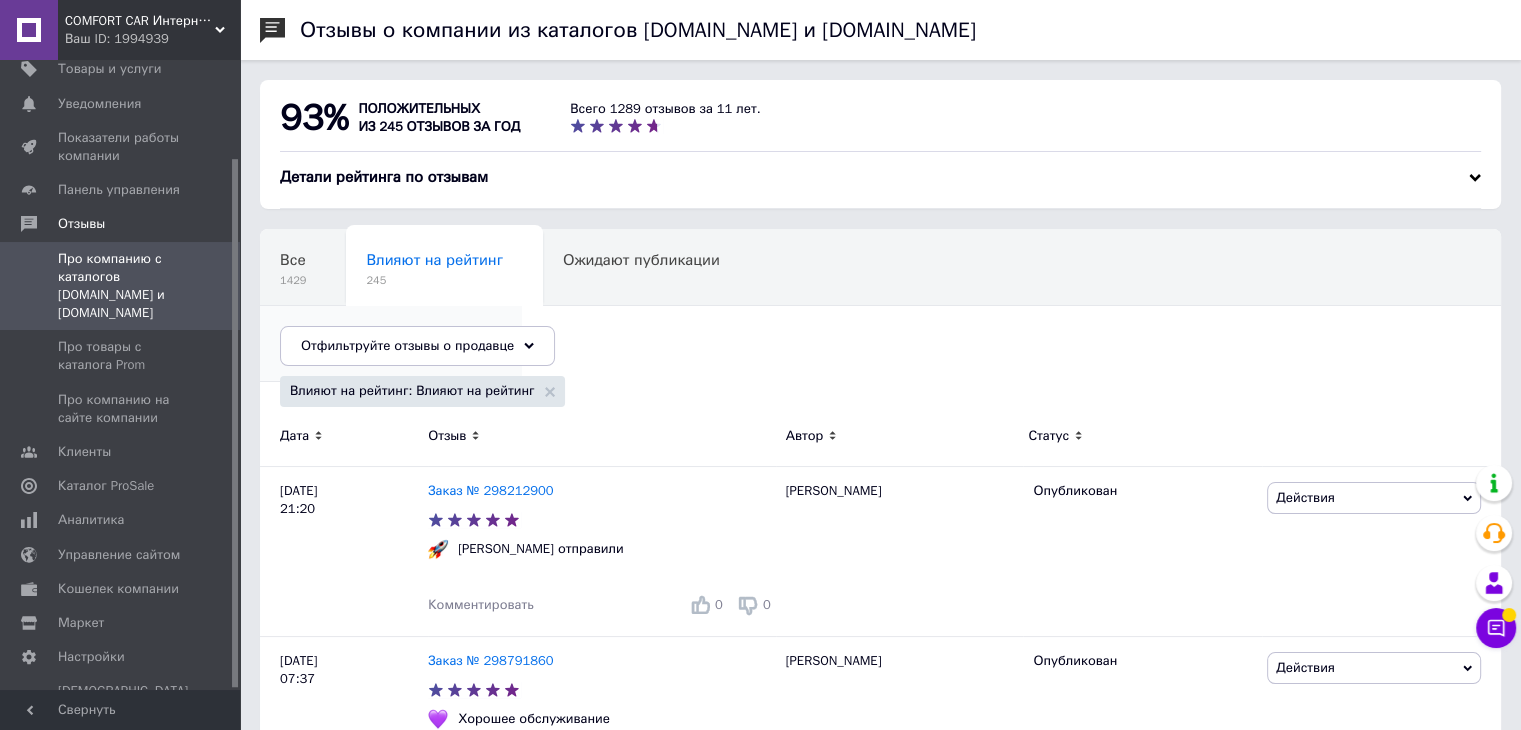 click on "Опубликованы без комме..." at bounding box center [381, 336] 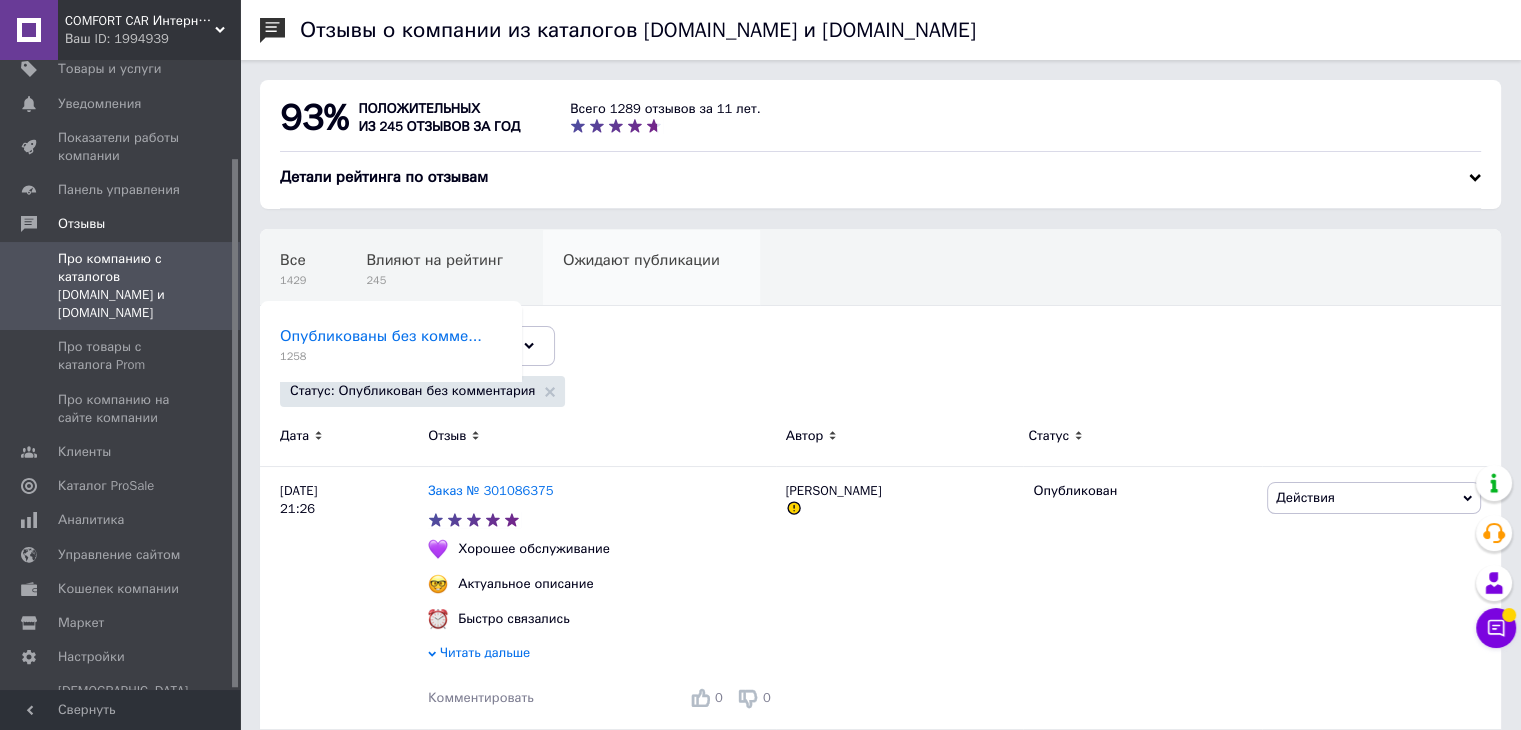 click on "Ожидают публикации" at bounding box center (641, 260) 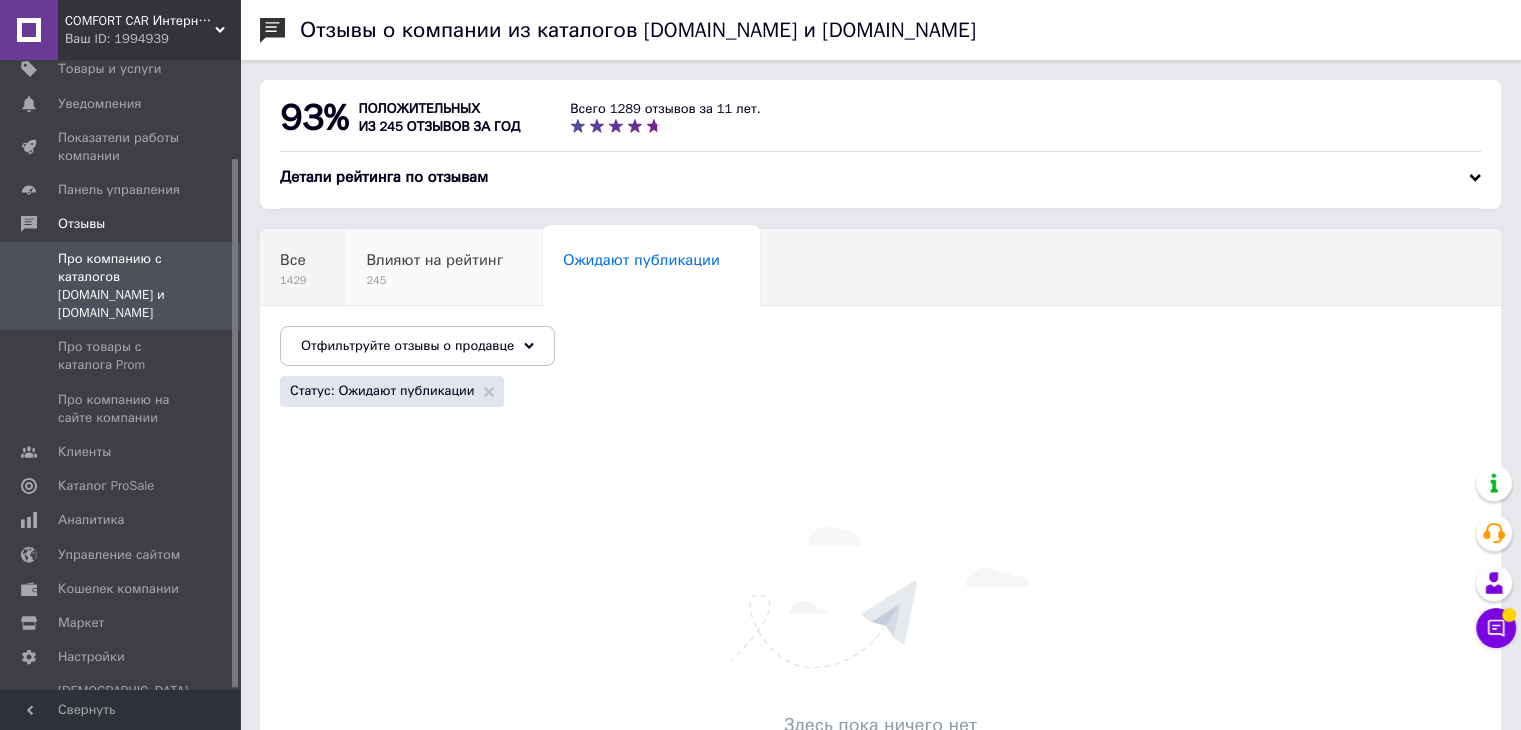 click on "Влияют на рейтинг" at bounding box center (434, 260) 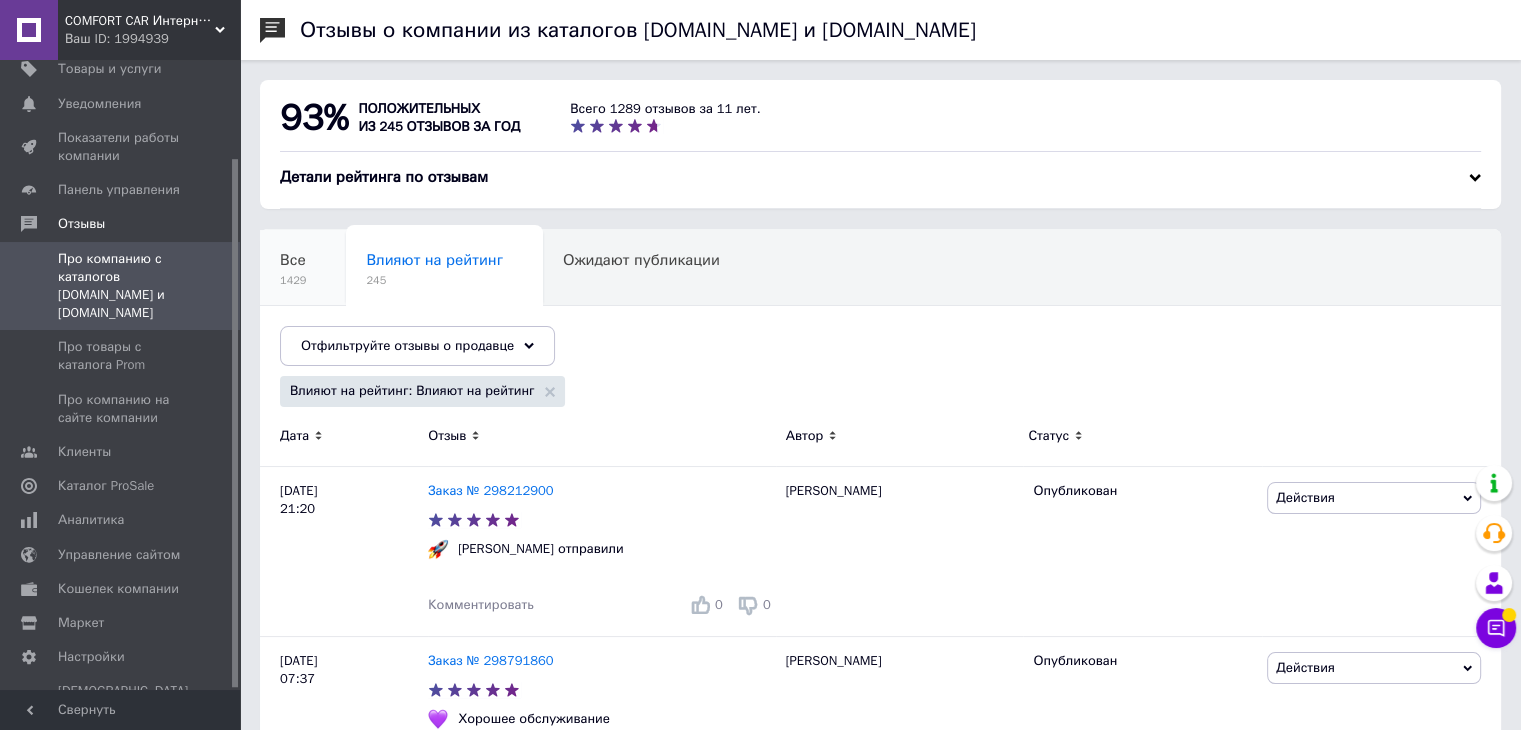 click on "Все 1429" at bounding box center (303, 268) 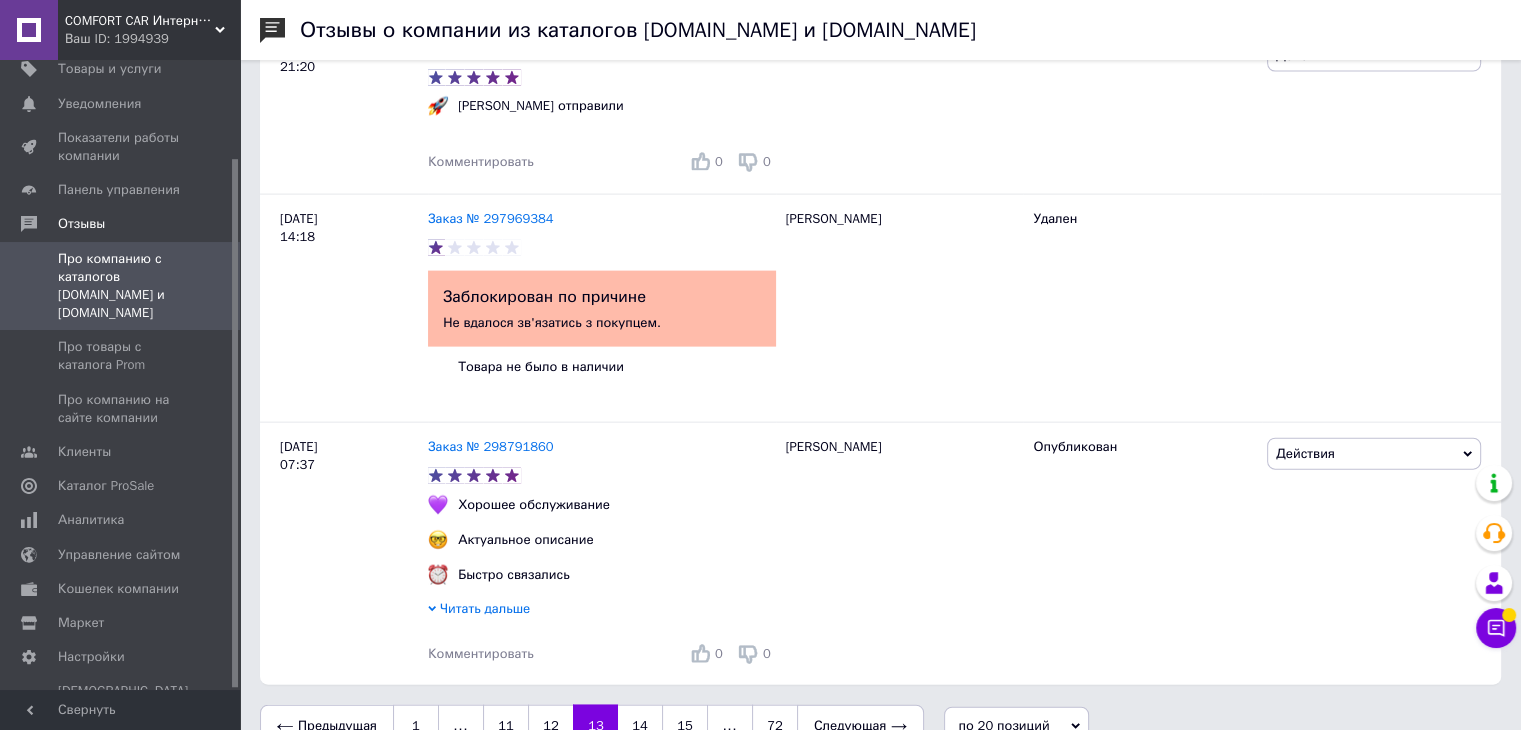 scroll, scrollTop: 4456, scrollLeft: 0, axis: vertical 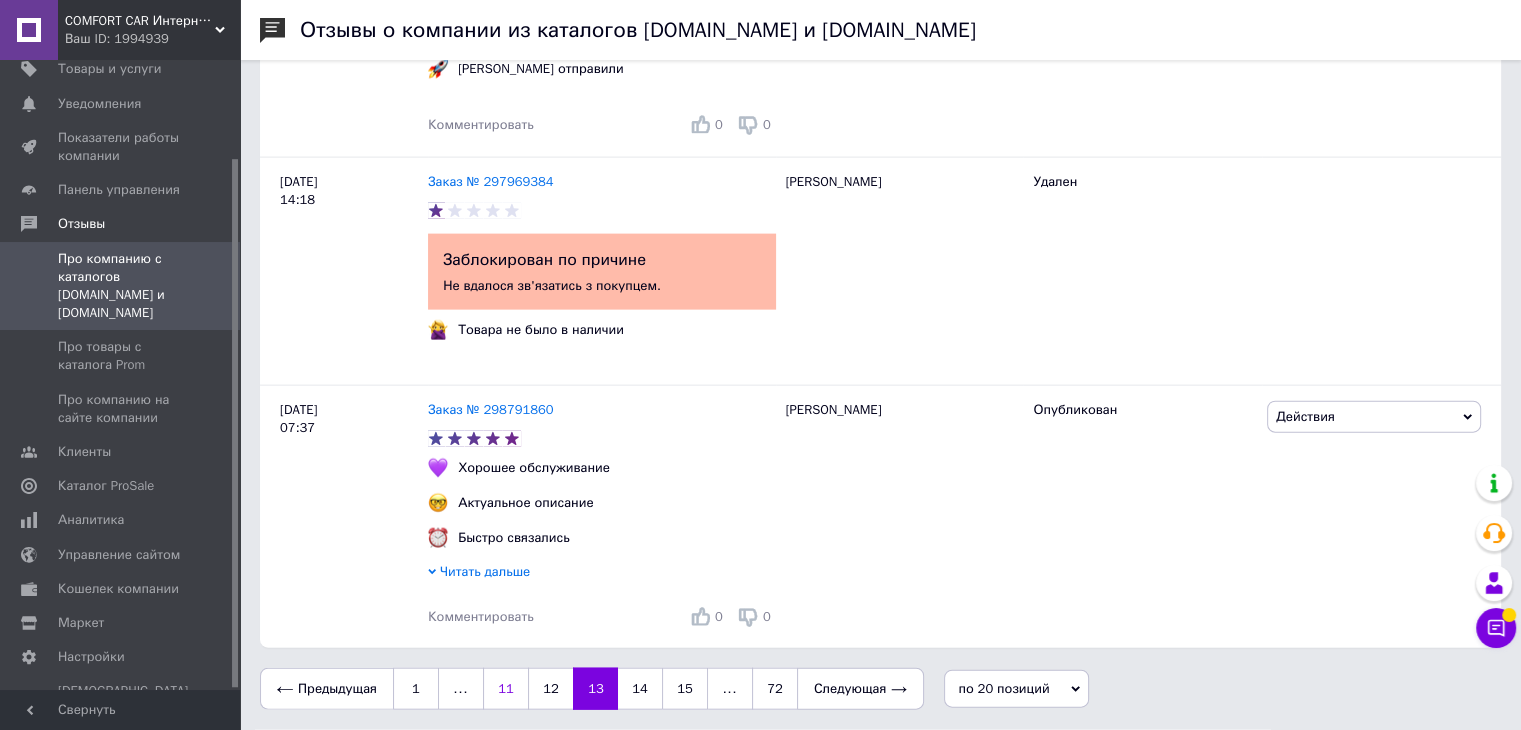click on "11" at bounding box center (505, 689) 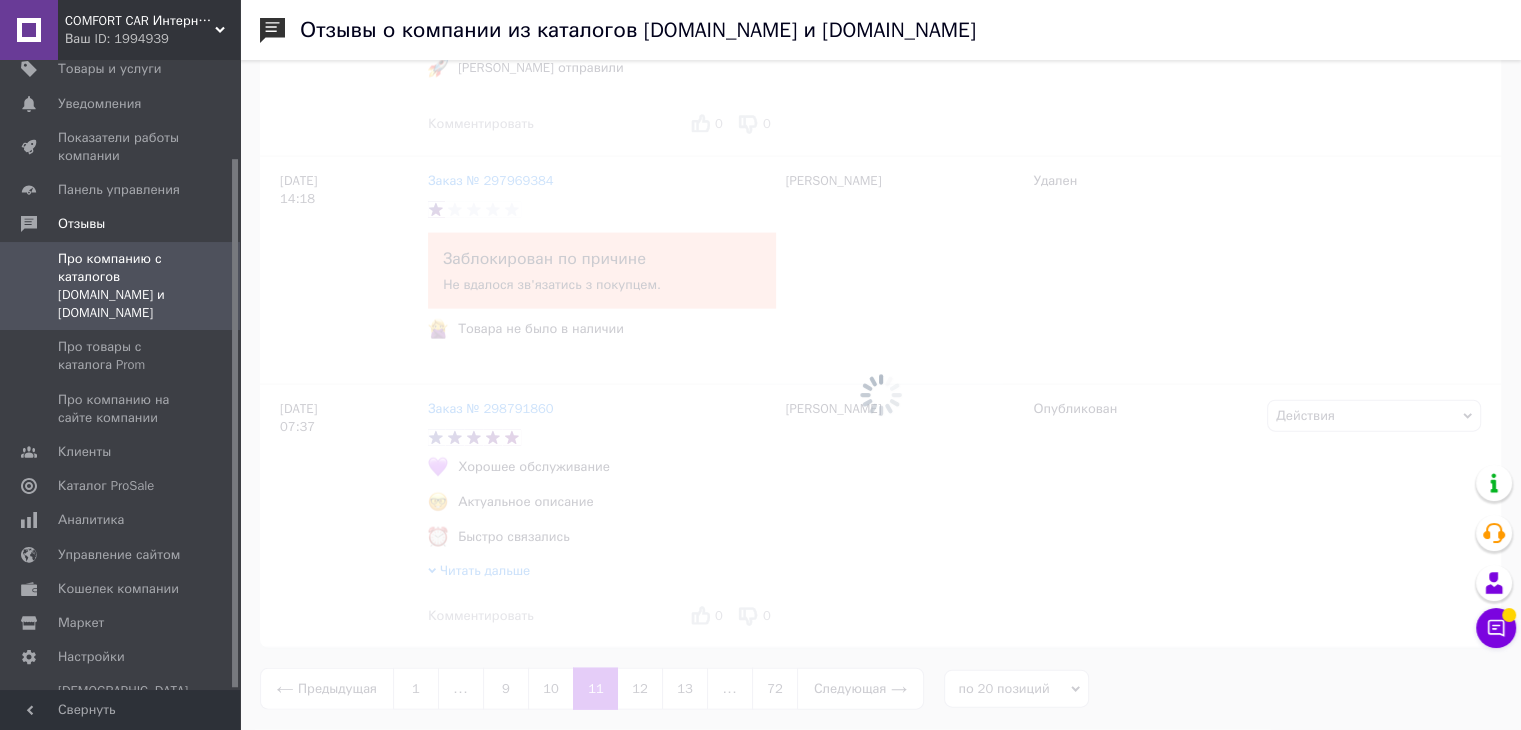 scroll, scrollTop: 0, scrollLeft: 0, axis: both 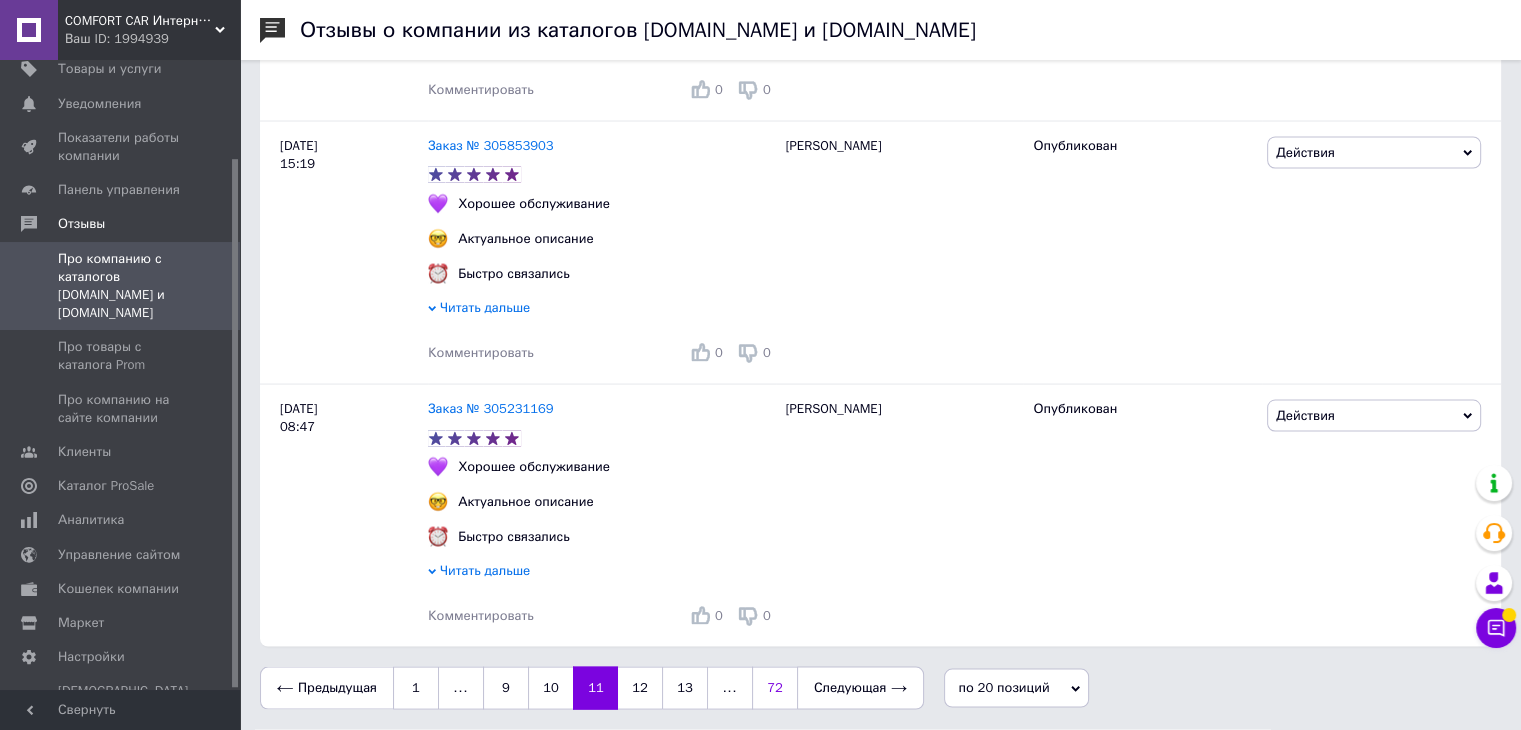 click on "72" at bounding box center (774, 688) 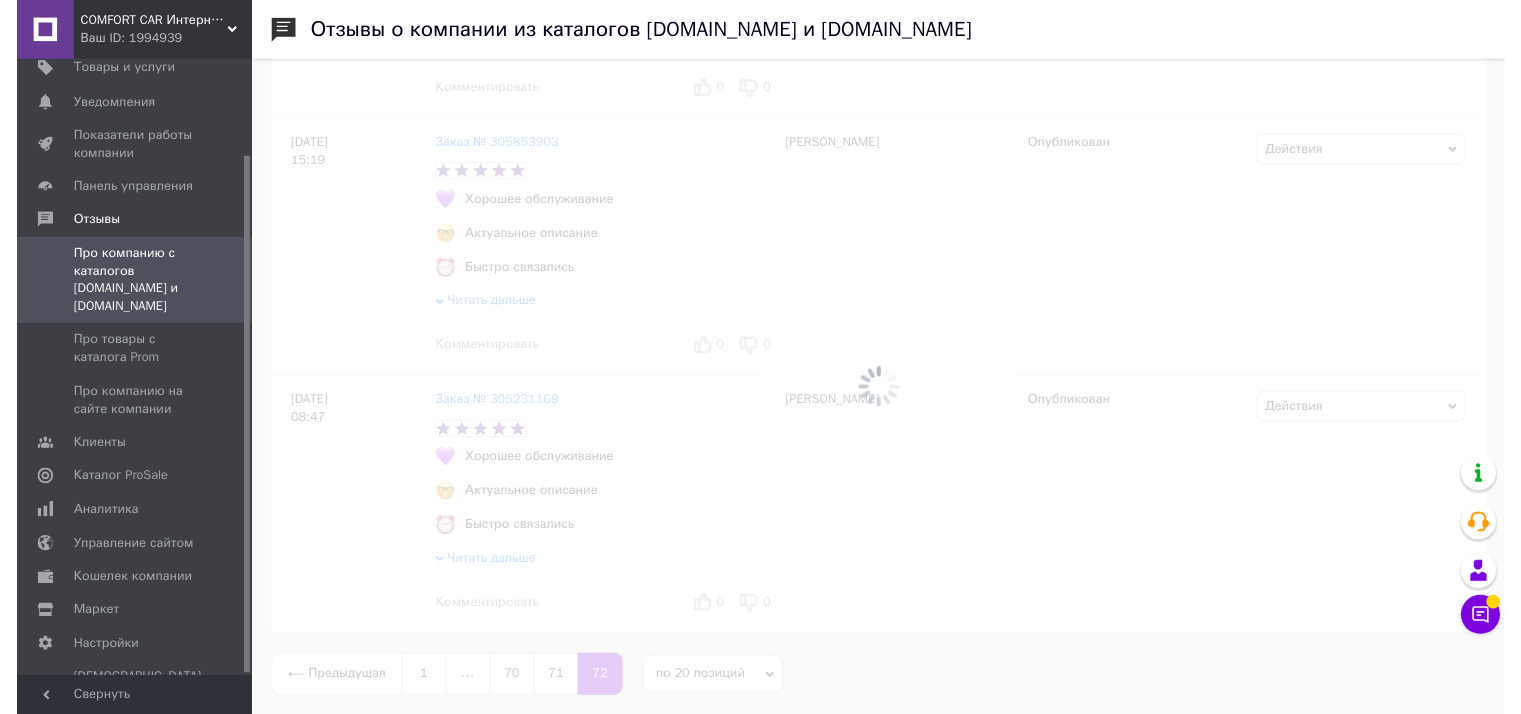 scroll, scrollTop: 0, scrollLeft: 0, axis: both 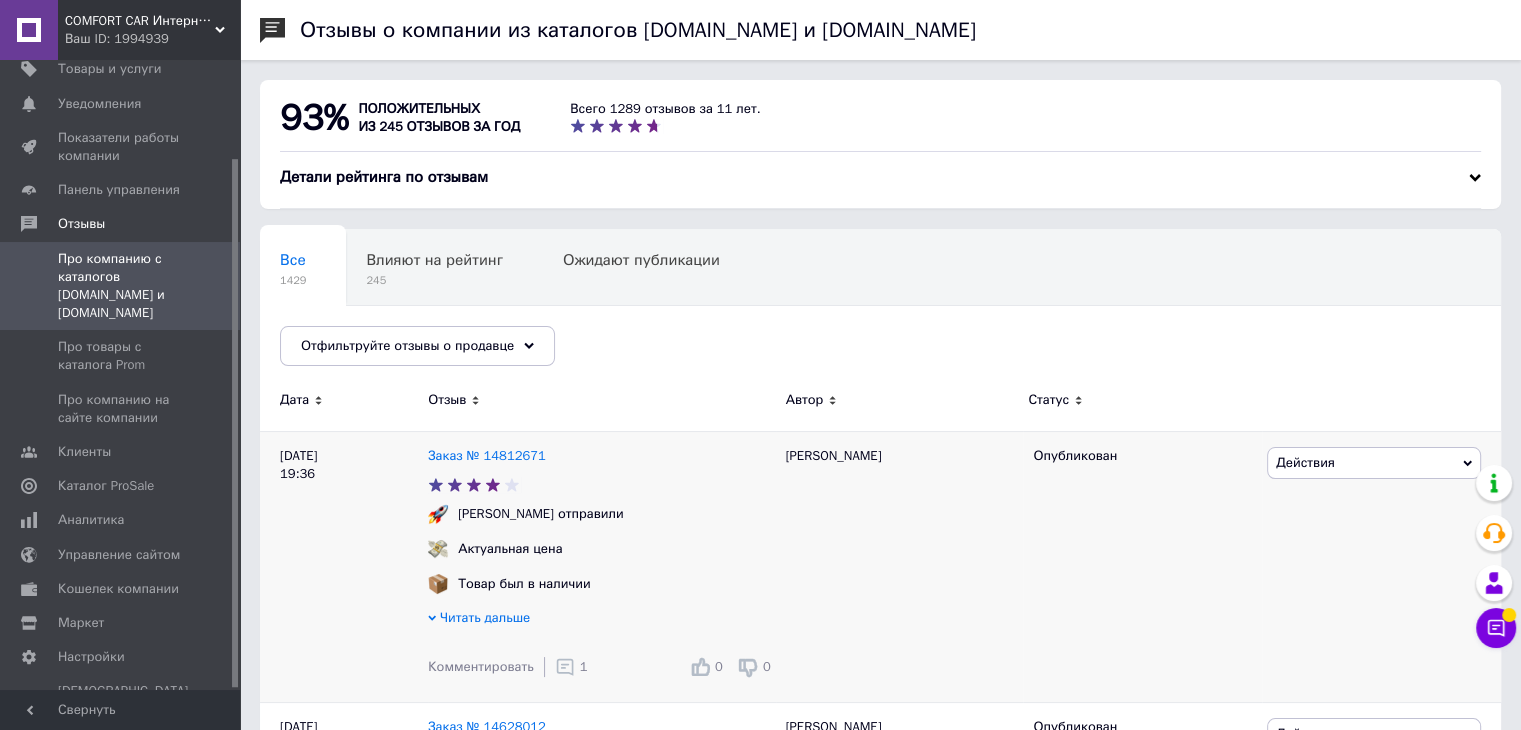 click 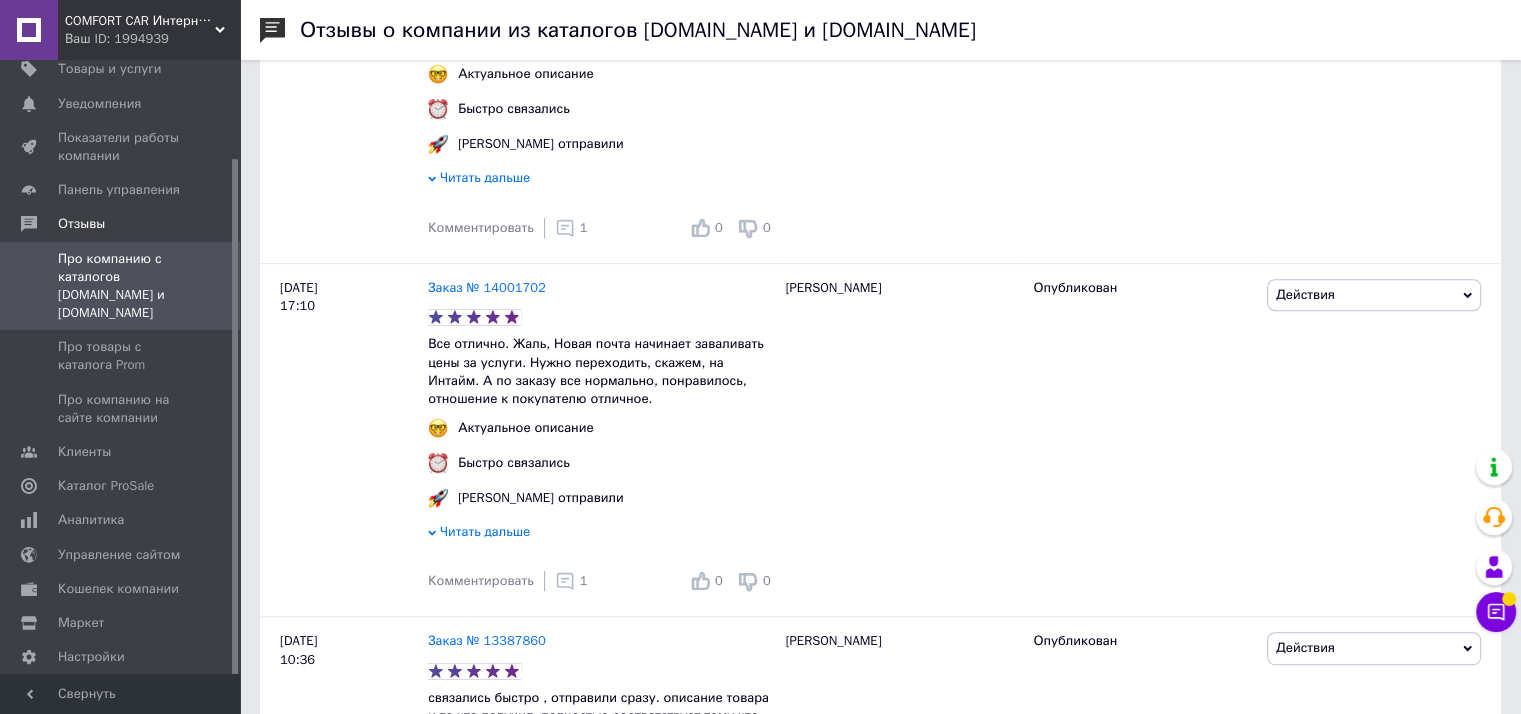 scroll, scrollTop: 896, scrollLeft: 0, axis: vertical 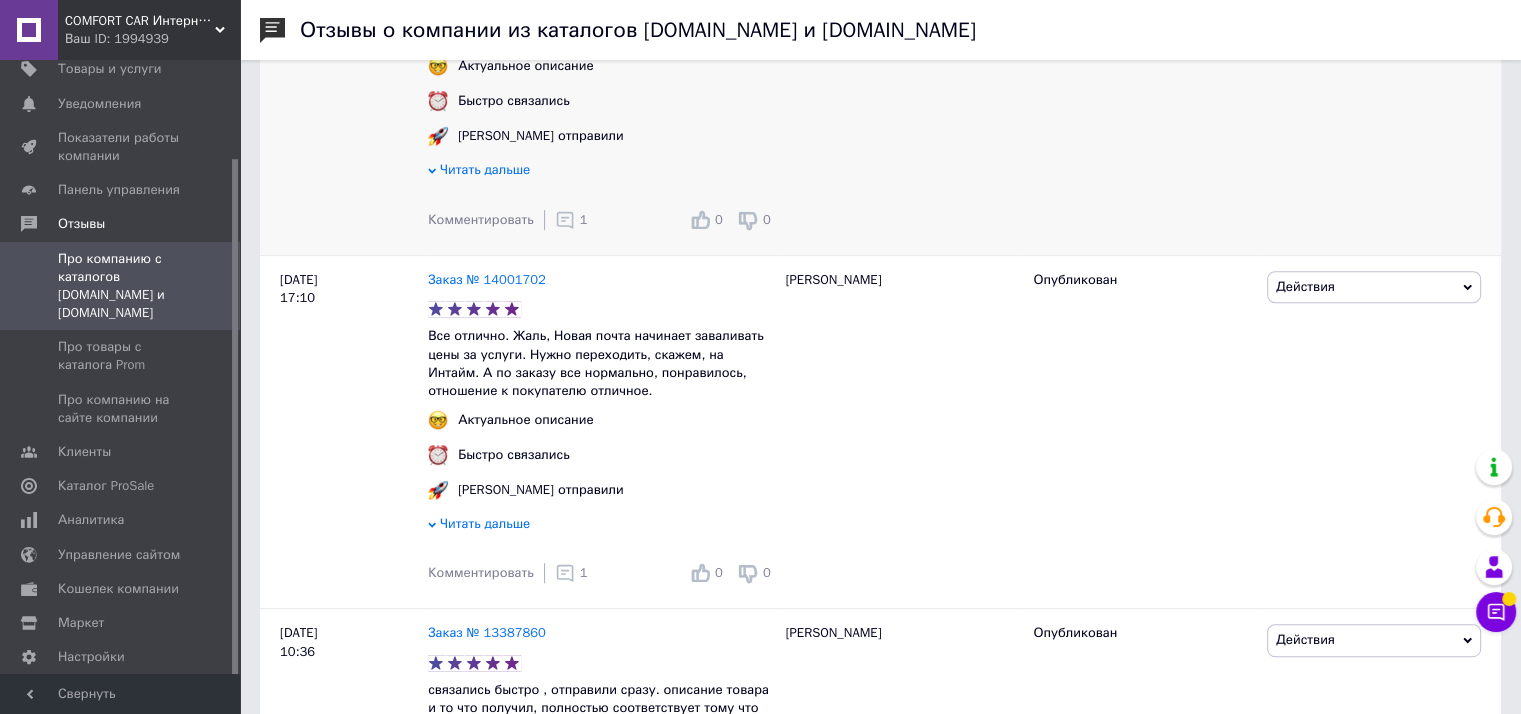 click 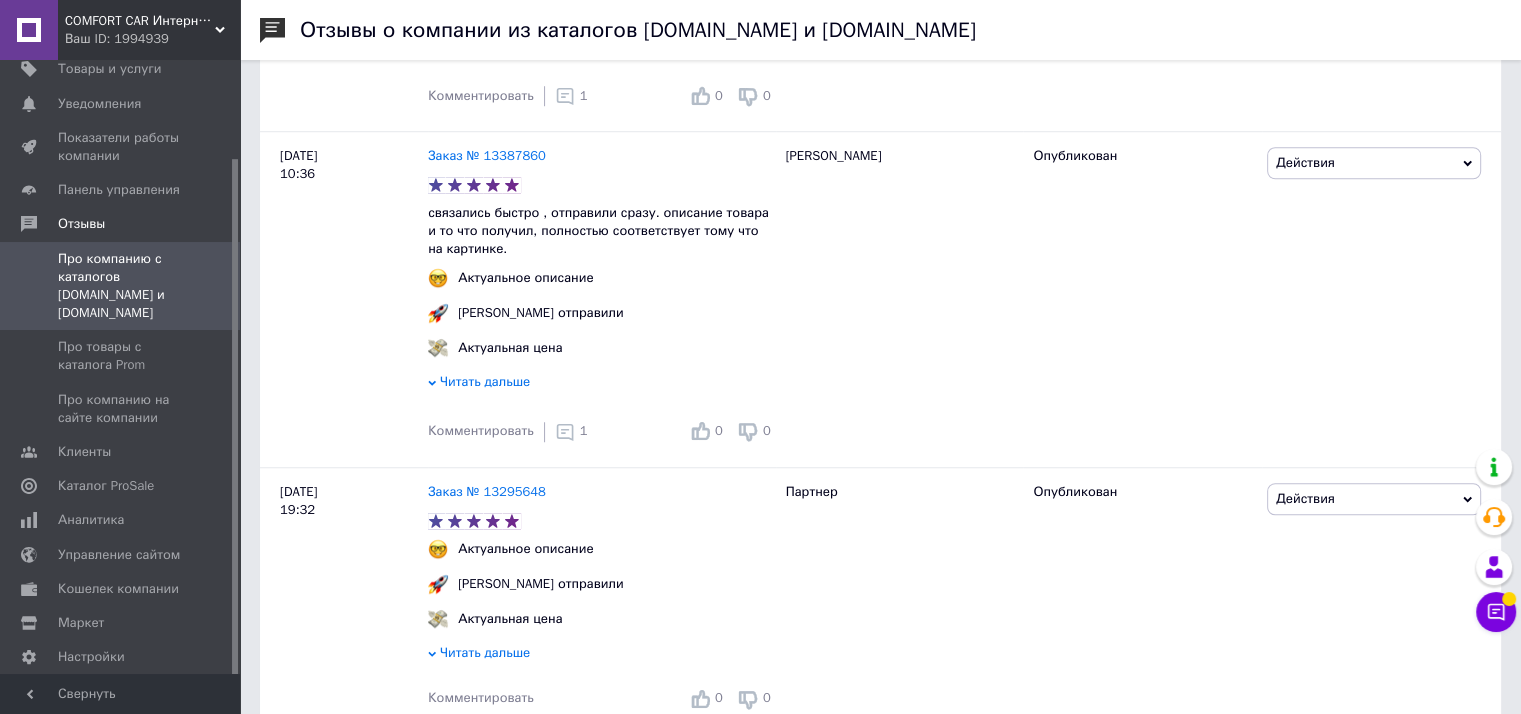 scroll, scrollTop: 1531, scrollLeft: 0, axis: vertical 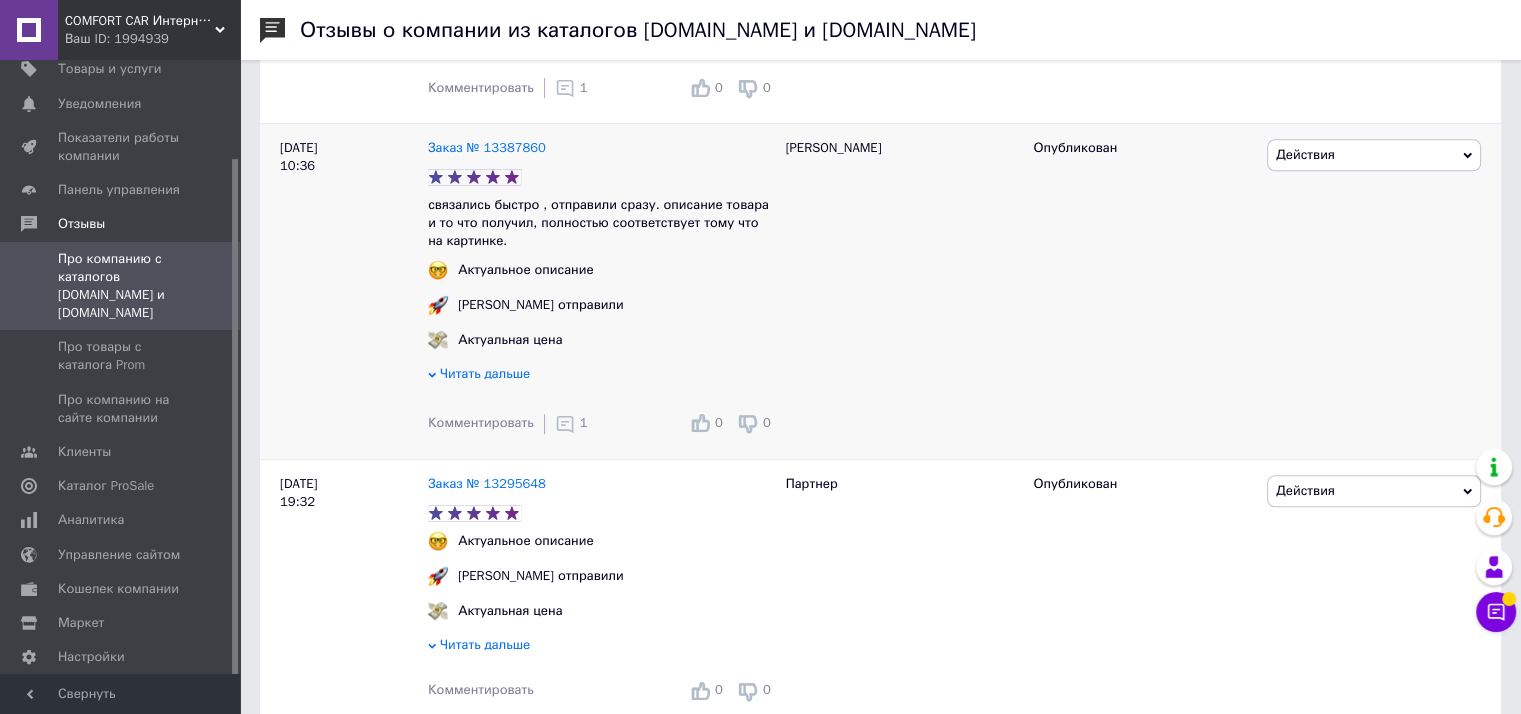 click 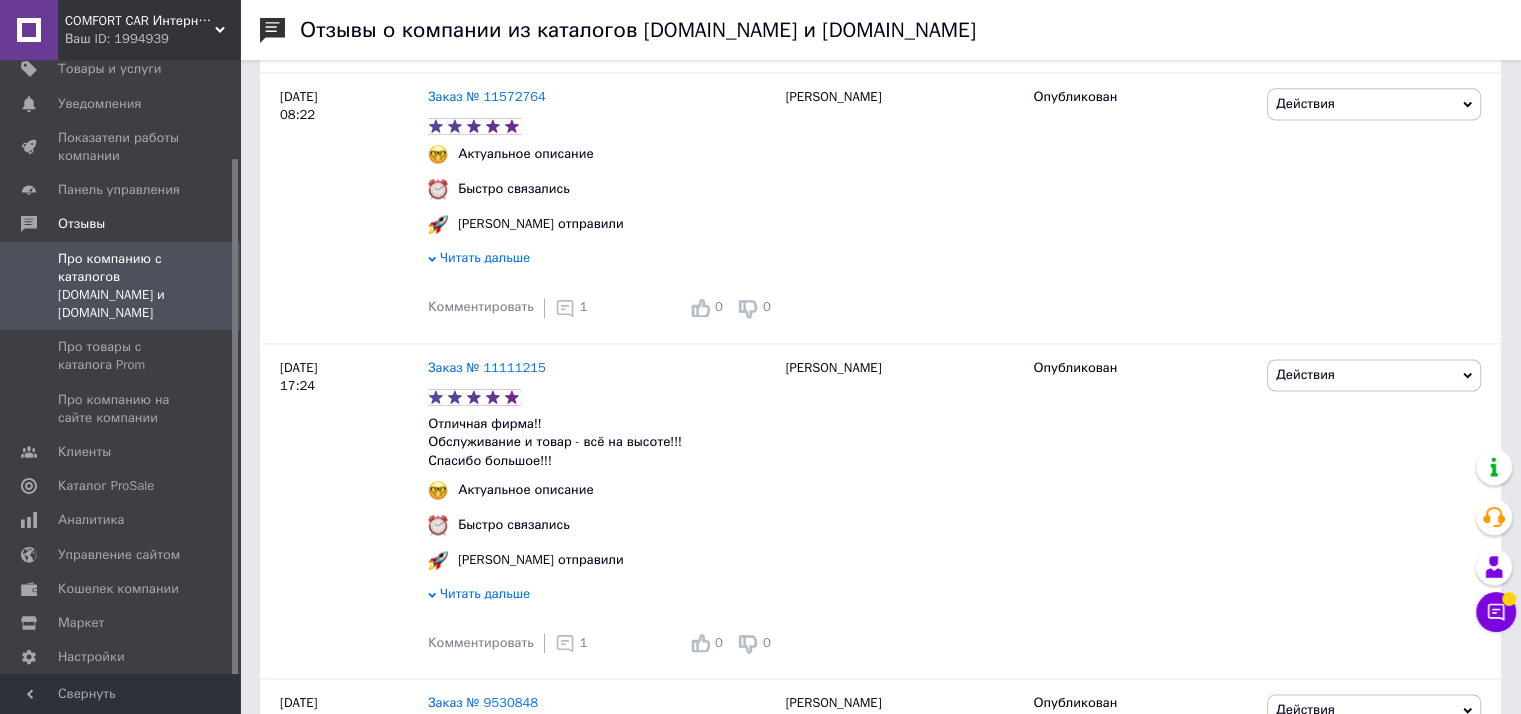 scroll, scrollTop: 3075, scrollLeft: 0, axis: vertical 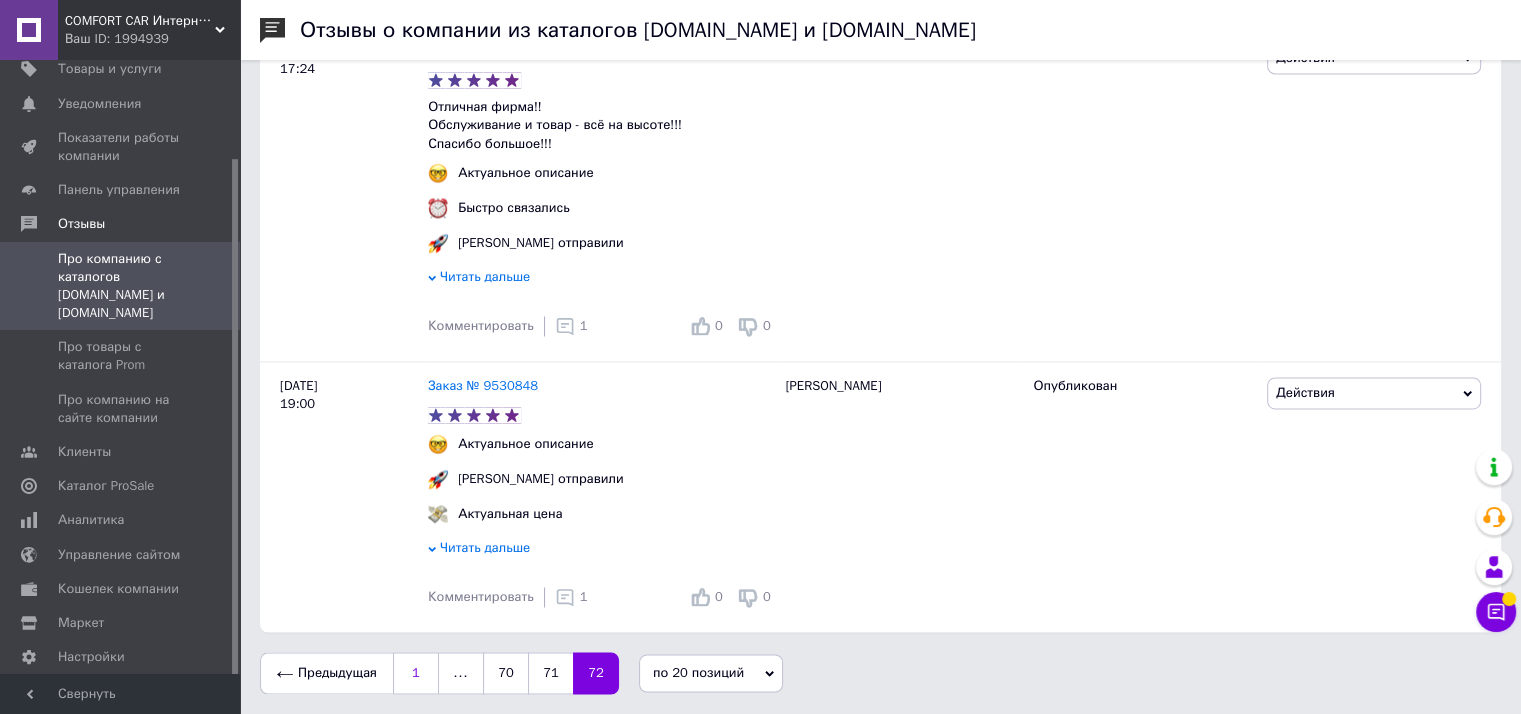 click on "1" at bounding box center (416, 673) 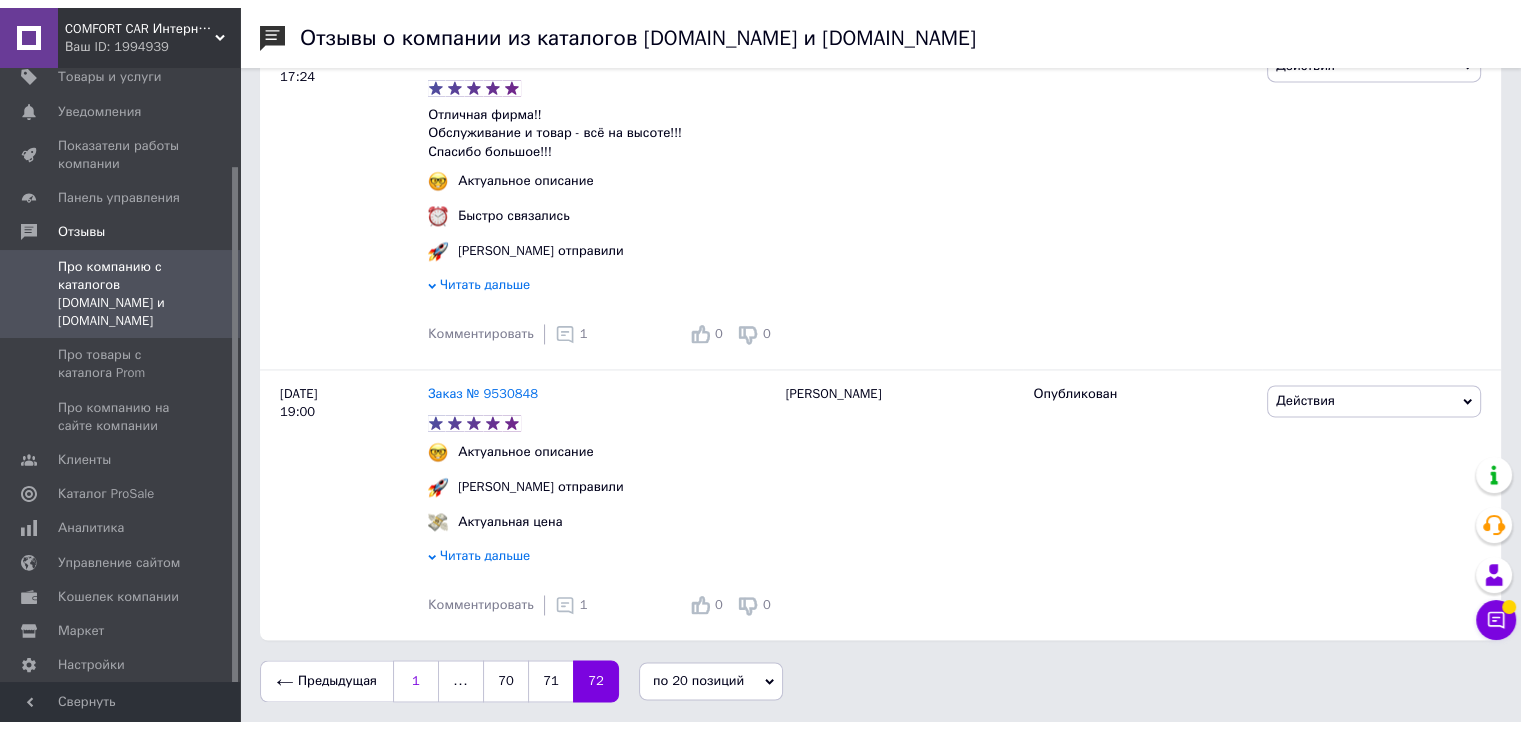 scroll, scrollTop: 0, scrollLeft: 0, axis: both 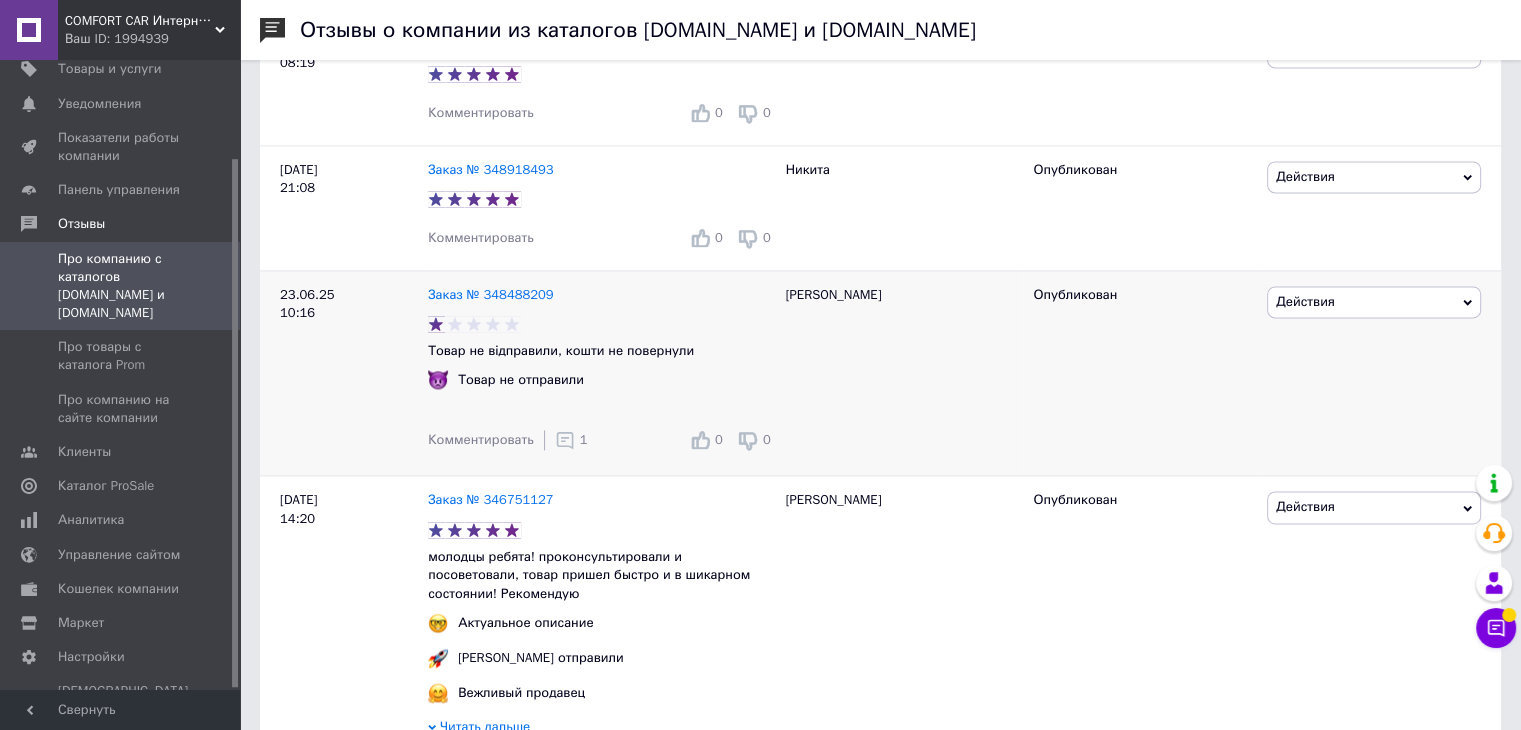 click 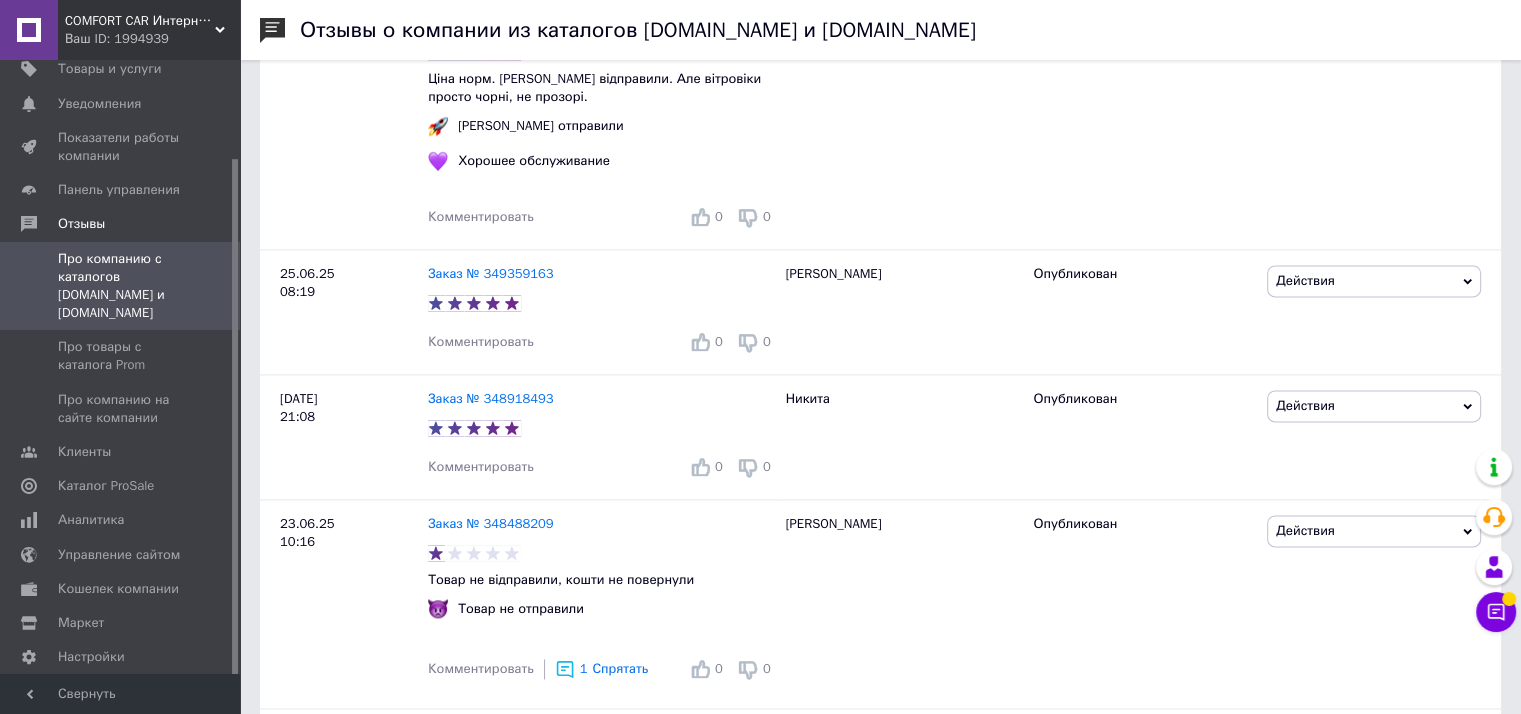 scroll, scrollTop: 2684, scrollLeft: 0, axis: vertical 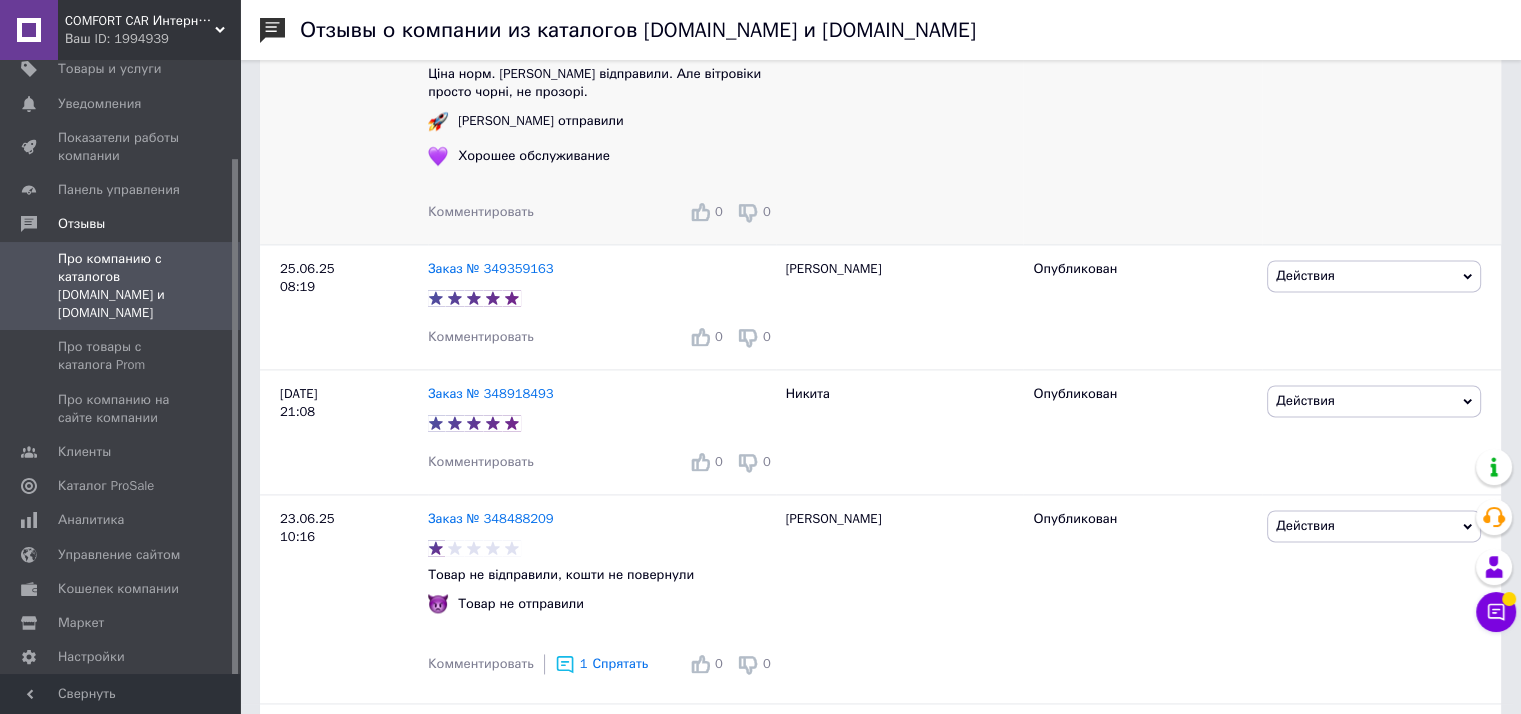 click on "Комментировать" at bounding box center (481, 211) 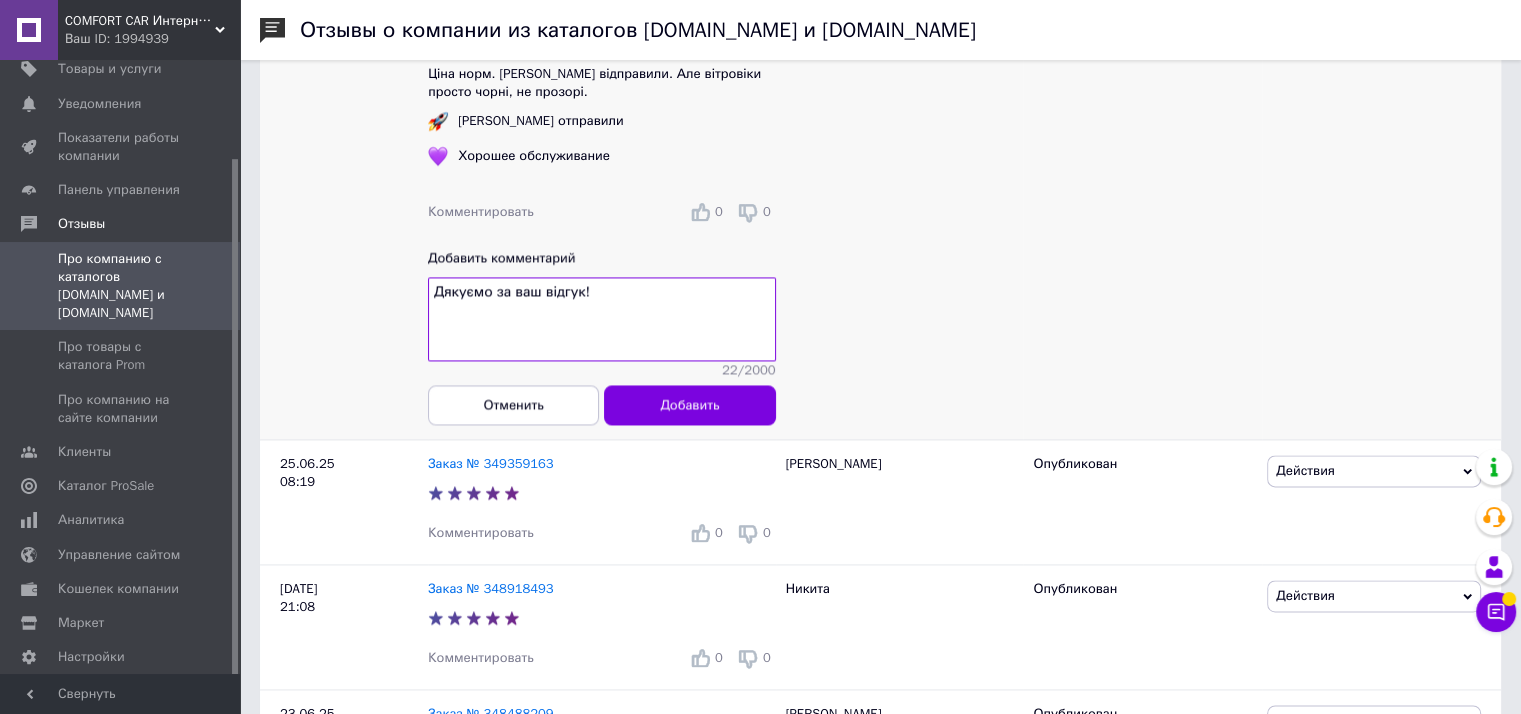 type on "Дякуємо за ваш відгук!" 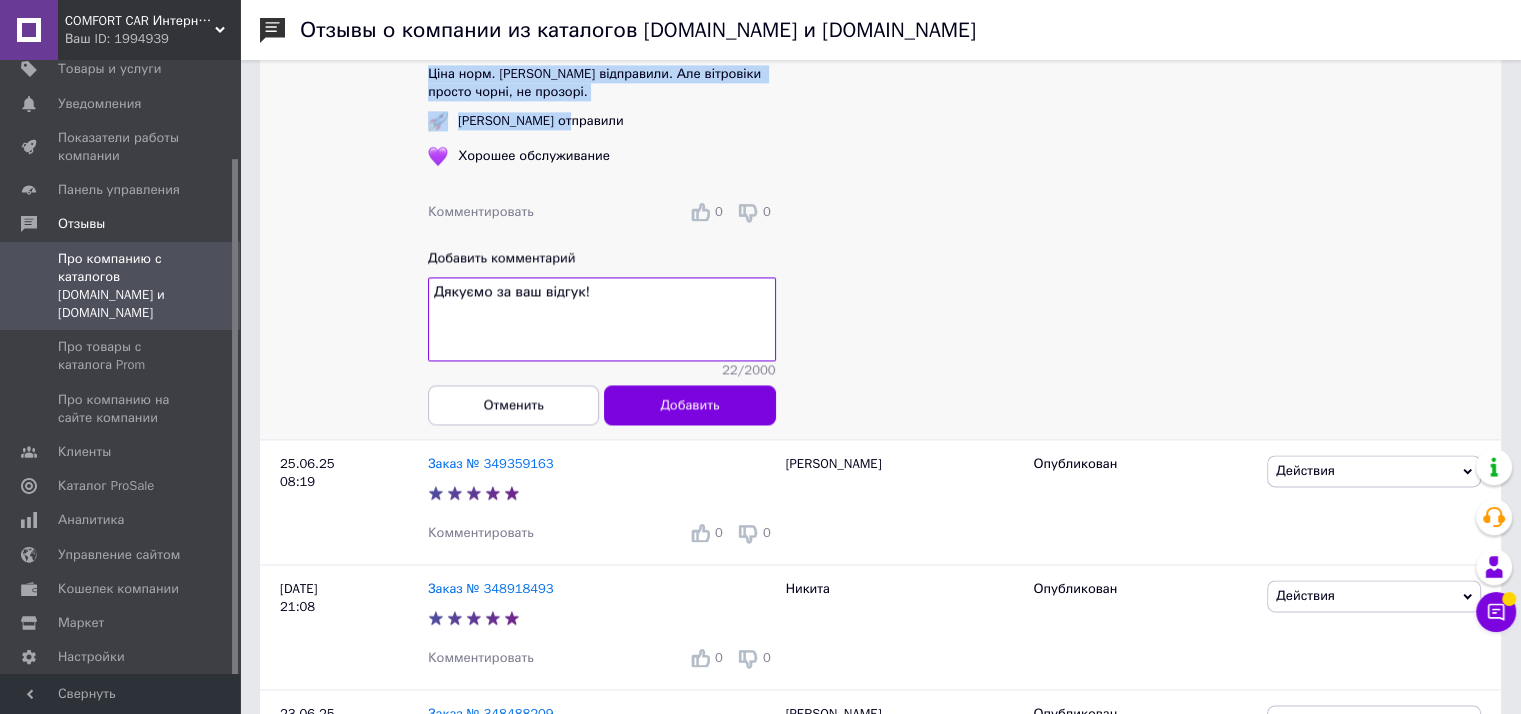 drag, startPoint x: 431, startPoint y: 105, endPoint x: 572, endPoint y: 135, distance: 144.15616 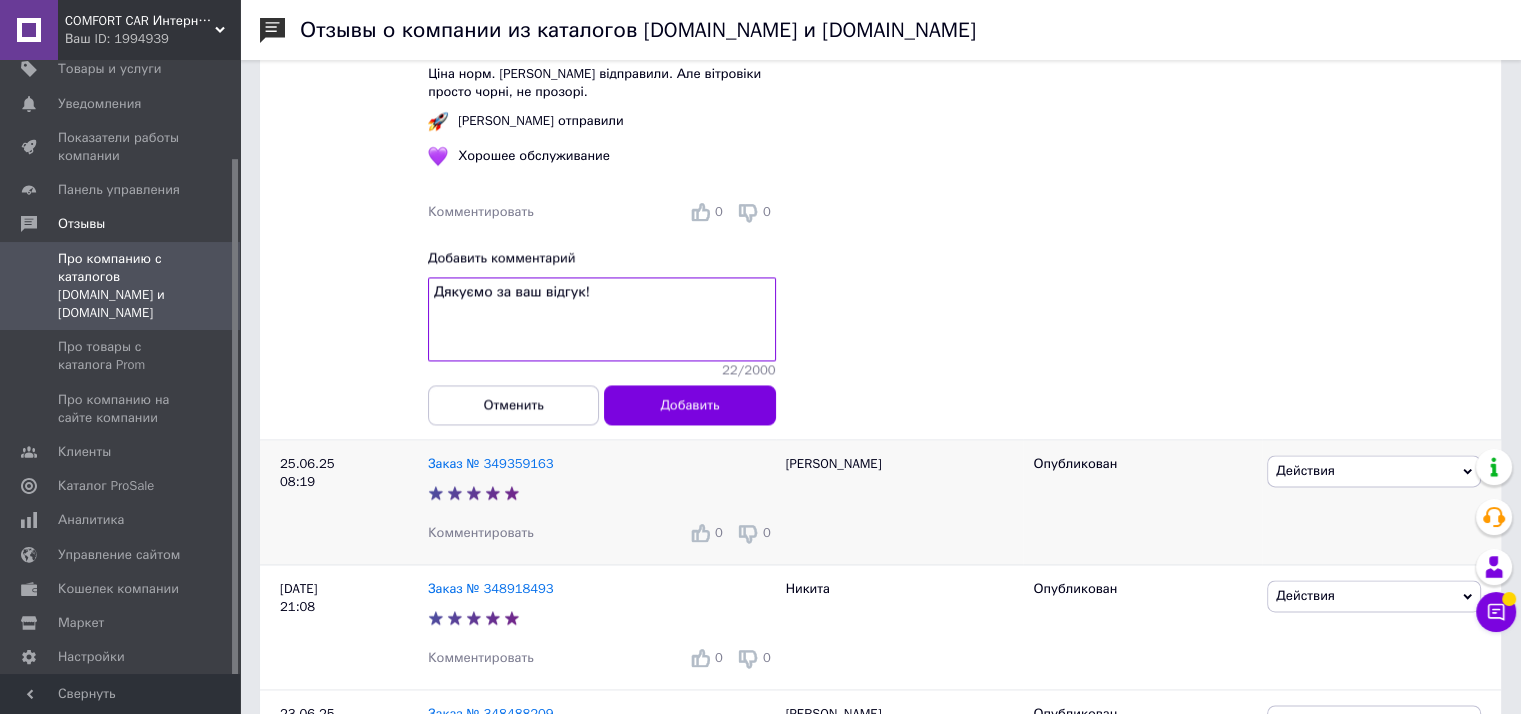 click on "Комментировать" at bounding box center (481, 532) 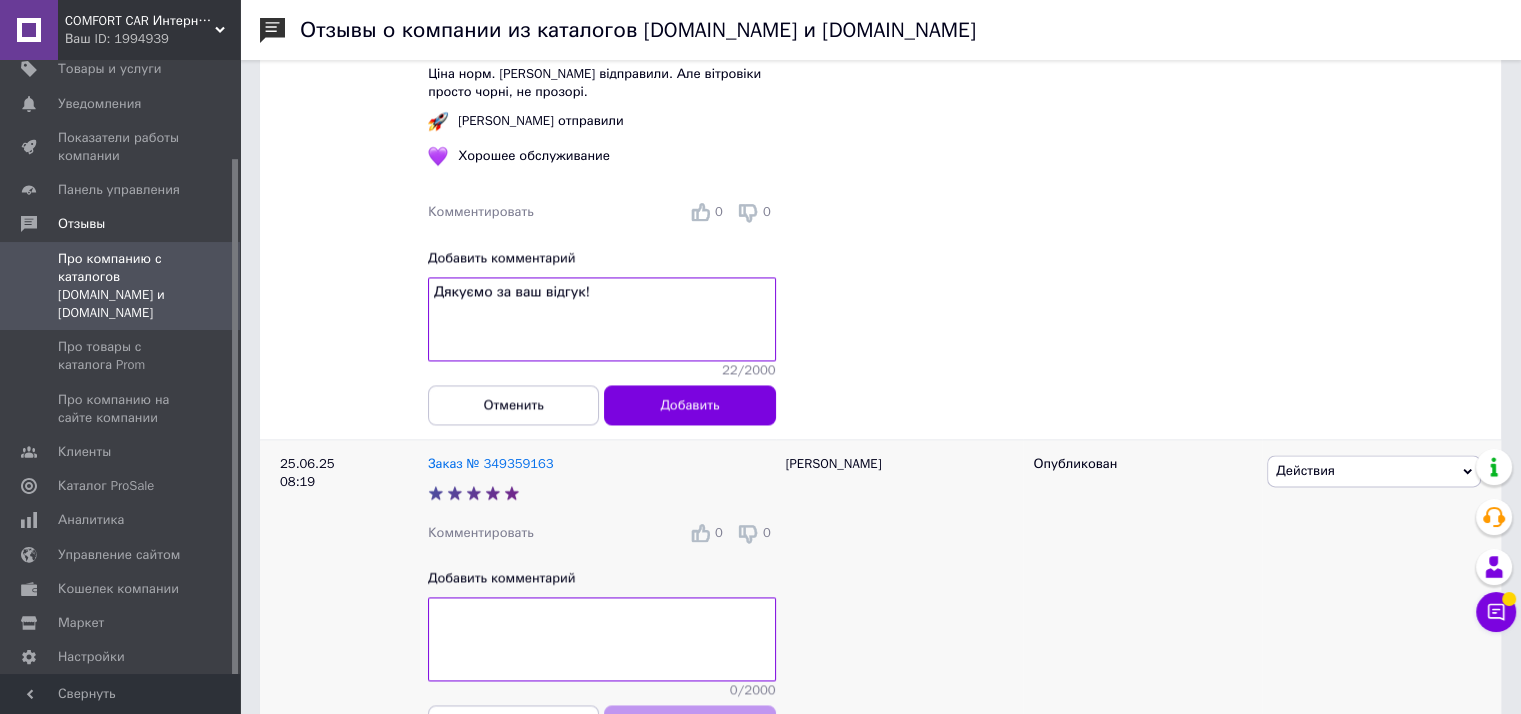 type on "Ціна норм. [PERSON_NAME] відправили. Але вітровіки просто чорні, не прозорі.
:rocket:
[PERSON_NAME] отправили" 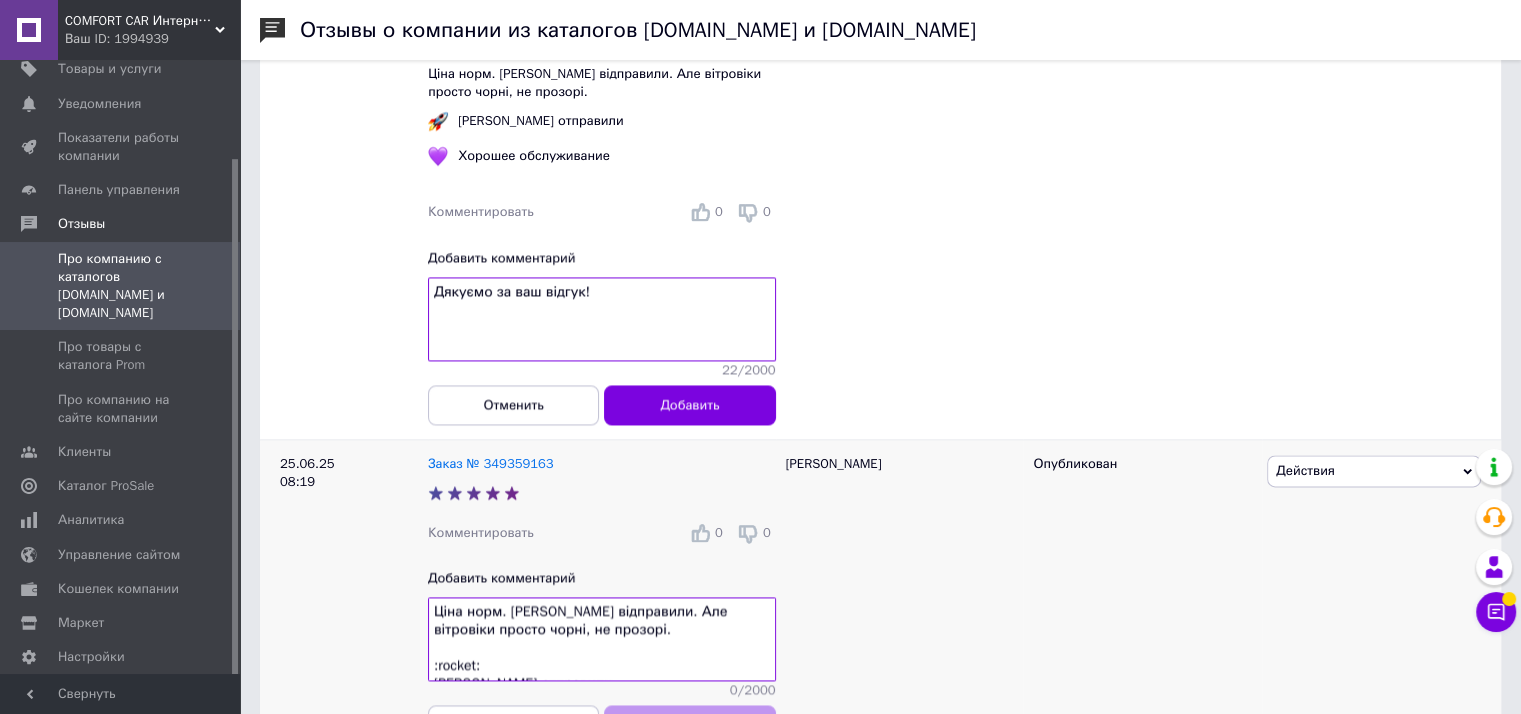 scroll, scrollTop: 13, scrollLeft: 0, axis: vertical 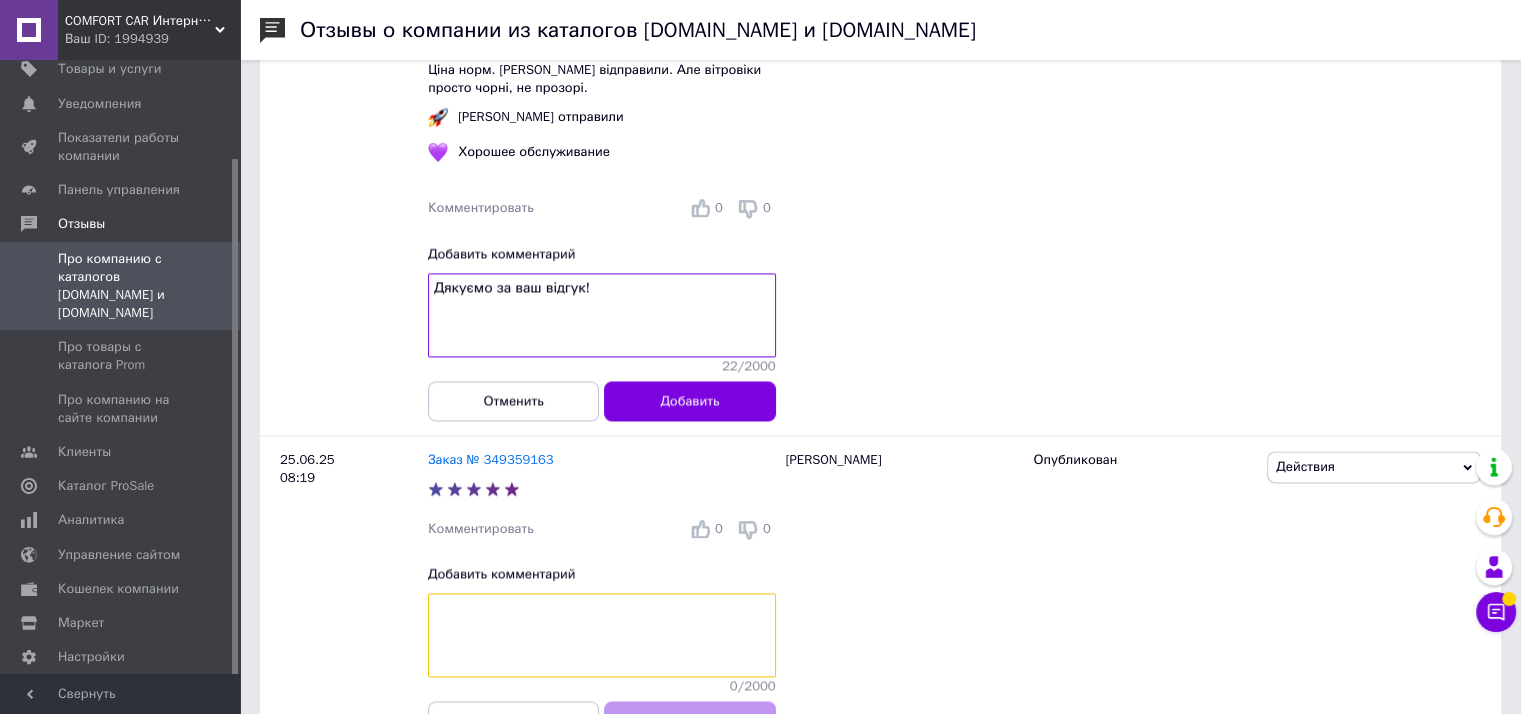 paste on "Дякуємо за ваш відгук!" 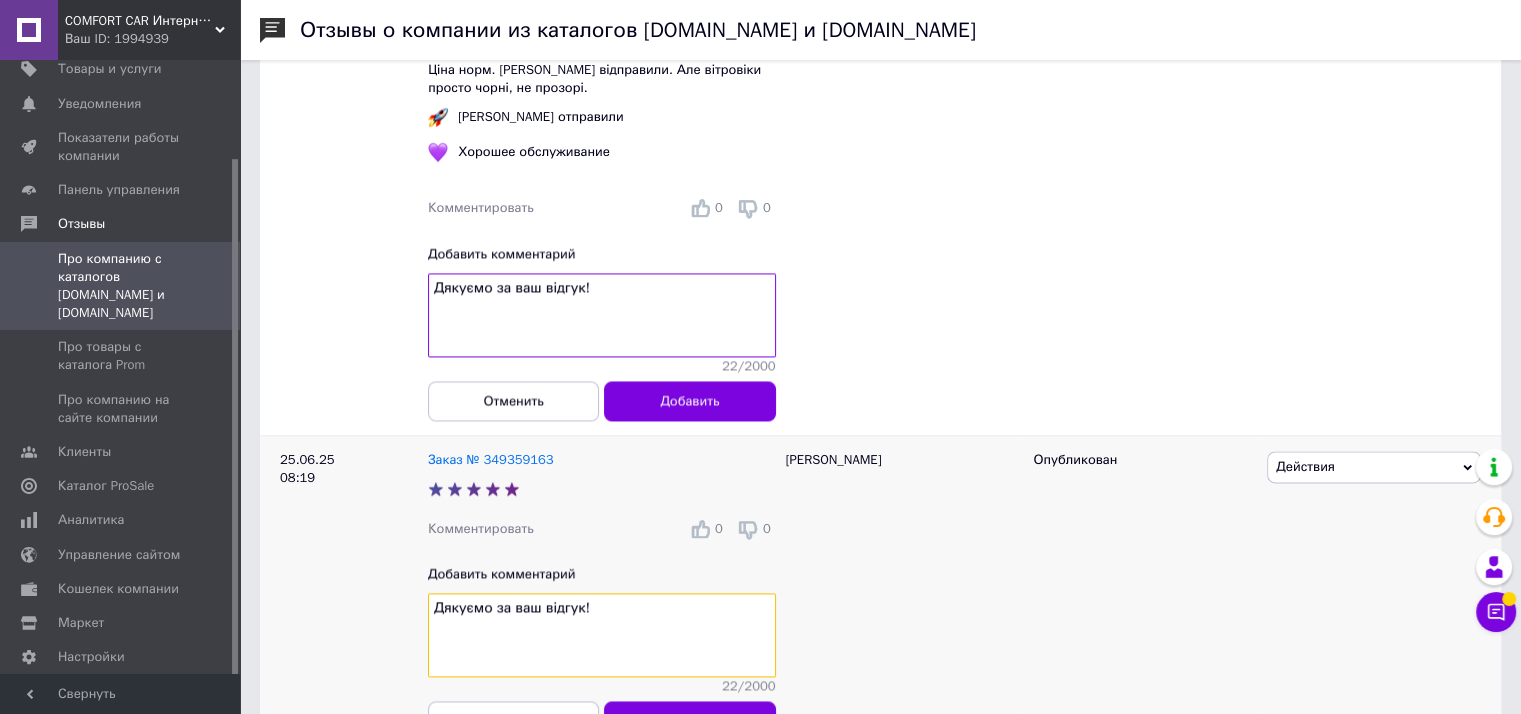 click on "Дякуємо за ваш відгук!" at bounding box center (602, 635) 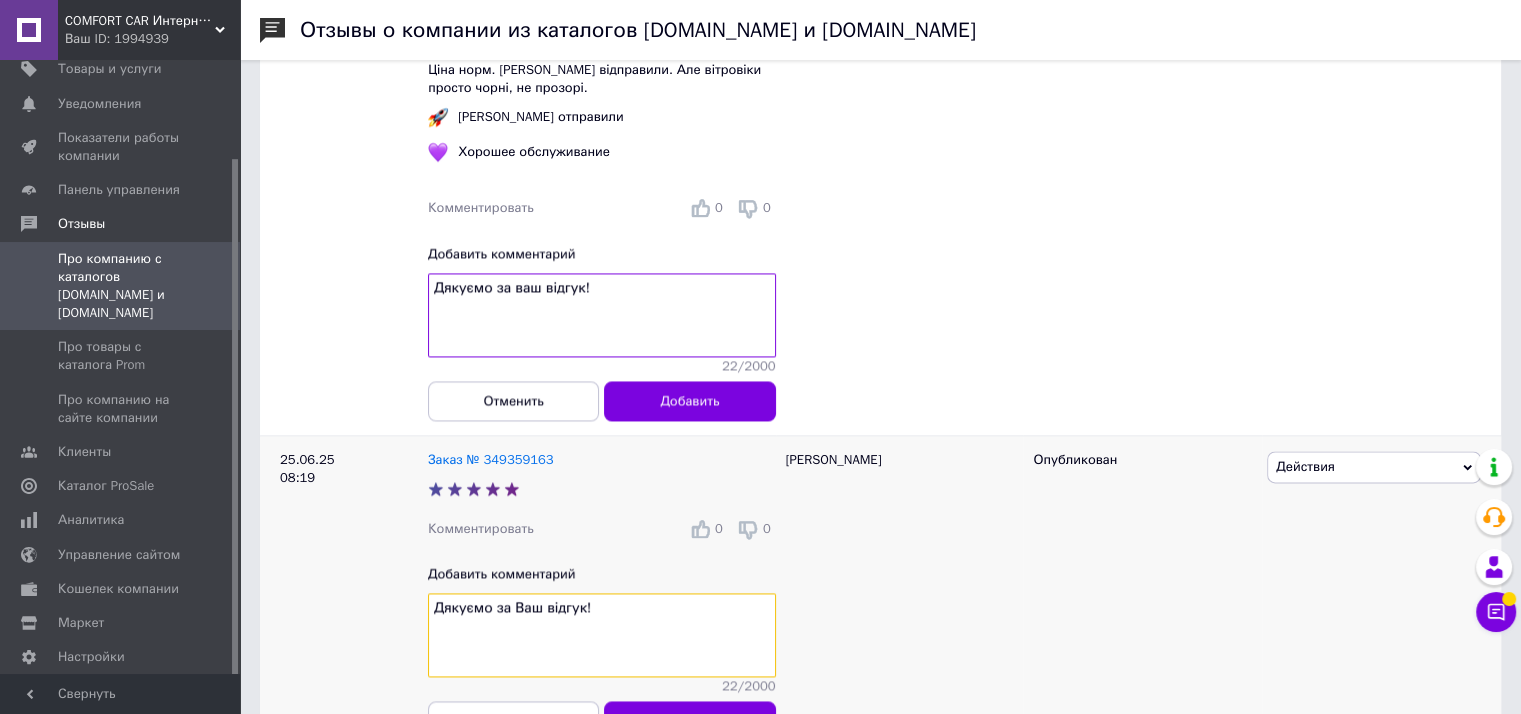drag, startPoint x: 606, startPoint y: 643, endPoint x: 368, endPoint y: 644, distance: 238.0021 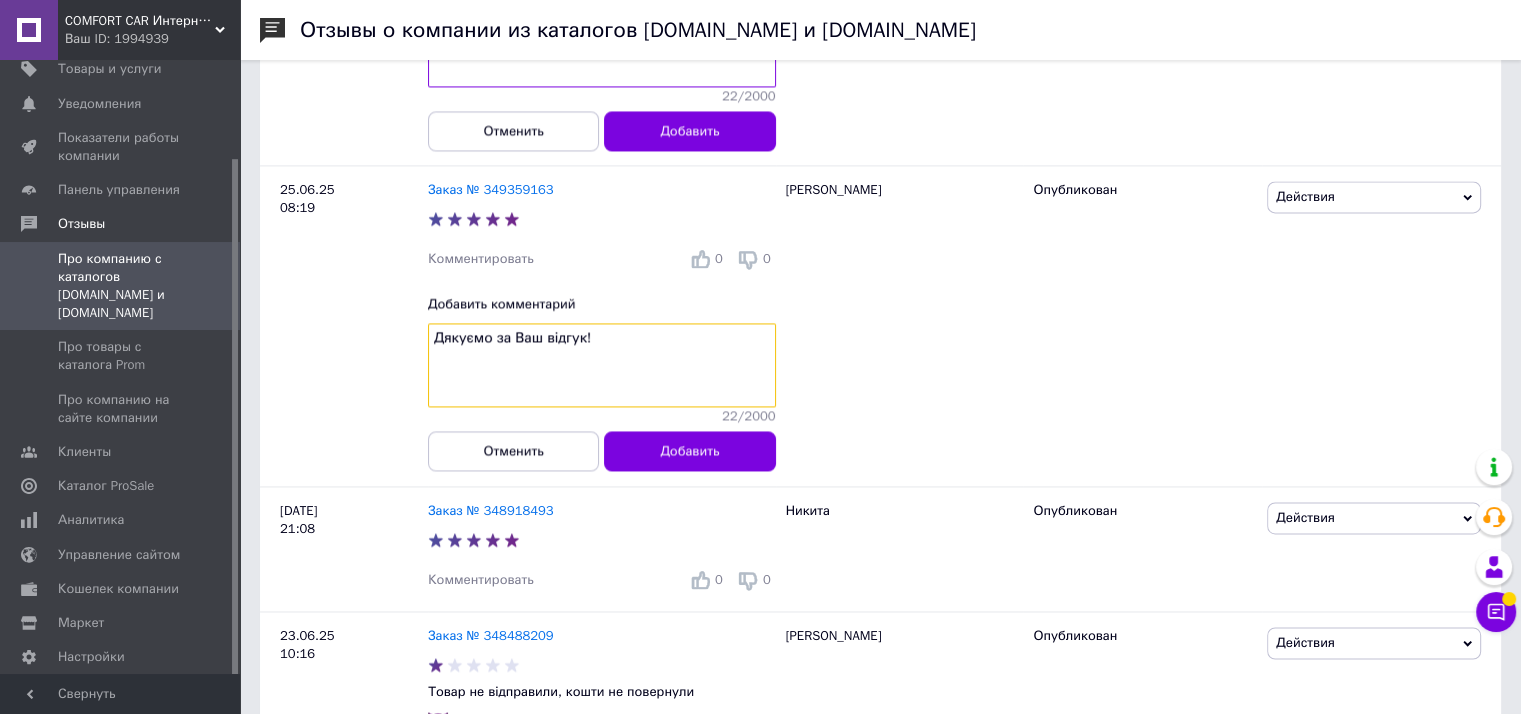scroll, scrollTop: 2965, scrollLeft: 0, axis: vertical 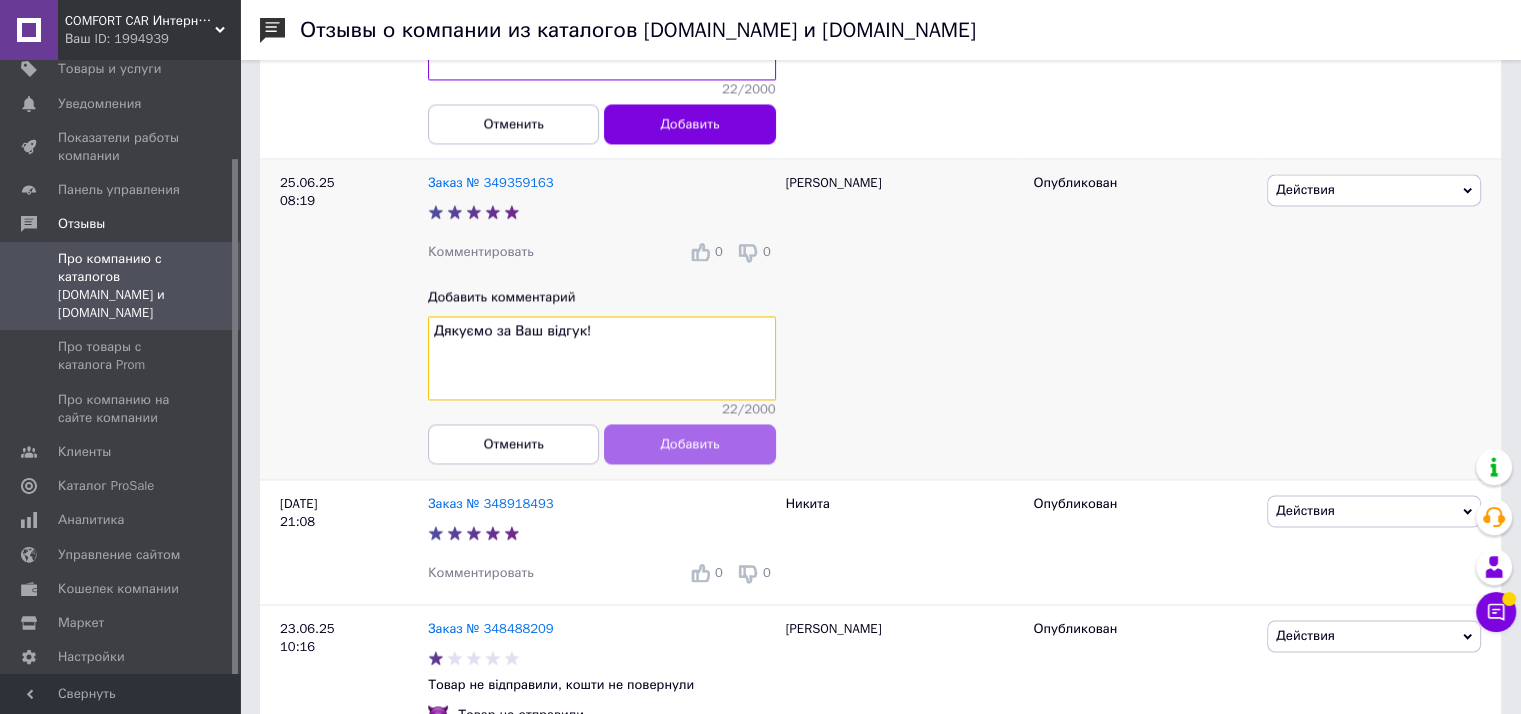 type on "Дякуємо за Ваш відгук!" 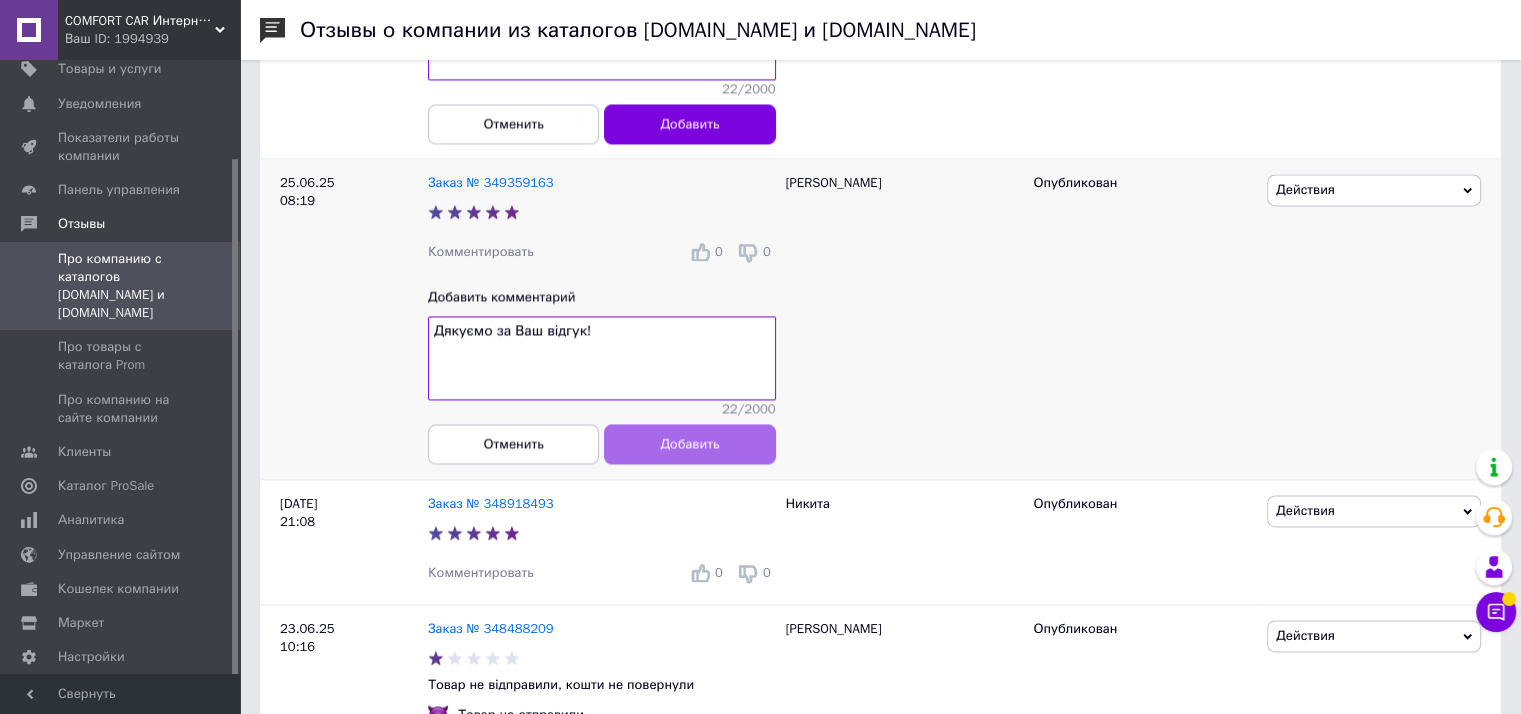 click on "Добавить" at bounding box center [689, 444] 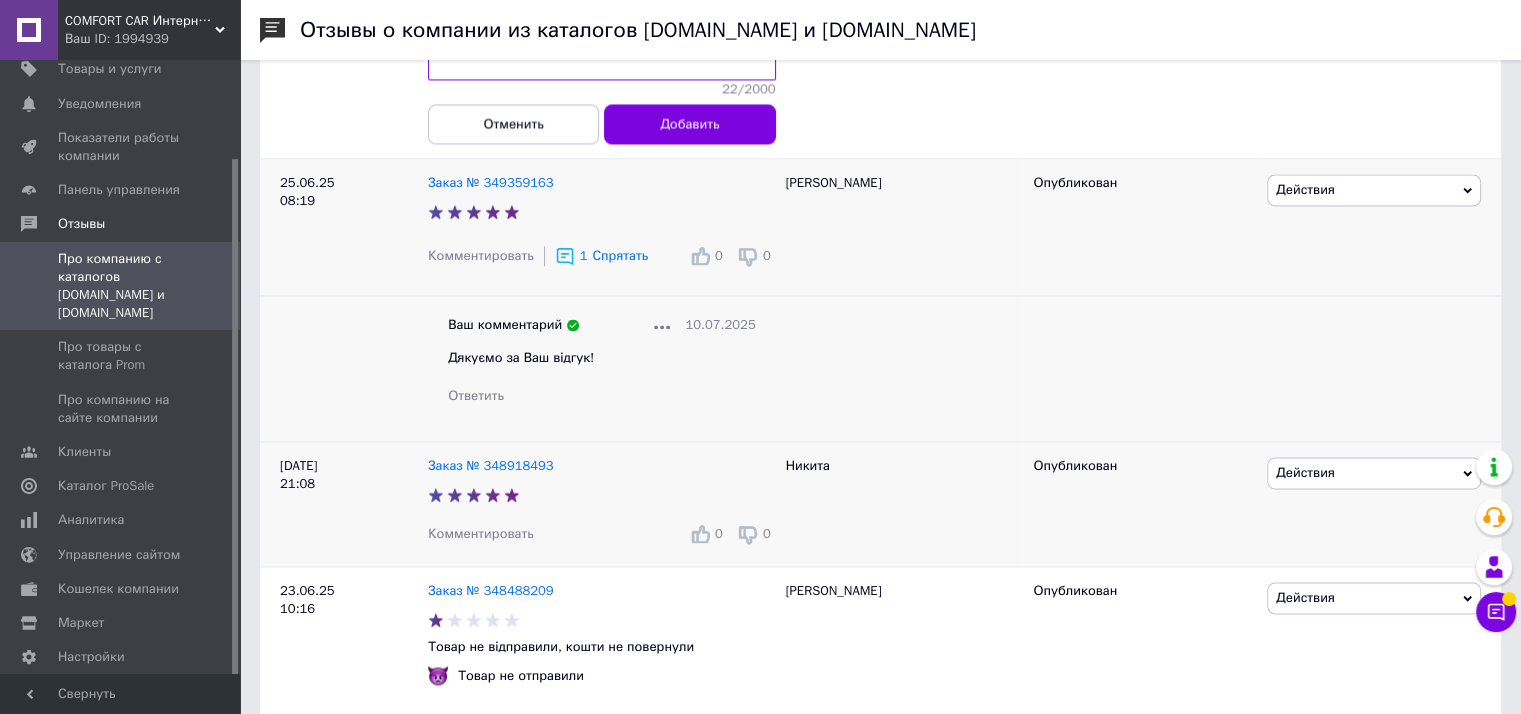 click on "Комментировать" at bounding box center [481, 533] 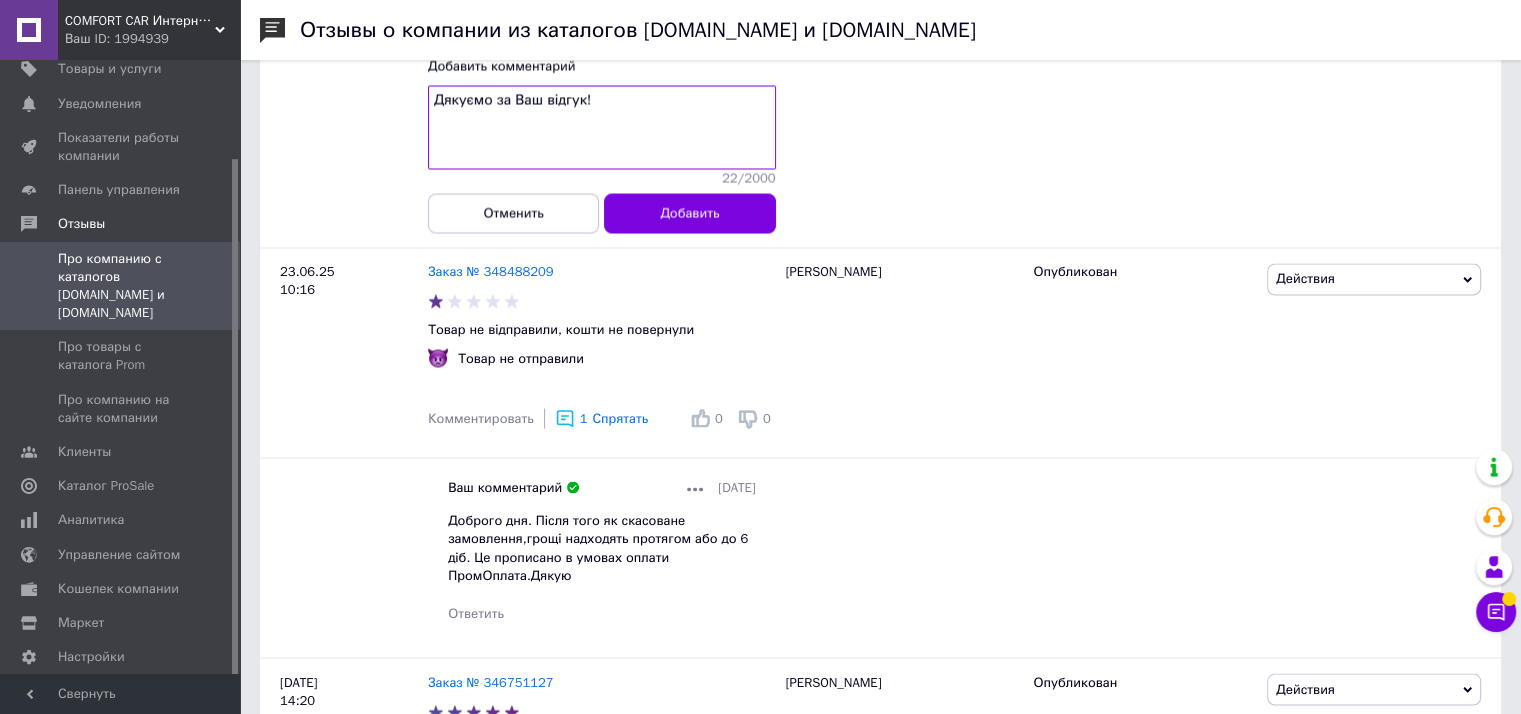scroll, scrollTop: 3486, scrollLeft: 0, axis: vertical 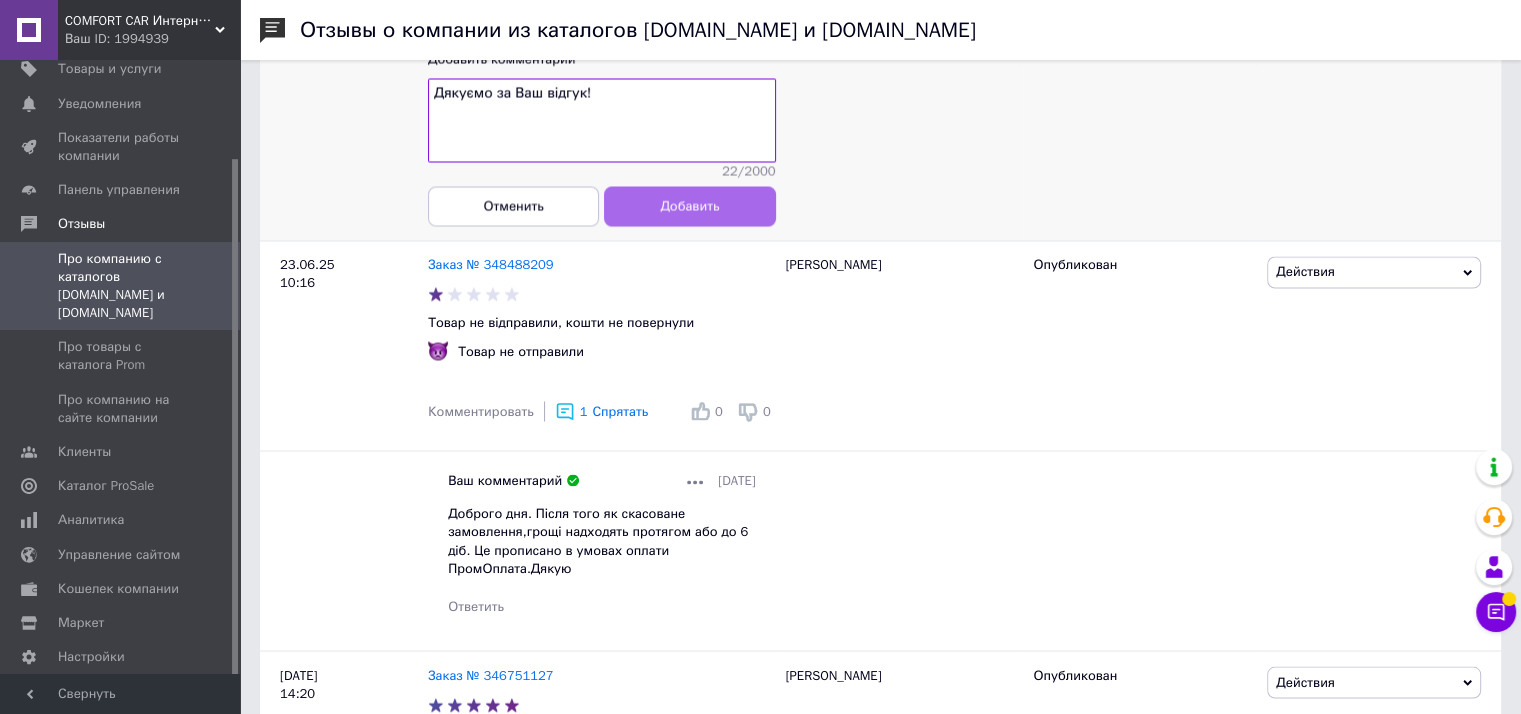 type on "Дякуємо за Ваш відгук!" 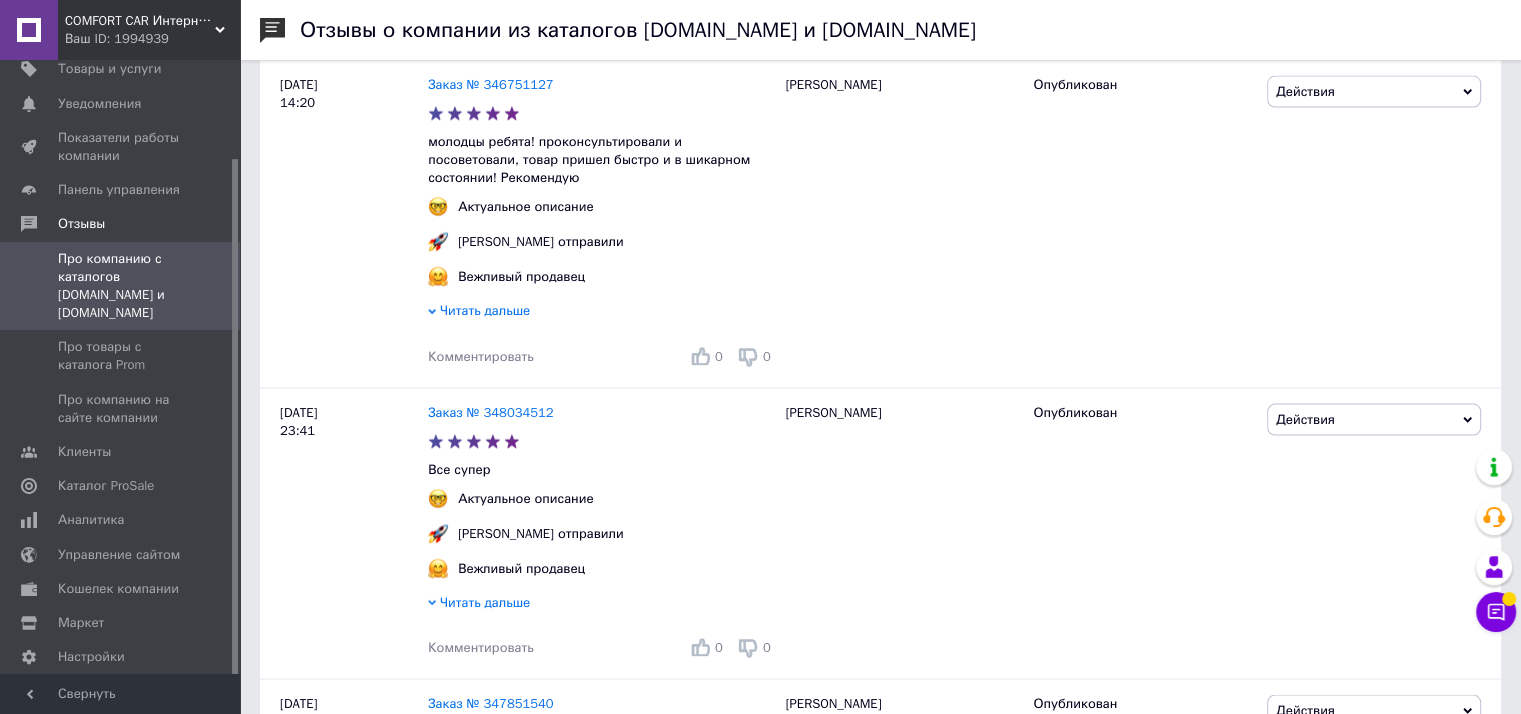scroll, scrollTop: 4052, scrollLeft: 0, axis: vertical 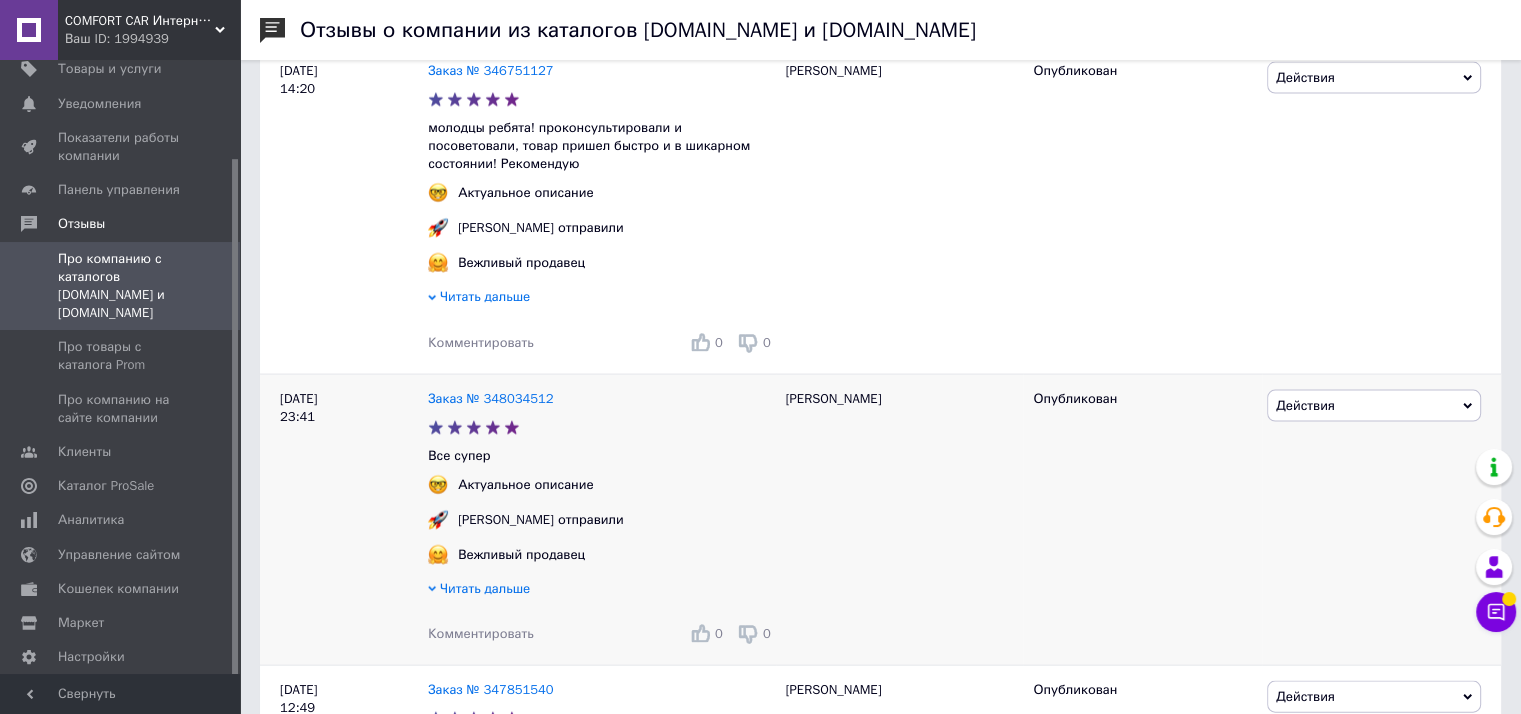 click on "Комментировать" at bounding box center [481, 633] 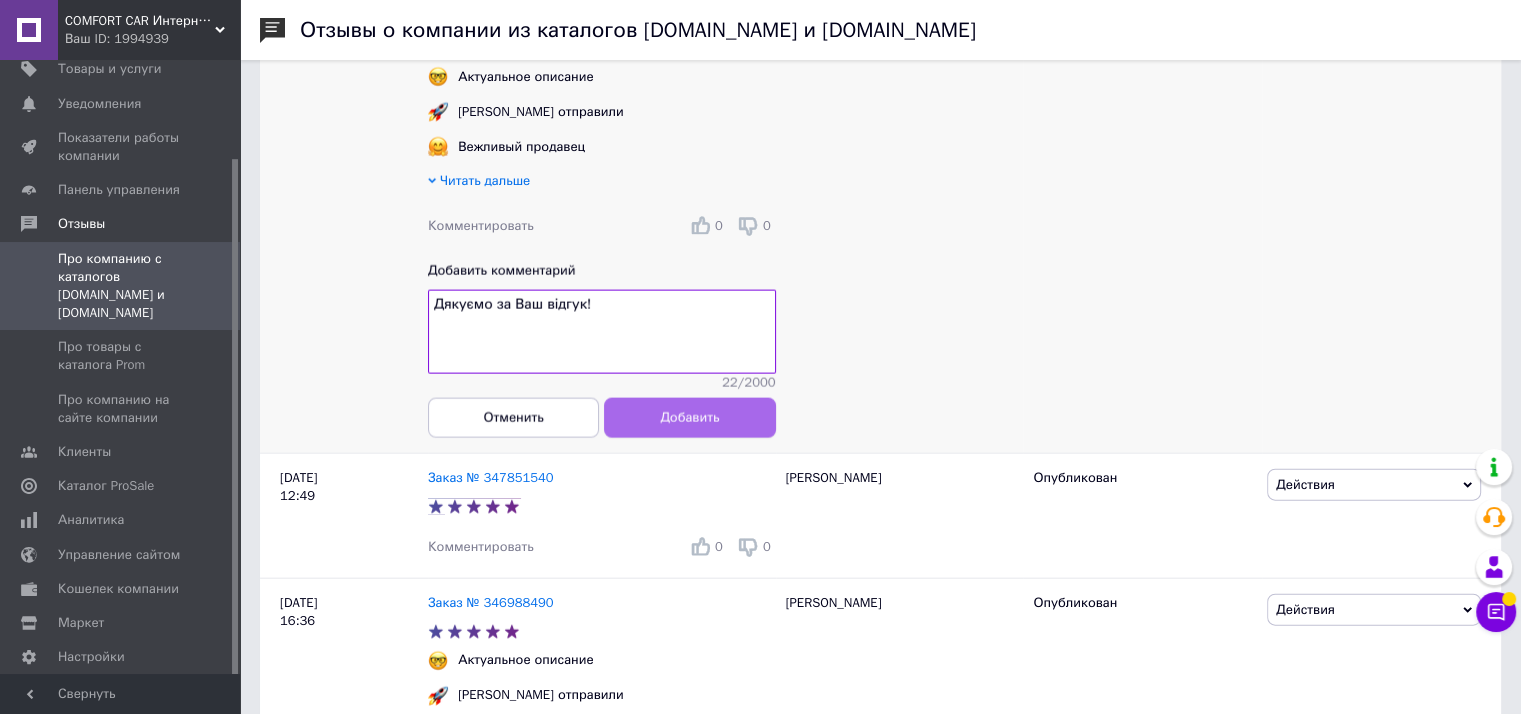 type on "Дякуємо за Ваш відгук!" 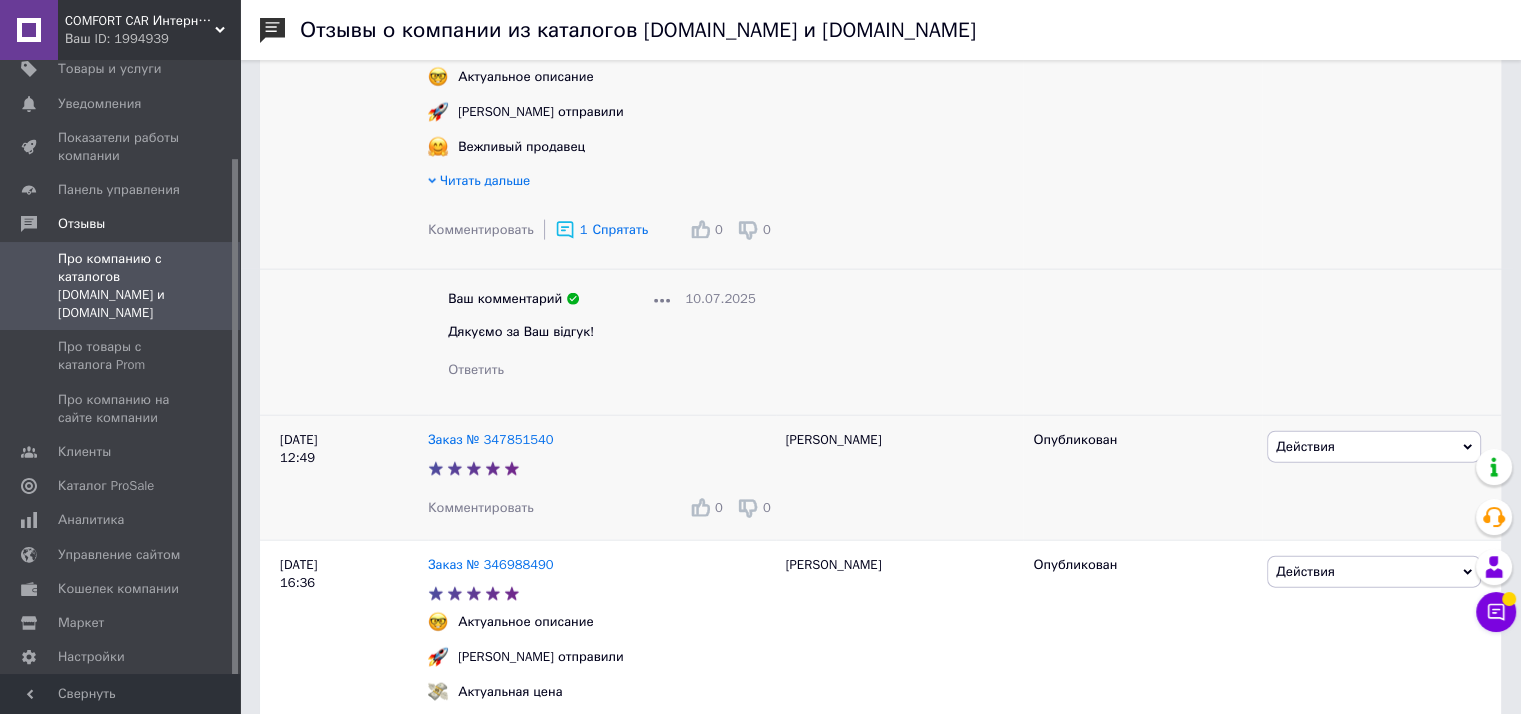 click on "Комментировать" at bounding box center [481, 507] 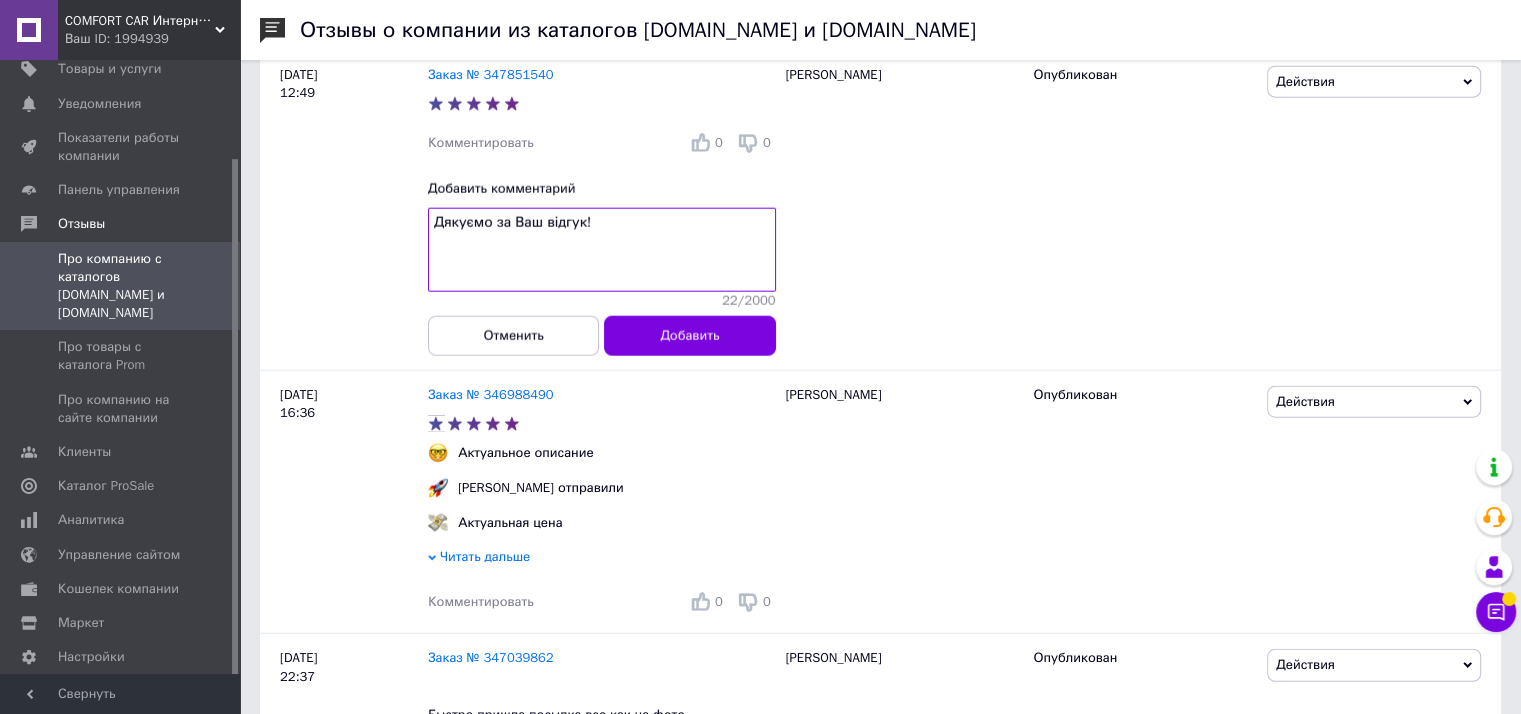 scroll, scrollTop: 4876, scrollLeft: 0, axis: vertical 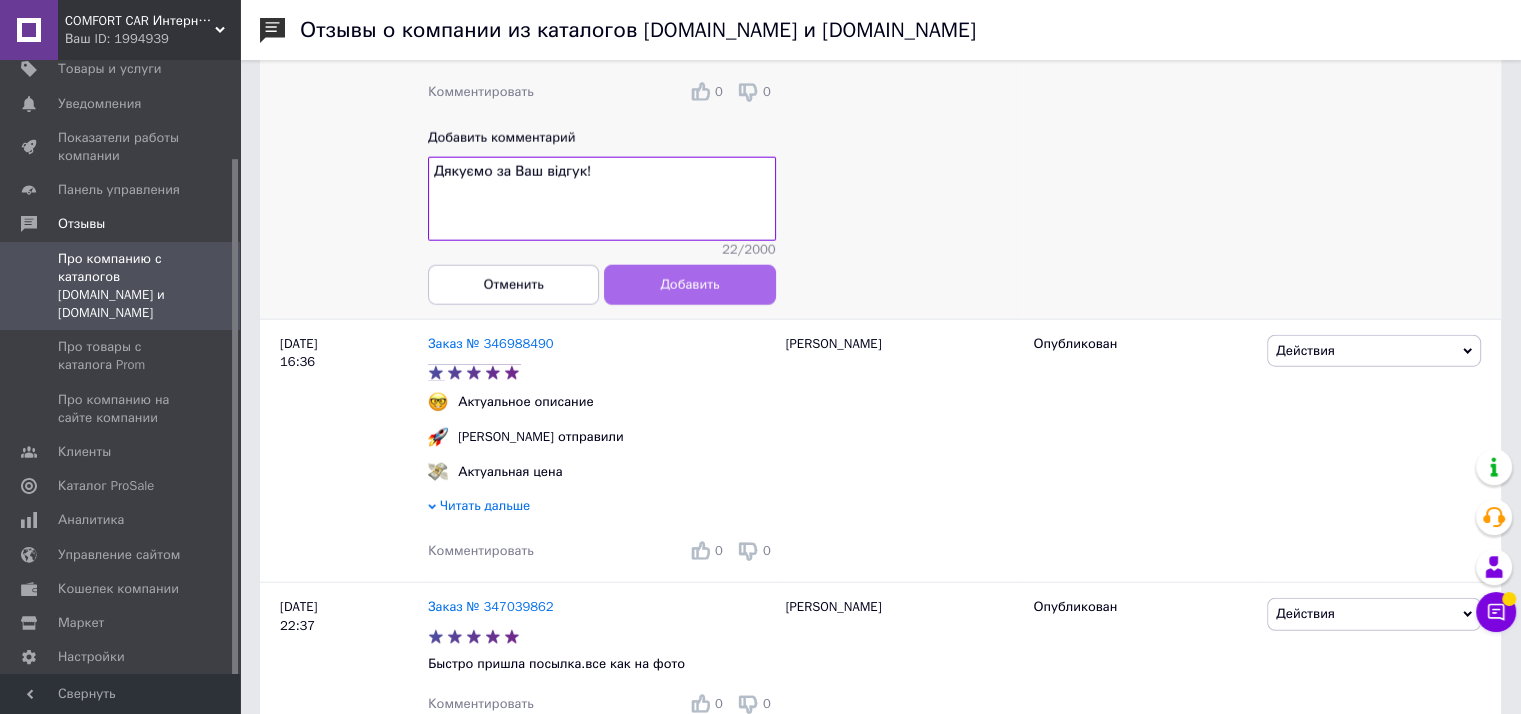 type on "Дякуємо за Ваш відгук!" 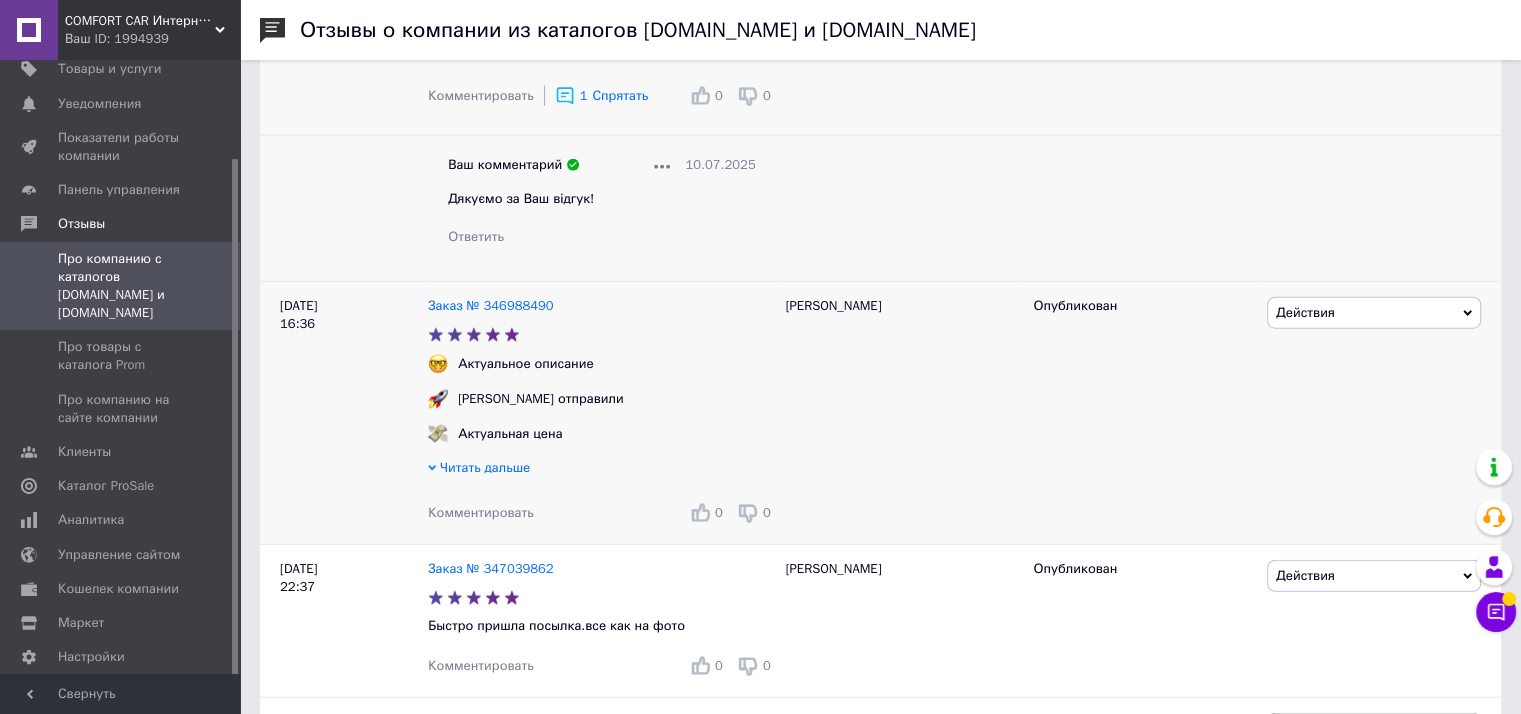 click on "Комментировать" at bounding box center (481, 512) 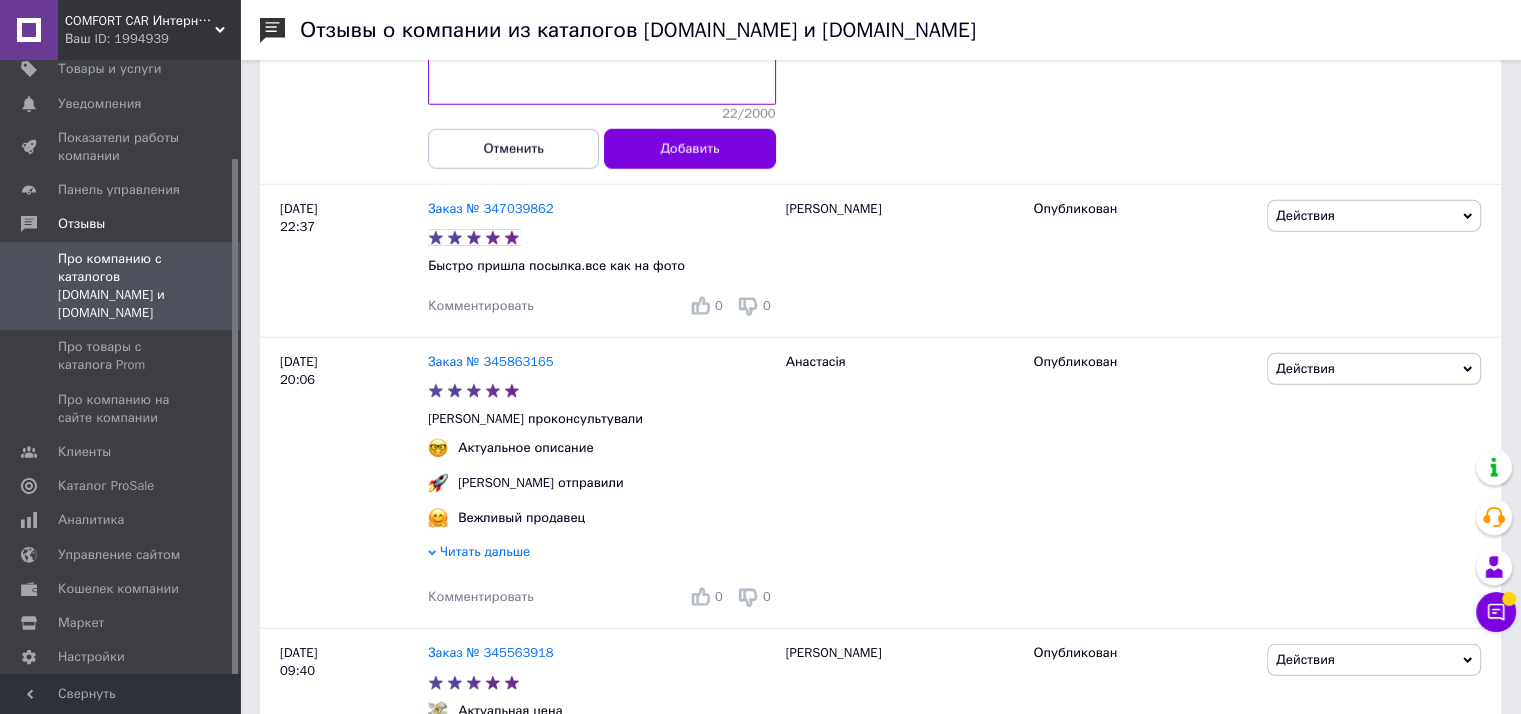 scroll, scrollTop: 5476, scrollLeft: 0, axis: vertical 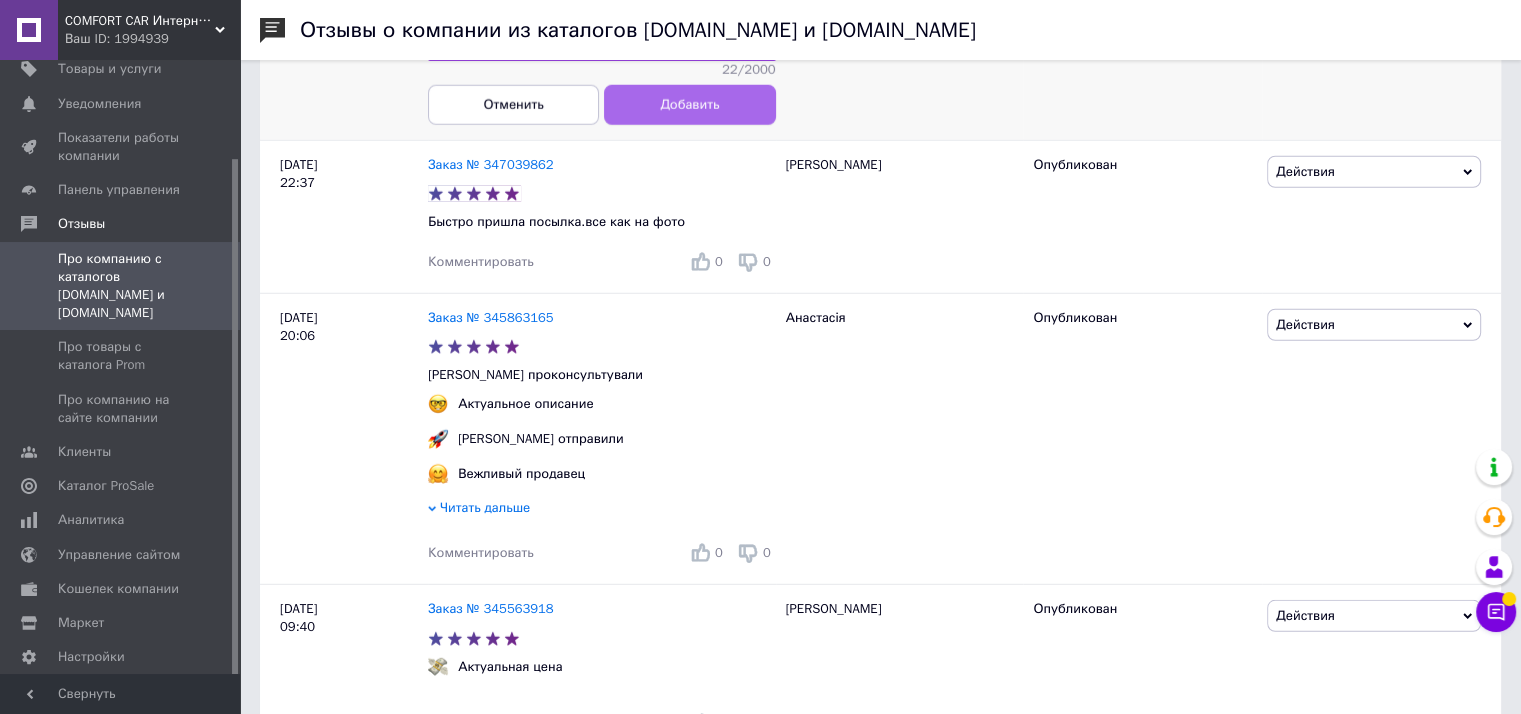 type on "Дякуємо за Ваш відгук!" 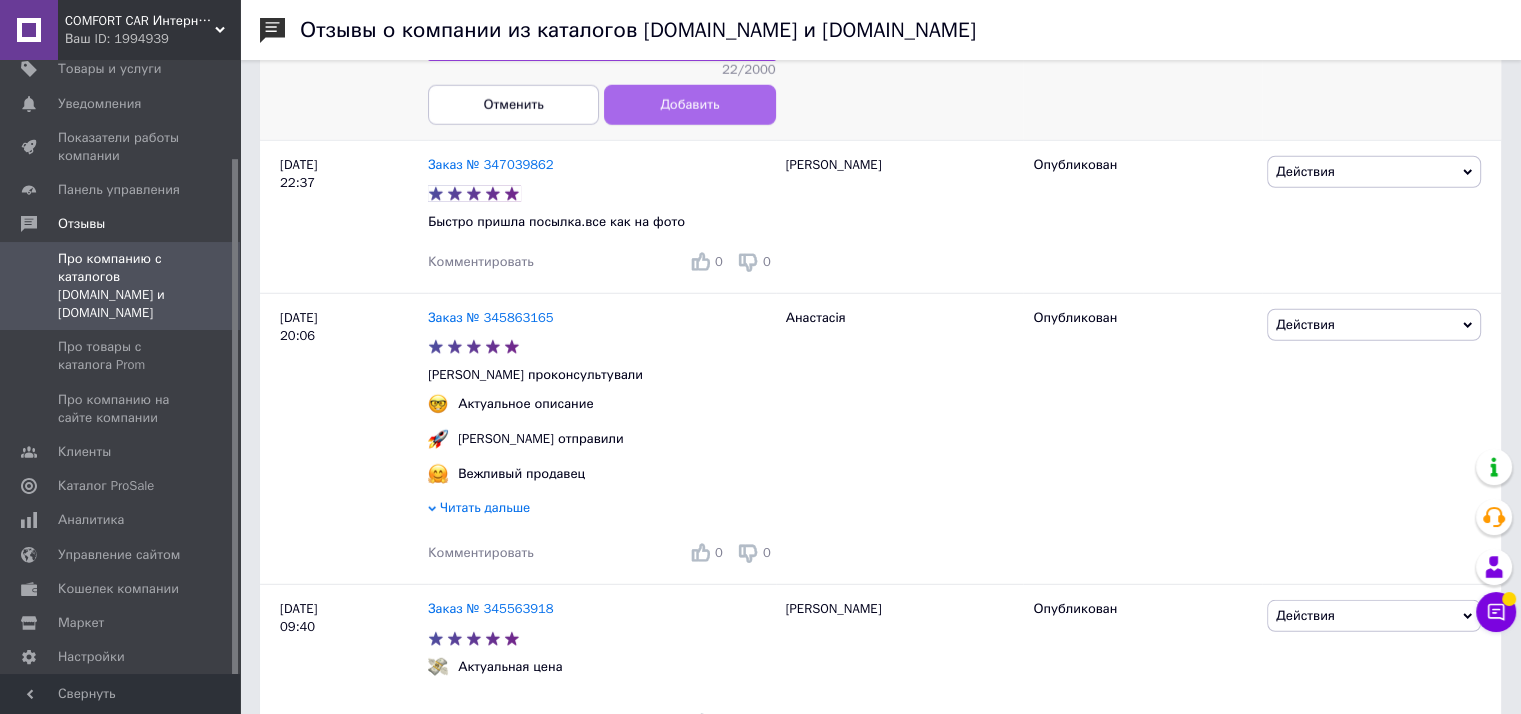 click on "Добавить" at bounding box center [689, 105] 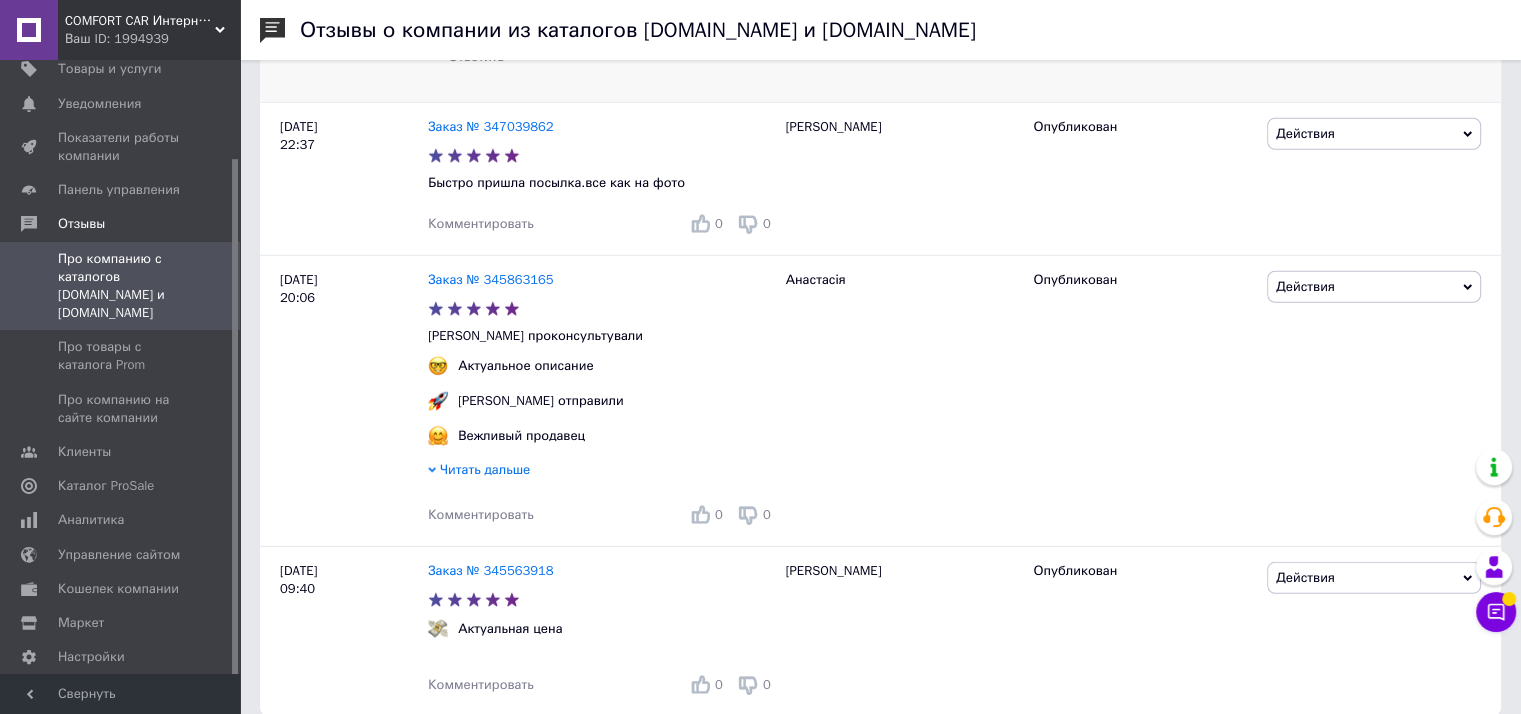 scroll, scrollTop: 5463, scrollLeft: 0, axis: vertical 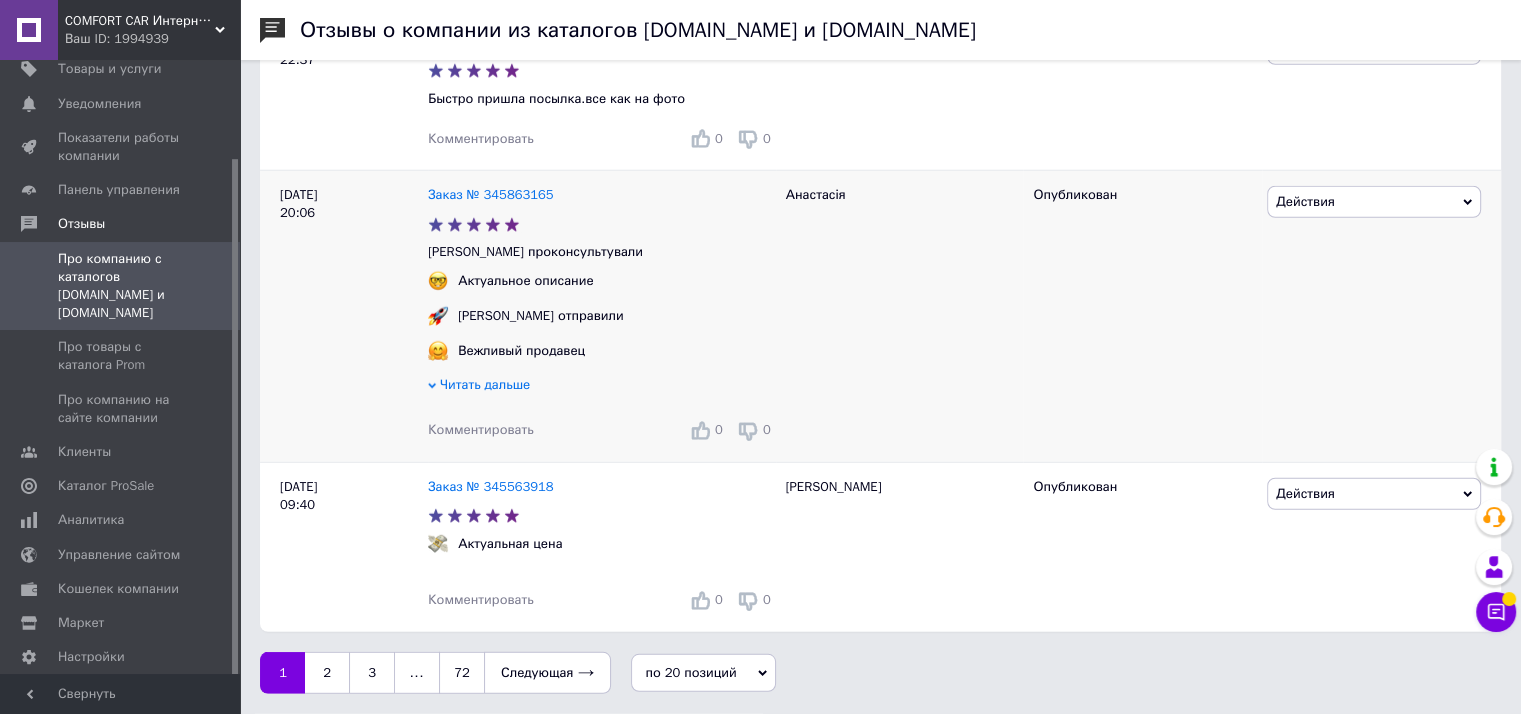 click on "Комментировать" at bounding box center [481, 429] 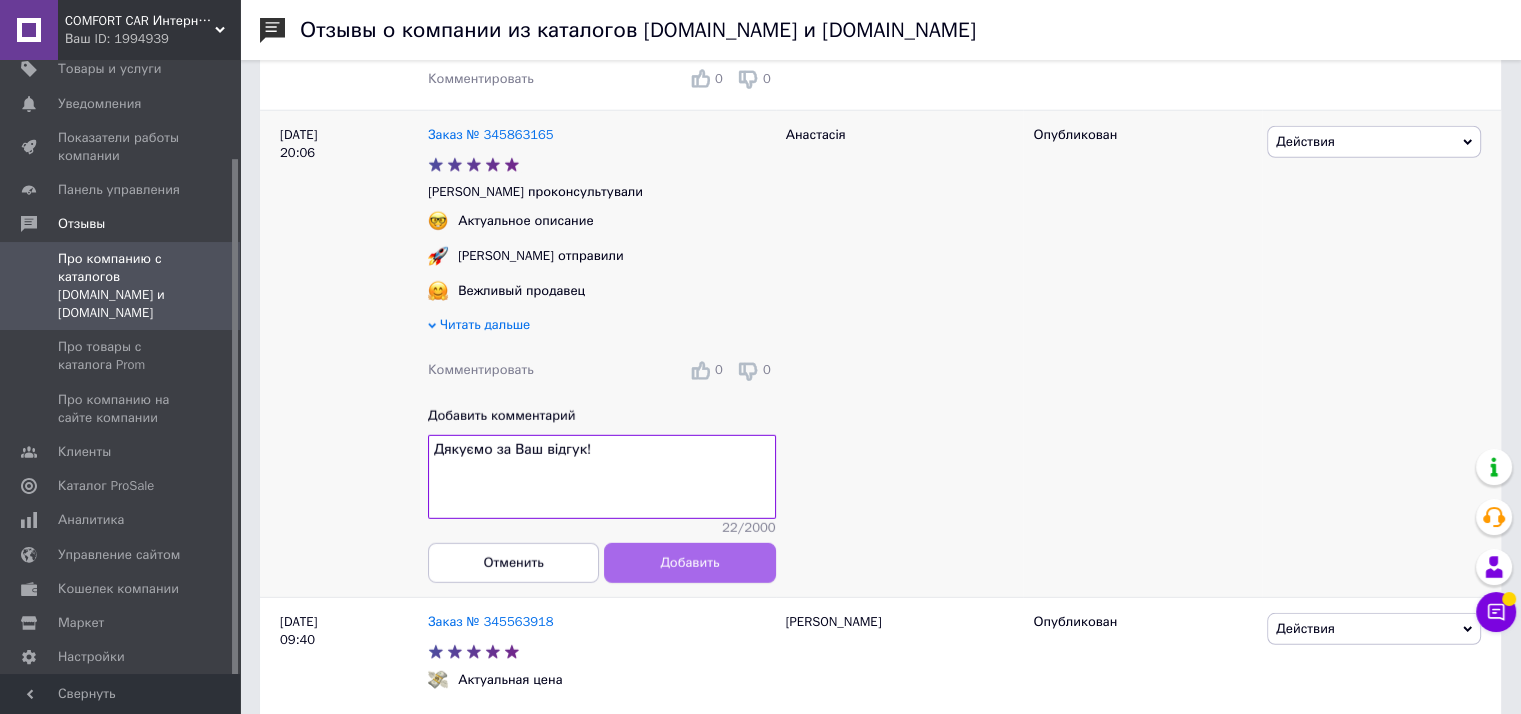 type on "Дякуємо за Ваш відгук!" 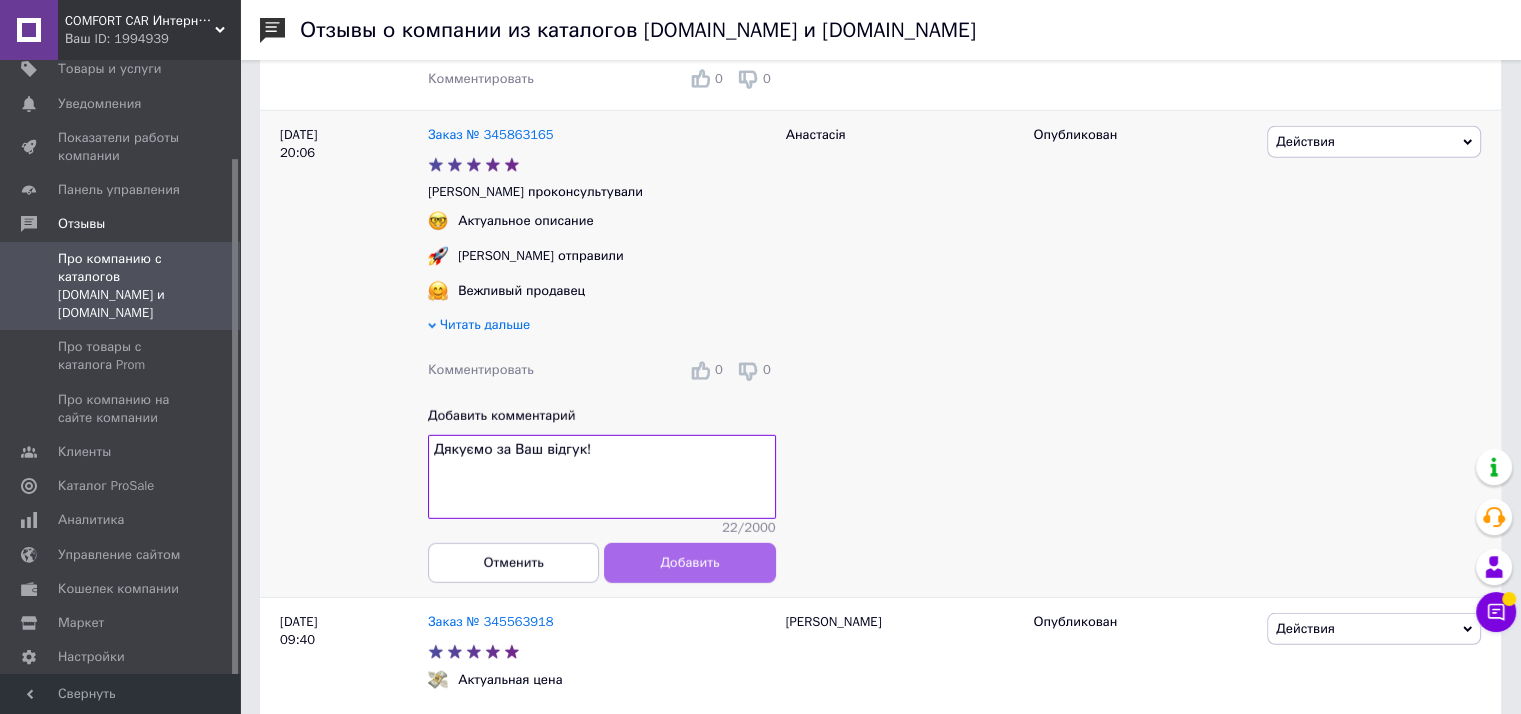 click on "Добавить" at bounding box center (689, 562) 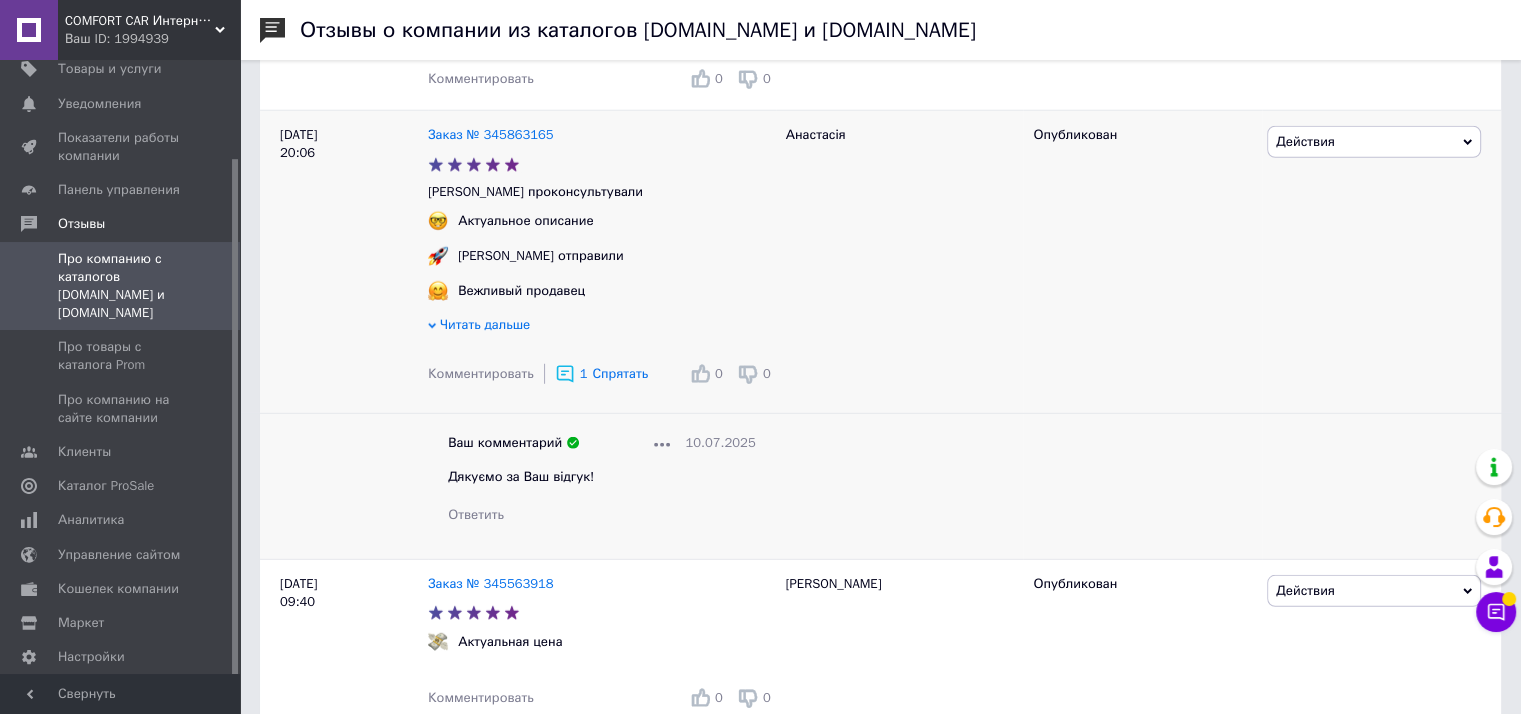 scroll, scrollTop: 5620, scrollLeft: 0, axis: vertical 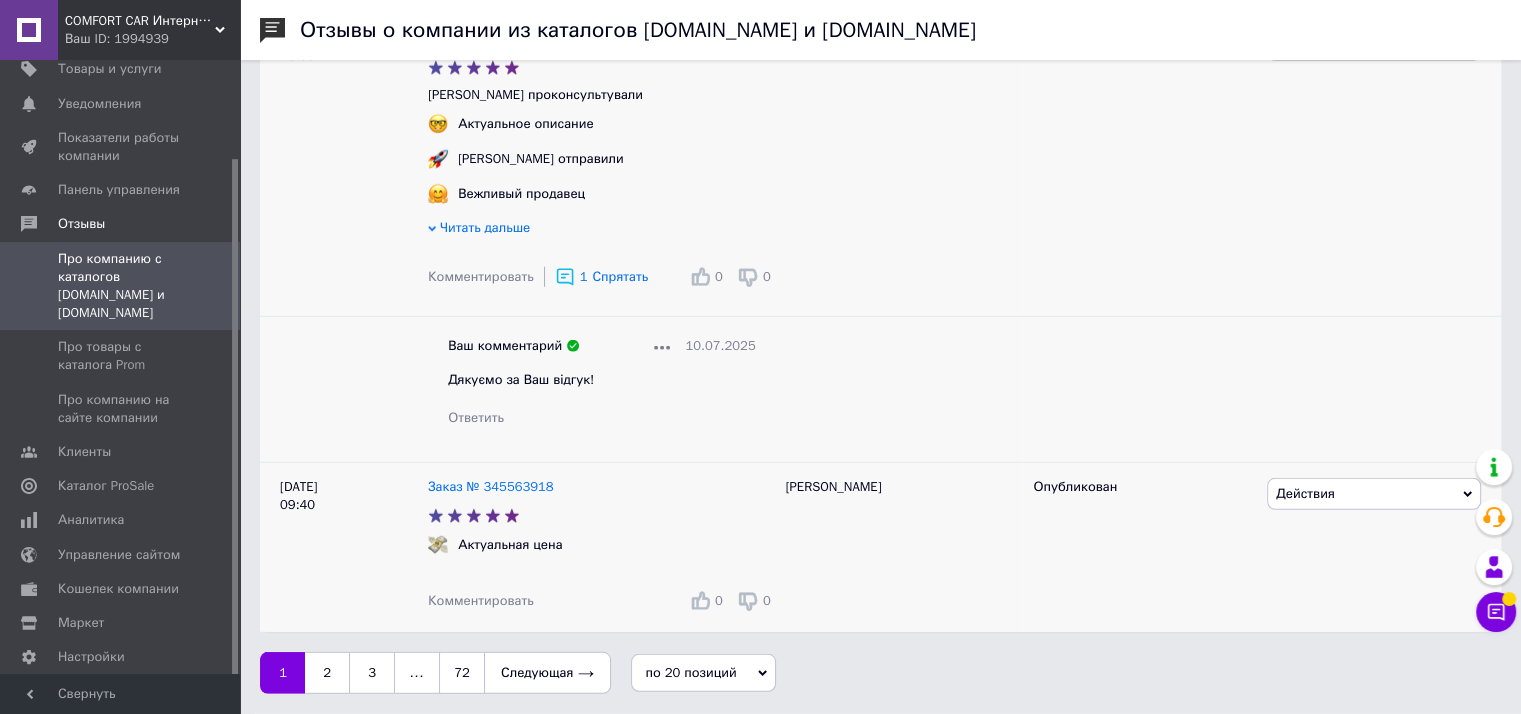 click on "Комментировать" at bounding box center (481, 600) 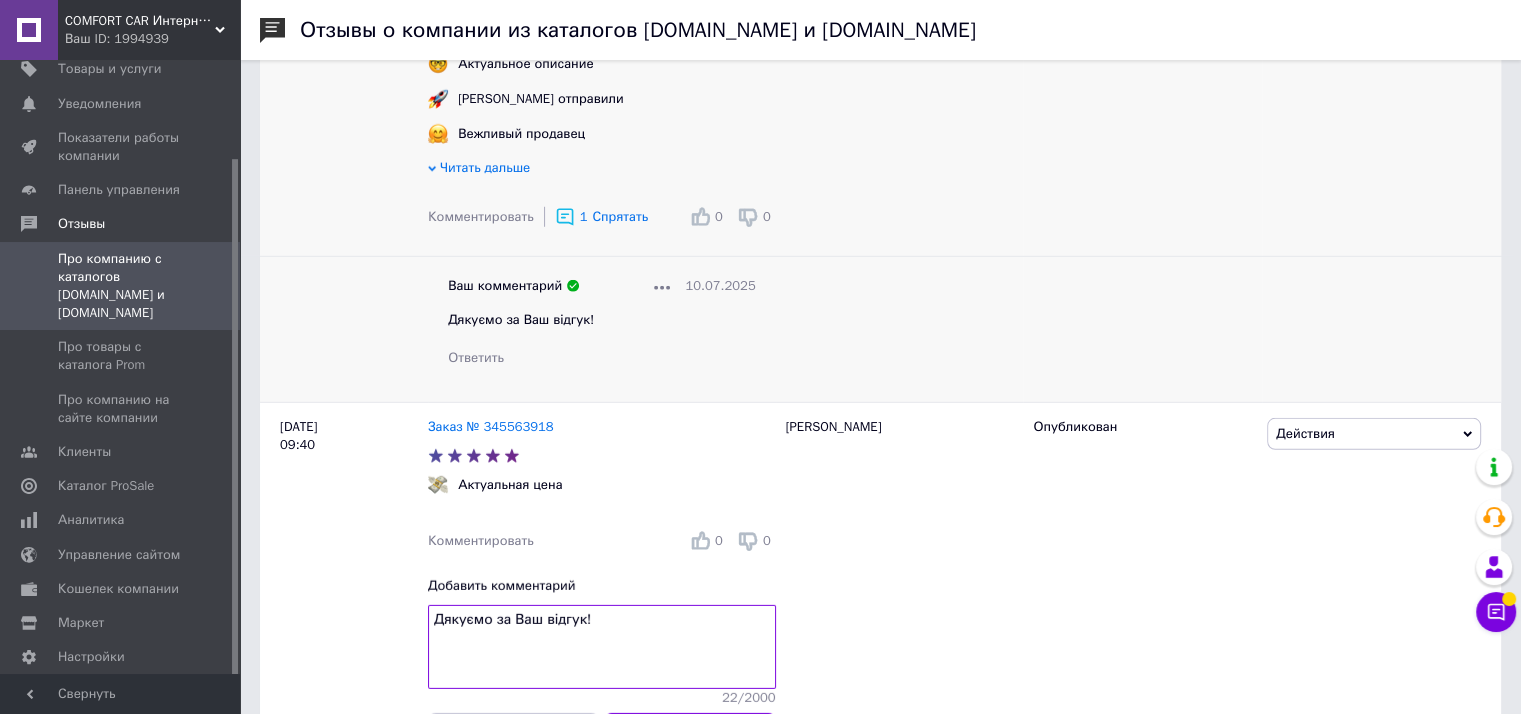 scroll, scrollTop: 5816, scrollLeft: 0, axis: vertical 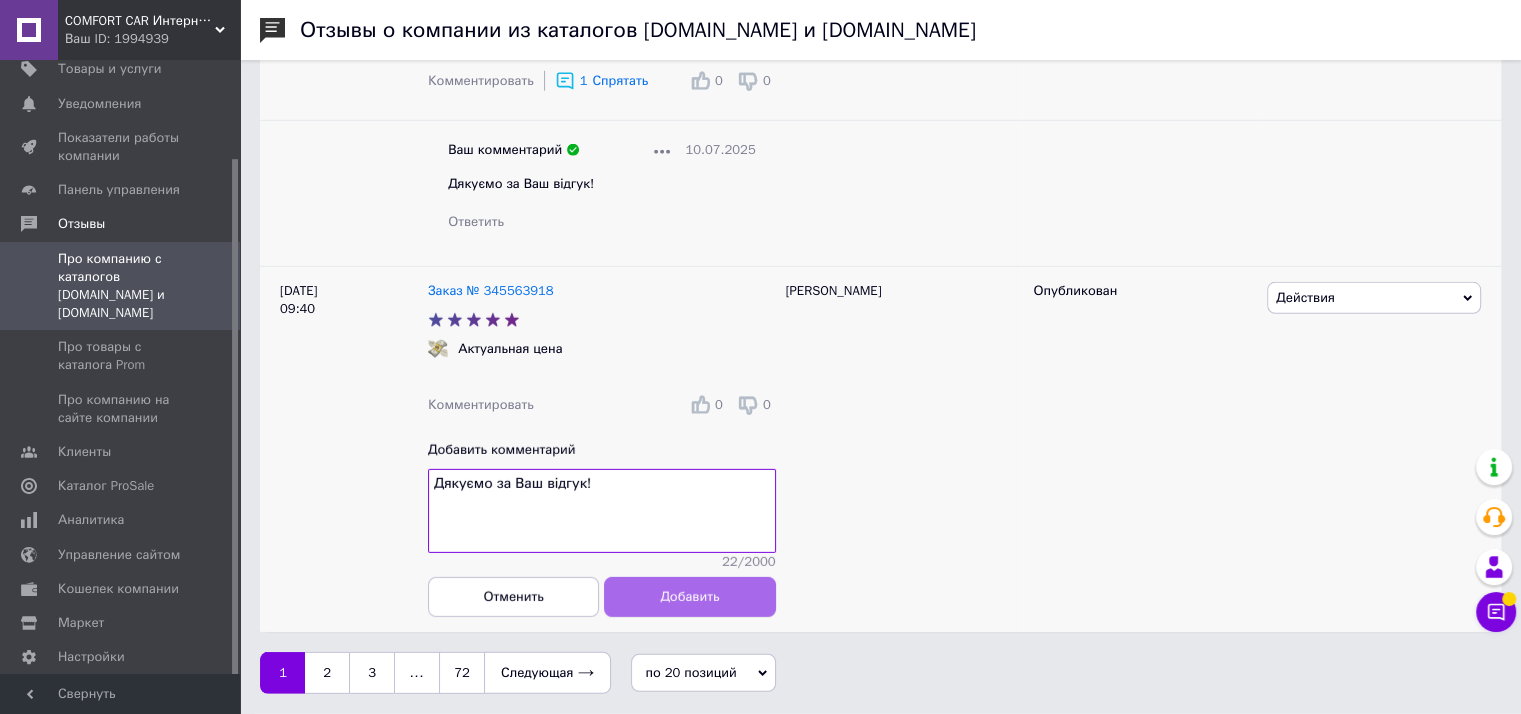 type on "Дякуємо за Ваш відгук!" 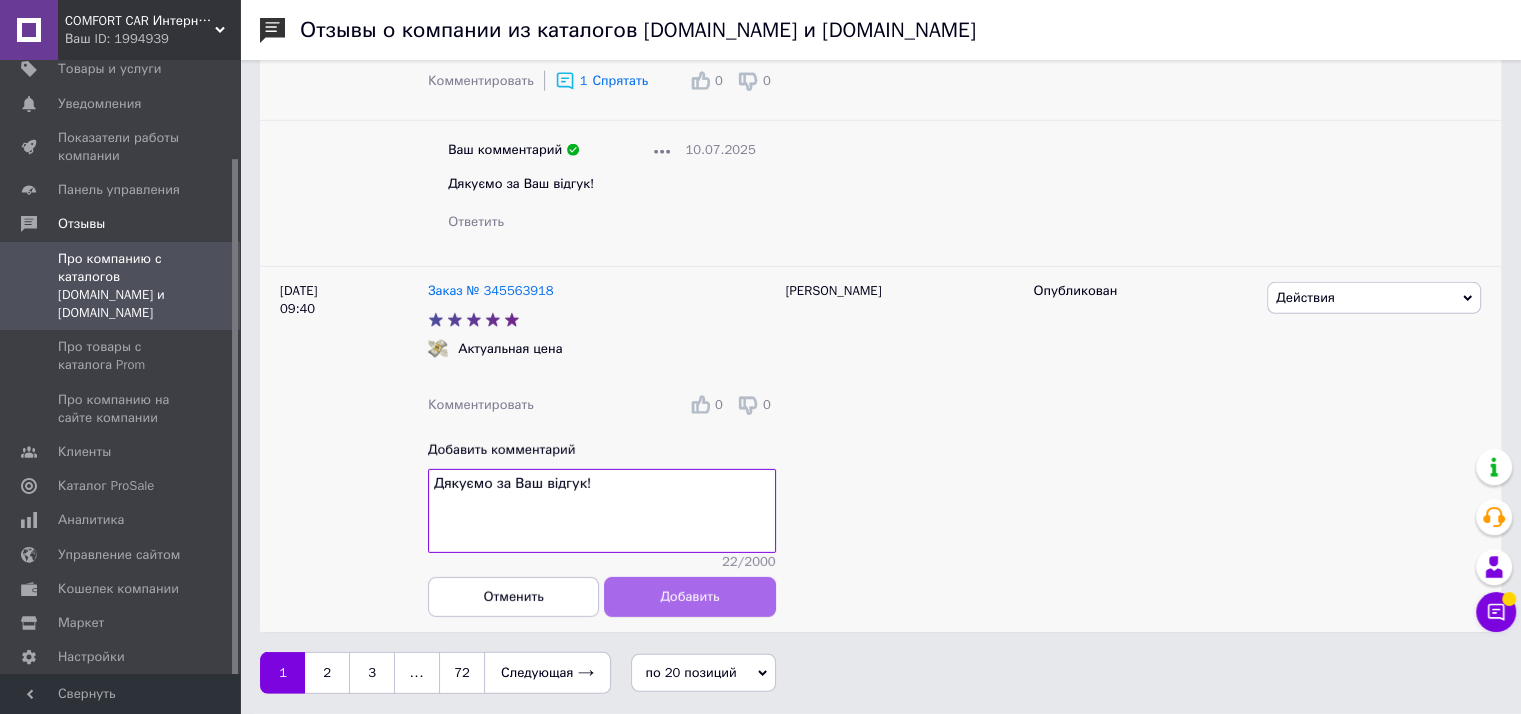 click on "Добавить" at bounding box center [689, 597] 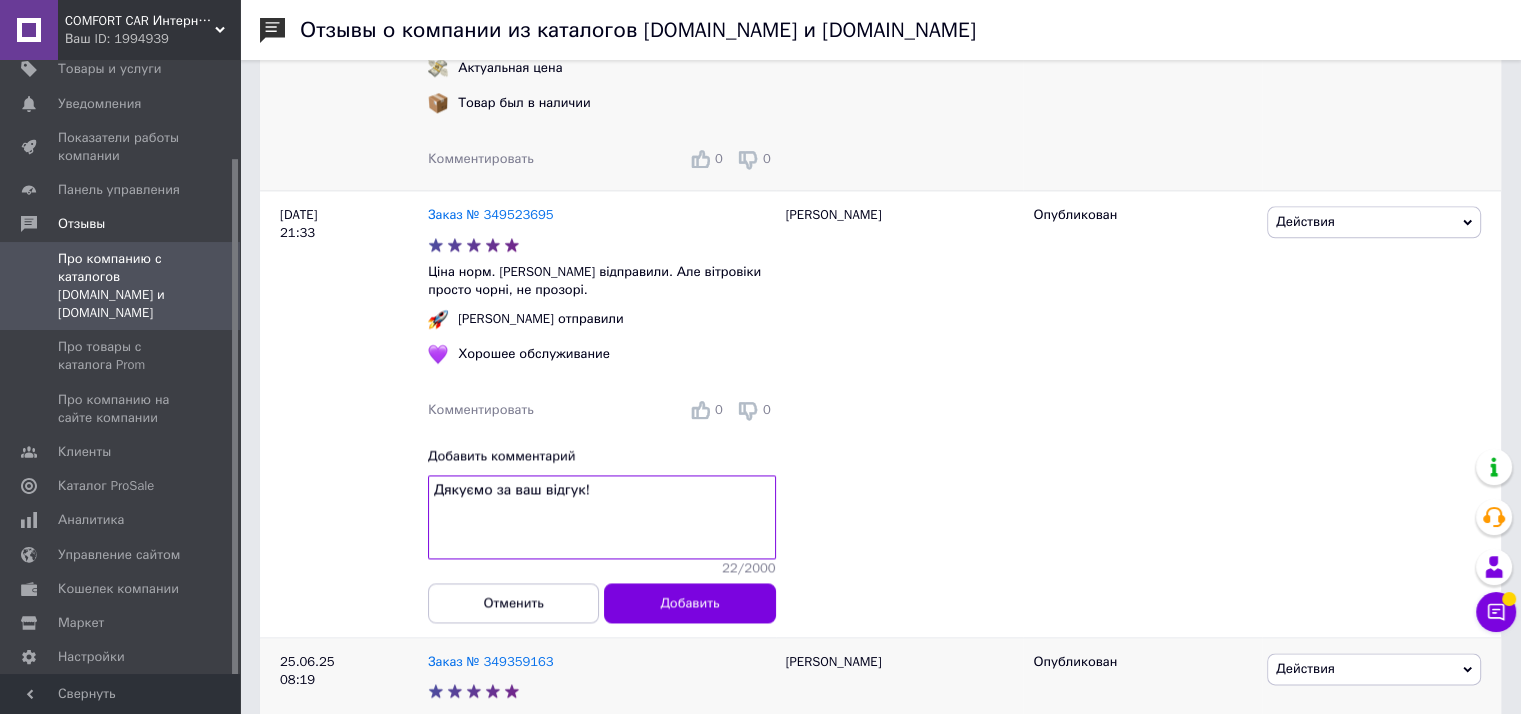scroll, scrollTop: 2371, scrollLeft: 0, axis: vertical 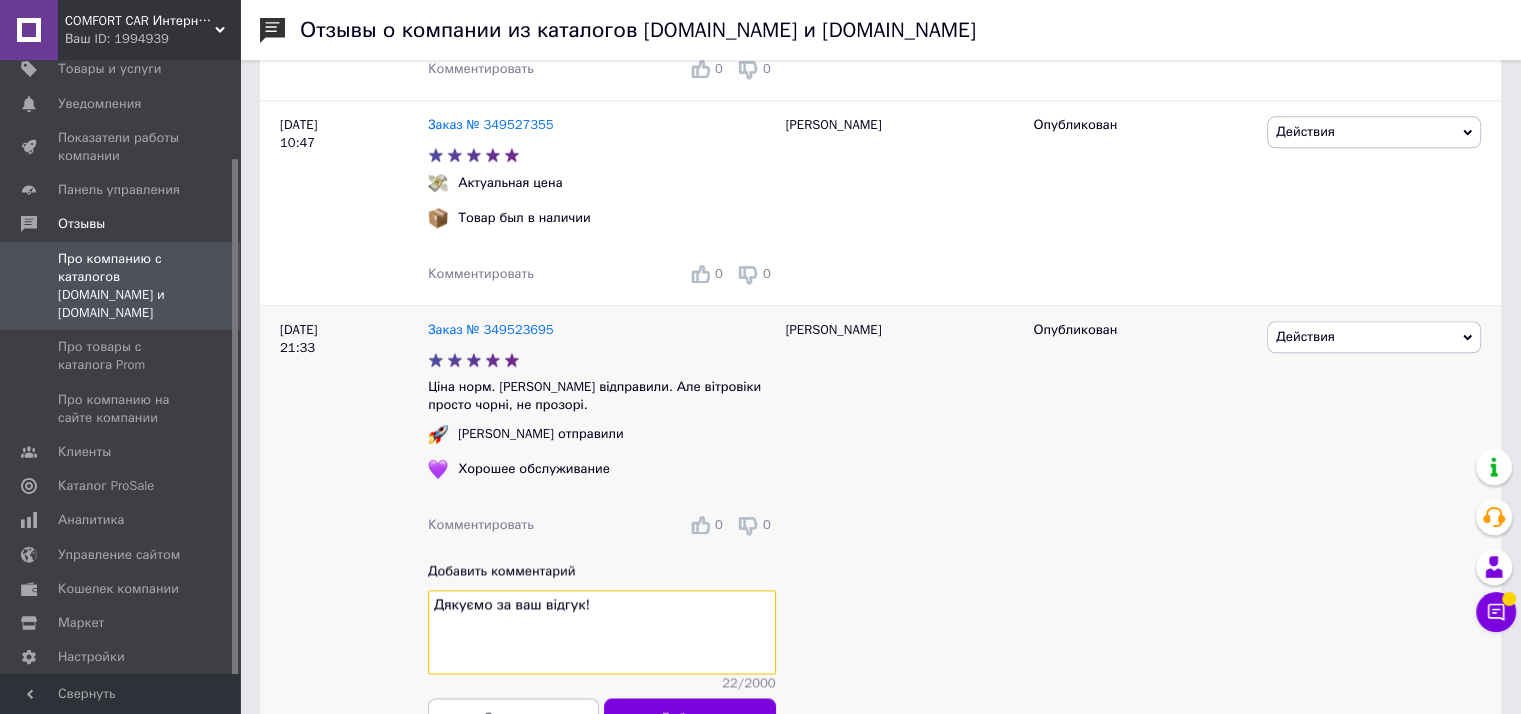 drag, startPoint x: 592, startPoint y: 637, endPoint x: 358, endPoint y: 658, distance: 234.94041 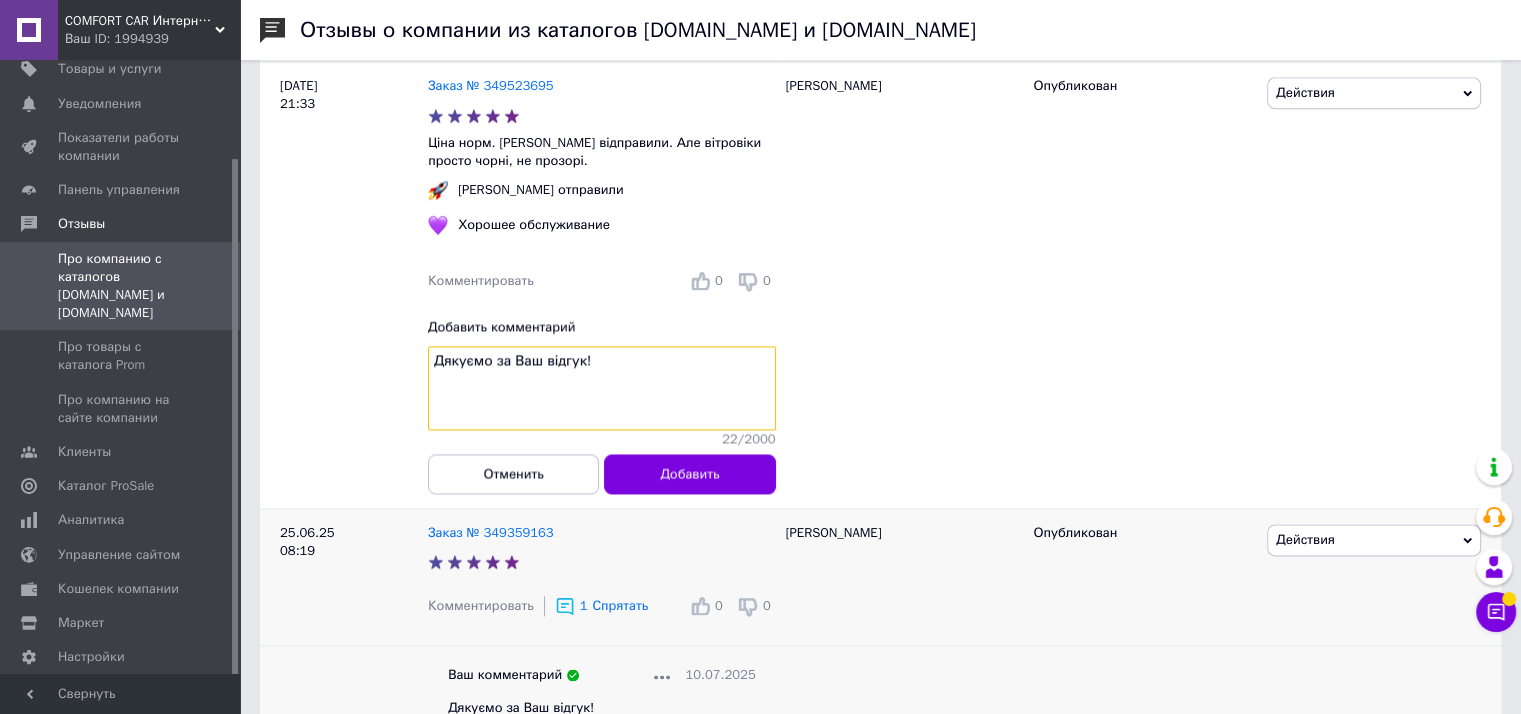 scroll, scrollTop: 2660, scrollLeft: 0, axis: vertical 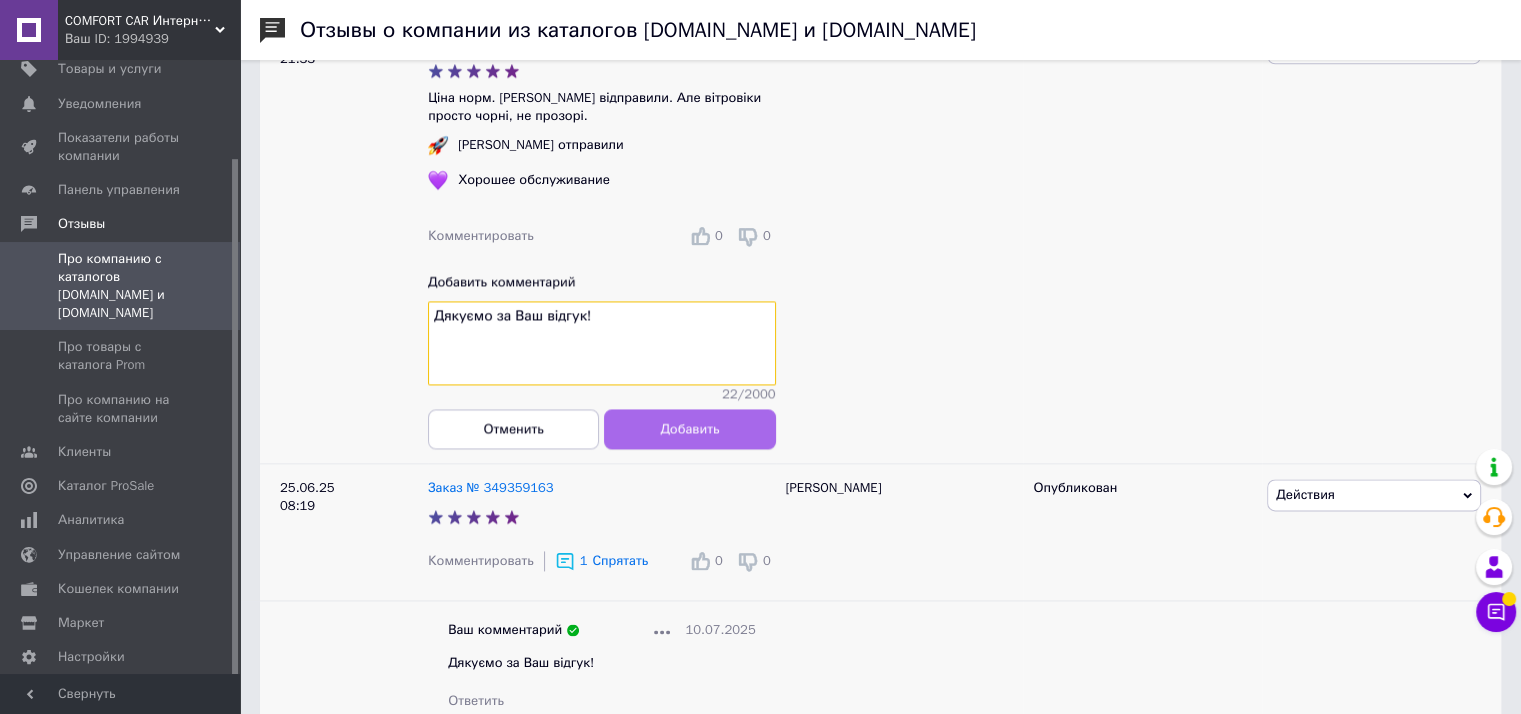 type on "Дякуємо за Ваш відгук!" 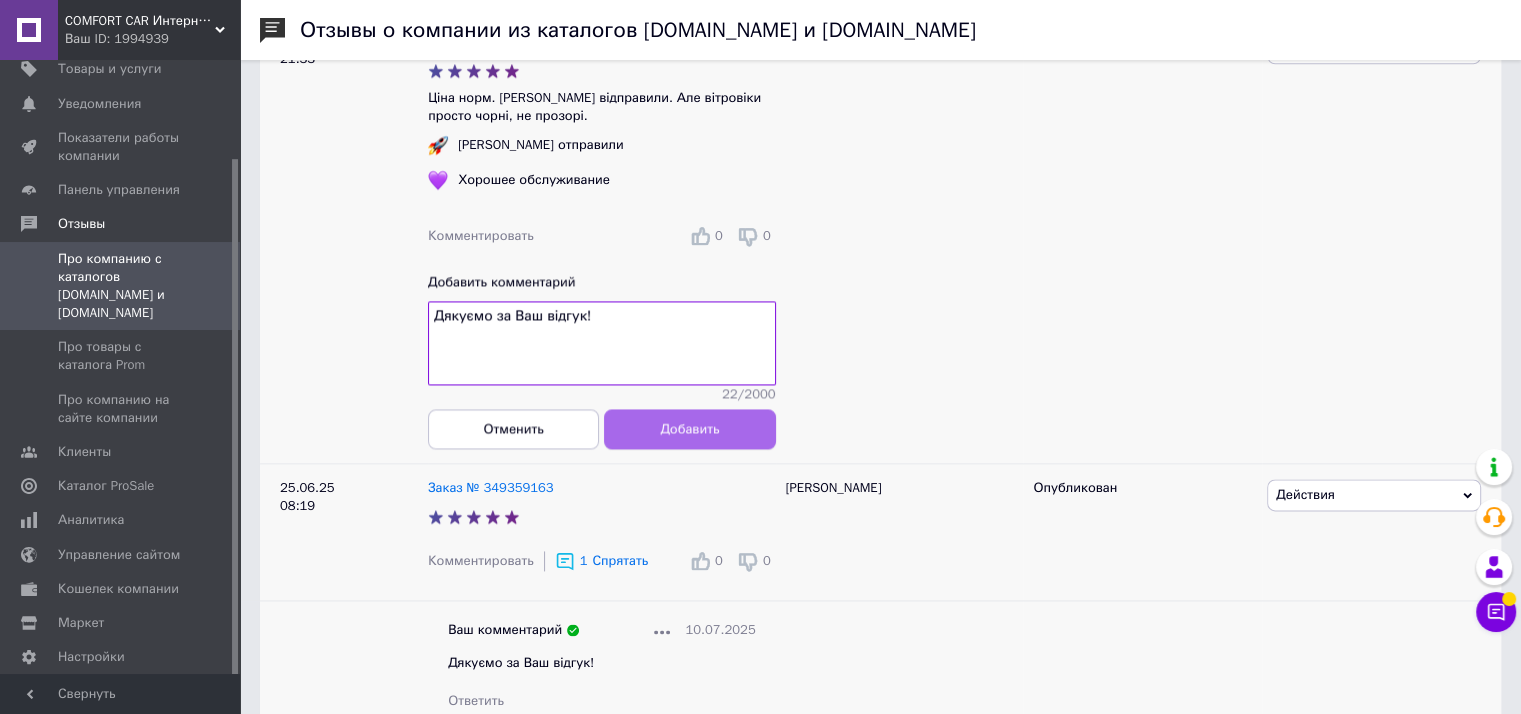 click on "Добавить" at bounding box center [689, 428] 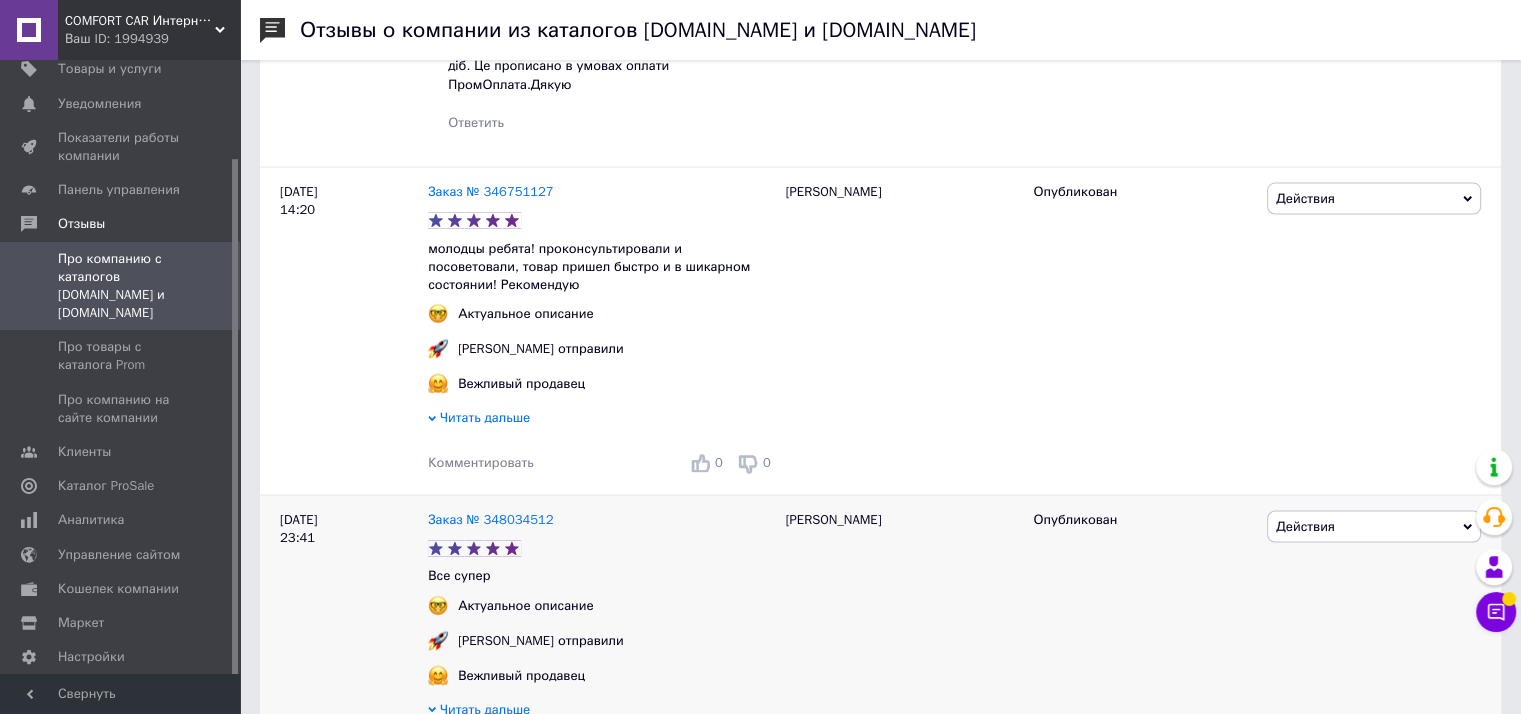 scroll, scrollTop: 3939, scrollLeft: 0, axis: vertical 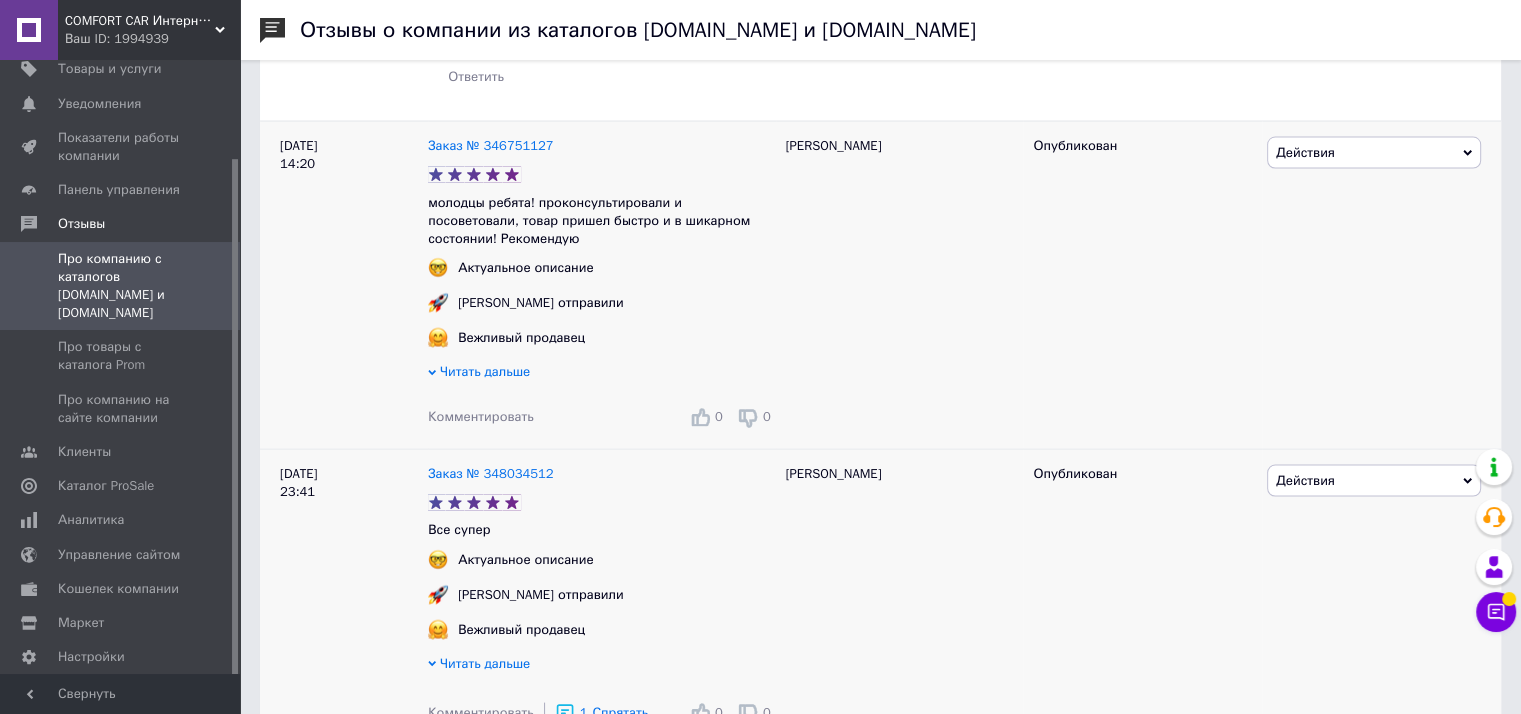 click on "Комментировать" at bounding box center (481, 416) 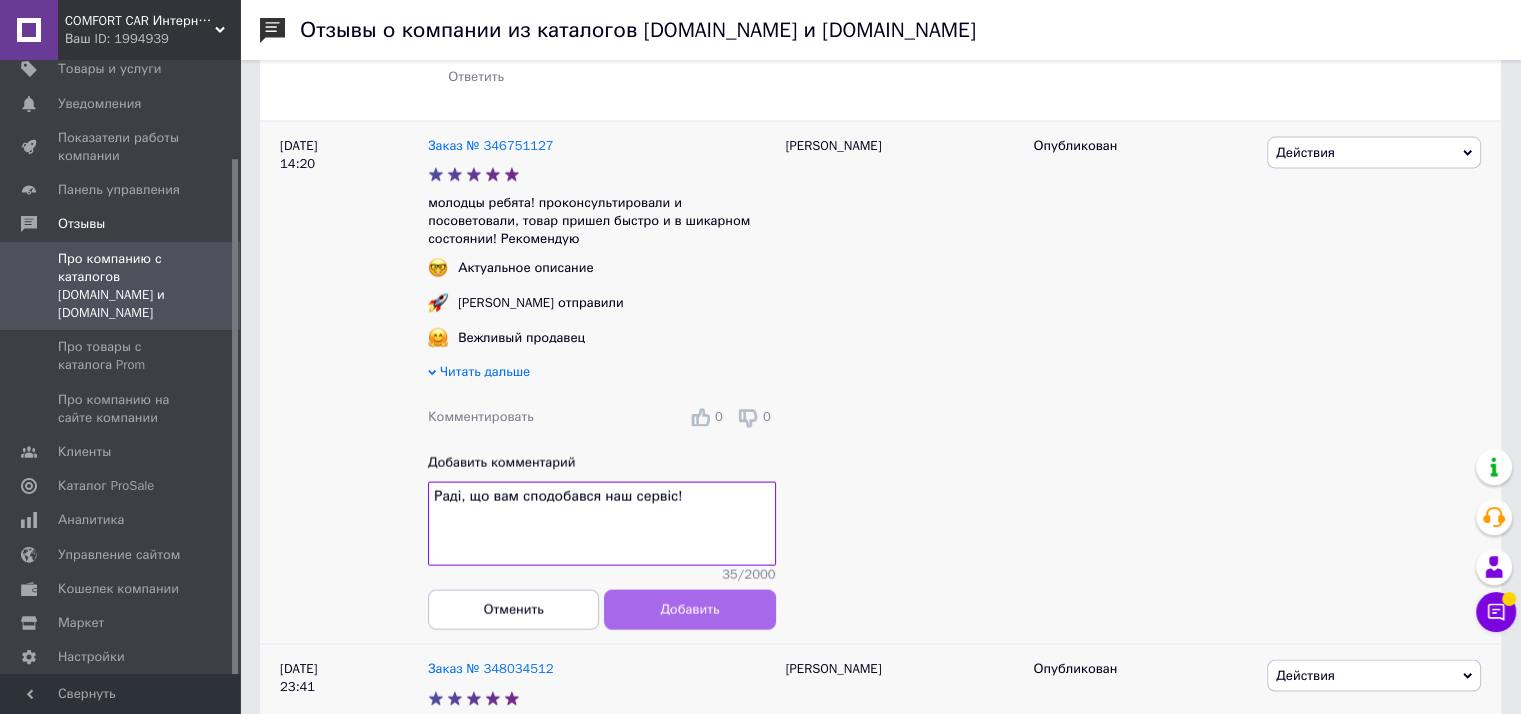 type on "Раді, що вам сподобався наш сервіс!" 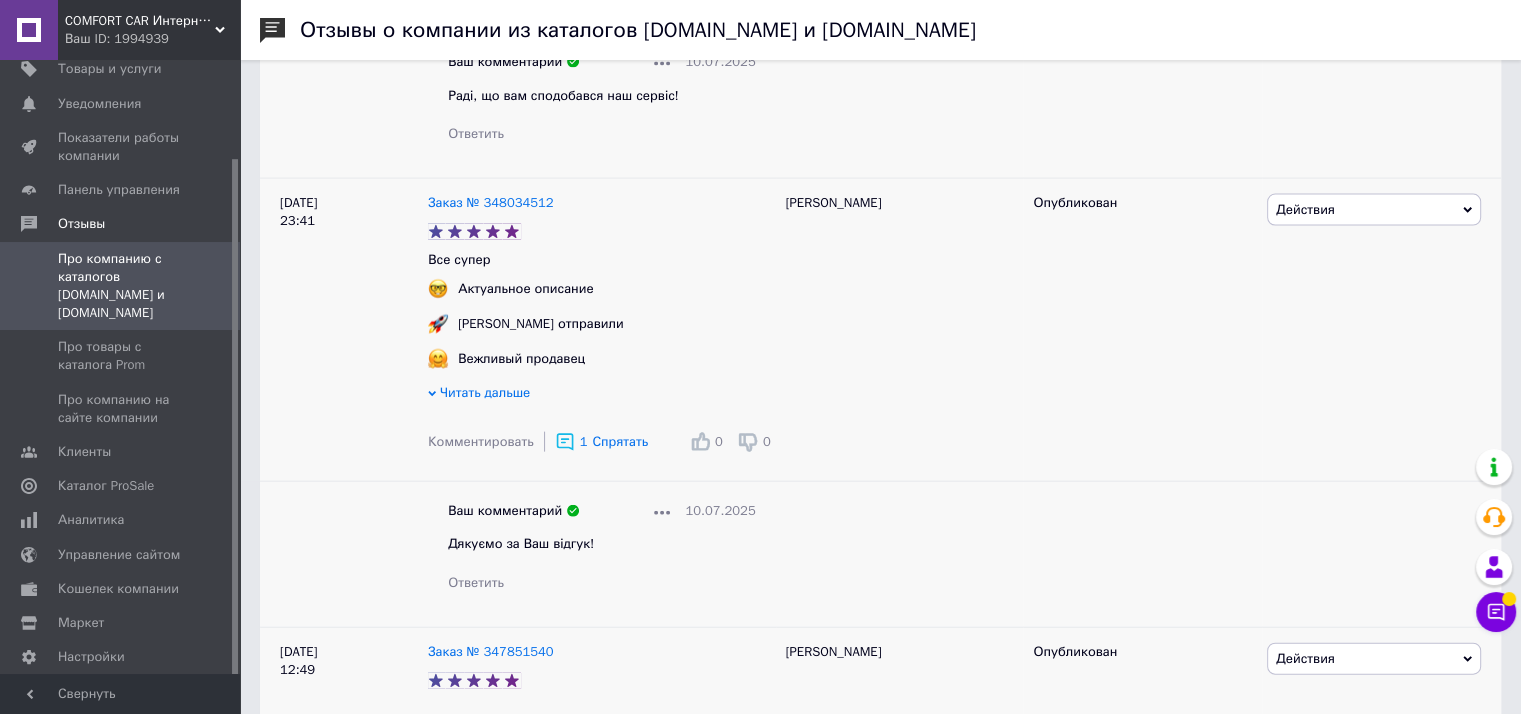 scroll, scrollTop: 4375, scrollLeft: 0, axis: vertical 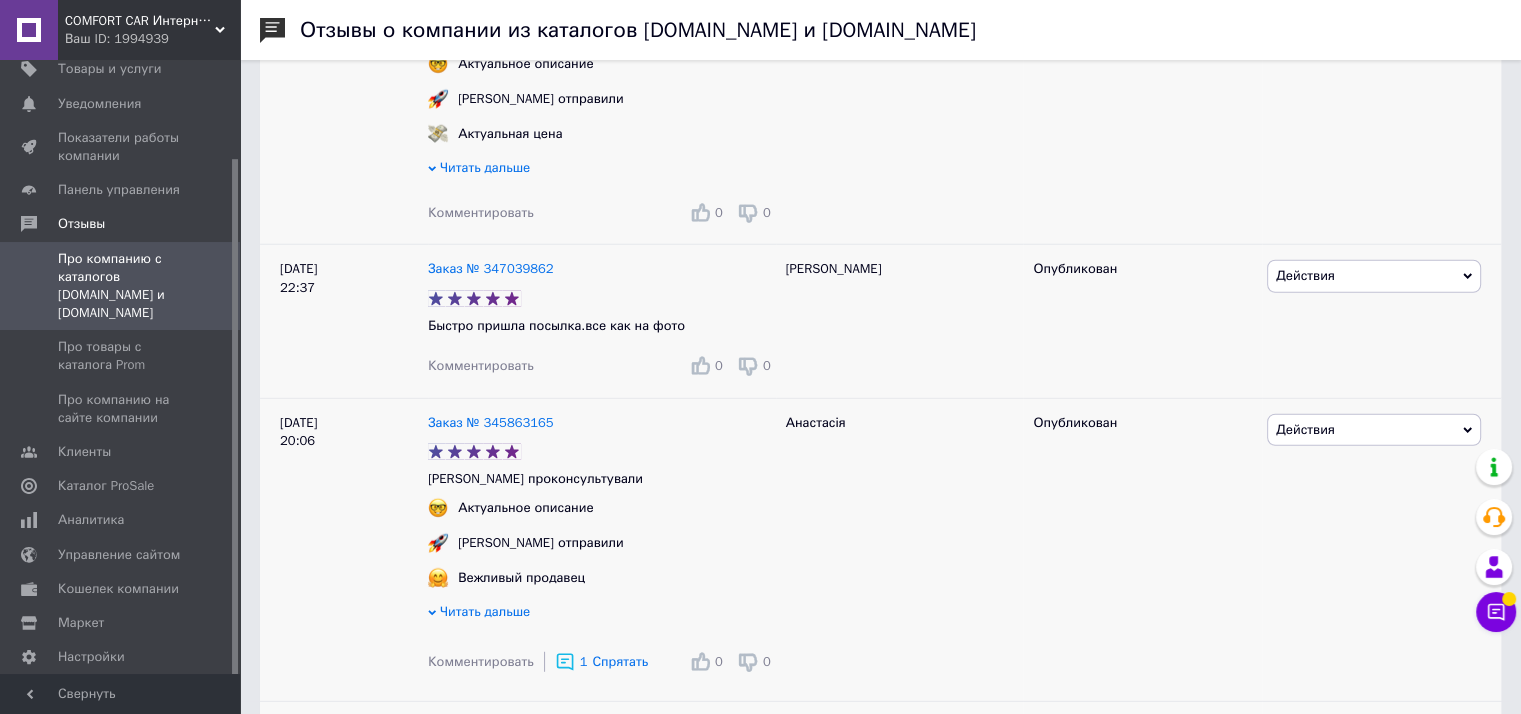 click on "Комментировать" at bounding box center (481, 365) 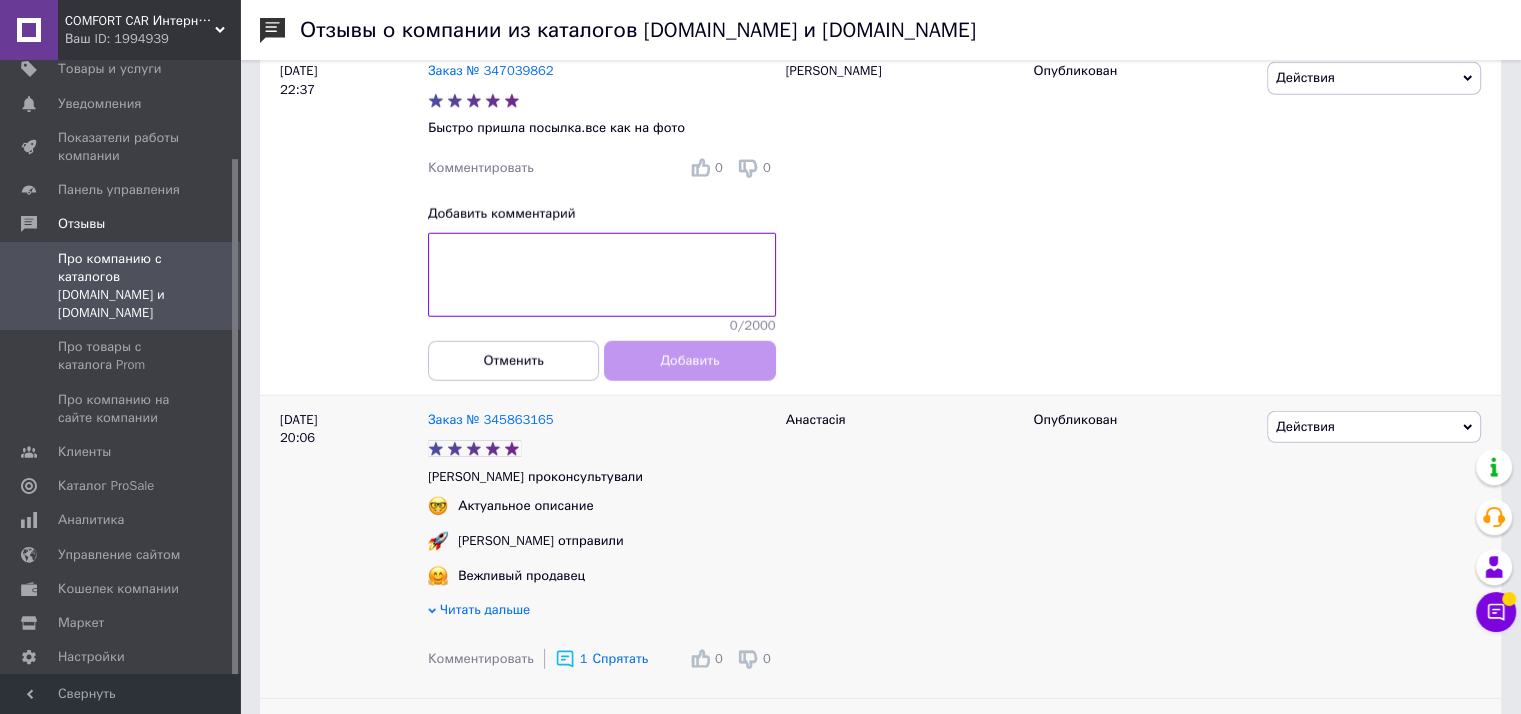 scroll, scrollTop: 5501, scrollLeft: 0, axis: vertical 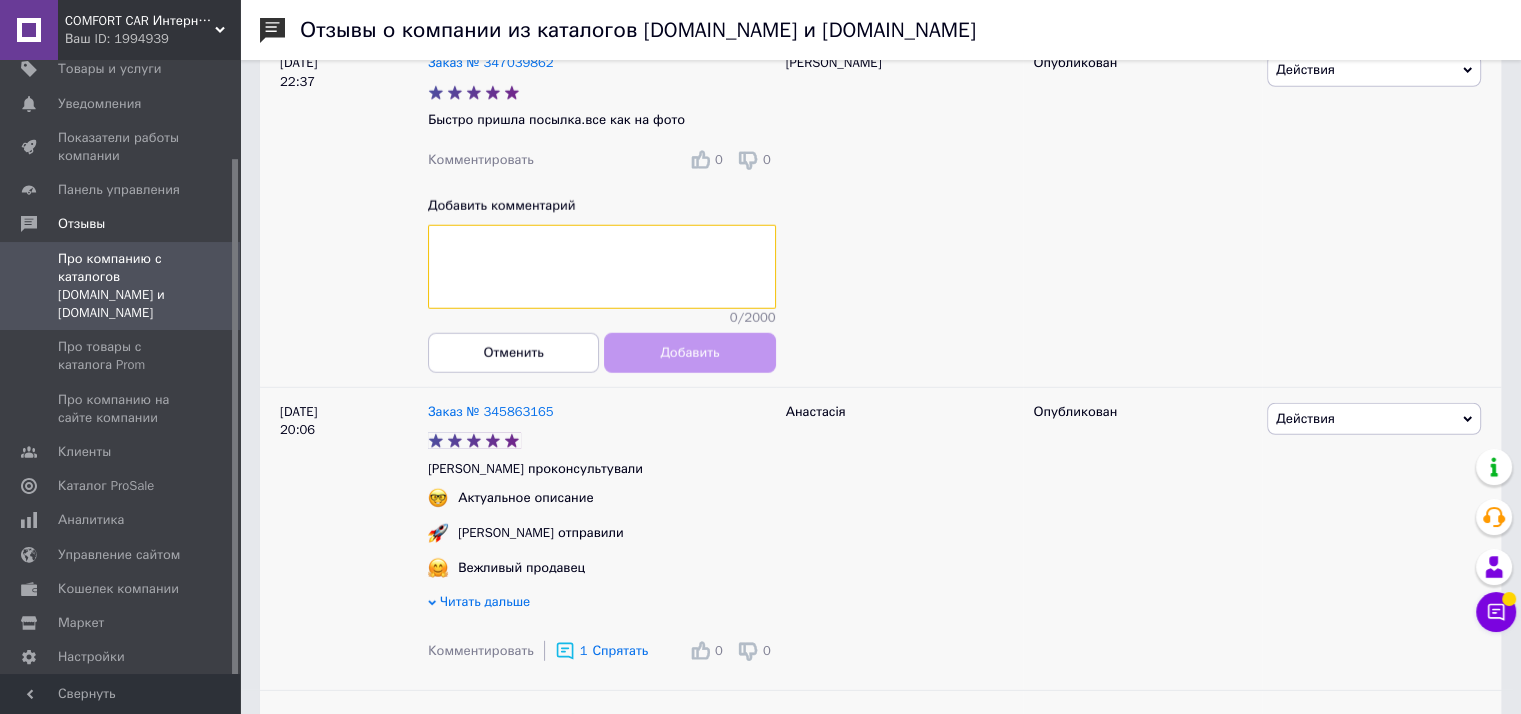 paste on "Ми цінуємо ваш час і відгук" 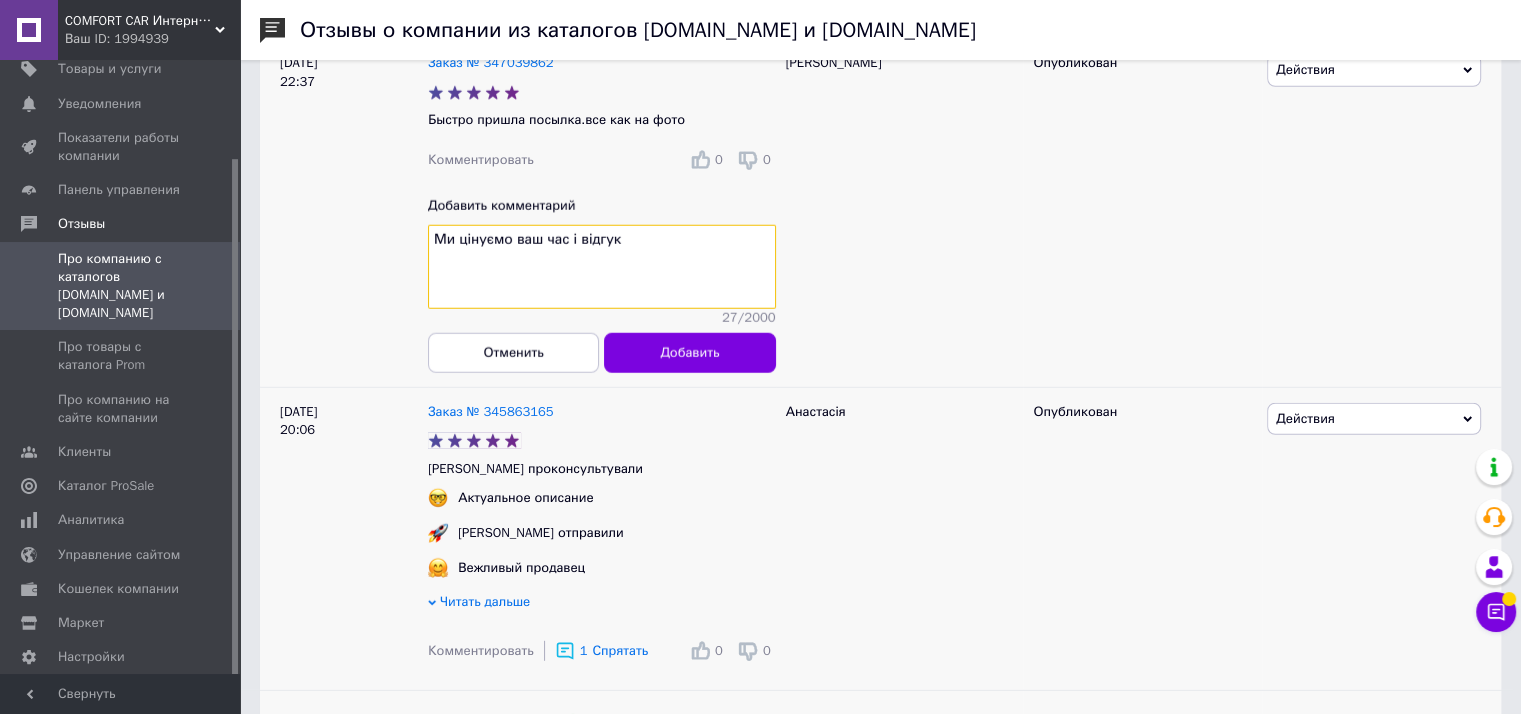click on "Ми цінуємо ваш час і відгук" at bounding box center [602, 267] 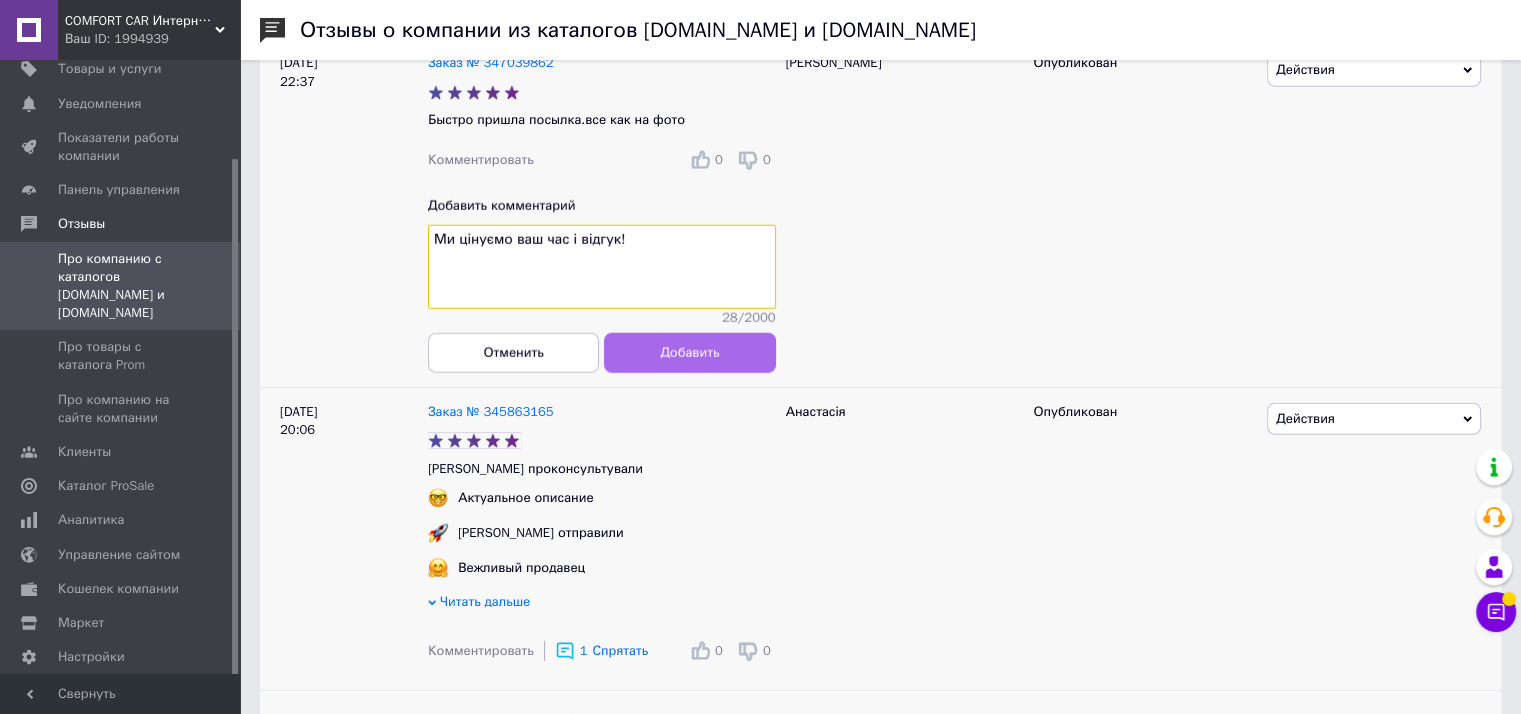 type on "Ми цінуємо ваш час і відгук!" 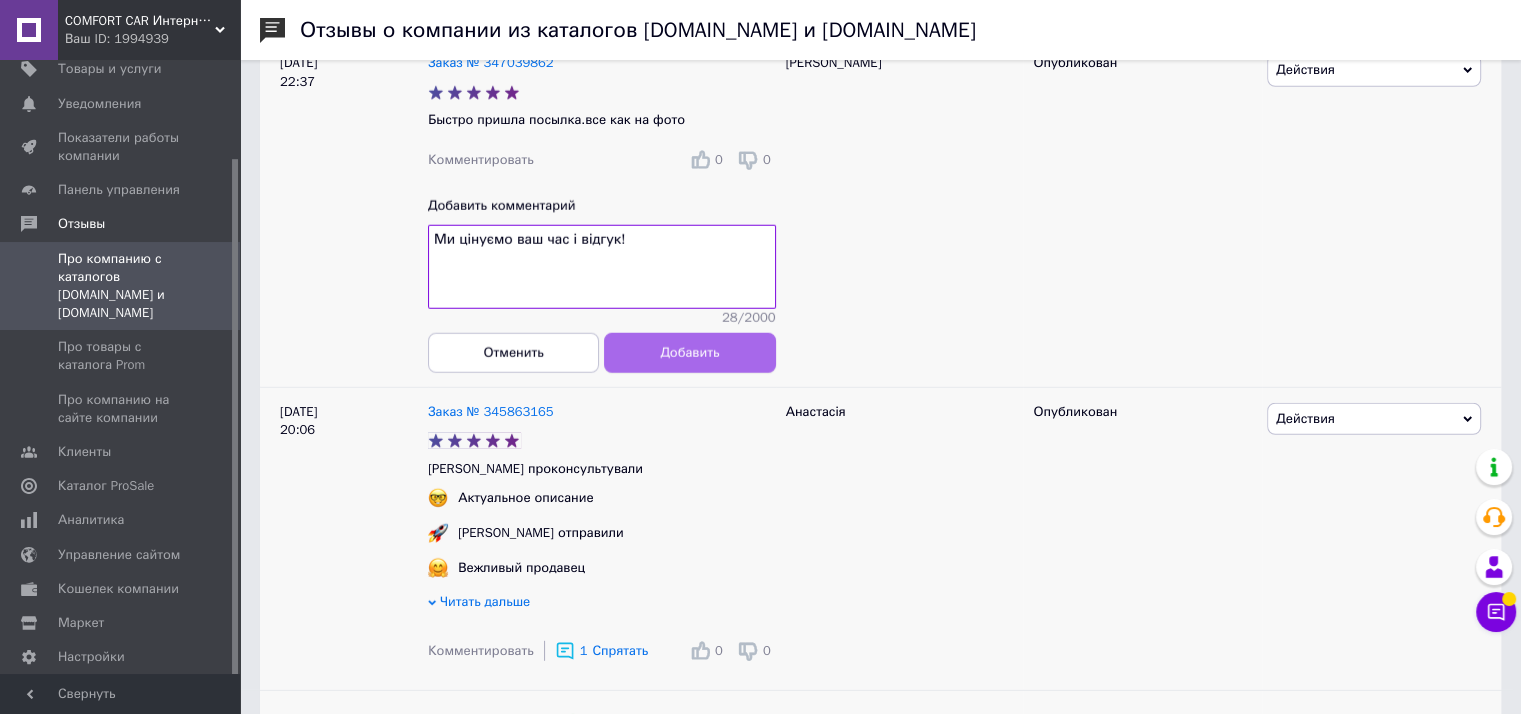 click on "Добавить" at bounding box center (689, 352) 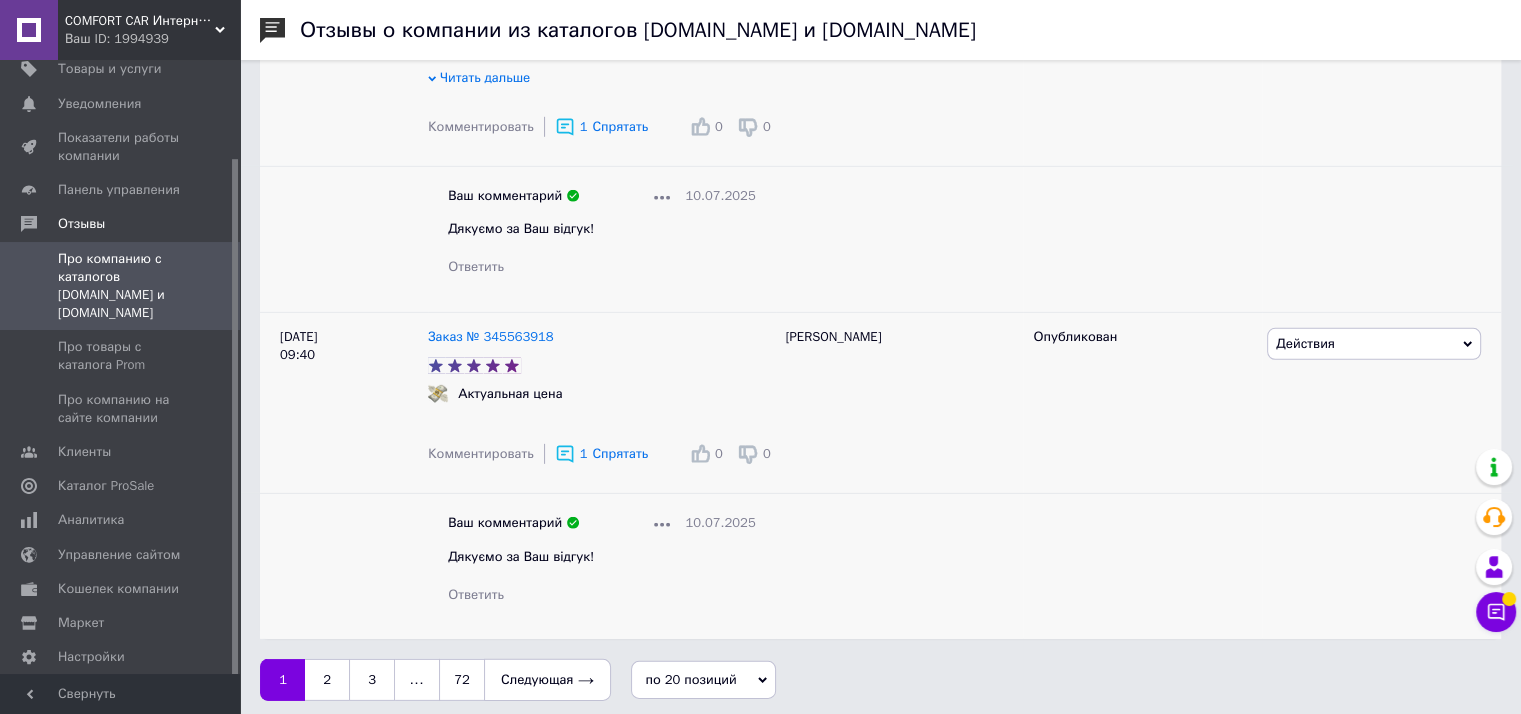 scroll, scrollTop: 6054, scrollLeft: 0, axis: vertical 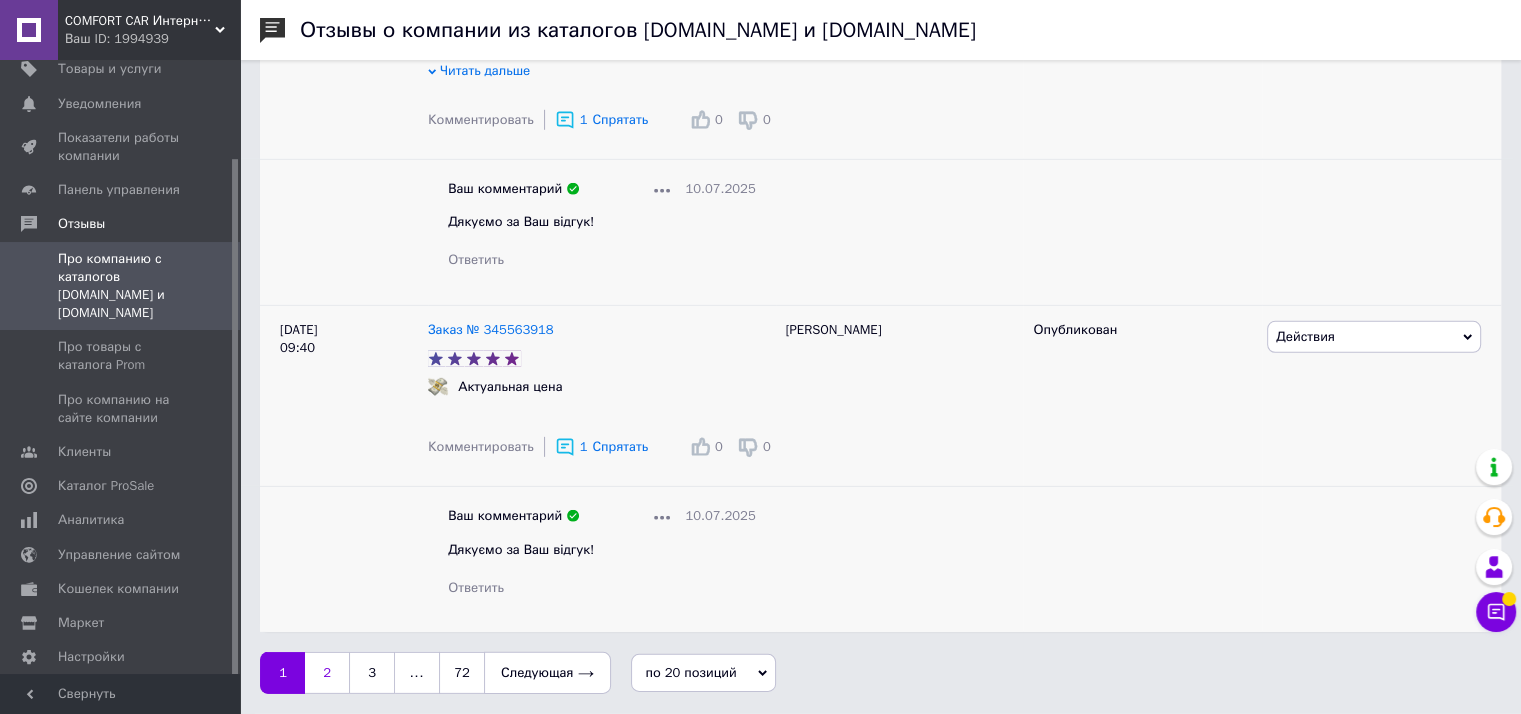 click on "2" at bounding box center (327, 673) 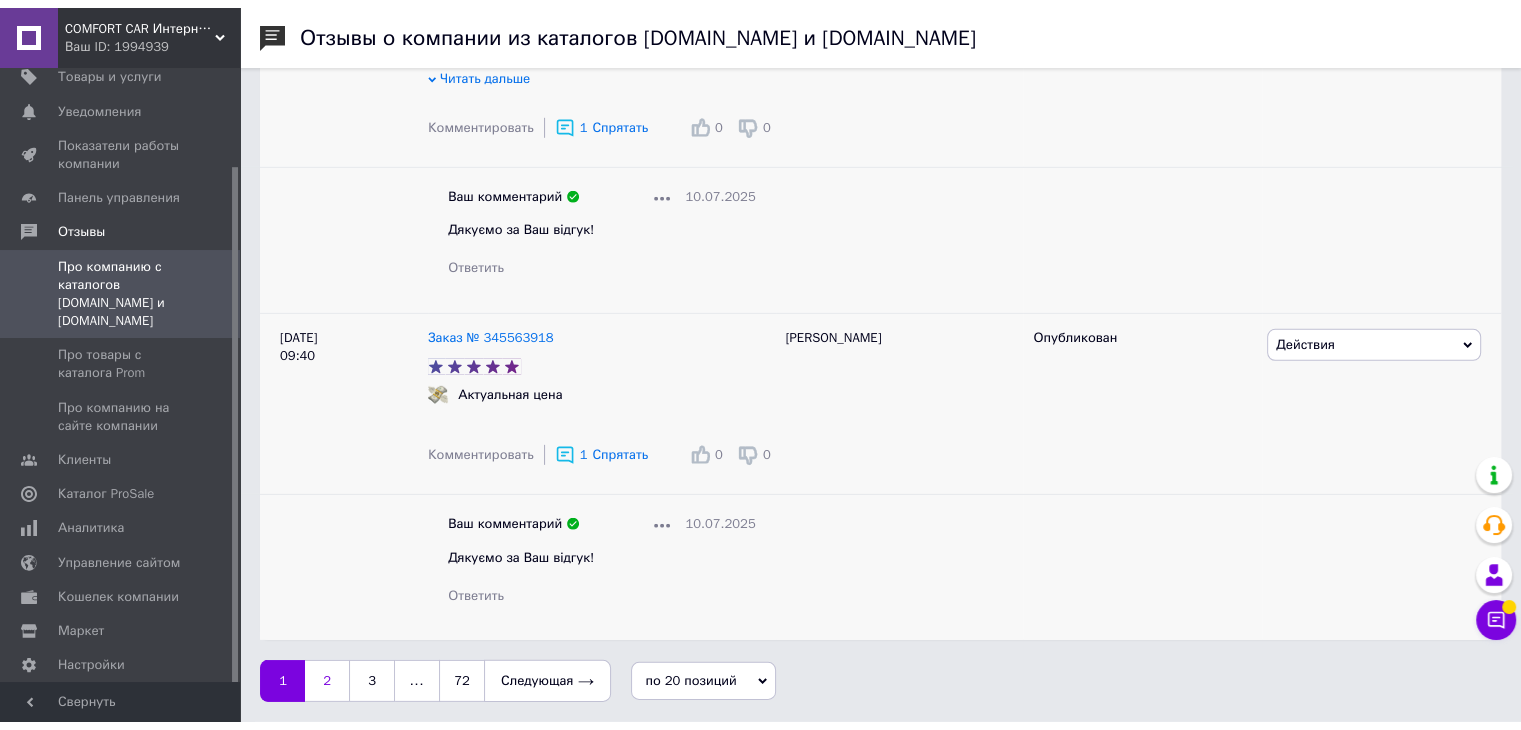 scroll, scrollTop: 0, scrollLeft: 0, axis: both 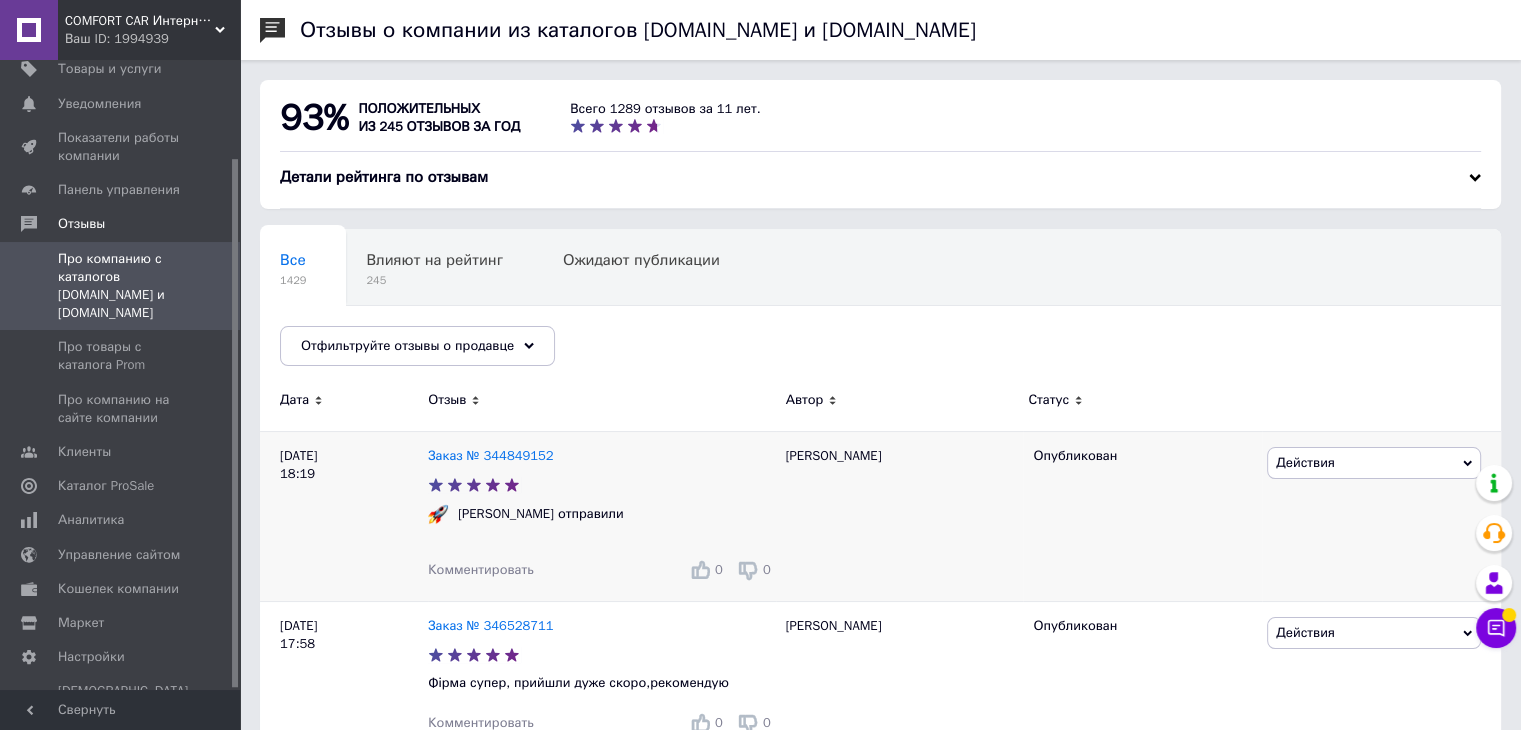 click on "Комментировать" at bounding box center [481, 569] 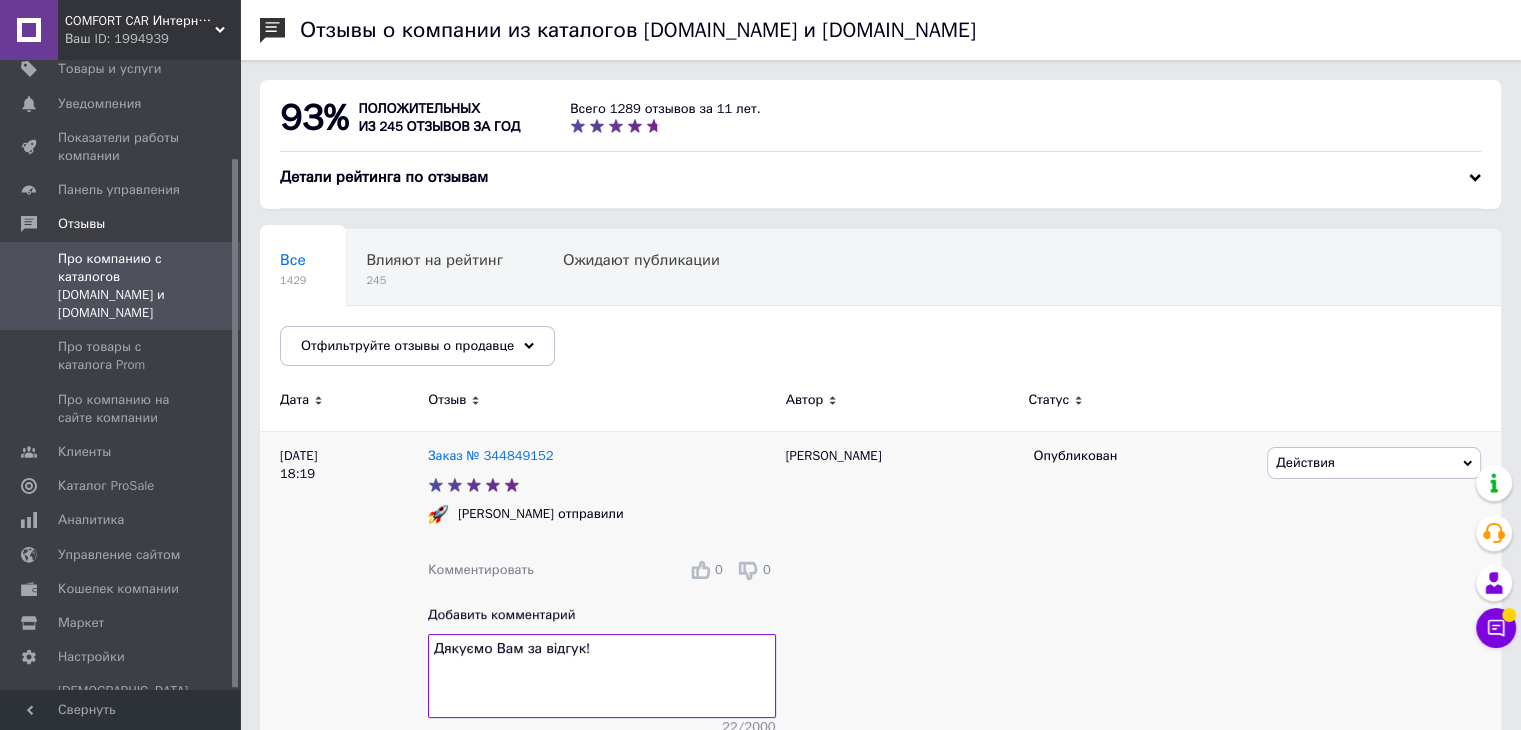drag, startPoint x: 585, startPoint y: 654, endPoint x: 335, endPoint y: 645, distance: 250.16194 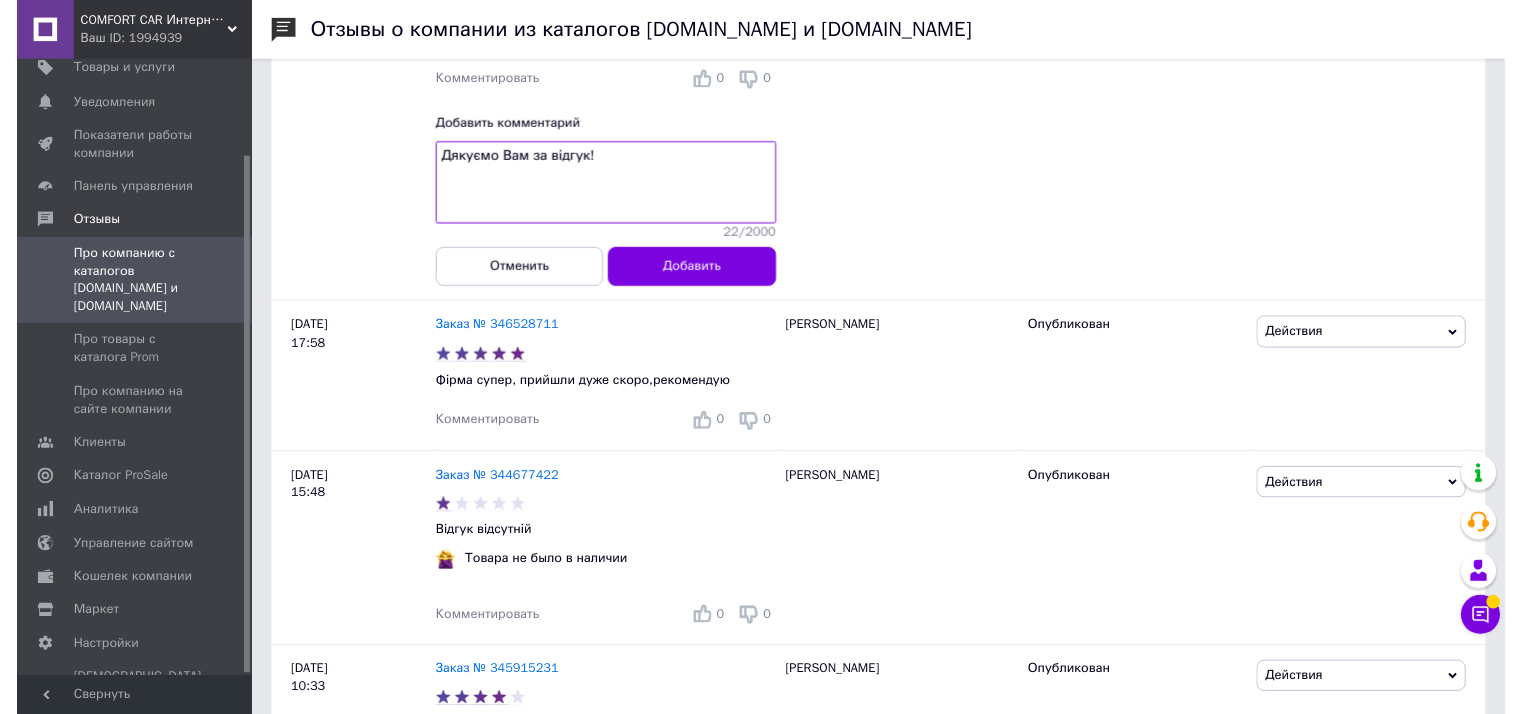 scroll, scrollTop: 509, scrollLeft: 0, axis: vertical 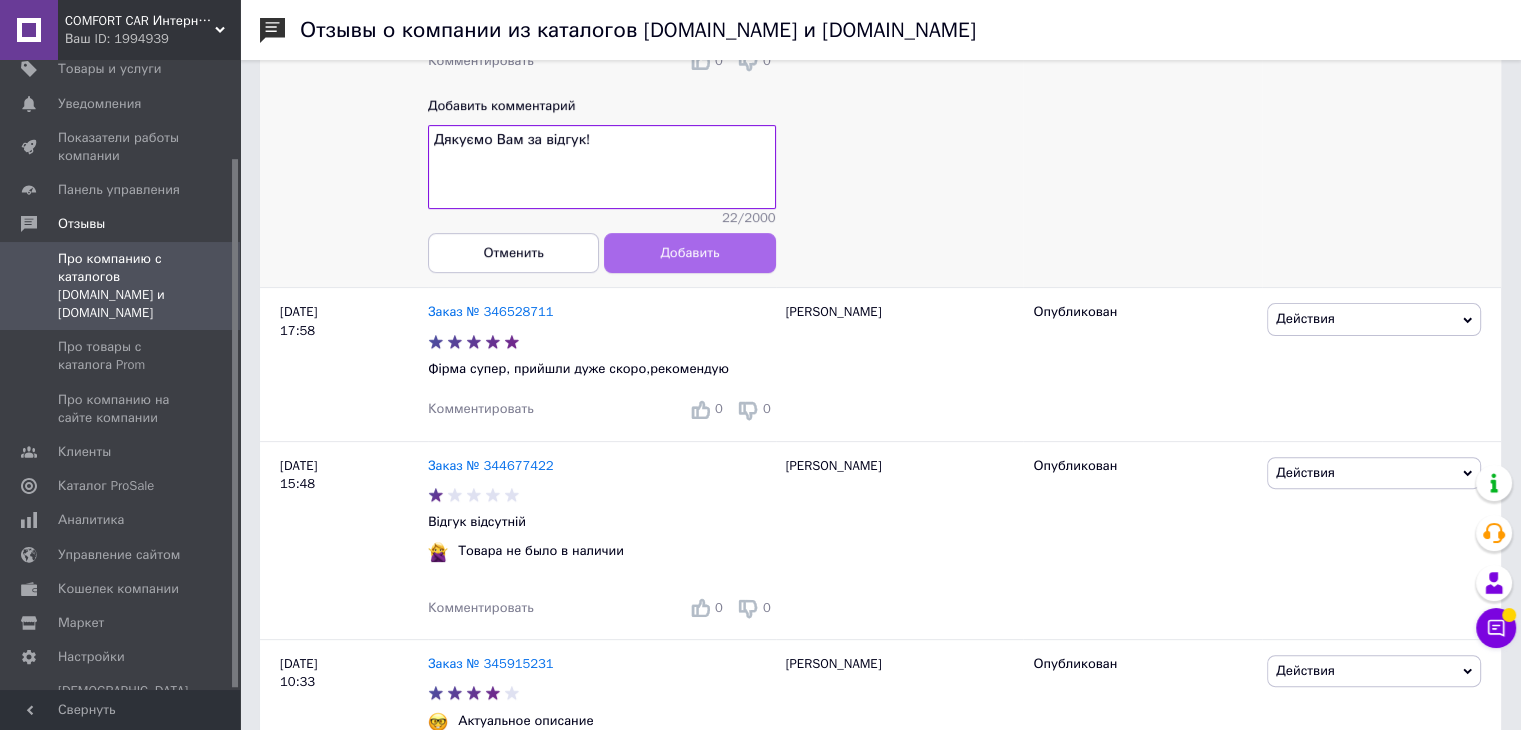 type on "Дякуємо Вам за відгук!" 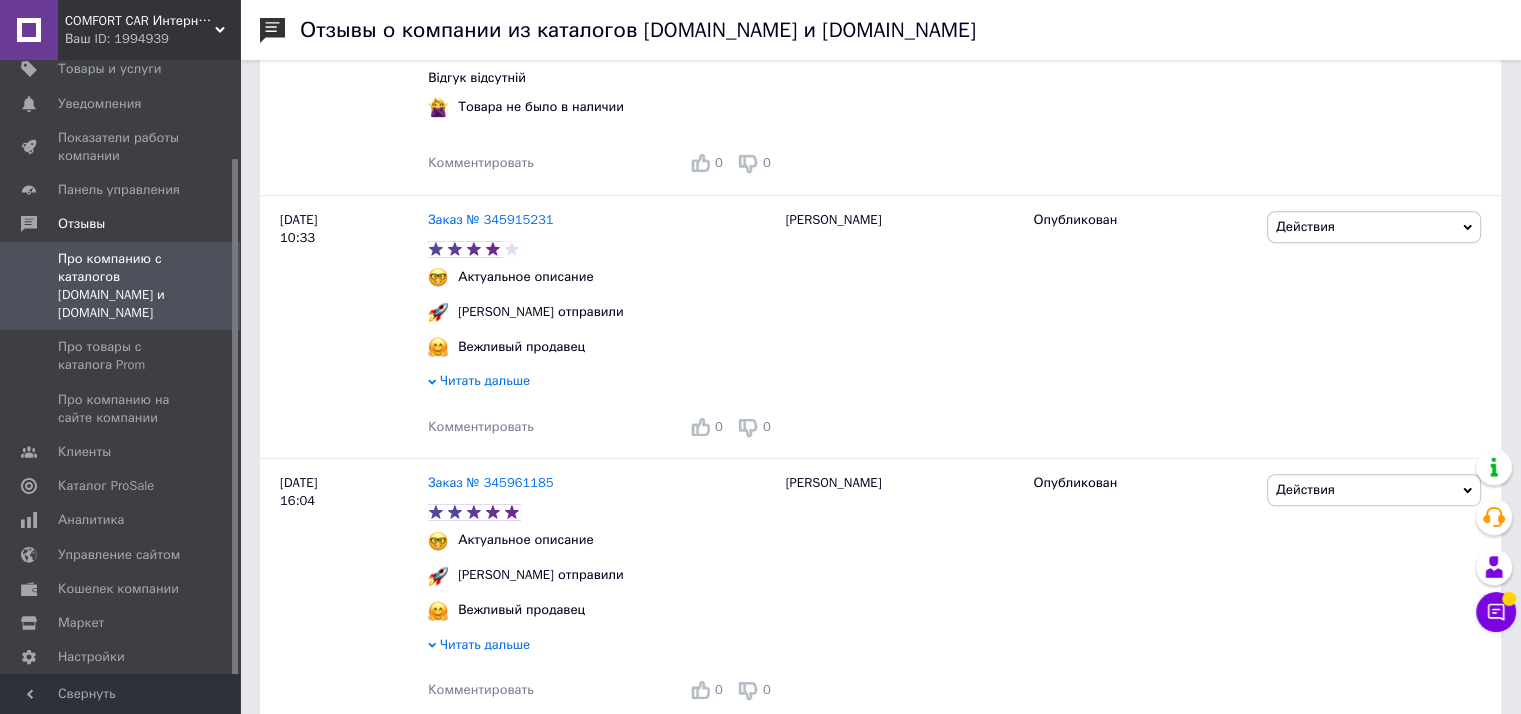 scroll, scrollTop: 928, scrollLeft: 0, axis: vertical 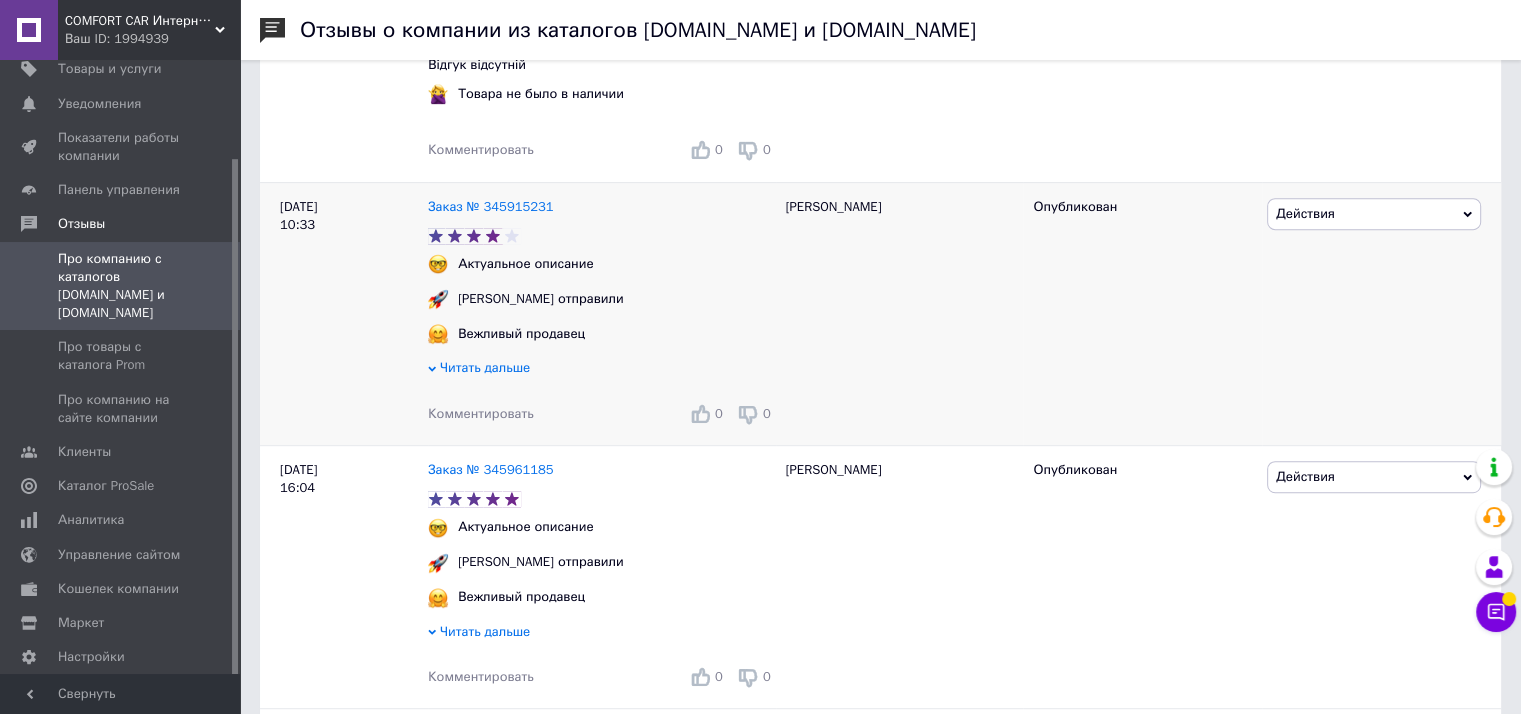click on "Комментировать" at bounding box center [481, 413] 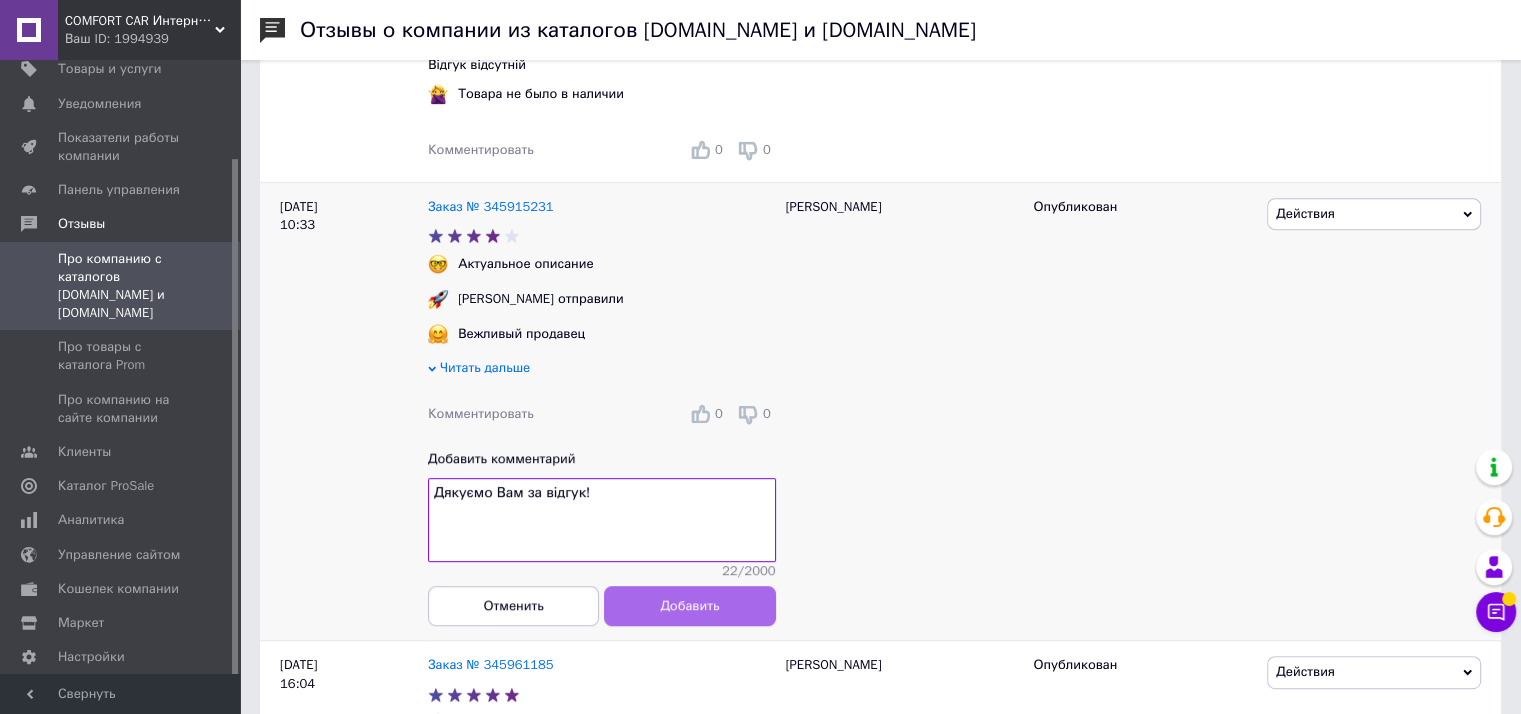 type on "Дякуємо Вам за відгук!" 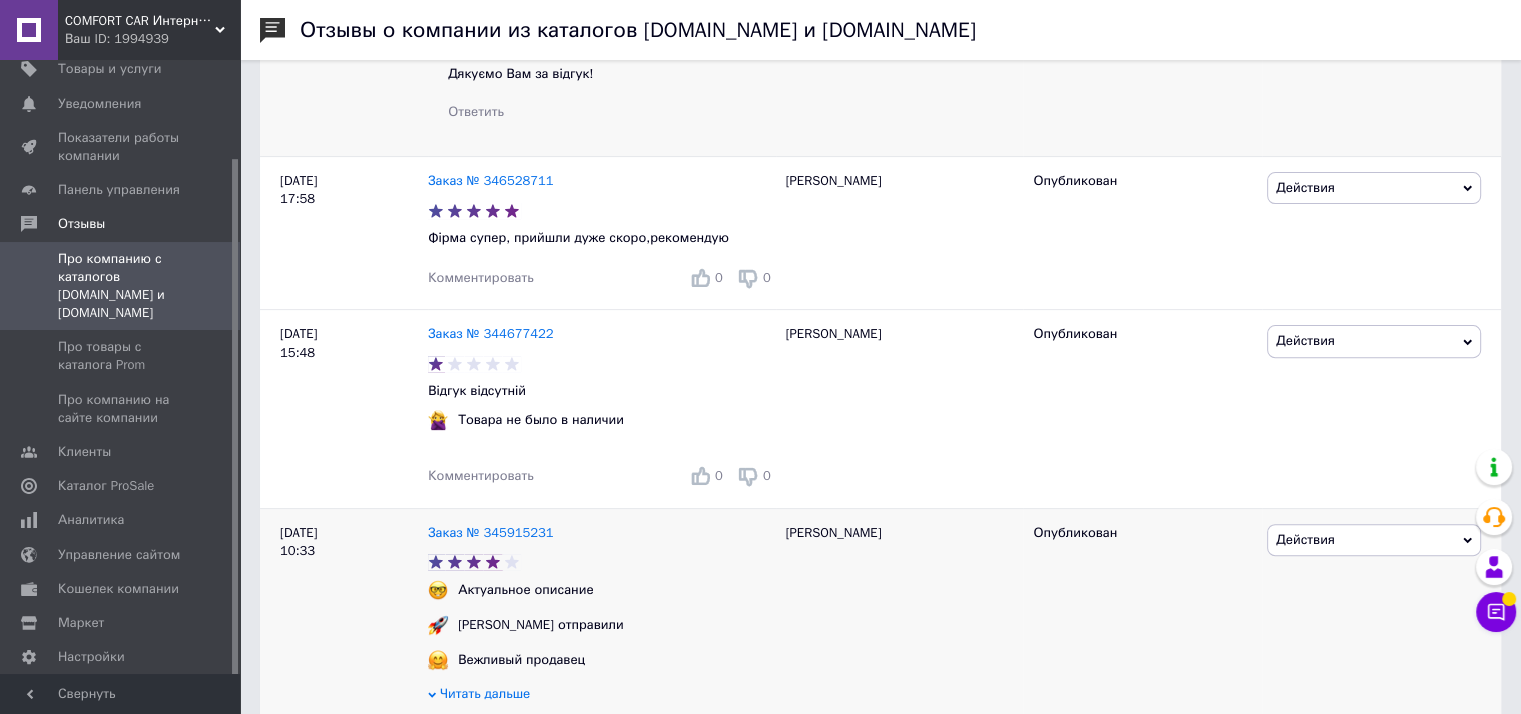 scroll, scrollTop: 596, scrollLeft: 0, axis: vertical 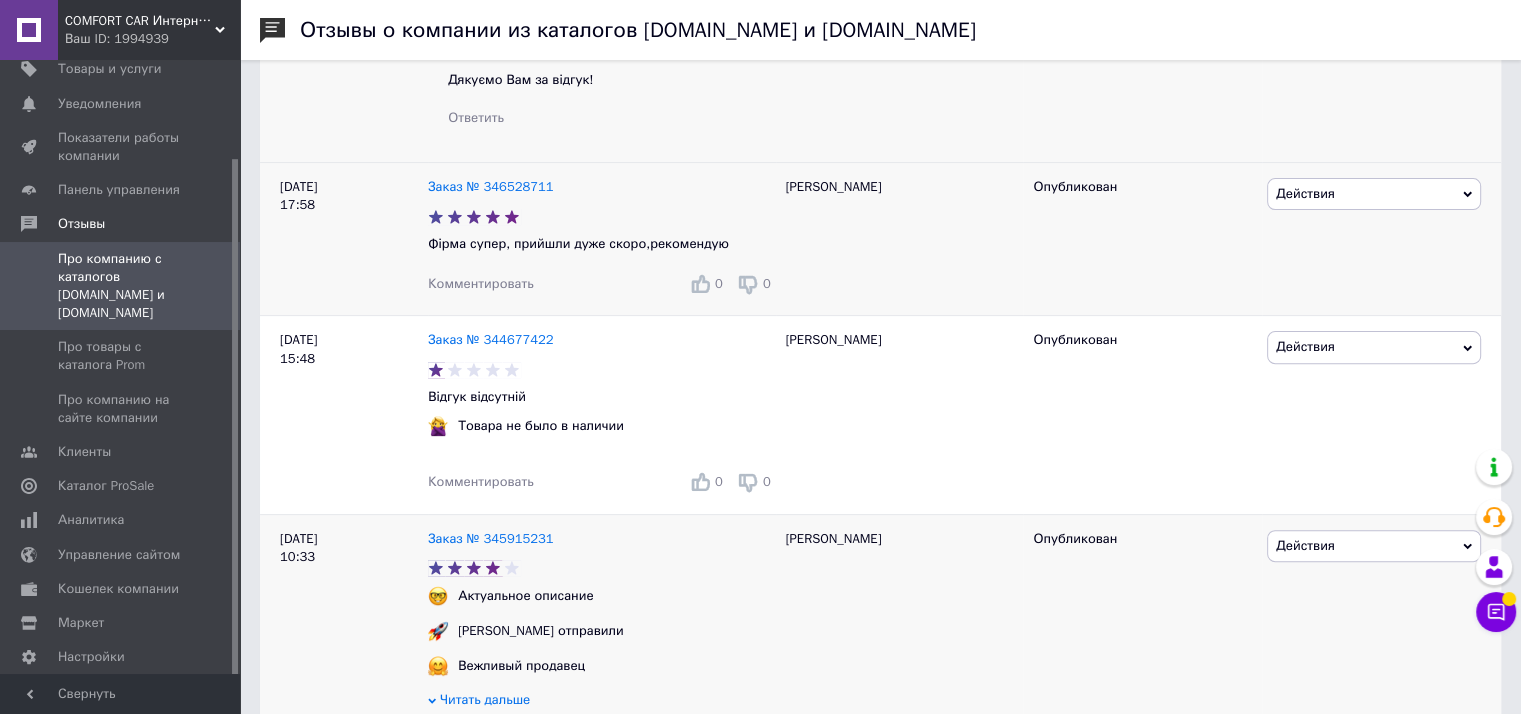 click on "Комментировать" at bounding box center (481, 283) 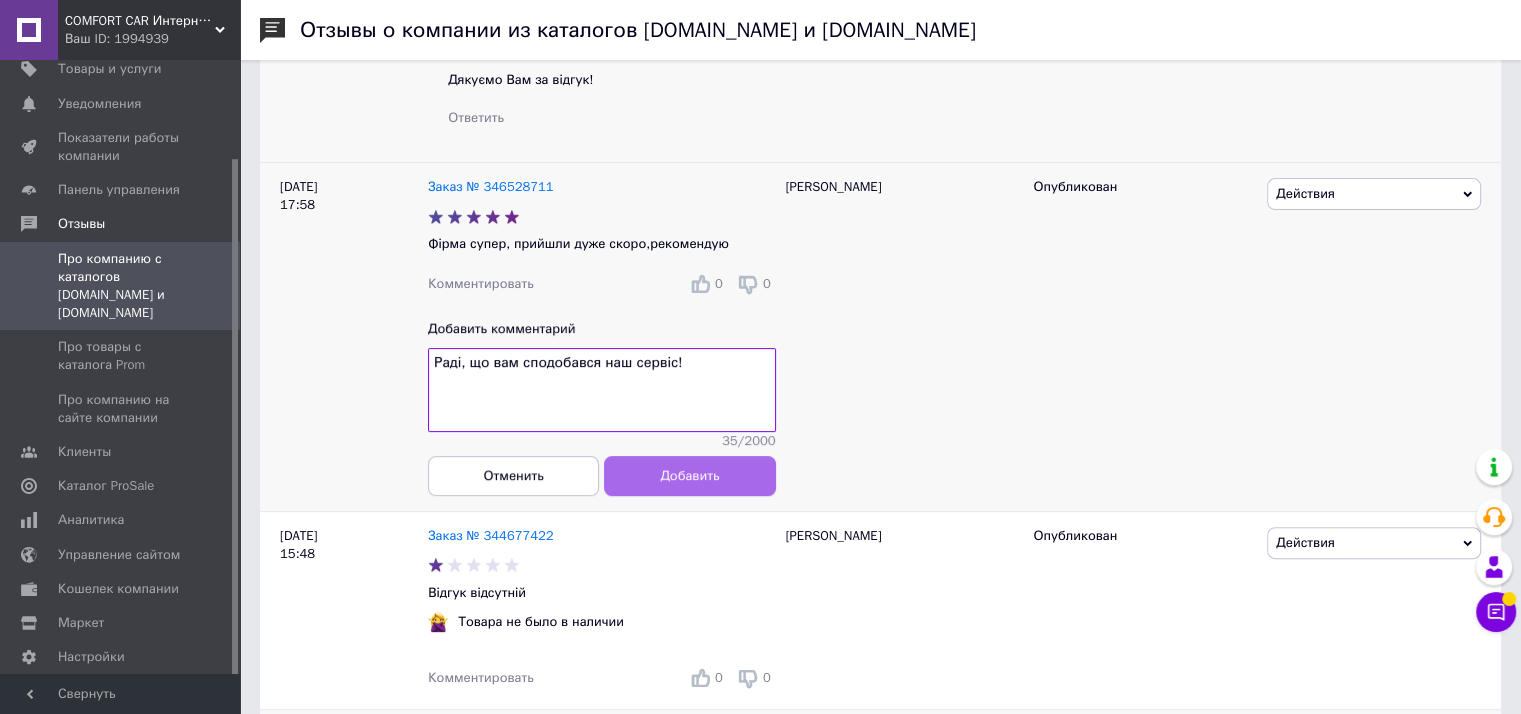 type on "Раді, що вам сподобався наш сервіс!" 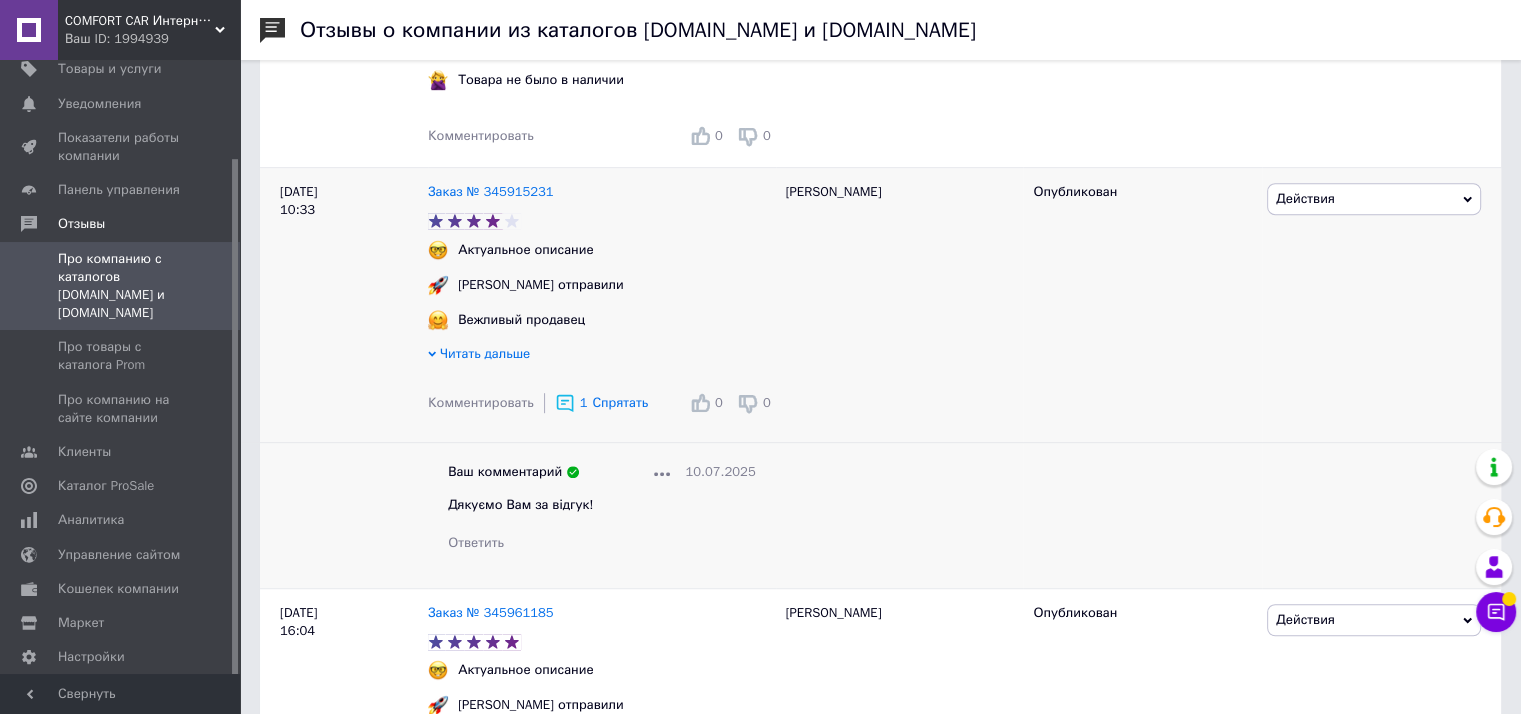 scroll, scrollTop: 1107, scrollLeft: 0, axis: vertical 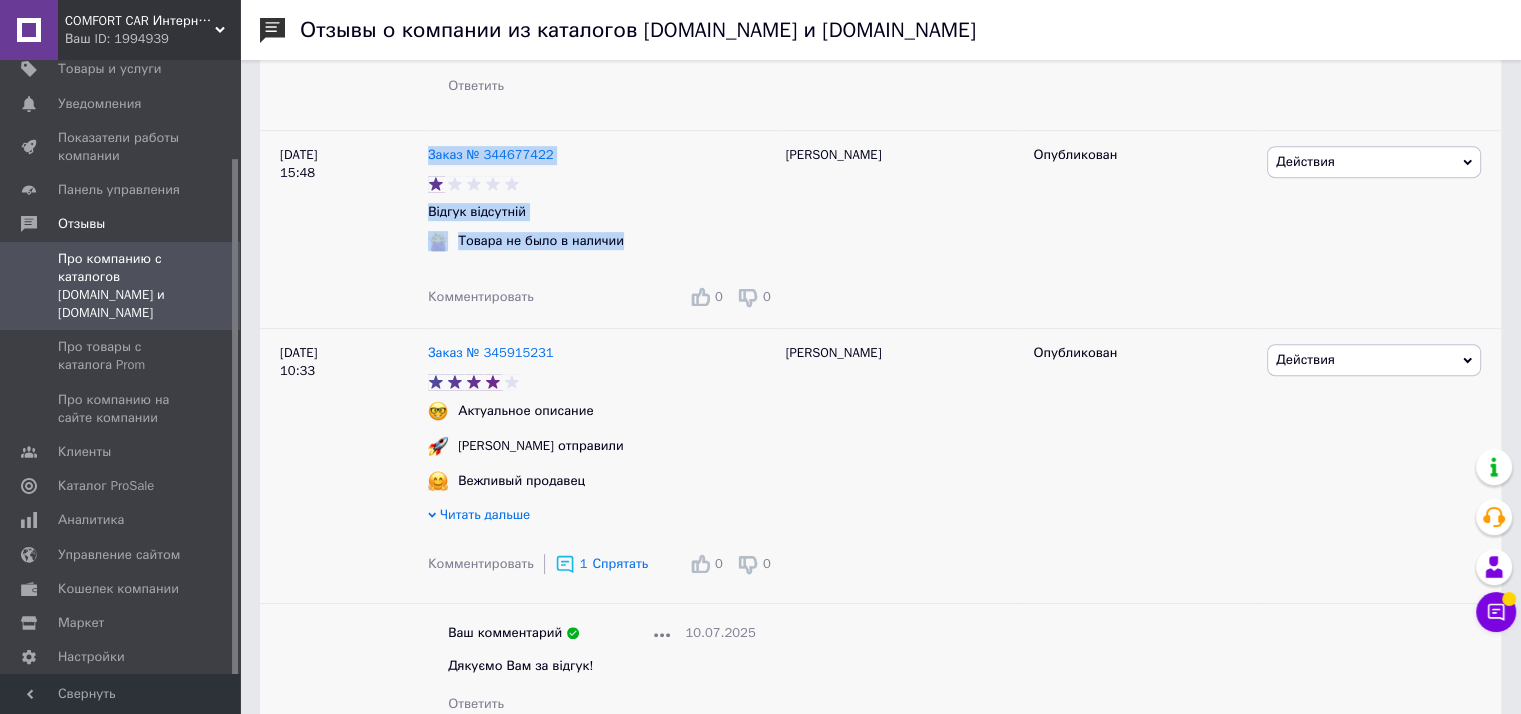 drag, startPoint x: 422, startPoint y: 201, endPoint x: 620, endPoint y: 248, distance: 203.50185 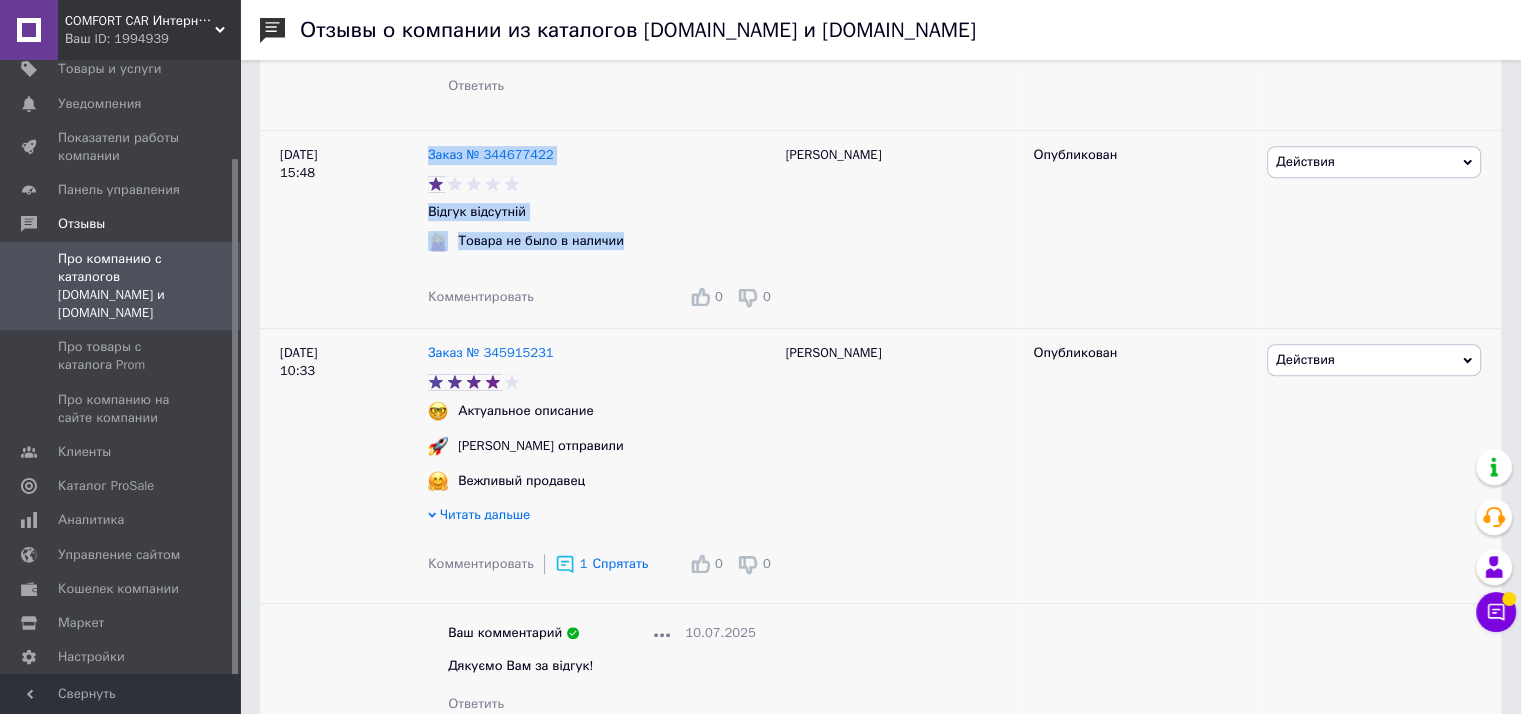 click on "[DATE] 15:48 Заказ № 344677422 Відгук відсутній Товара не было в наличии Комментировать 0 0 [PERSON_NAME]   Опубликован Действия Комментировать Посмотреть Оспорить" at bounding box center (880, 229) 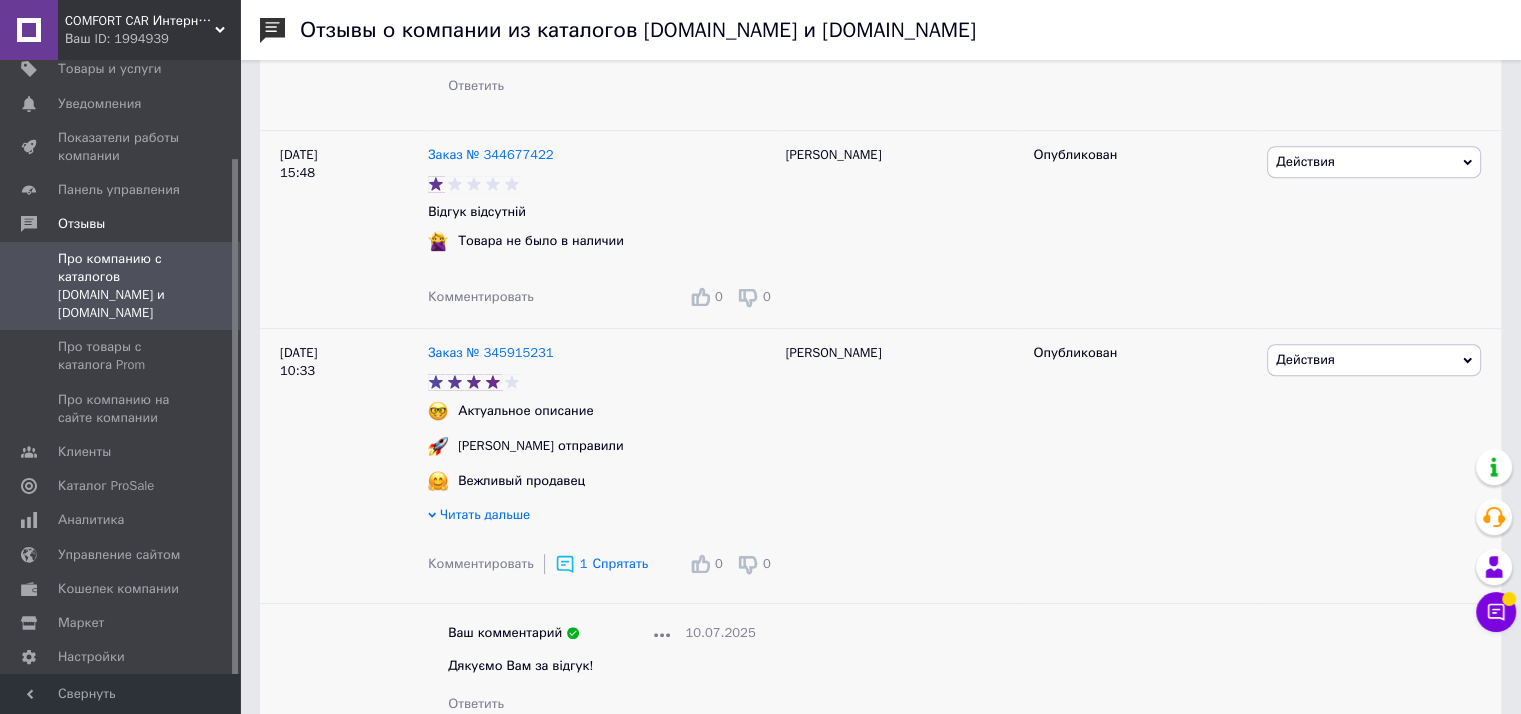 click on "Действия Комментировать Посмотреть Оспорить" at bounding box center [1381, 229] 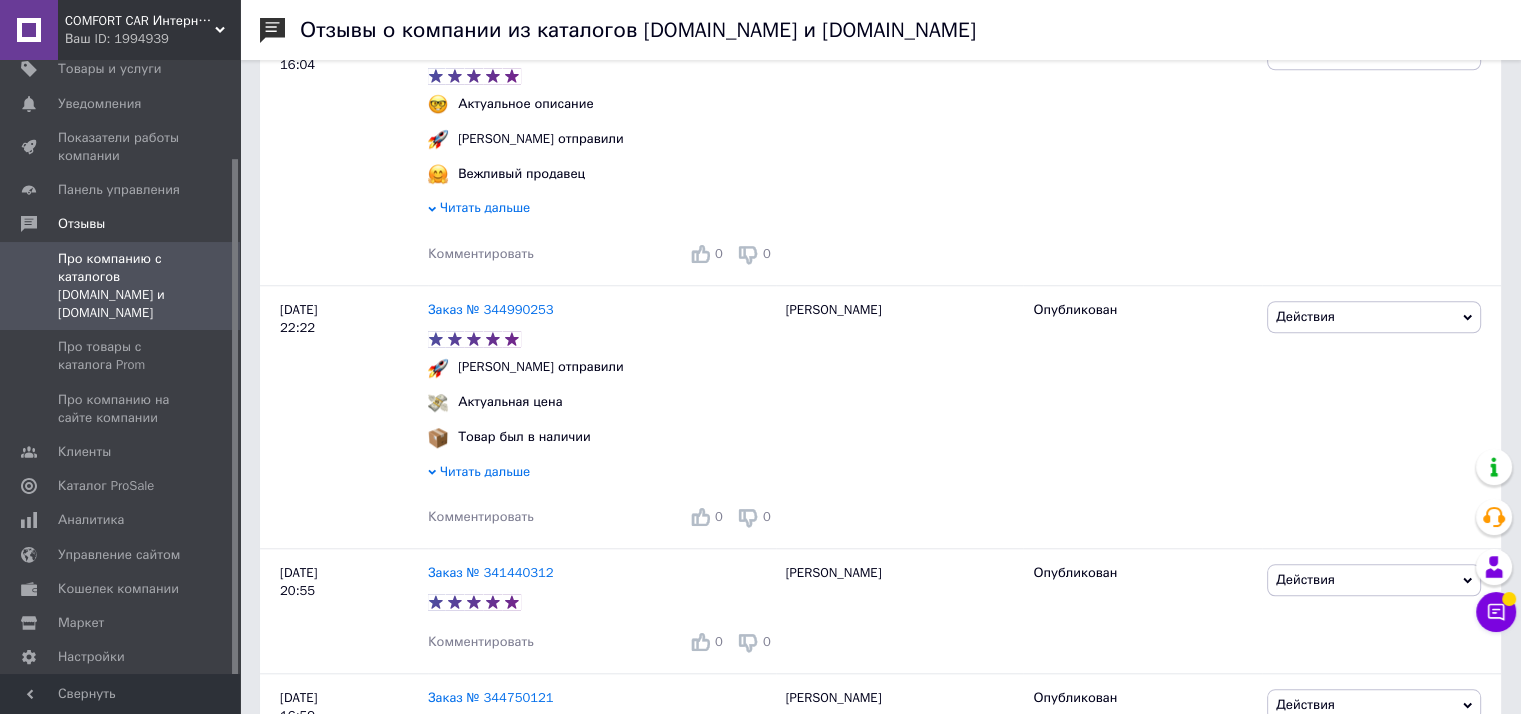 scroll, scrollTop: 1673, scrollLeft: 0, axis: vertical 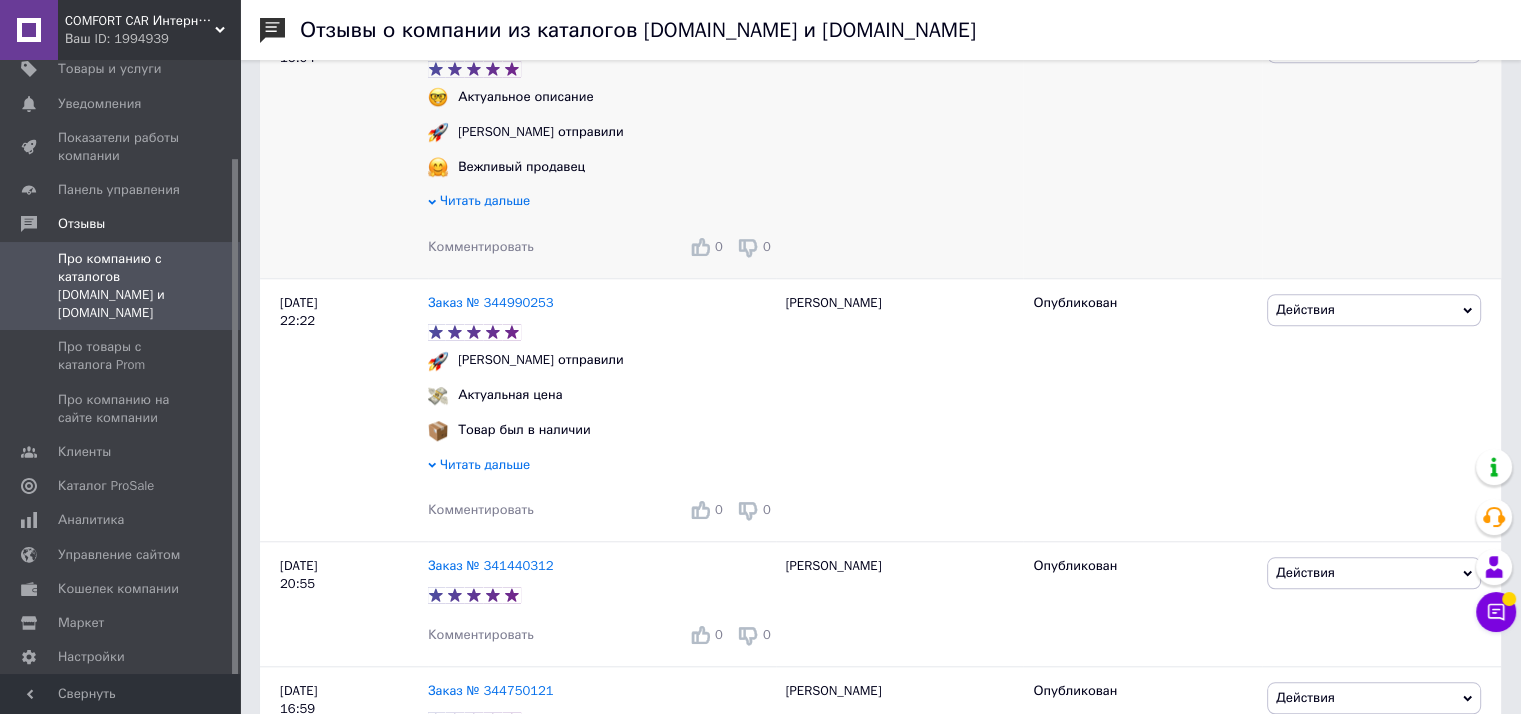 click on "Комментировать" at bounding box center (481, 246) 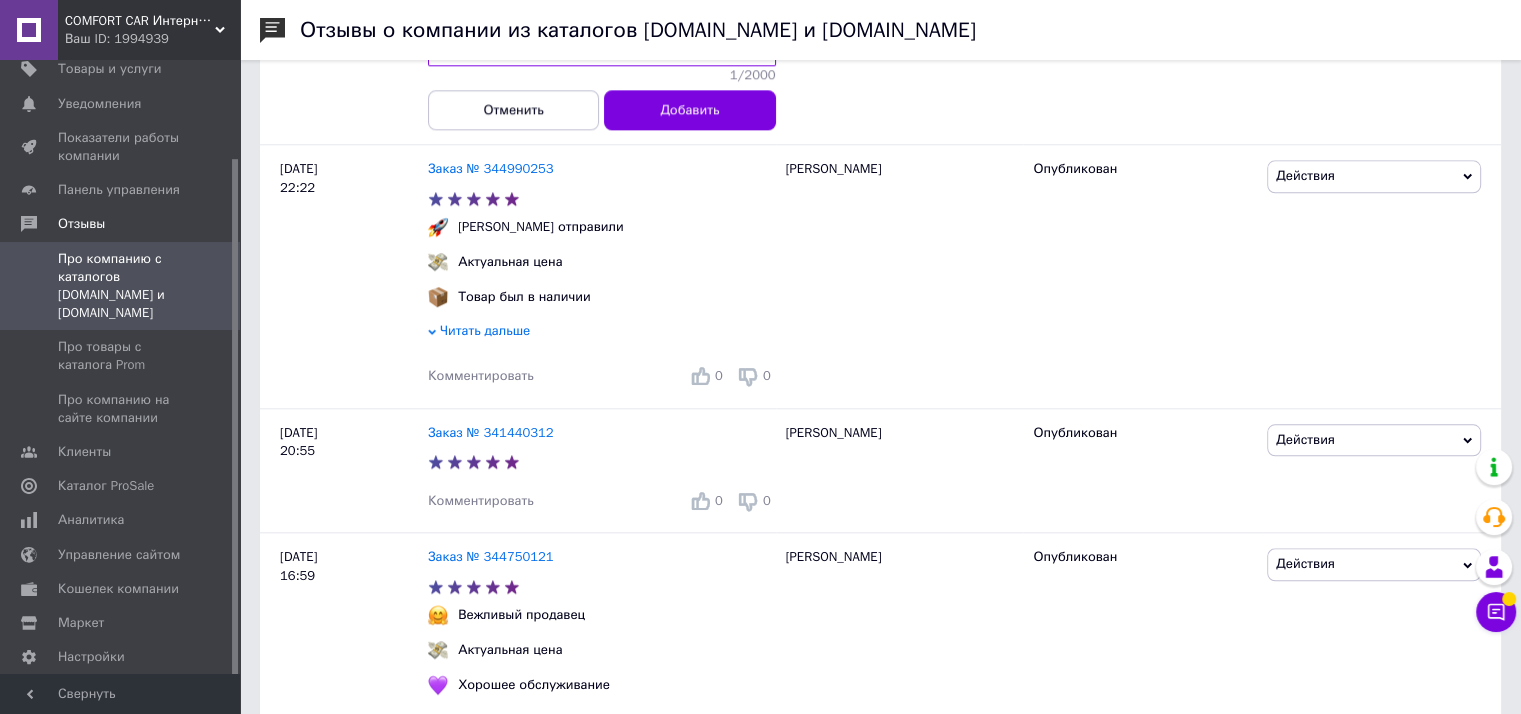 scroll, scrollTop: 2001, scrollLeft: 7, axis: both 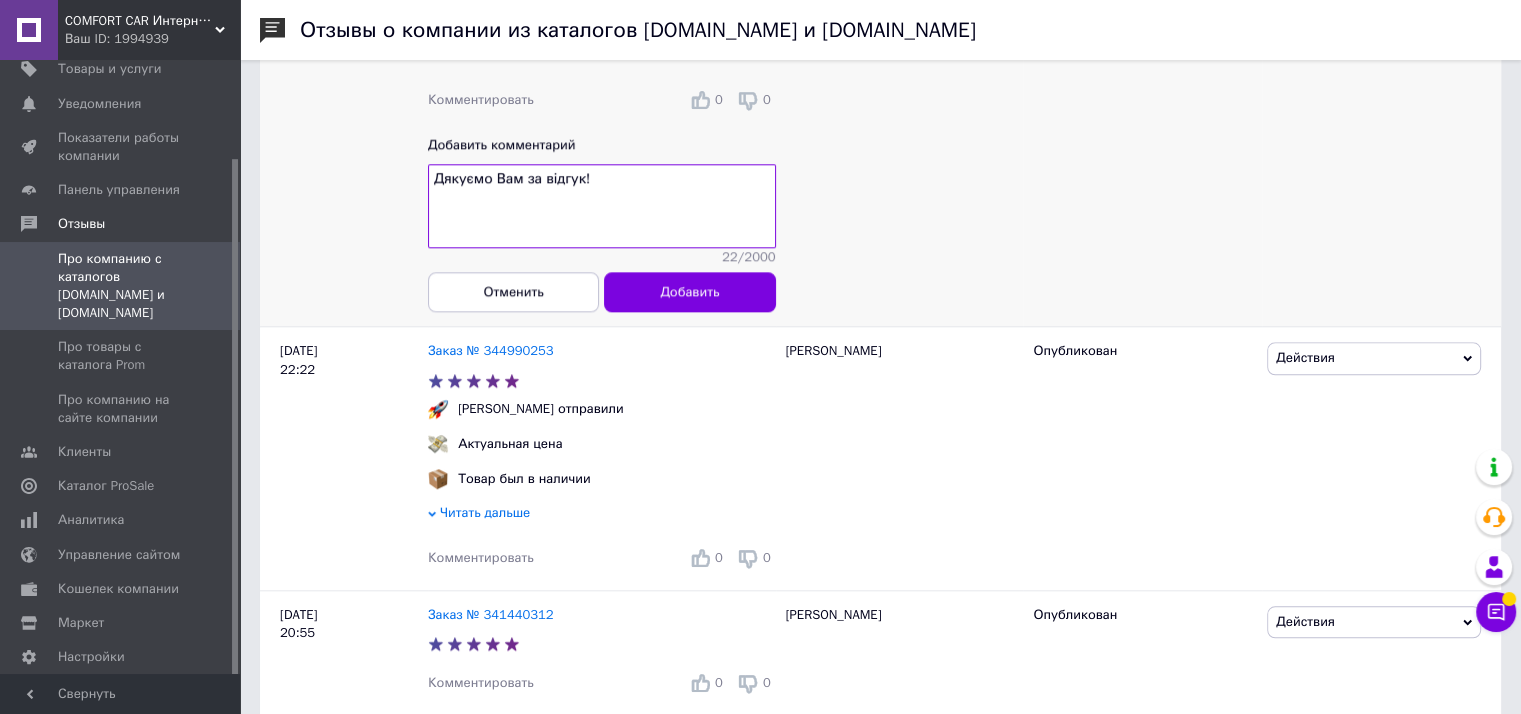 drag, startPoint x: 587, startPoint y: 201, endPoint x: 412, endPoint y: 193, distance: 175.18275 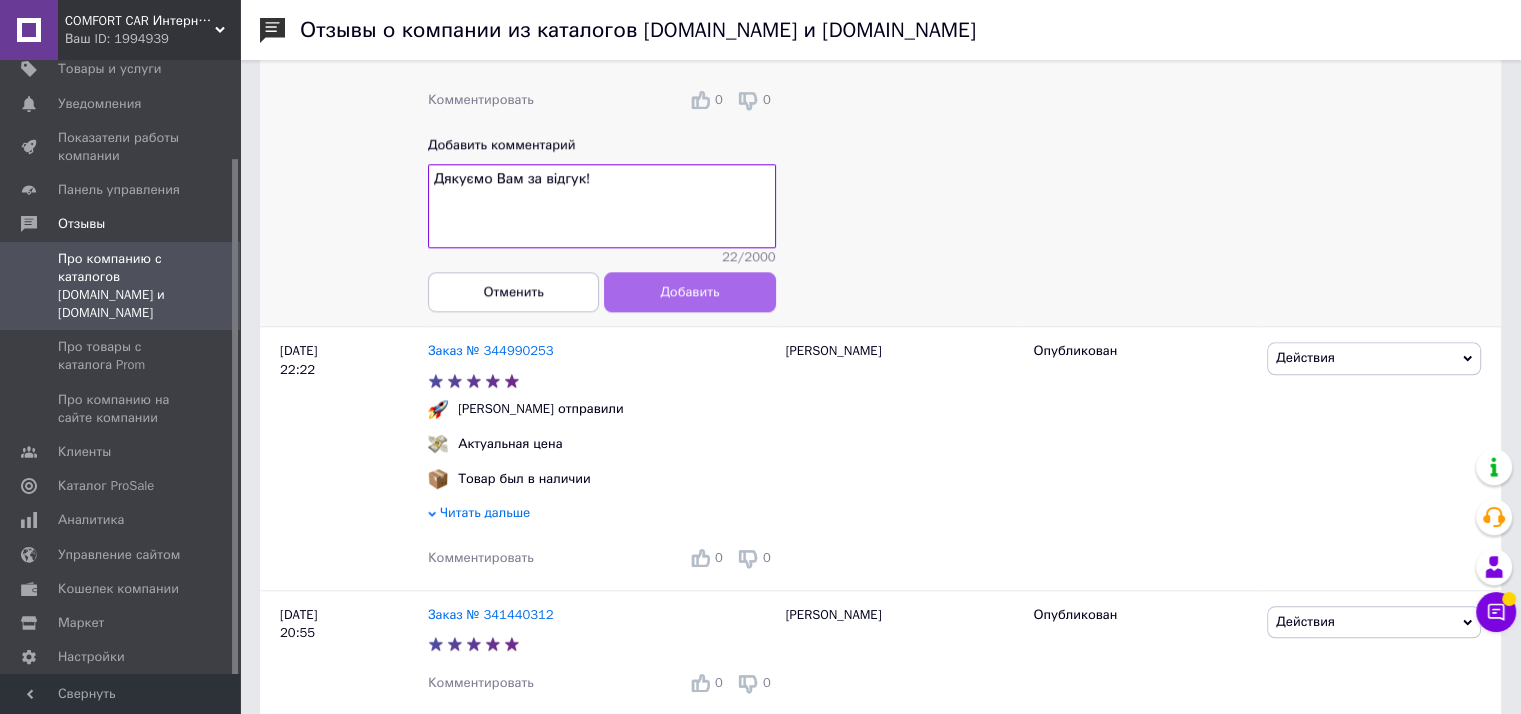 type on "Дякуємо Вам за відгук!" 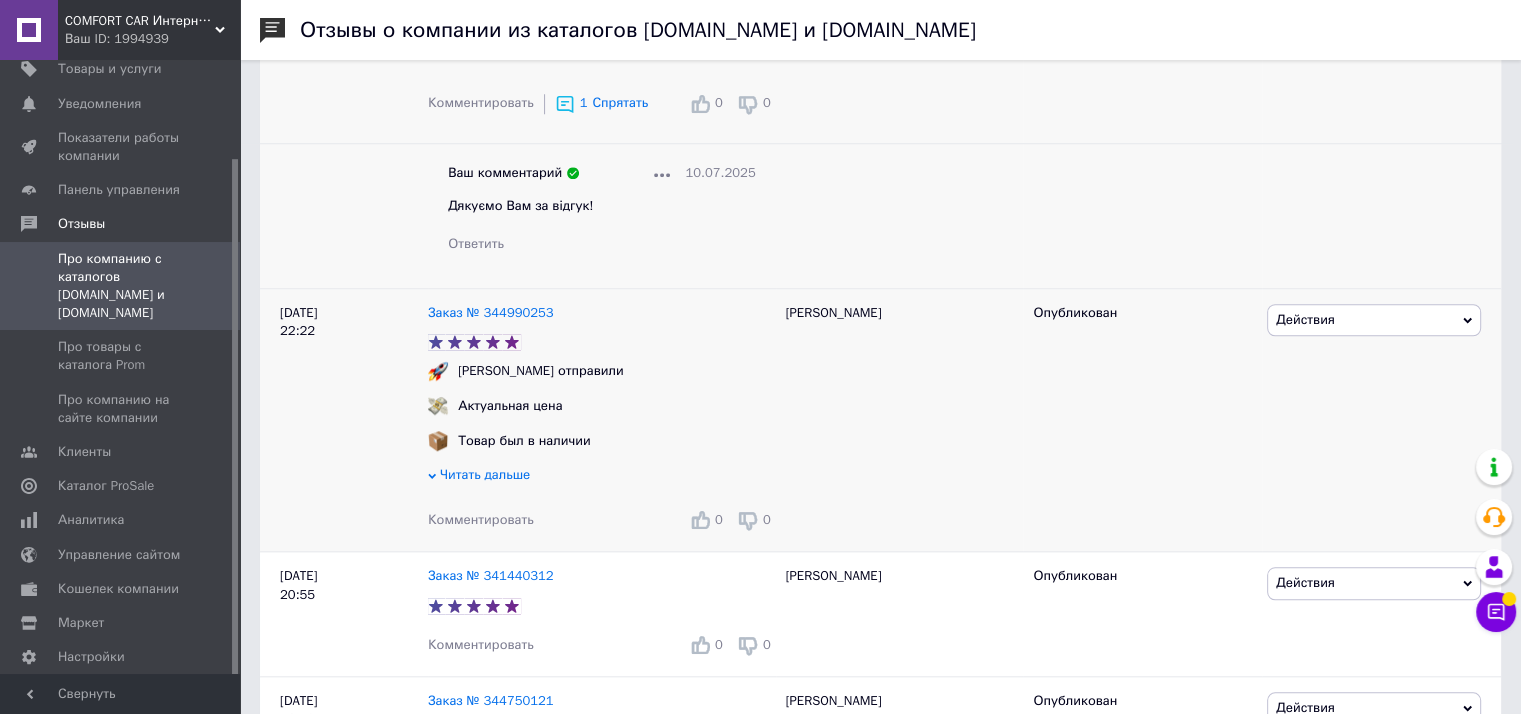 click on "Комментировать" at bounding box center [481, 519] 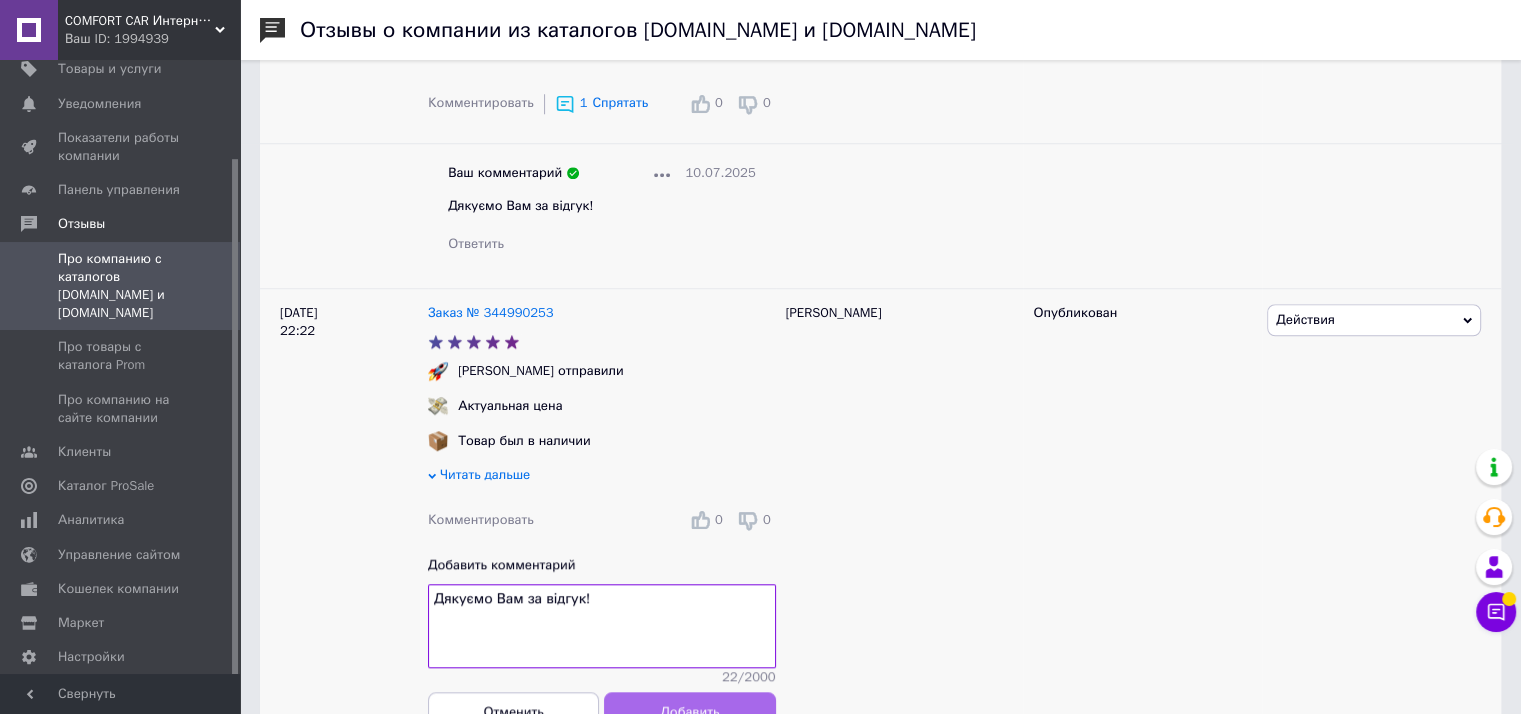 type on "Дякуємо Вам за відгук!" 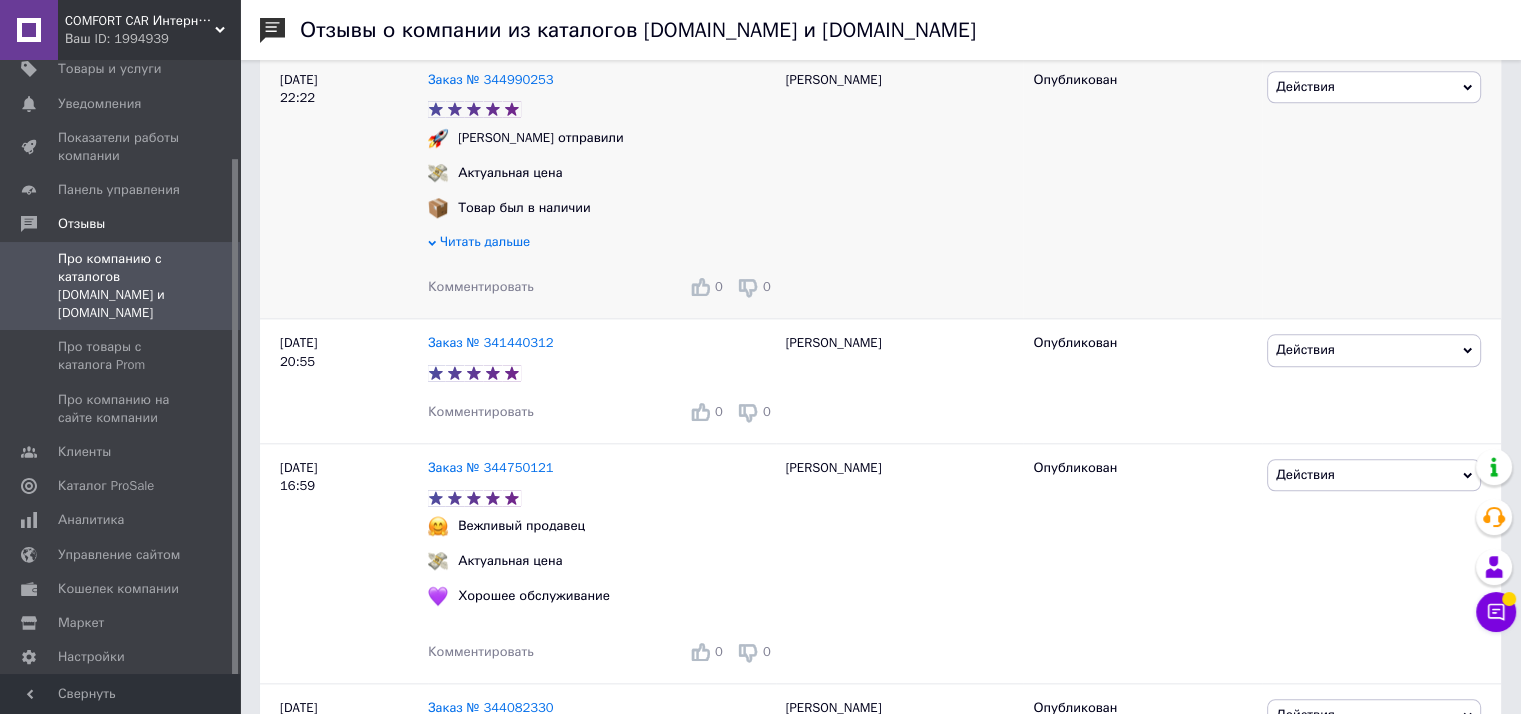 scroll, scrollTop: 2060, scrollLeft: 7, axis: both 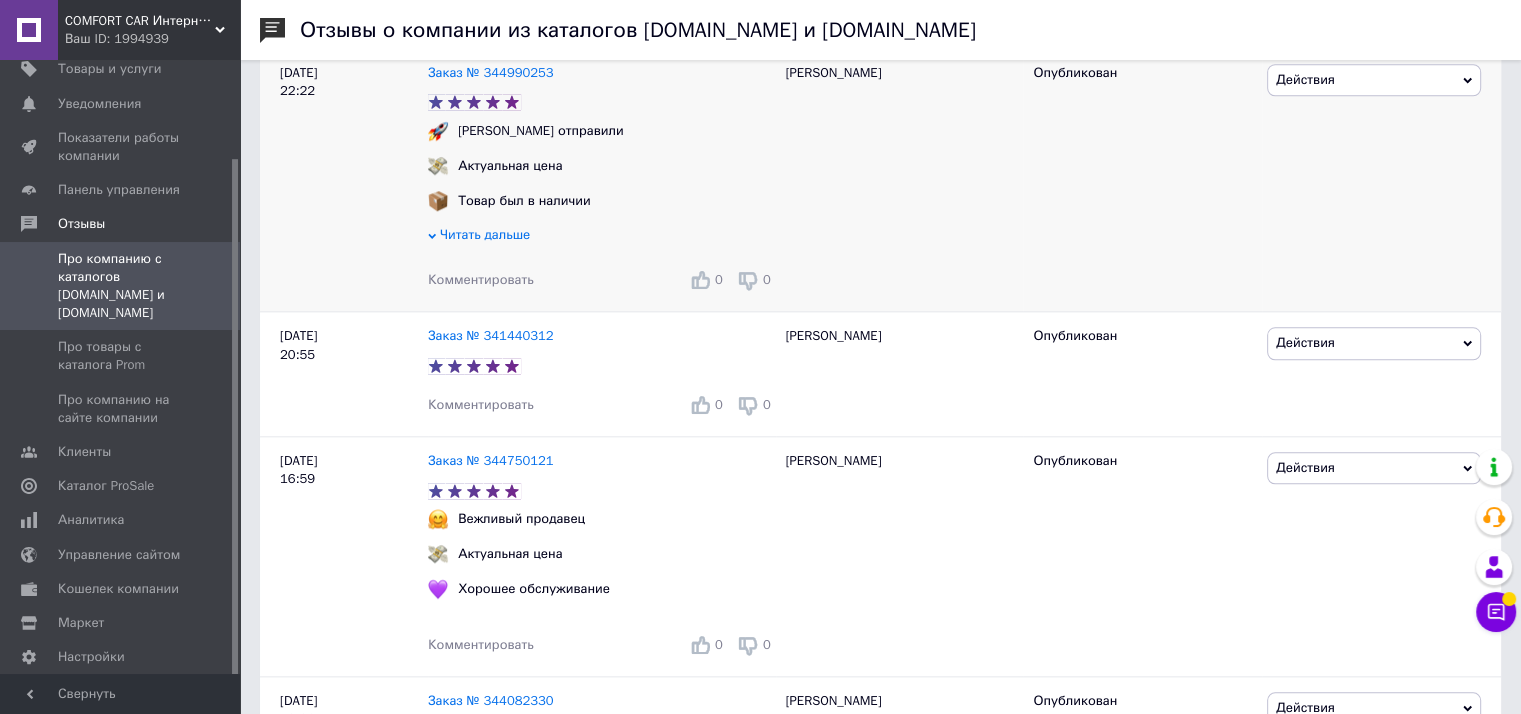 click on "Комментировать" at bounding box center (481, 279) 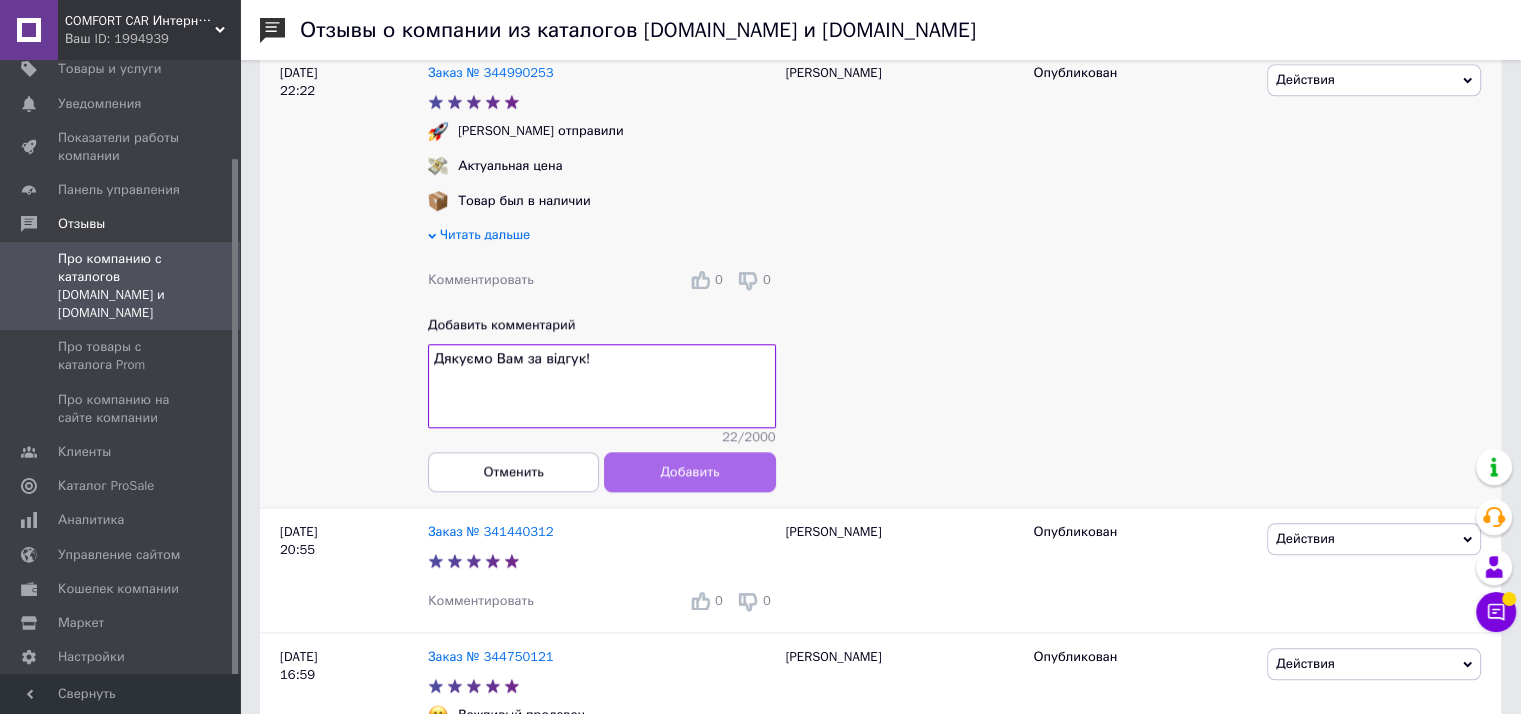type on "Дякуємо Вам за відгук!" 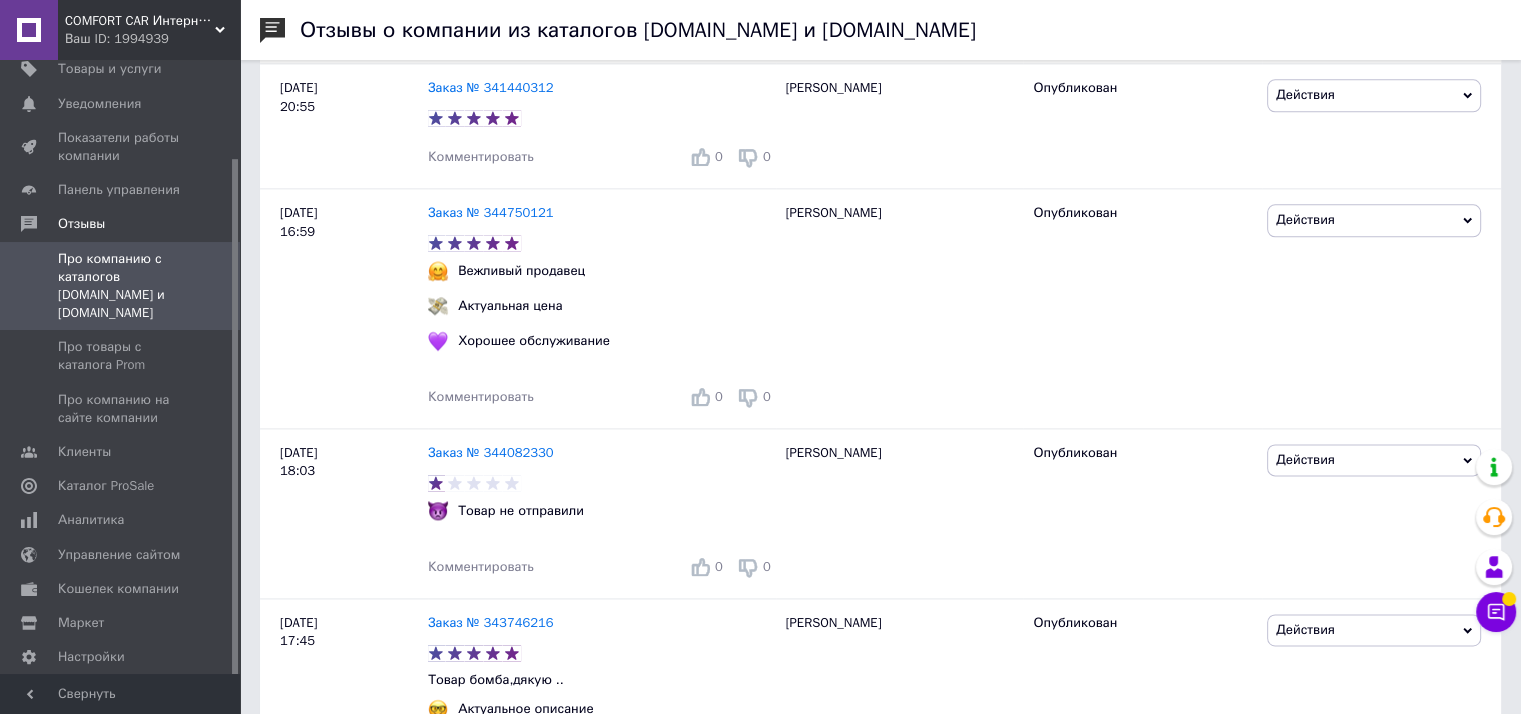 scroll, scrollTop: 2612, scrollLeft: 7, axis: both 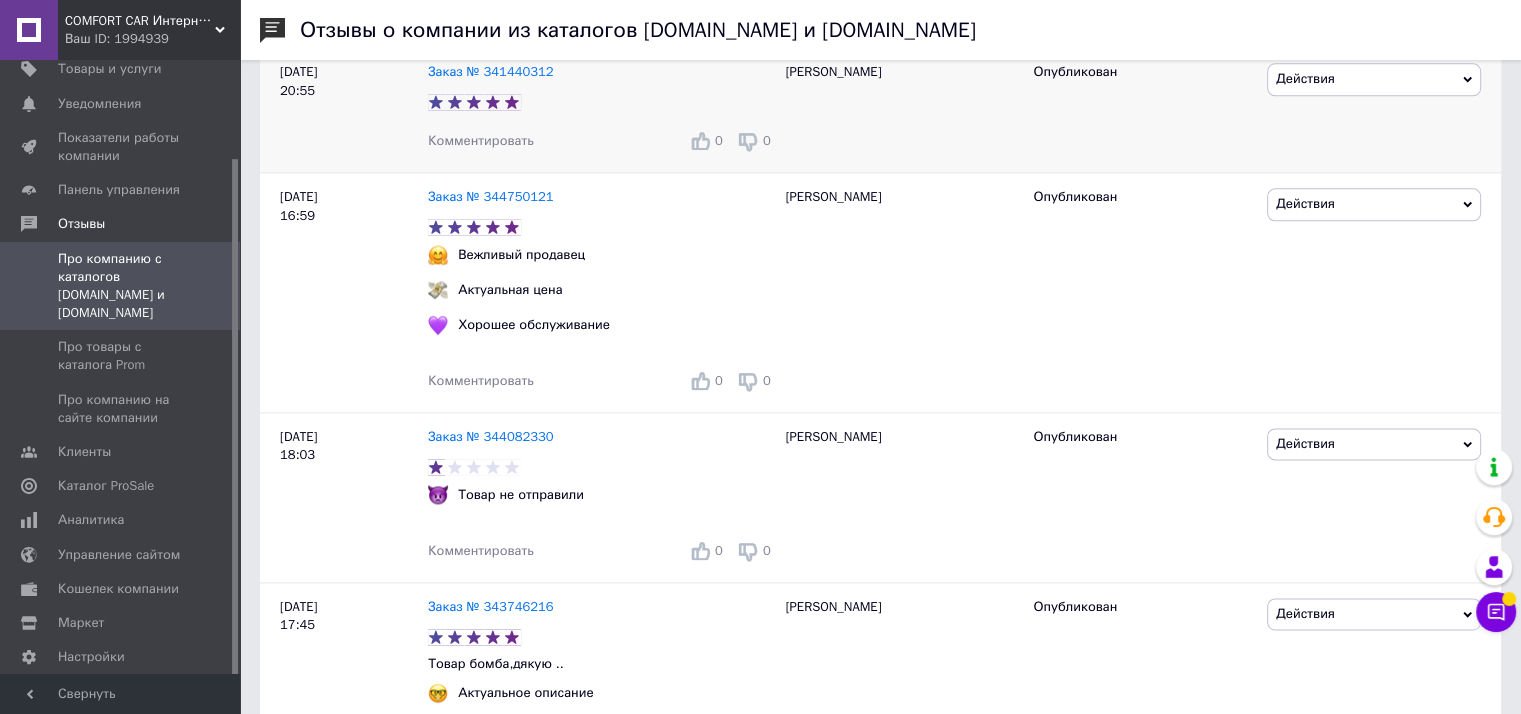 click on "Комментировать" at bounding box center [481, 140] 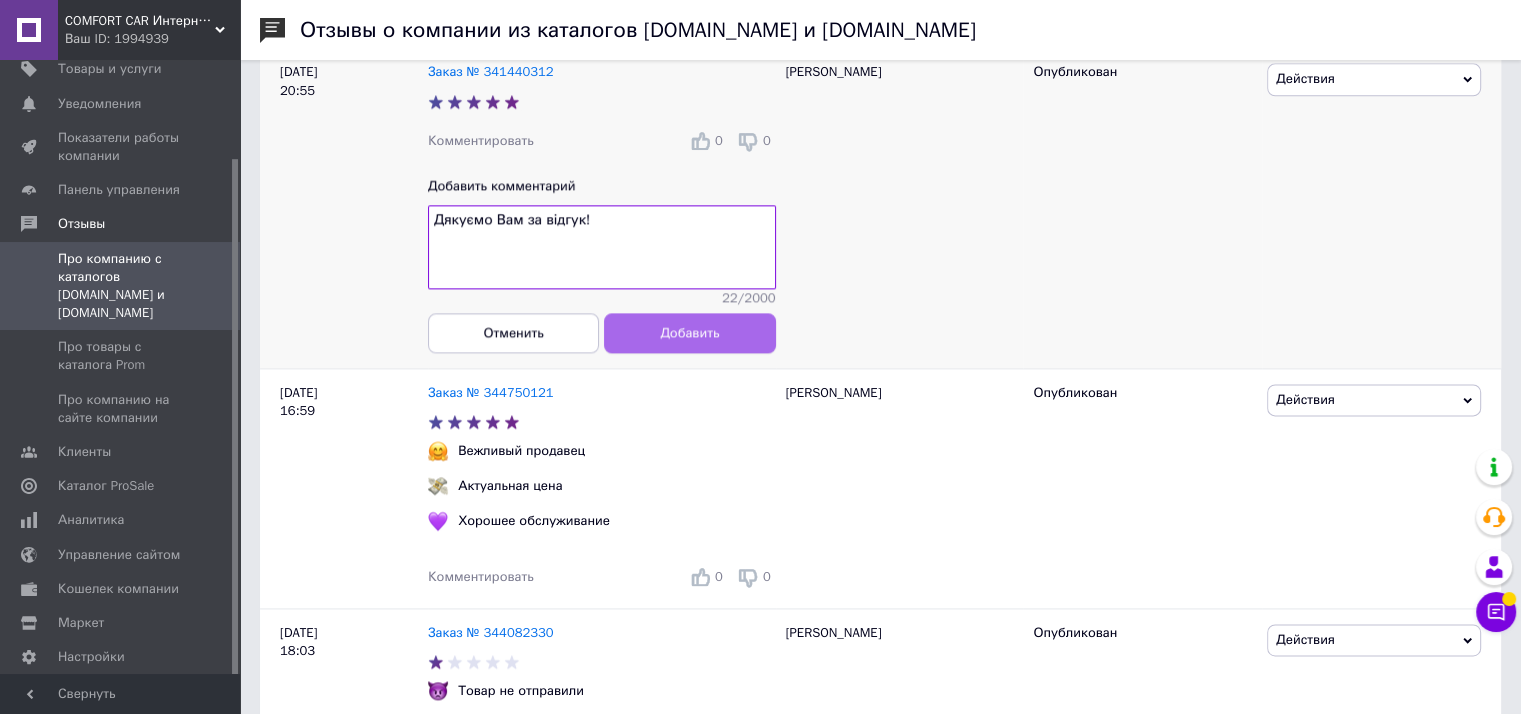 type on "Дякуємо Вам за відгук!" 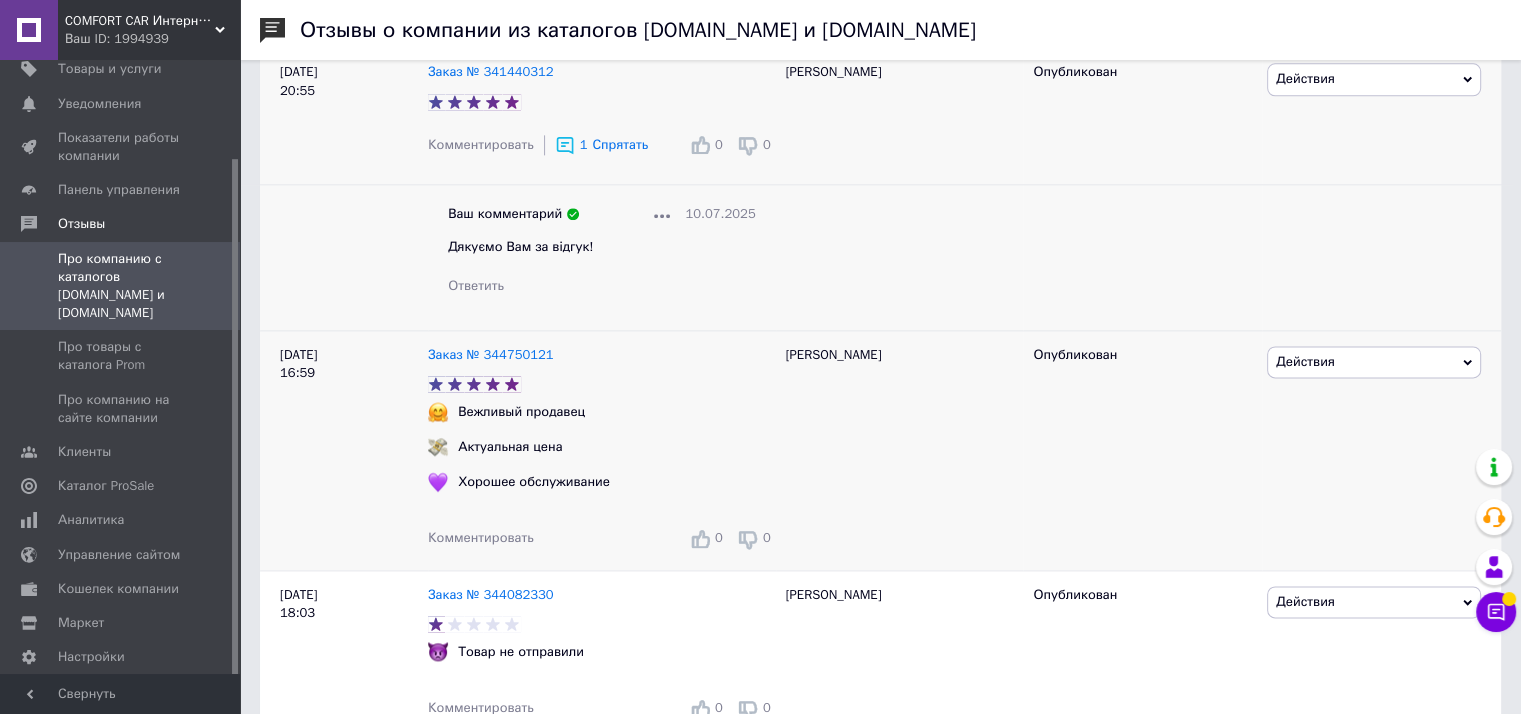 click on "Комментировать" at bounding box center [481, 537] 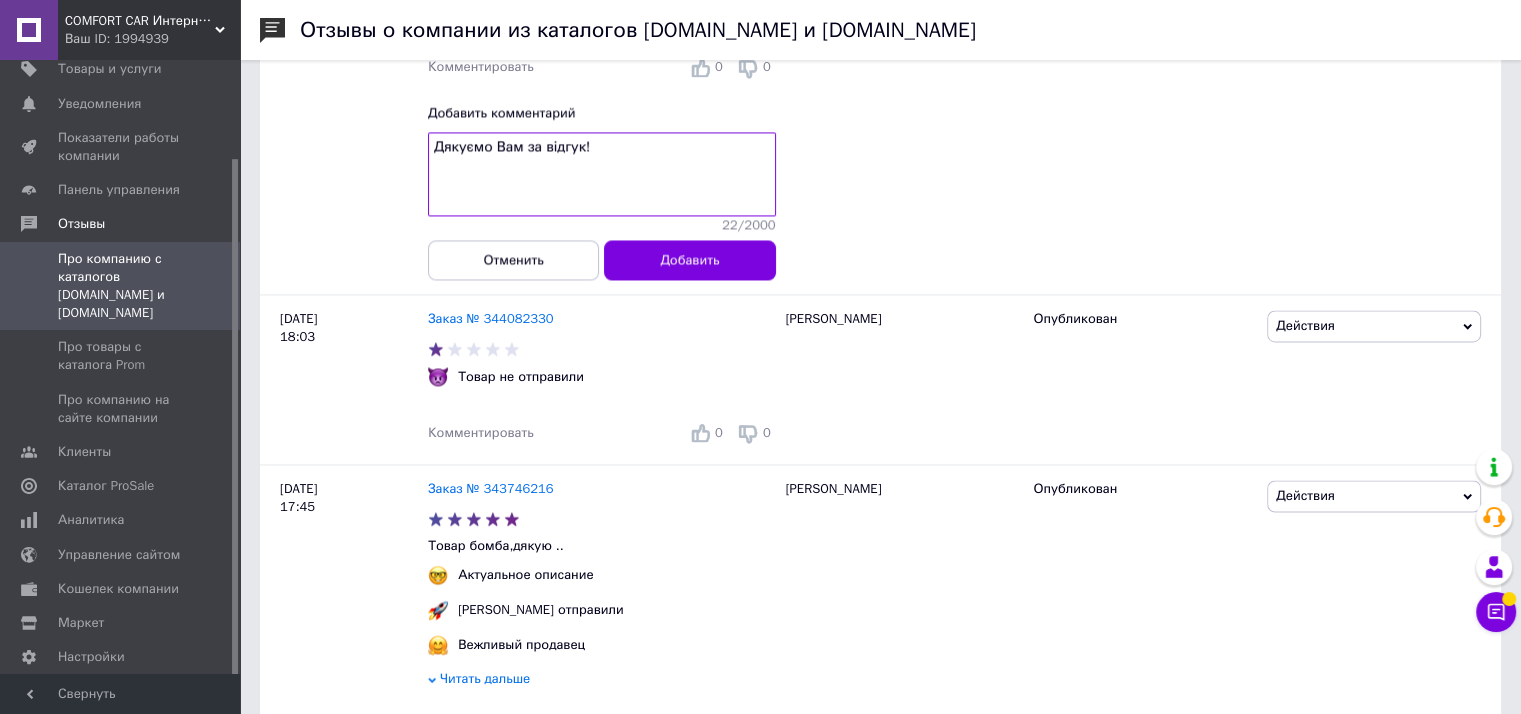 scroll, scrollTop: 3091, scrollLeft: 7, axis: both 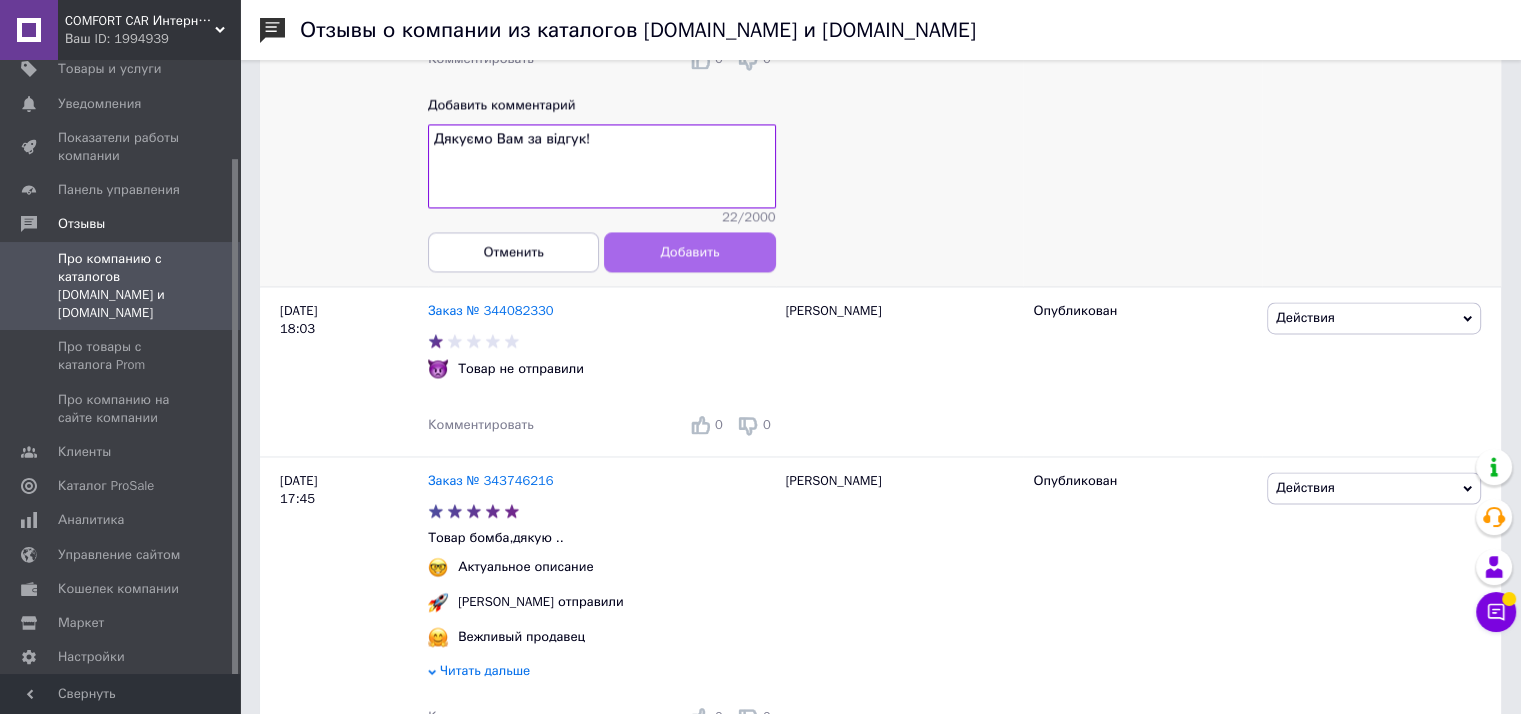 type on "Дякуємо Вам за відгук!" 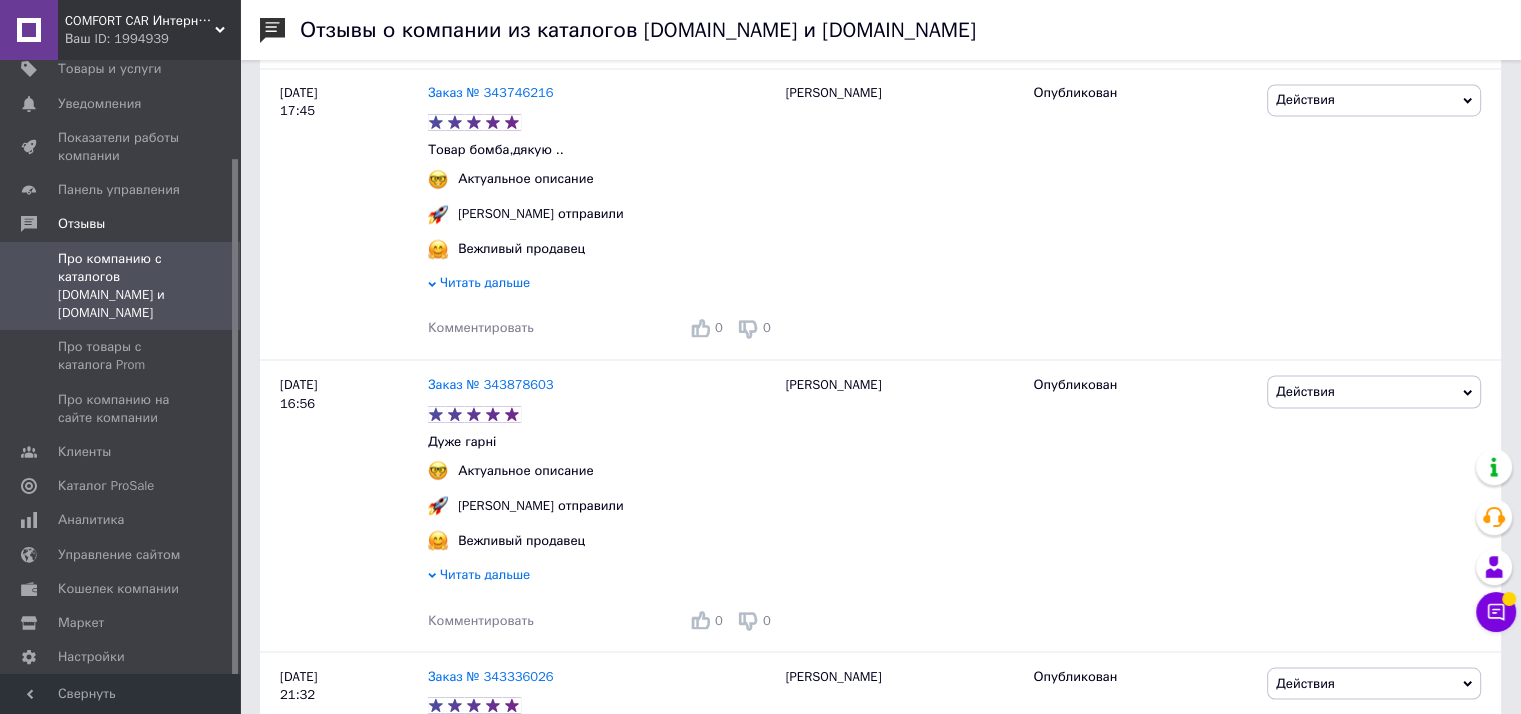 scroll, scrollTop: 3449, scrollLeft: 7, axis: both 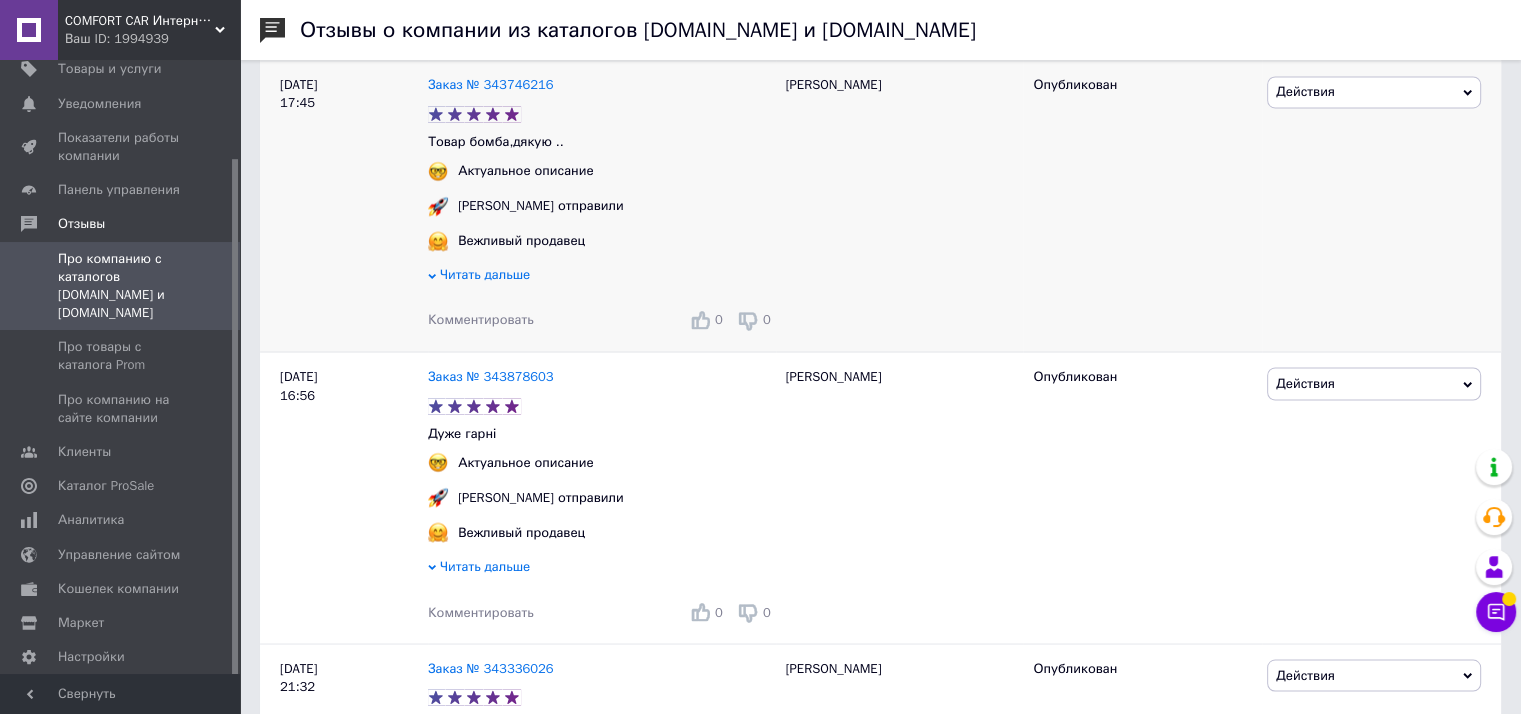 click on "Комментировать" at bounding box center [481, 319] 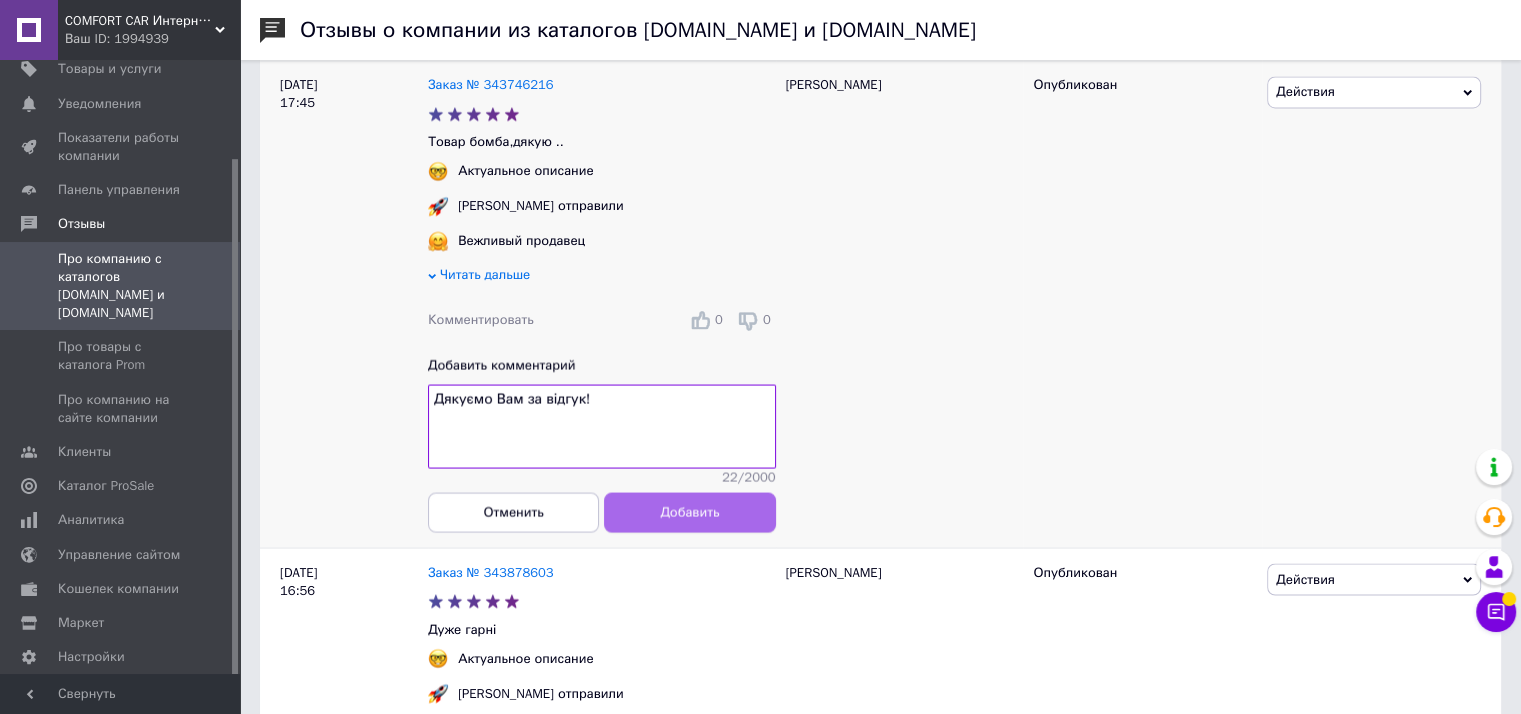 type on "Дякуємо Вам за відгук!" 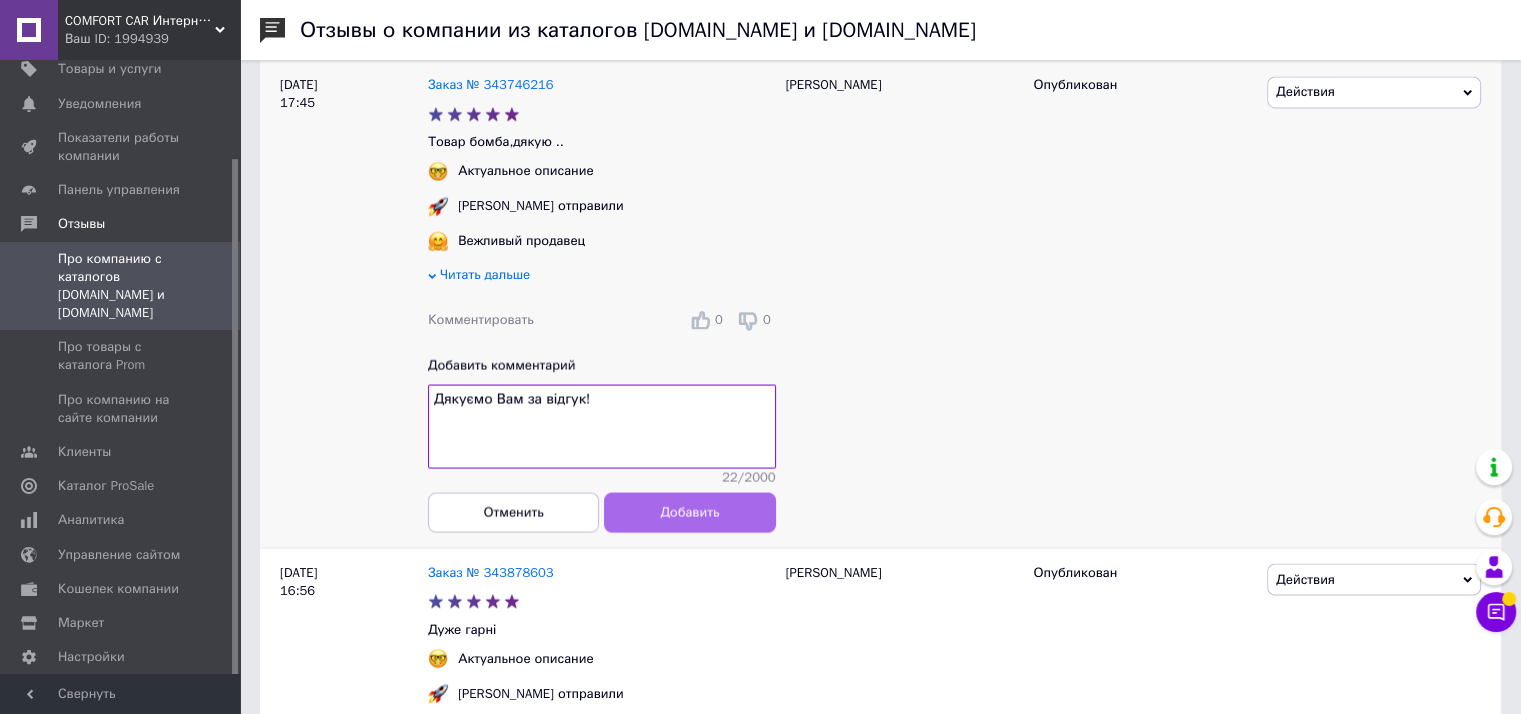 click on "Добавить" at bounding box center [689, 512] 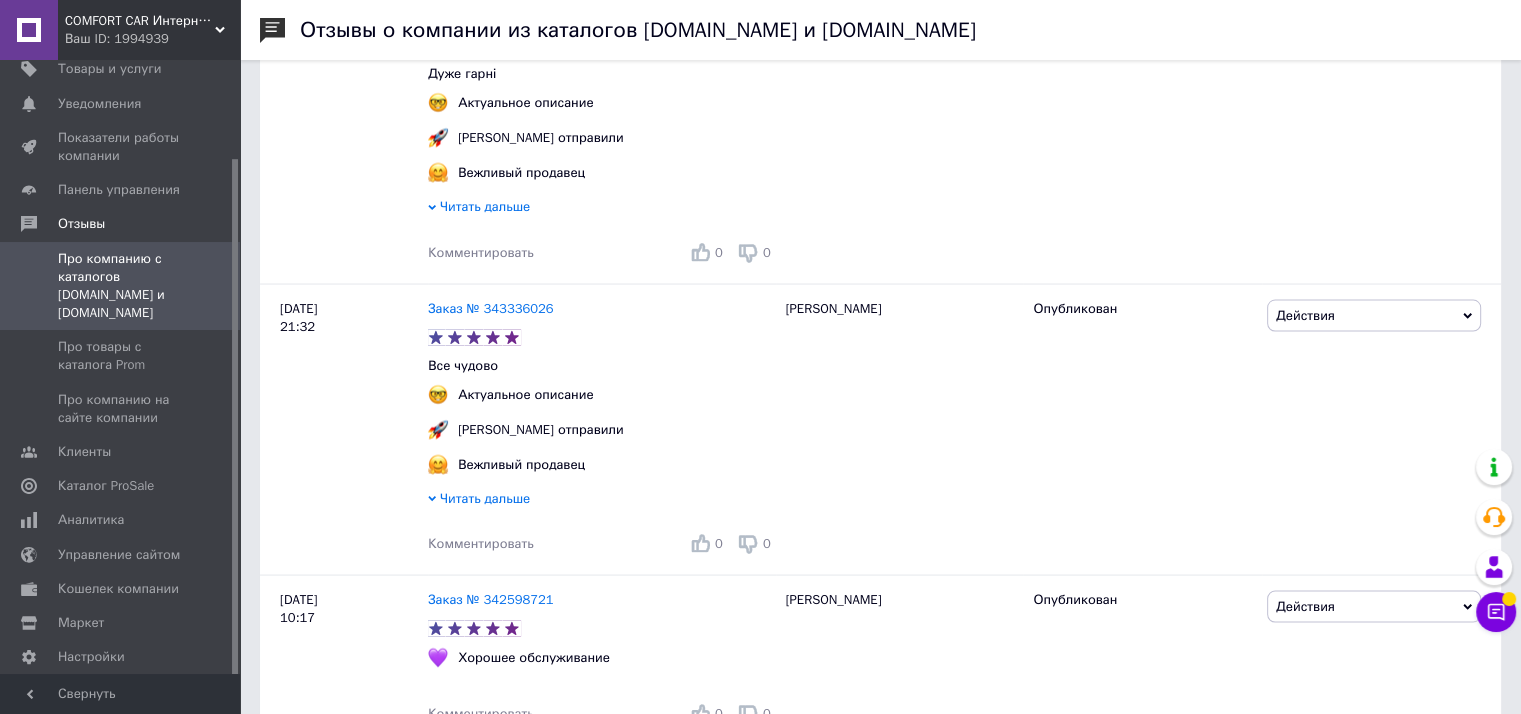 scroll, scrollTop: 3847, scrollLeft: 7, axis: both 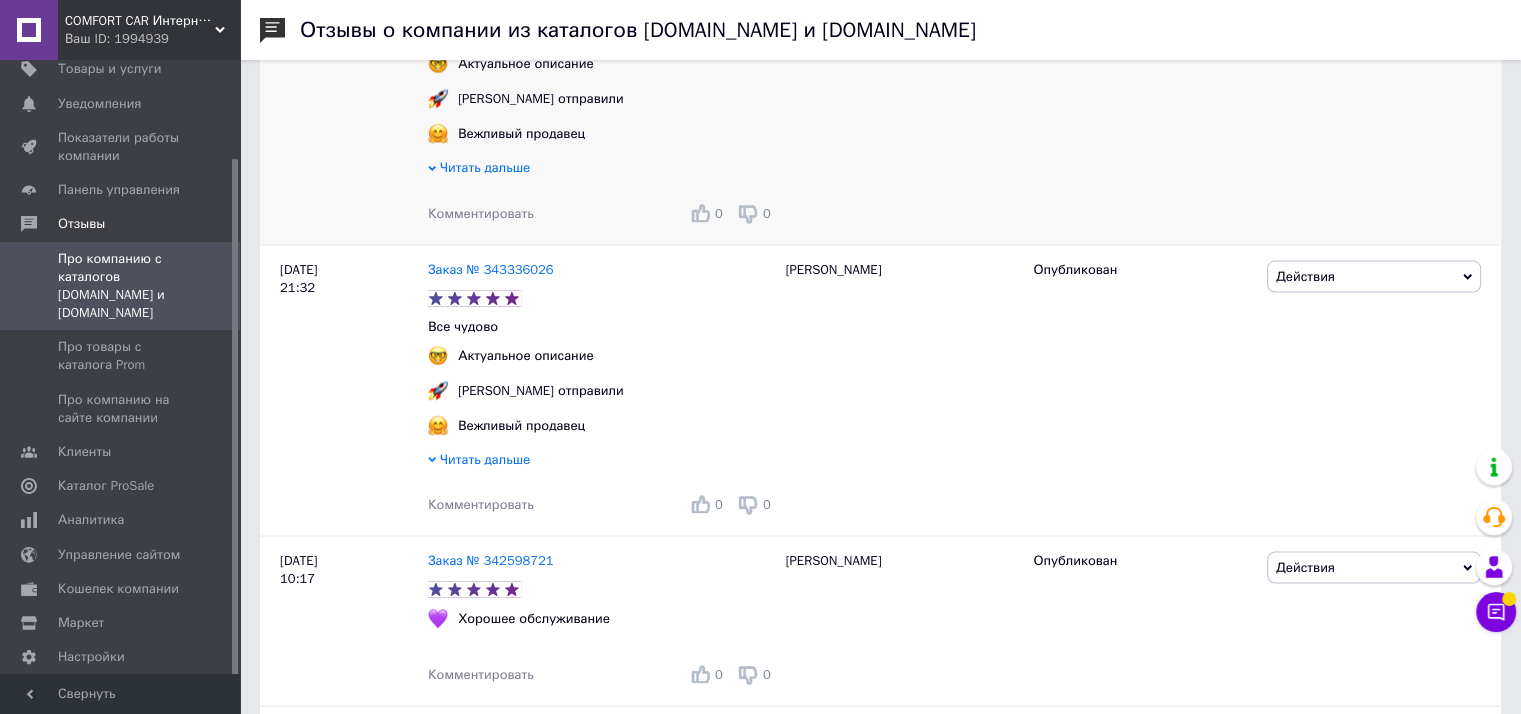 click on "Комментировать" at bounding box center [481, 213] 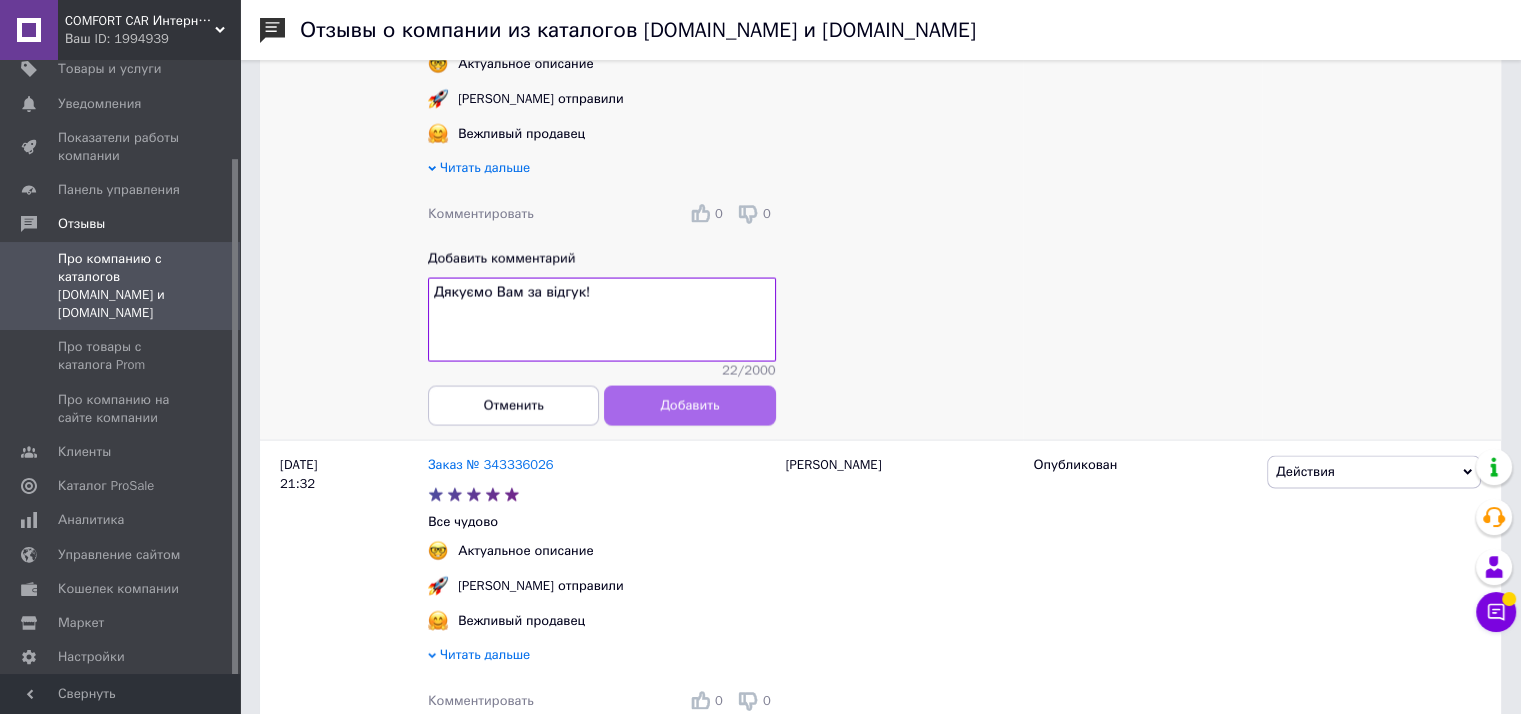 type on "Дякуємо Вам за відгук!" 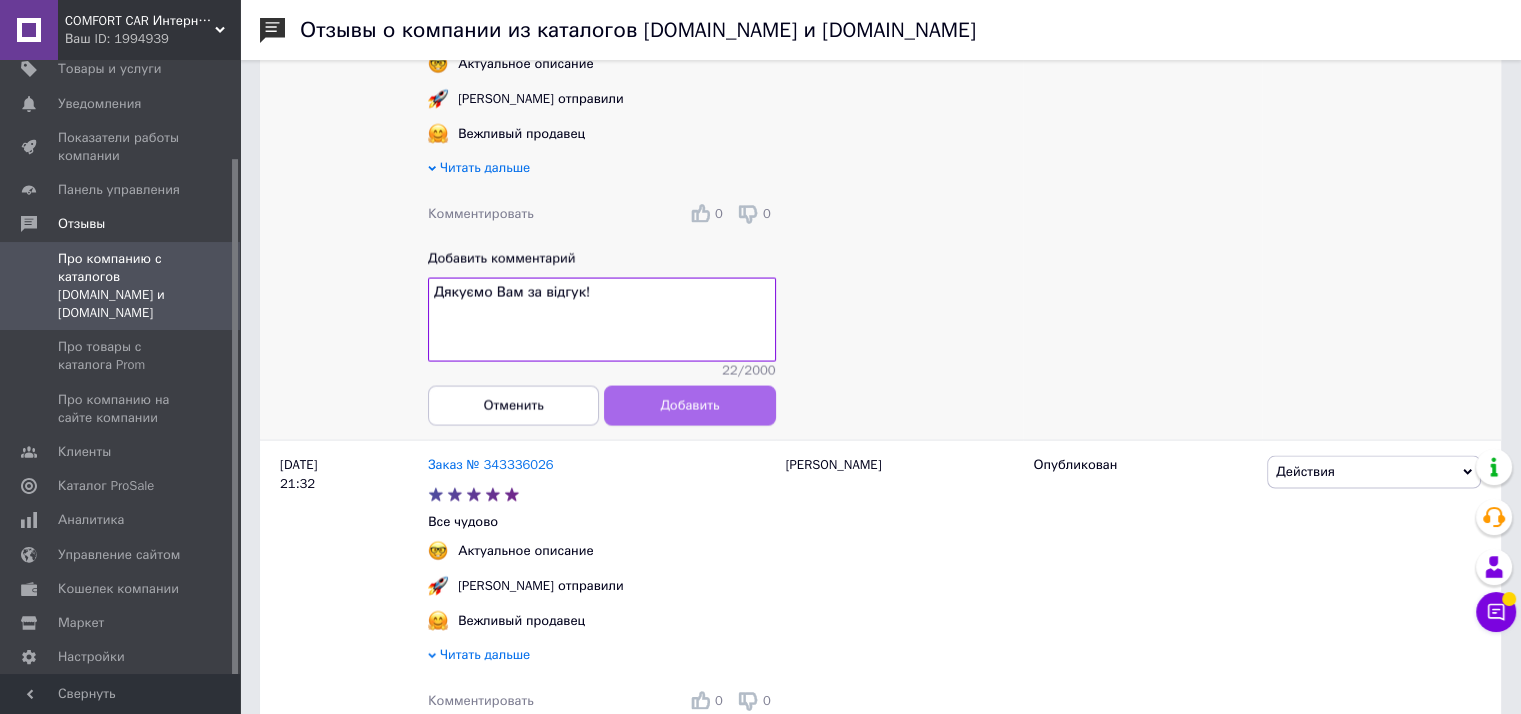 click on "Добавить" at bounding box center [689, 405] 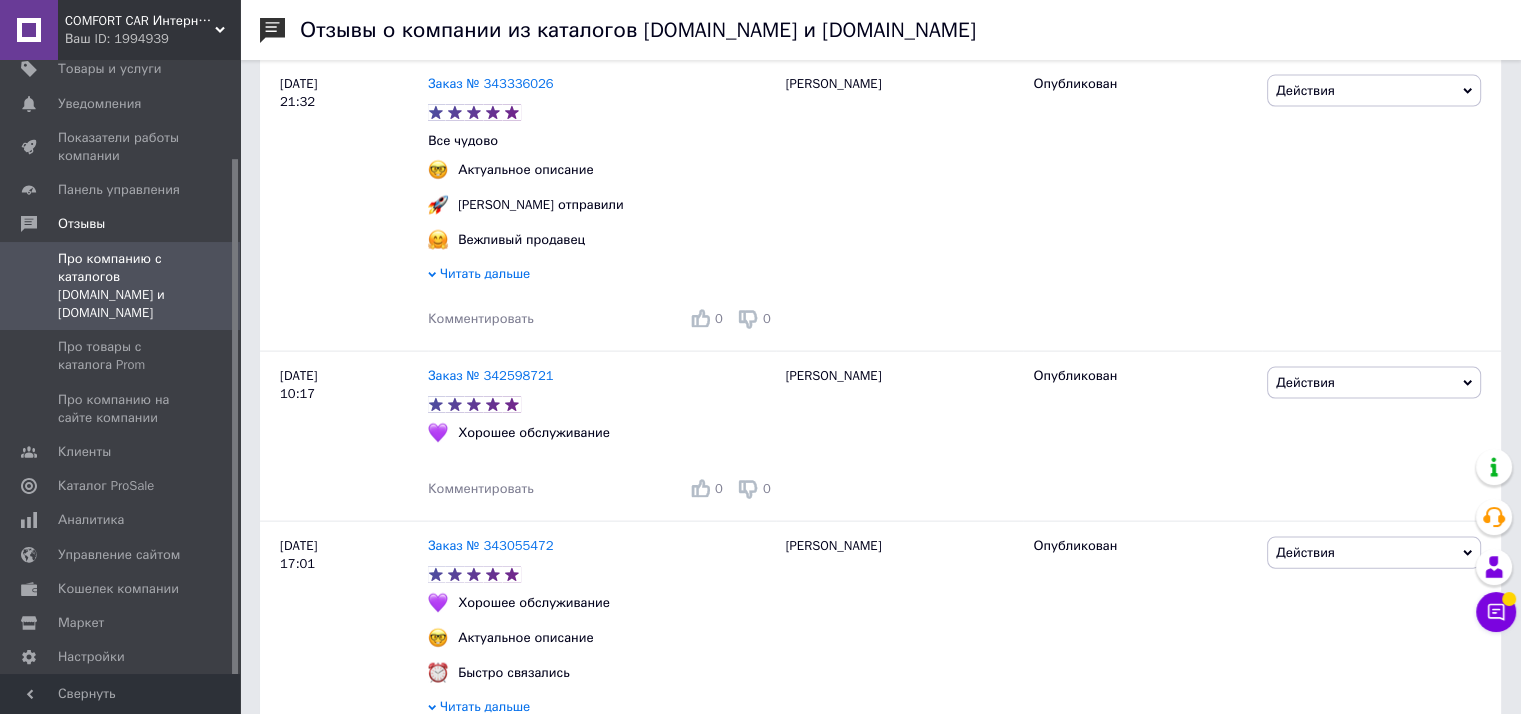 scroll, scrollTop: 4198, scrollLeft: 7, axis: both 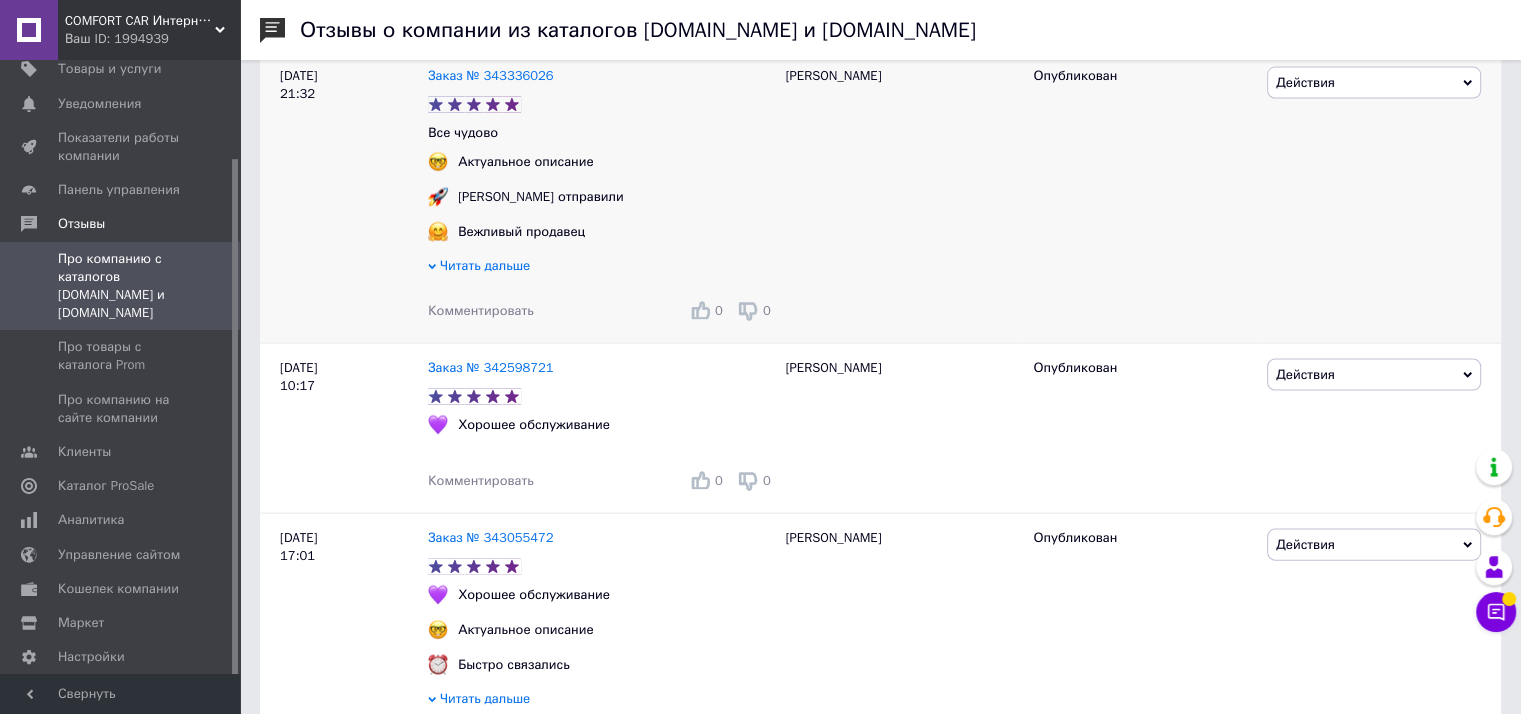 click on "Комментировать" at bounding box center [481, 310] 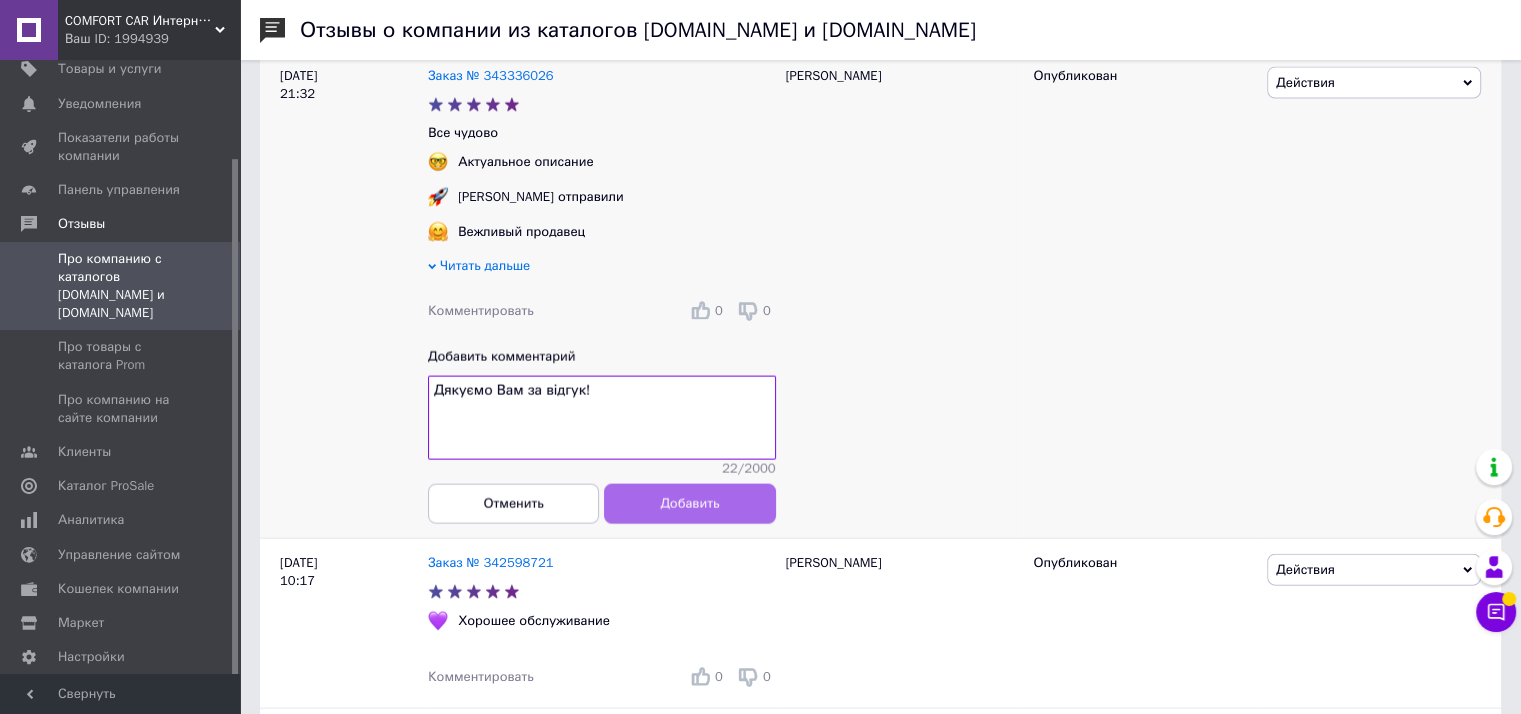 type on "Дякуємо Вам за відгук!" 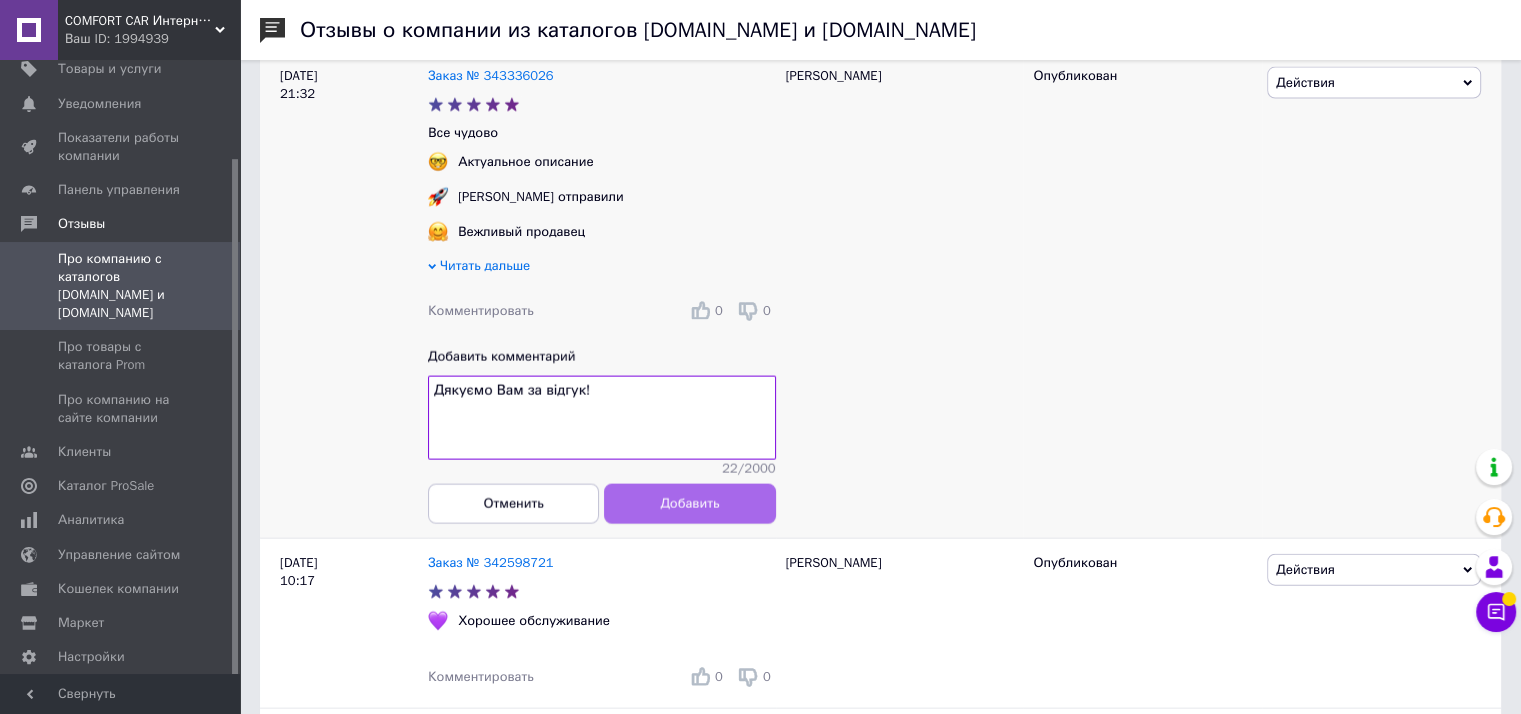 click on "Добавить" at bounding box center (689, 503) 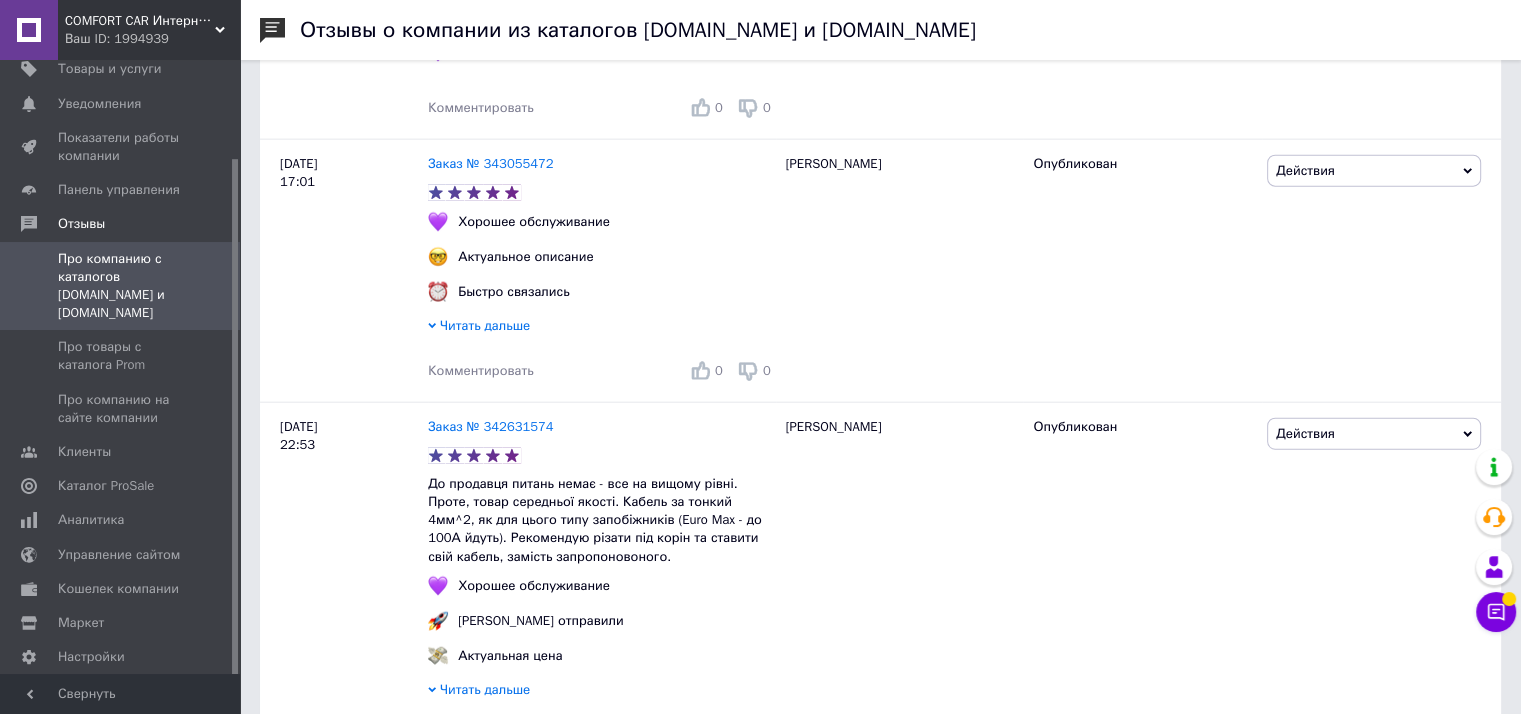 scroll, scrollTop: 4770, scrollLeft: 7, axis: both 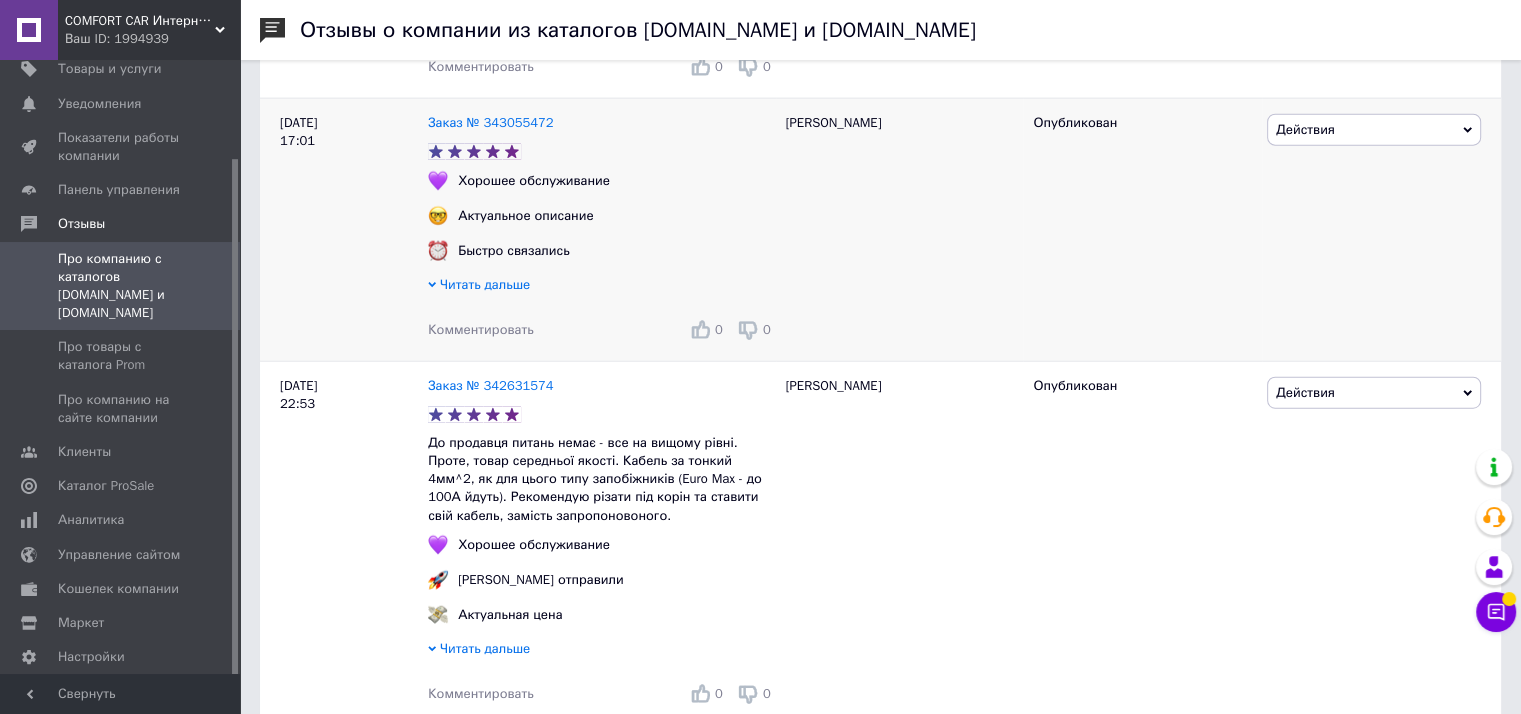 click on "Комментировать" at bounding box center (481, 329) 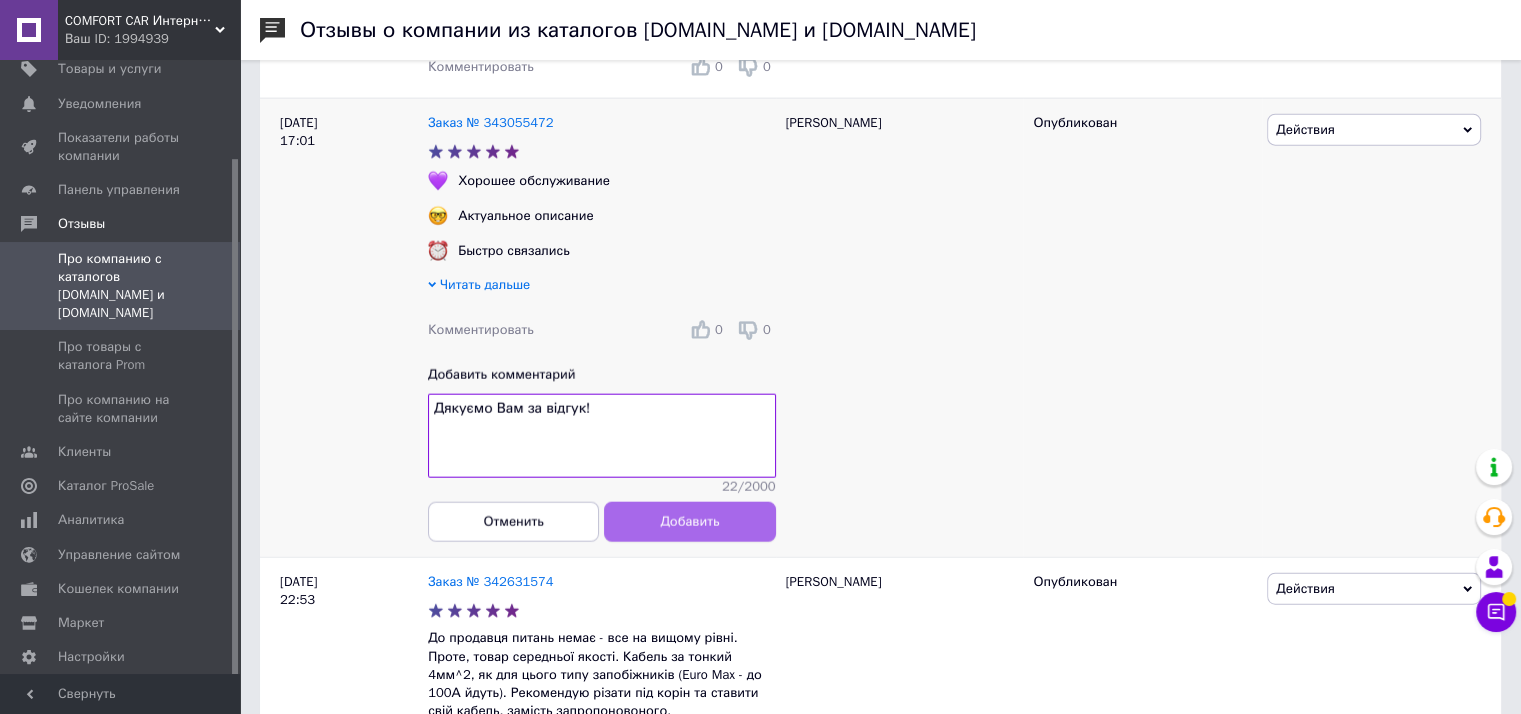 type on "Дякуємо Вам за відгук!" 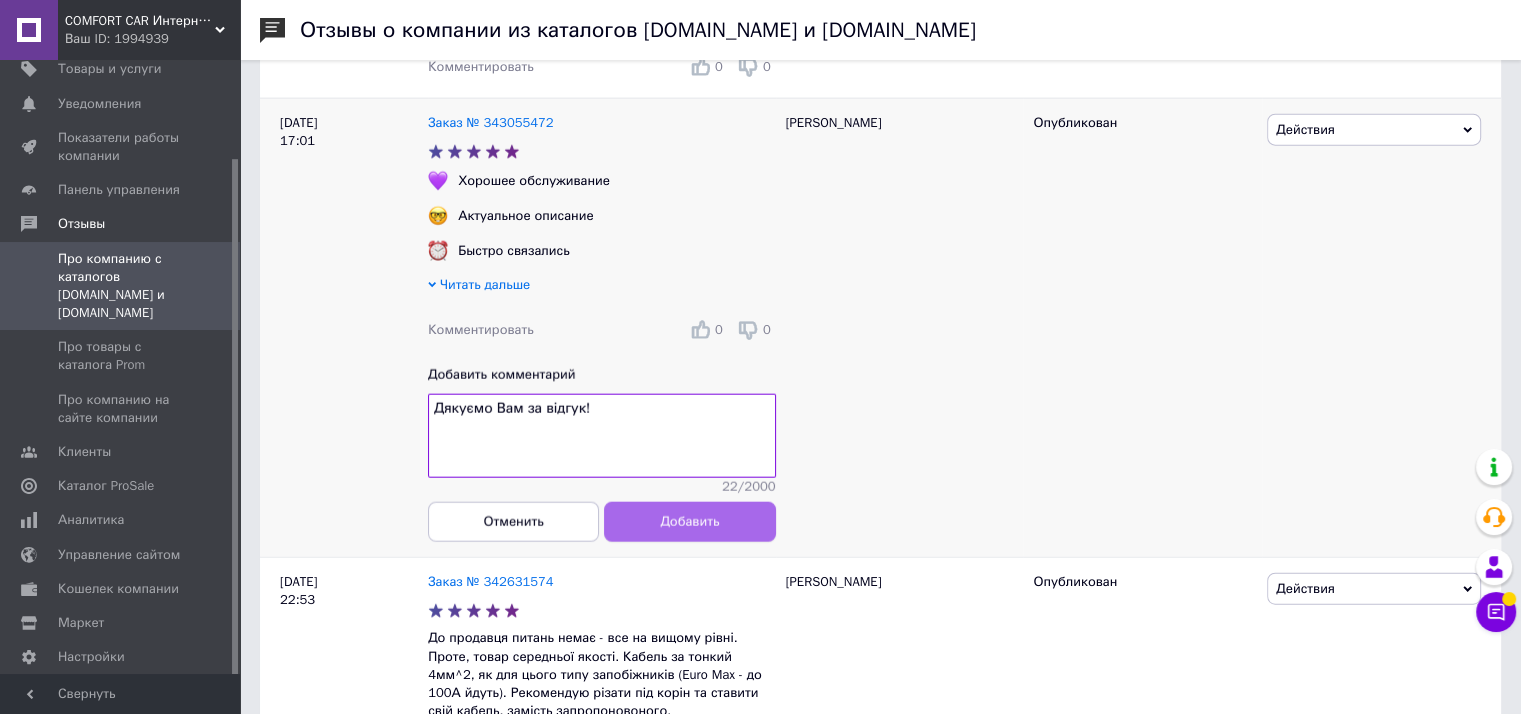 click on "Добавить" at bounding box center (689, 522) 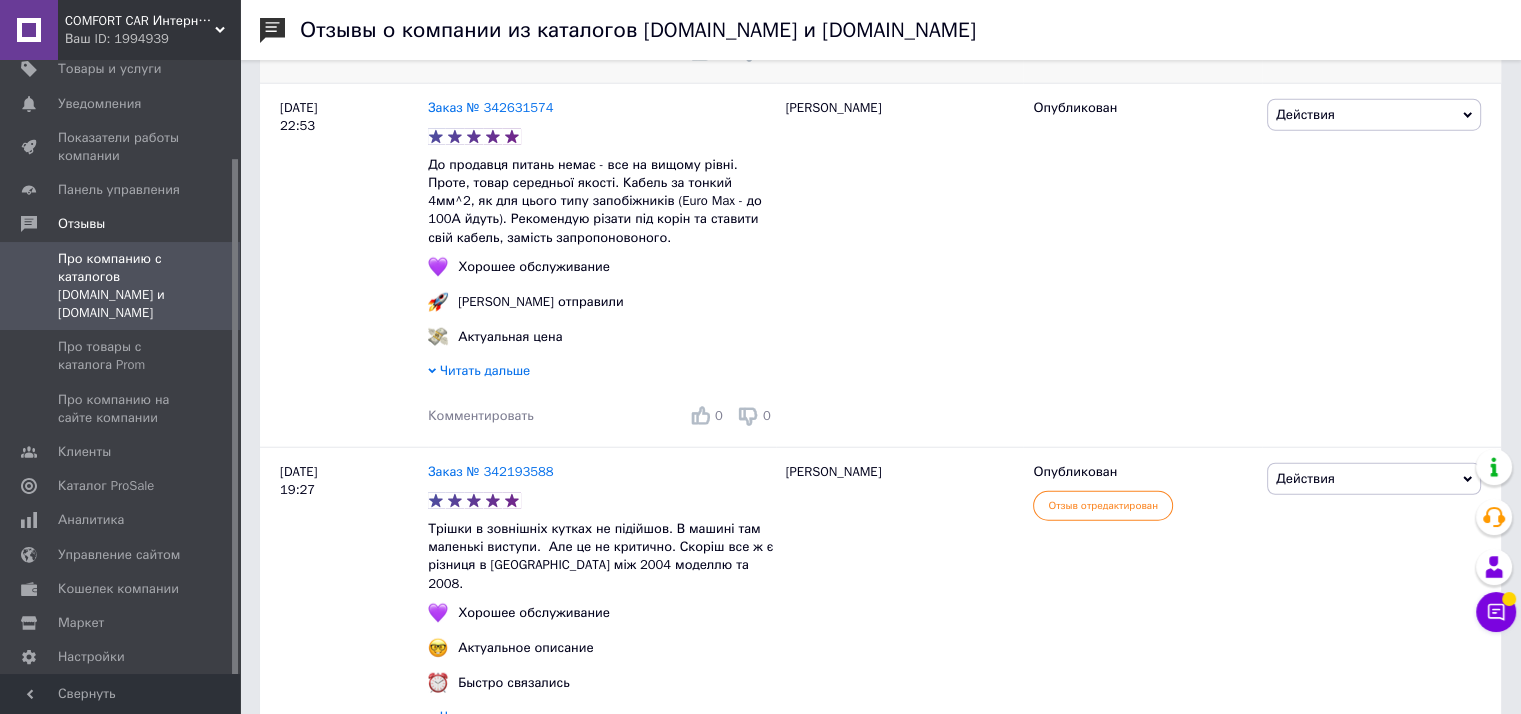 scroll, scrollTop: 5064, scrollLeft: 7, axis: both 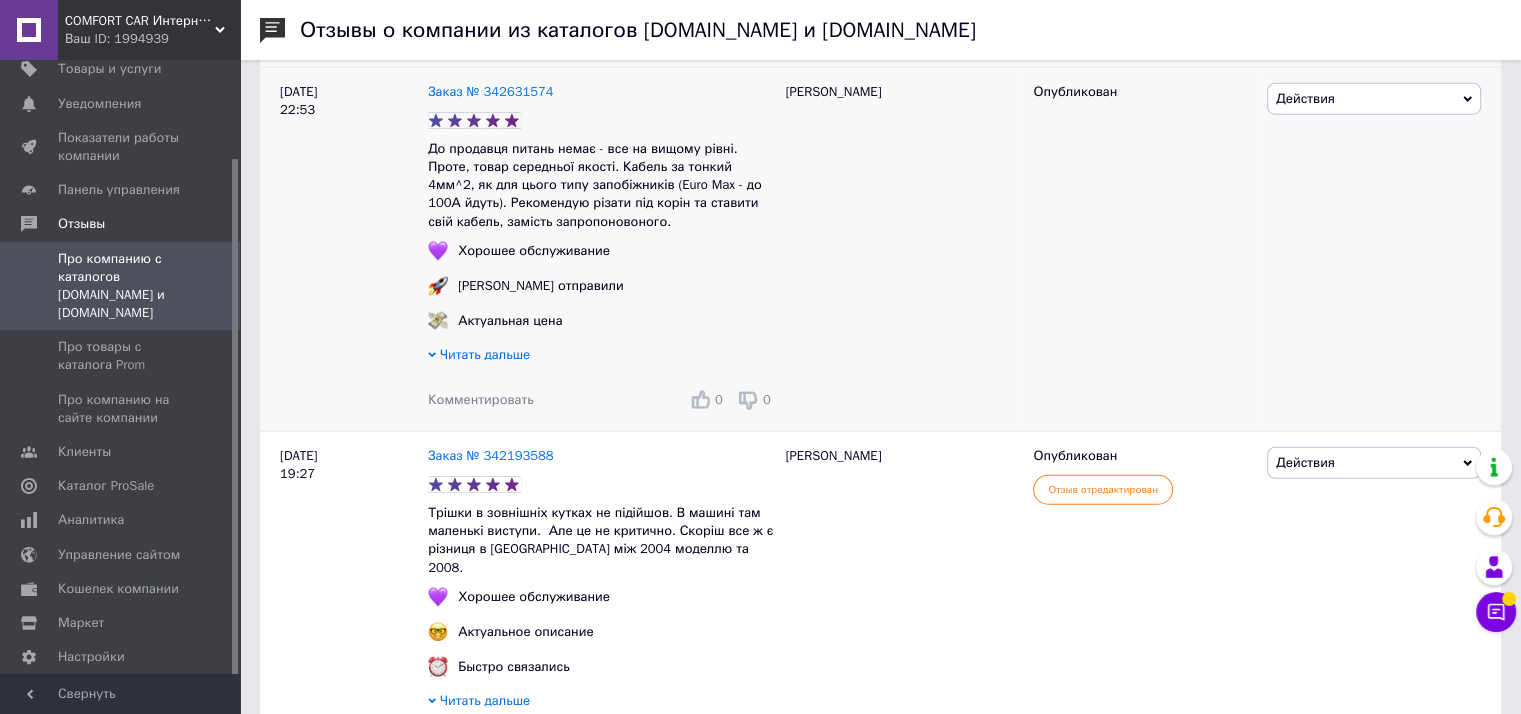 click on "Комментировать" at bounding box center (481, 399) 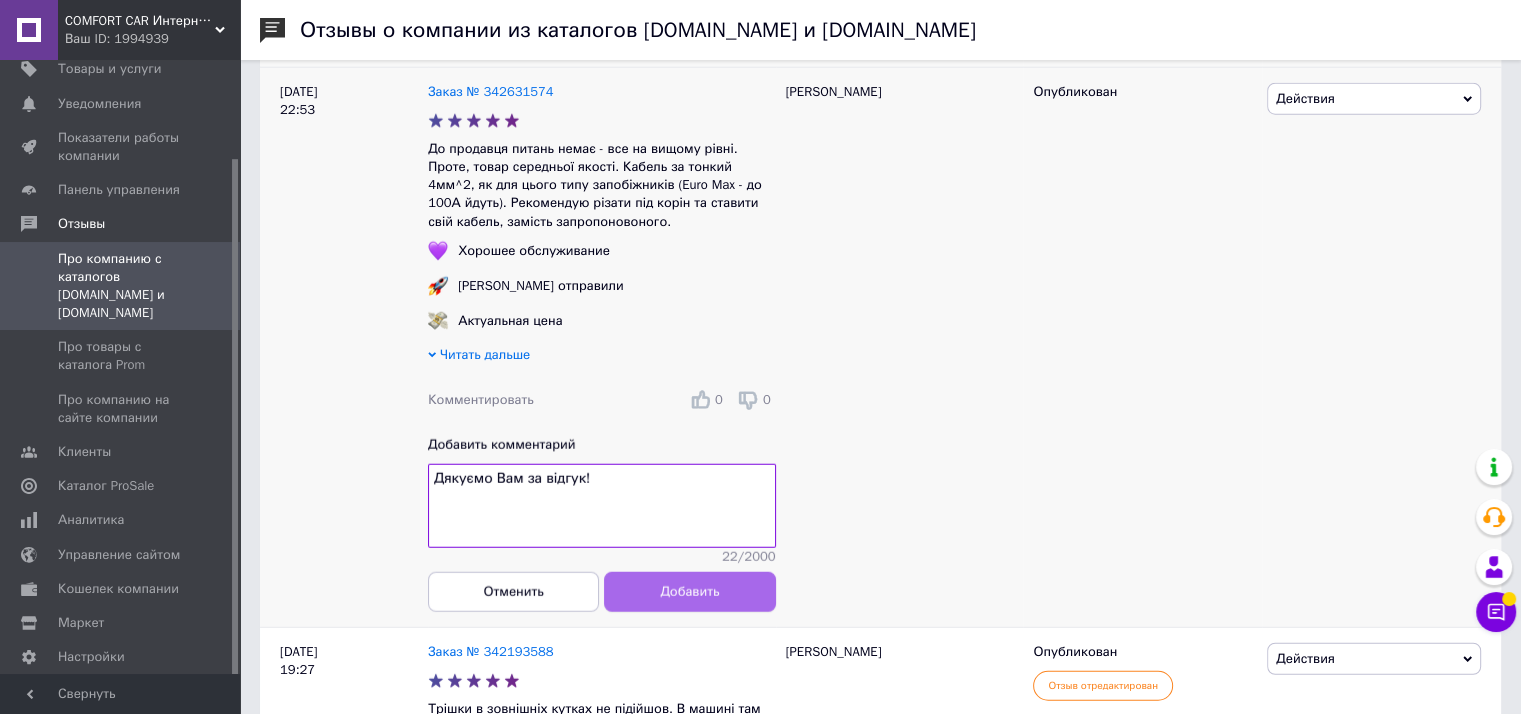 type on "Дякуємо Вам за відгук!" 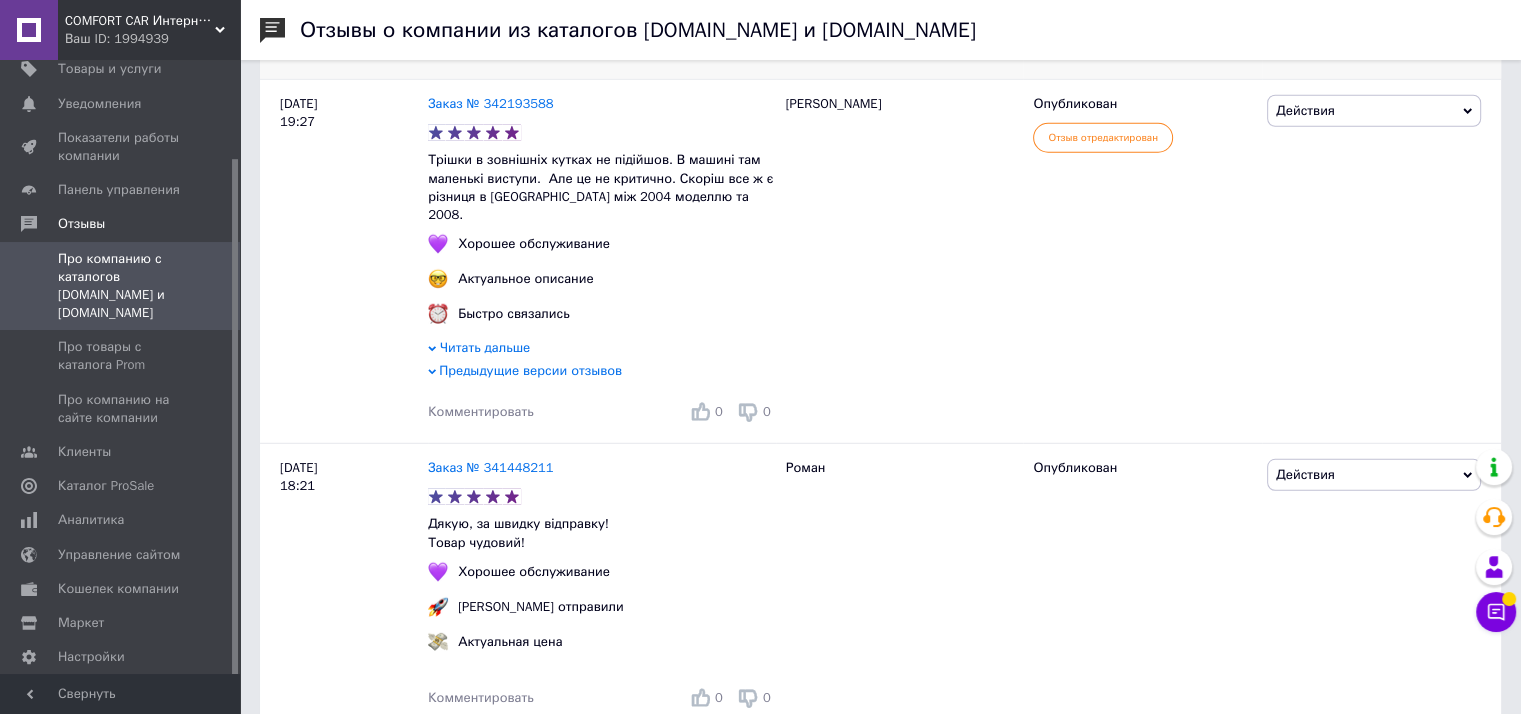 scroll, scrollTop: 5582, scrollLeft: 7, axis: both 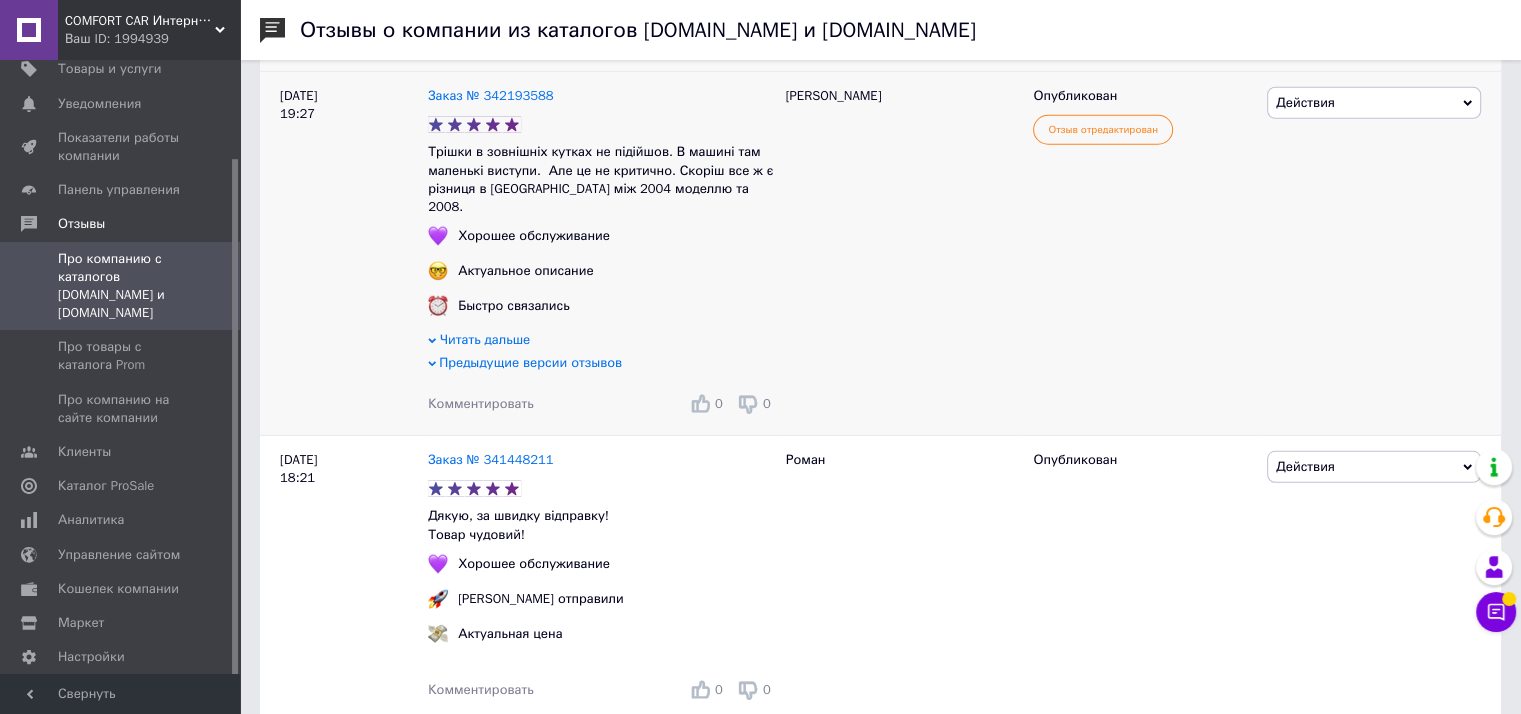 click on "Комментировать" at bounding box center (481, 403) 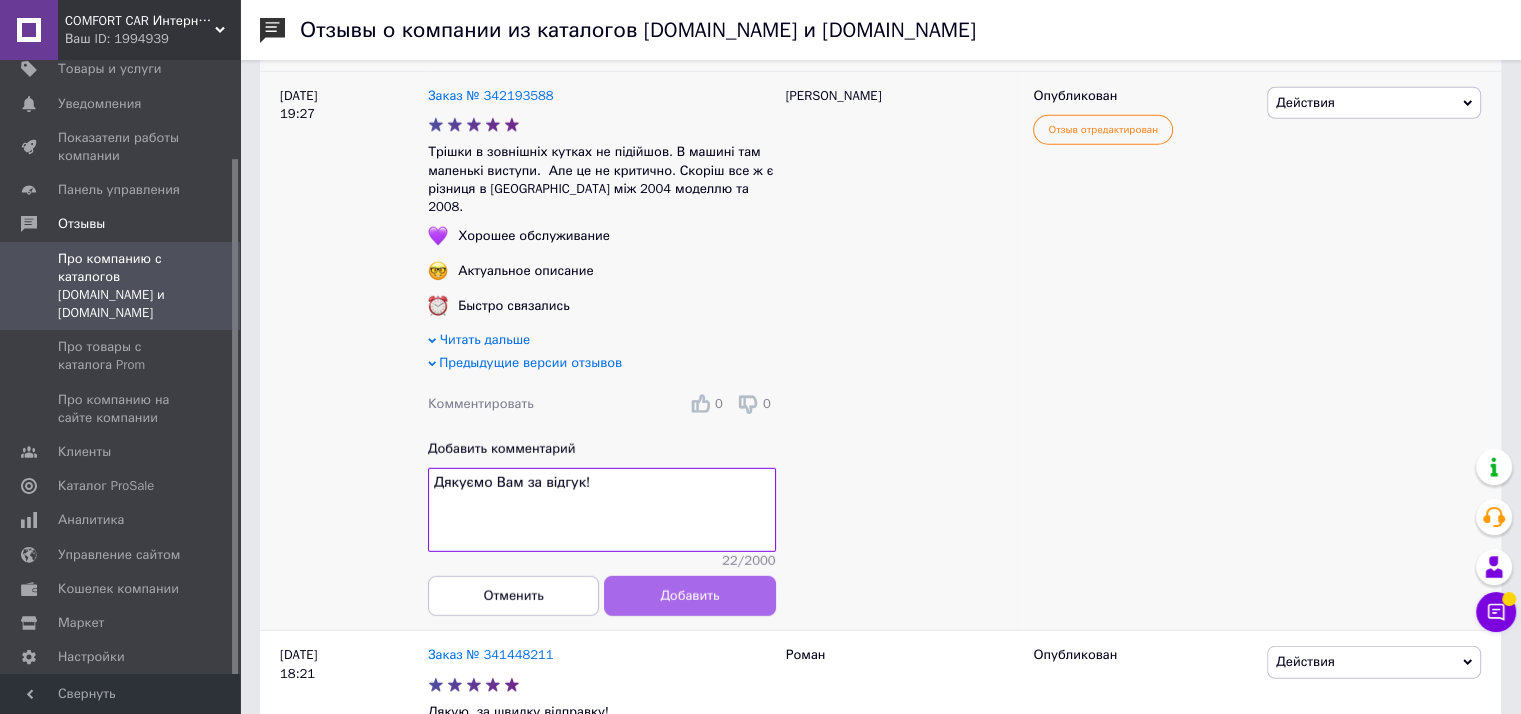 type on "Дякуємо Вам за відгук!" 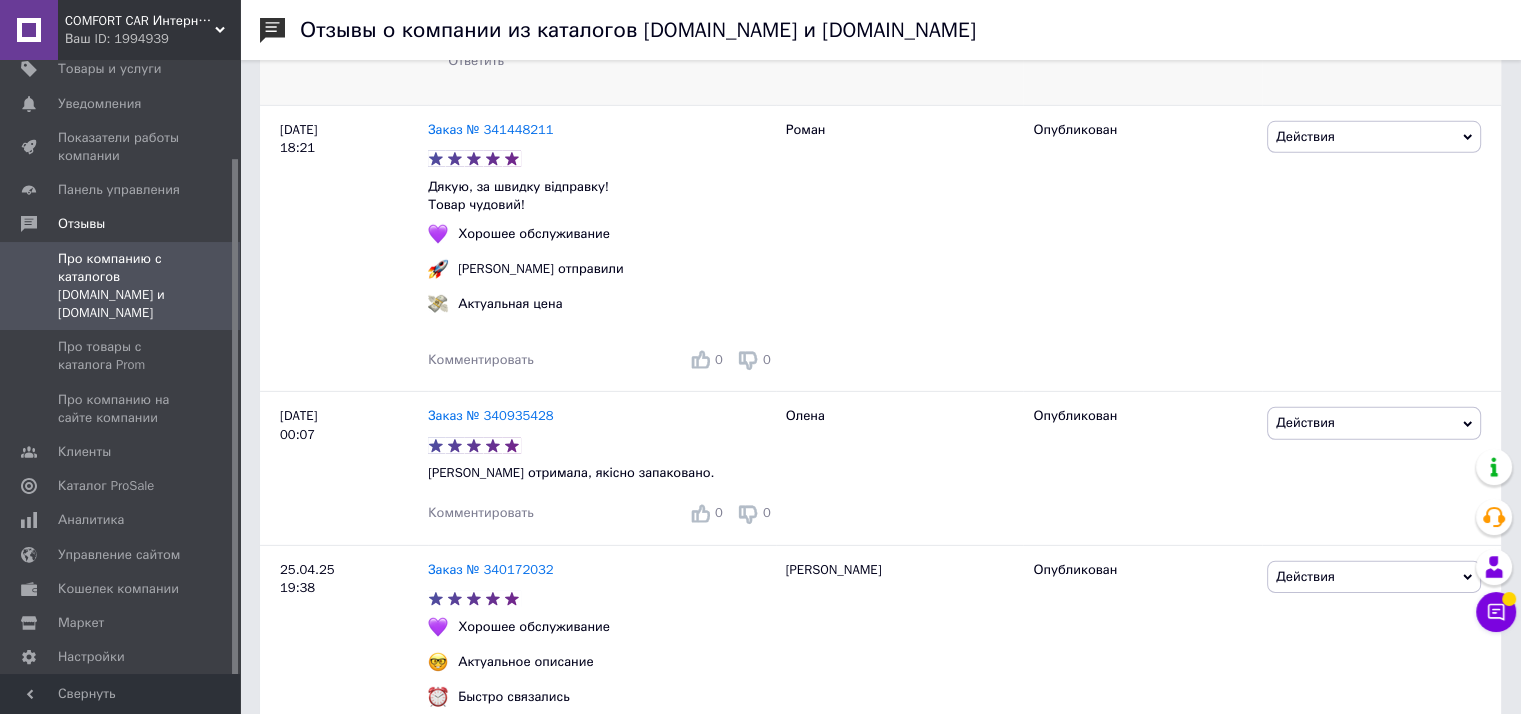 scroll, scrollTop: 6095, scrollLeft: 7, axis: both 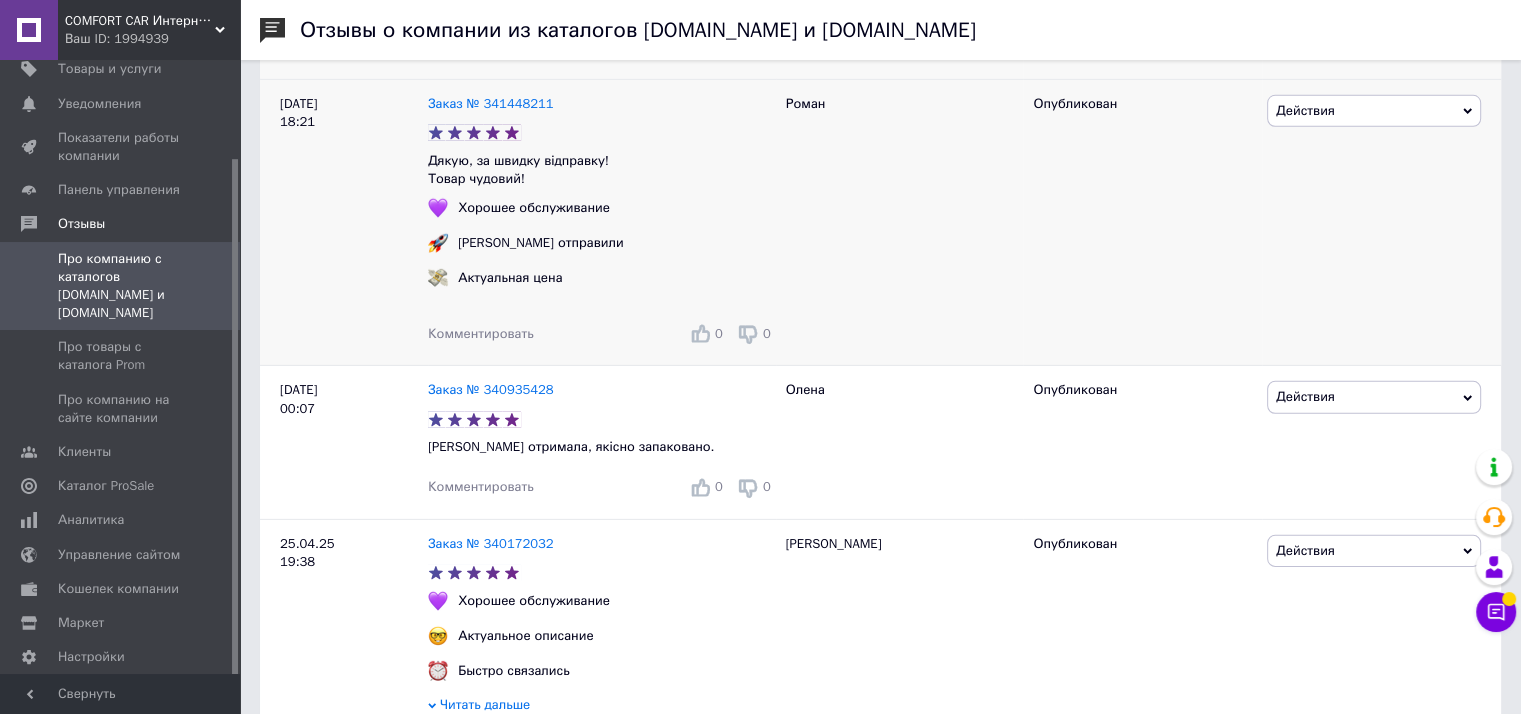 click on "Комментировать" at bounding box center [481, 333] 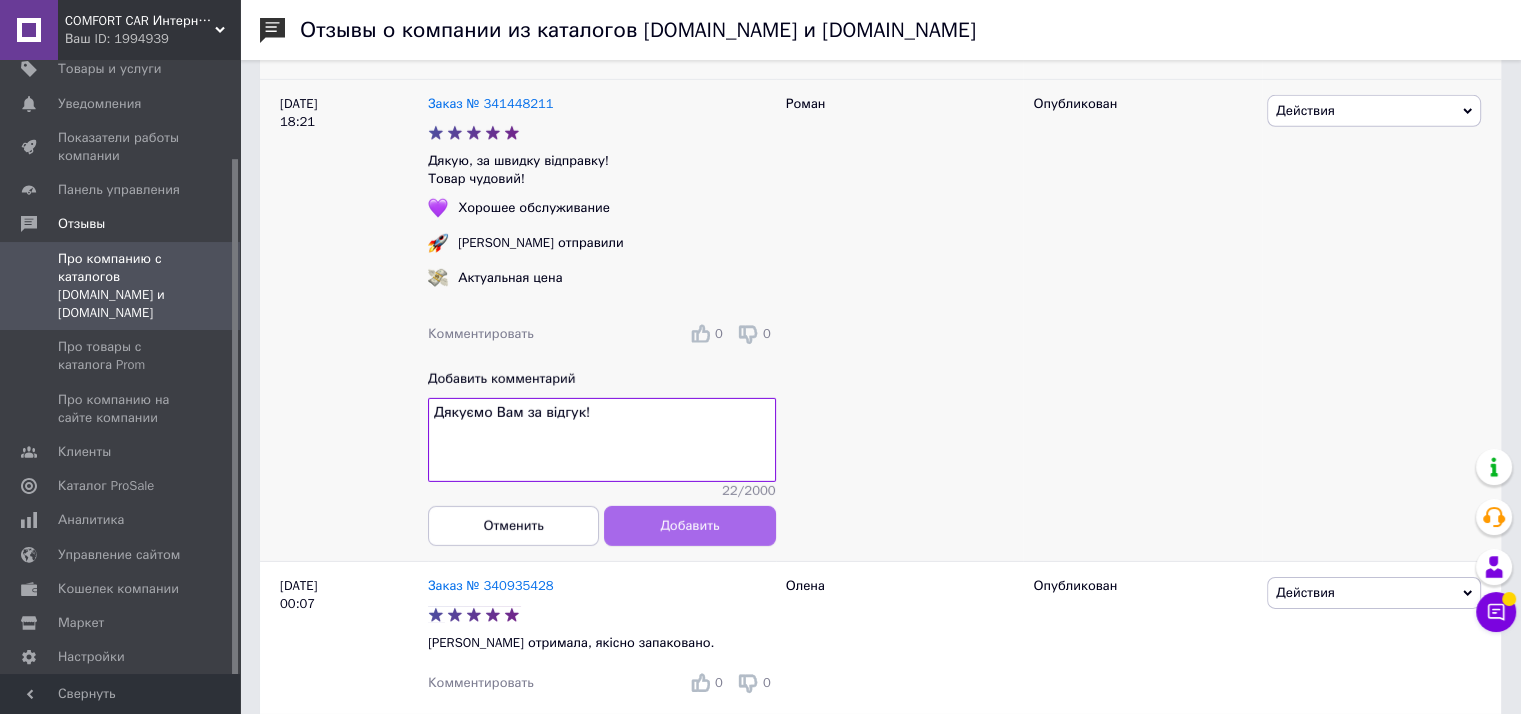type on "Дякуємо Вам за відгук!" 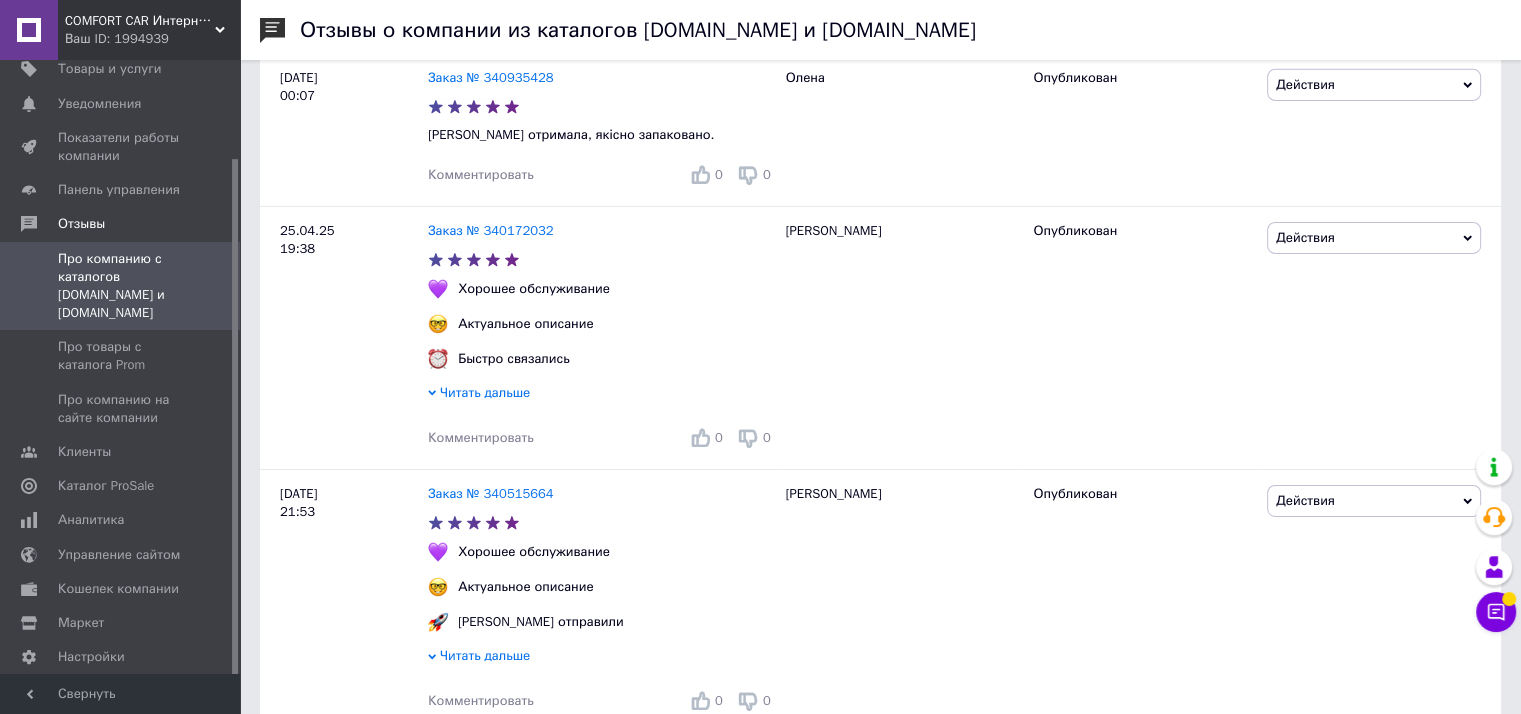 scroll, scrollTop: 6583, scrollLeft: 7, axis: both 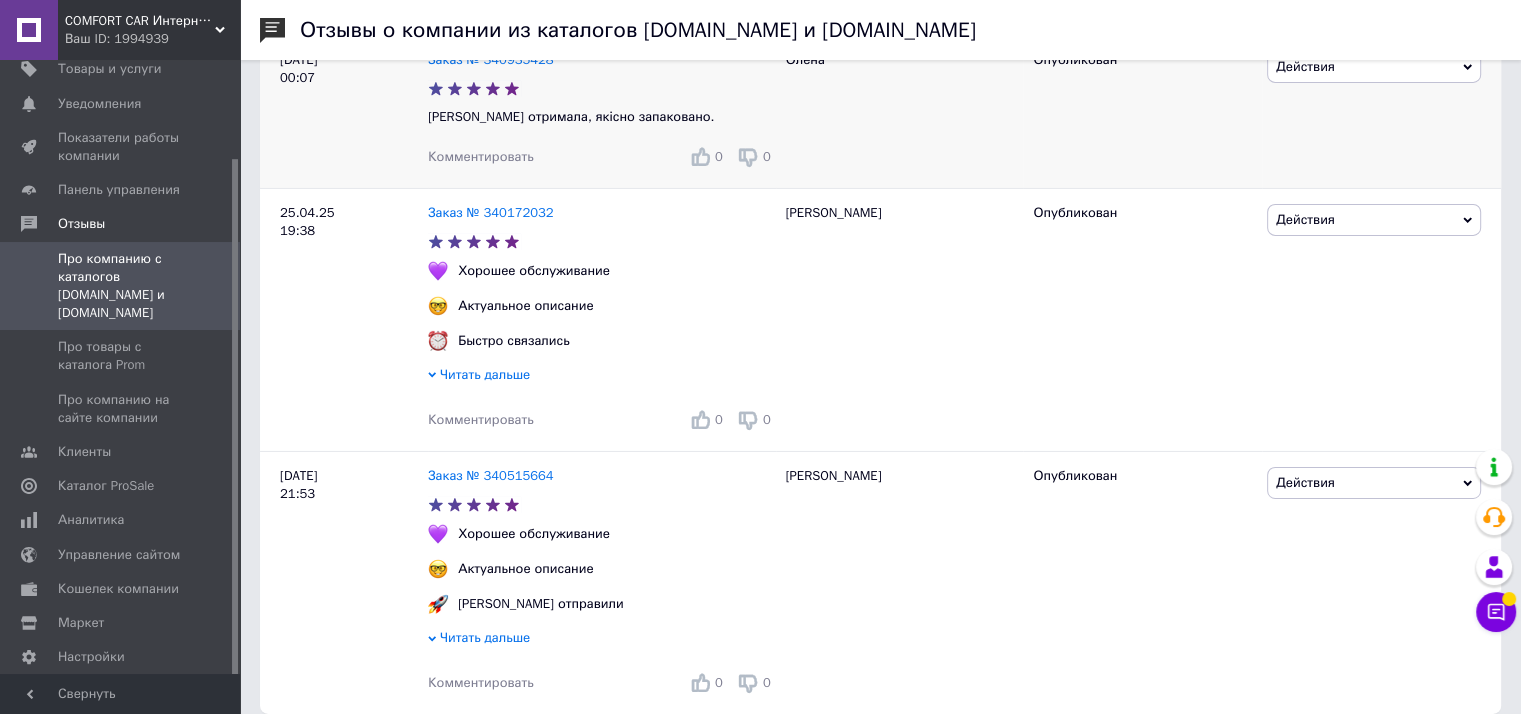 click on "Комментировать" at bounding box center [481, 156] 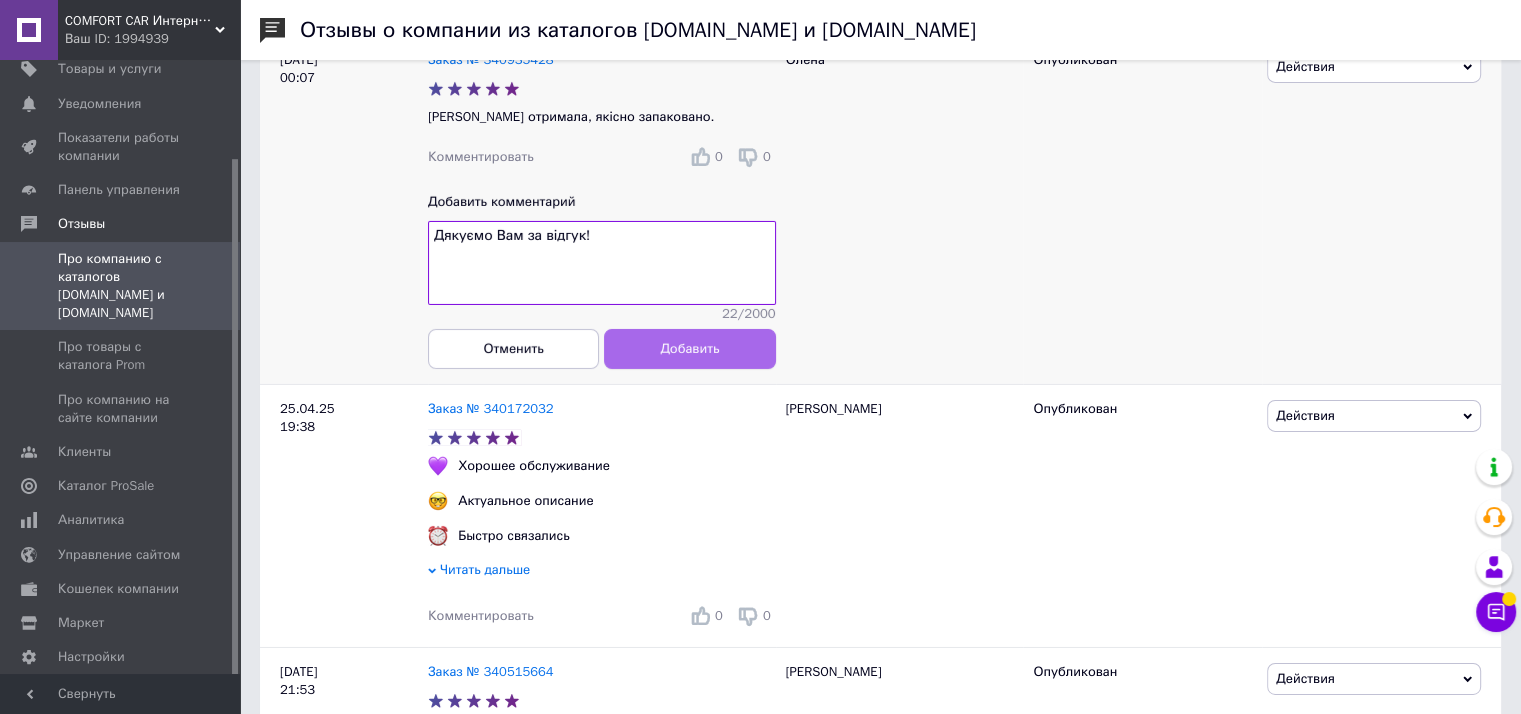 type on "Дякуємо Вам за відгук!" 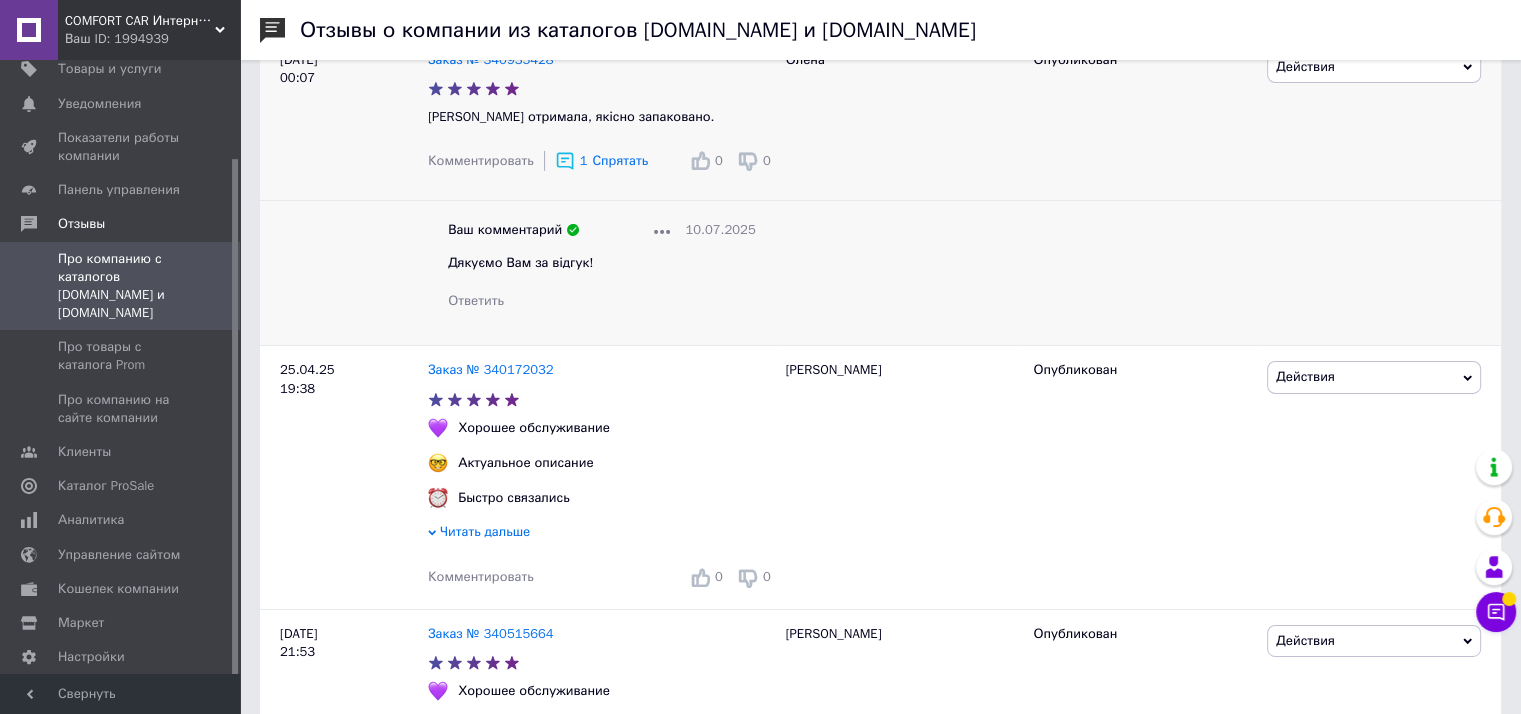 scroll, scrollTop: 6868, scrollLeft: 7, axis: both 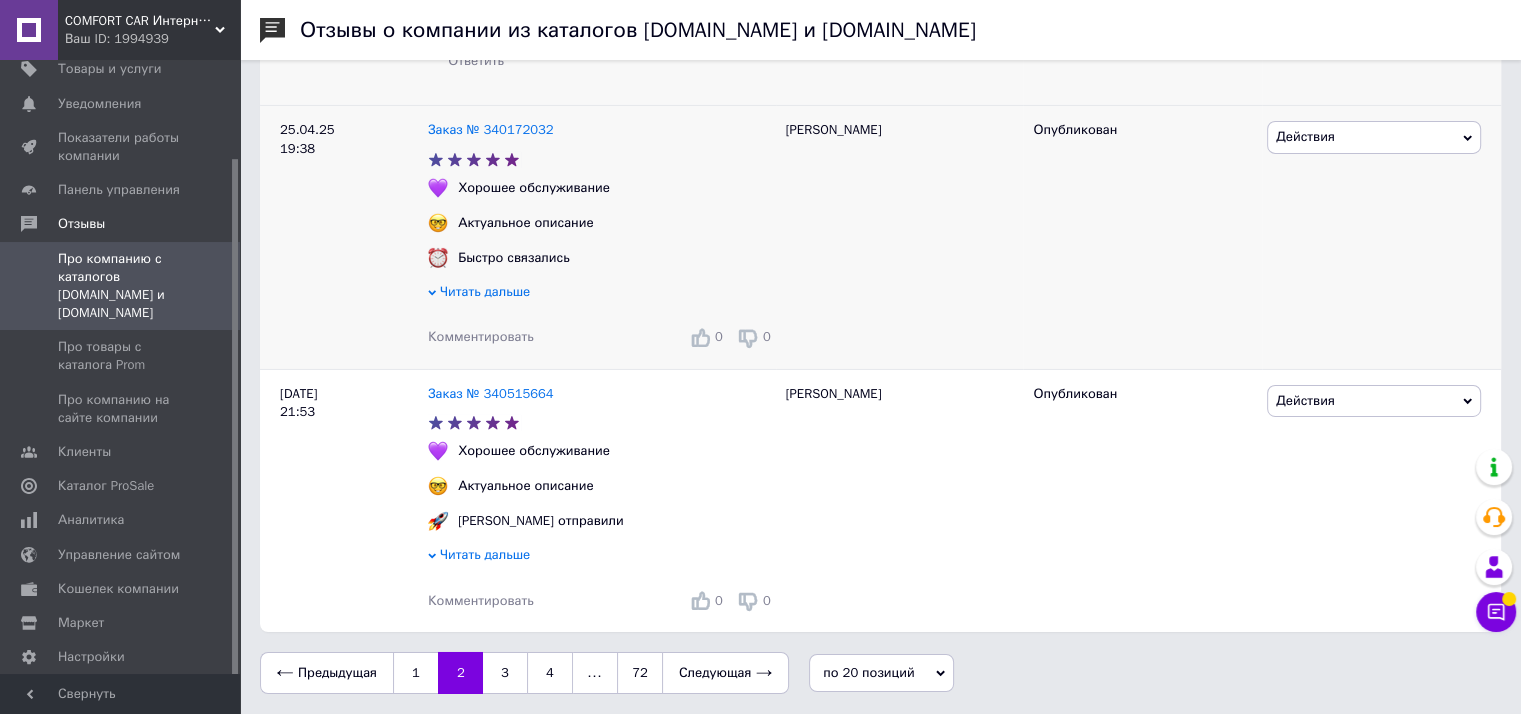 click on "Комментировать" at bounding box center (481, 336) 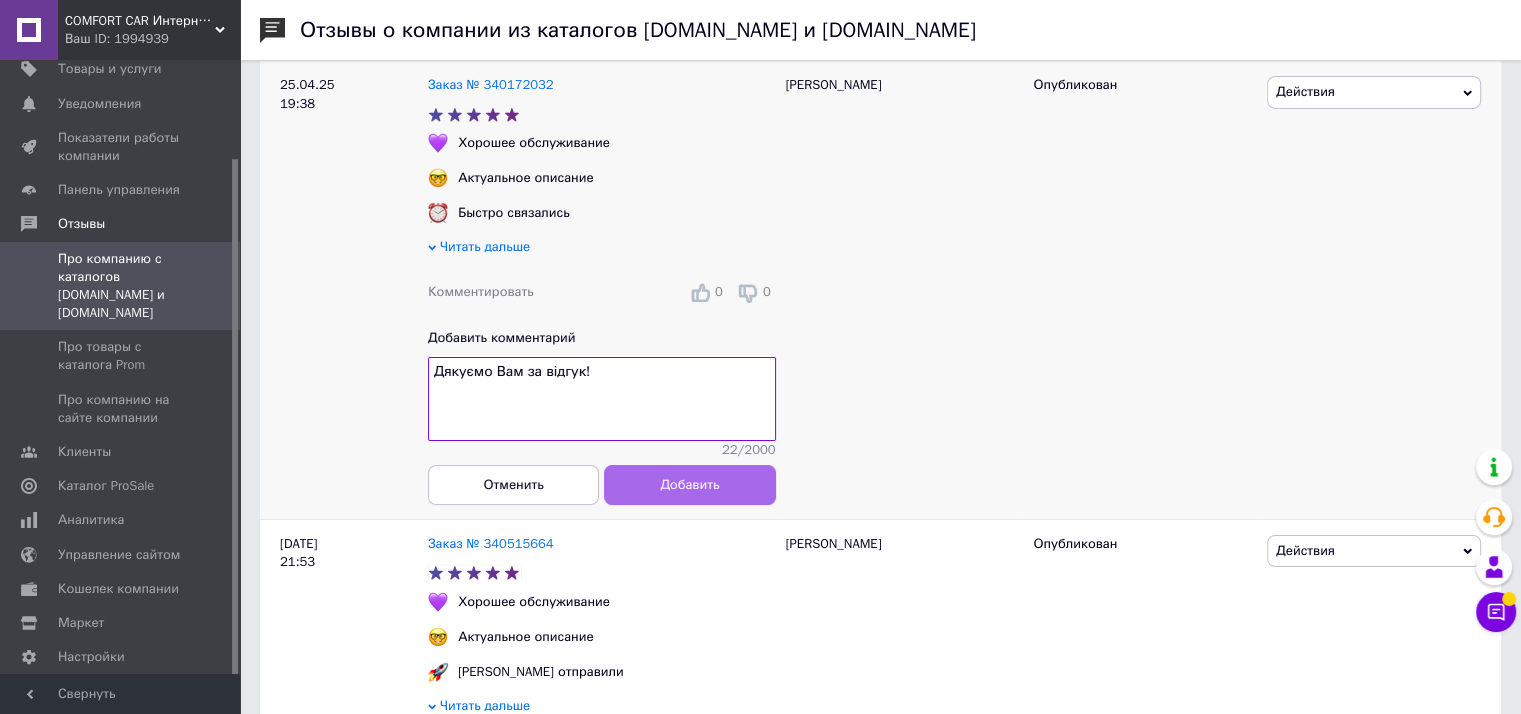 type on "Дякуємо Вам за відгук!" 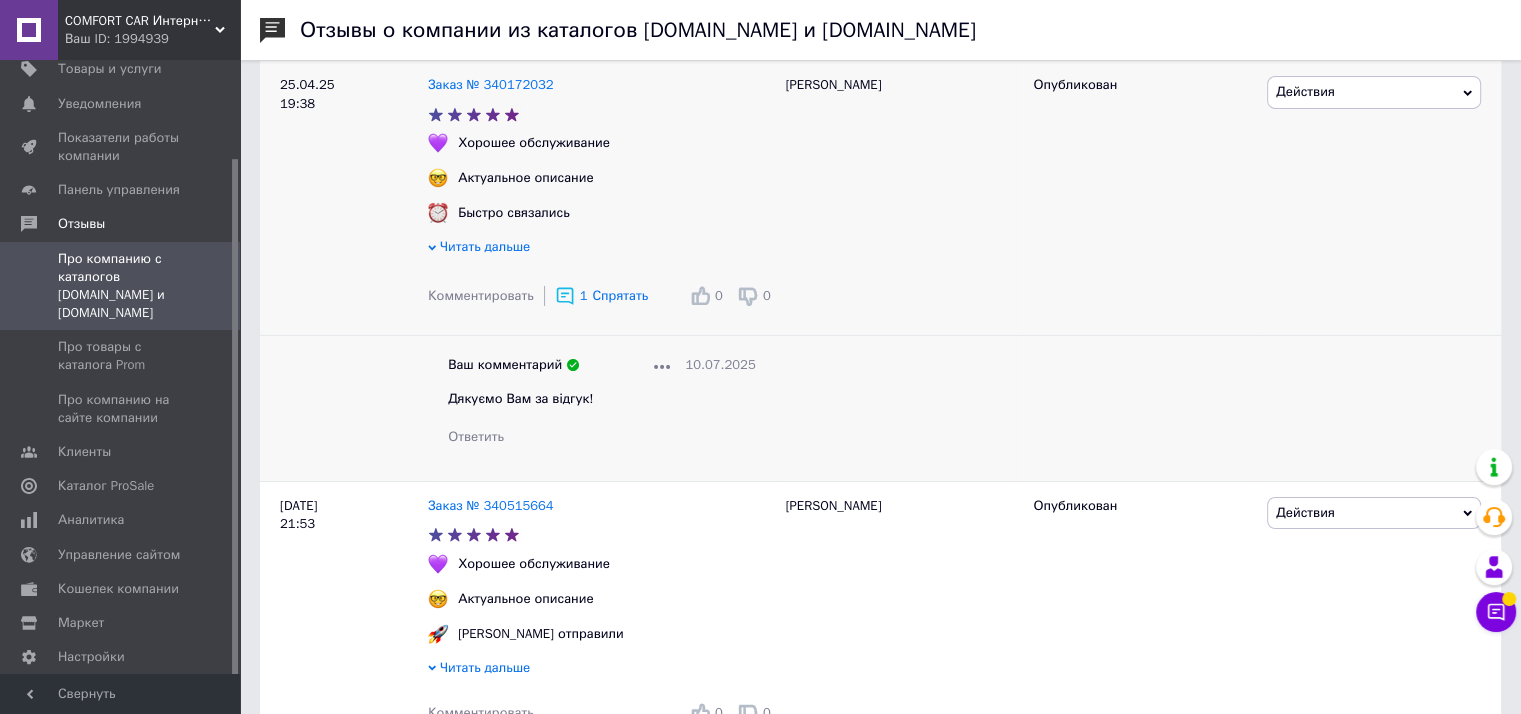 scroll, scrollTop: 7025, scrollLeft: 7, axis: both 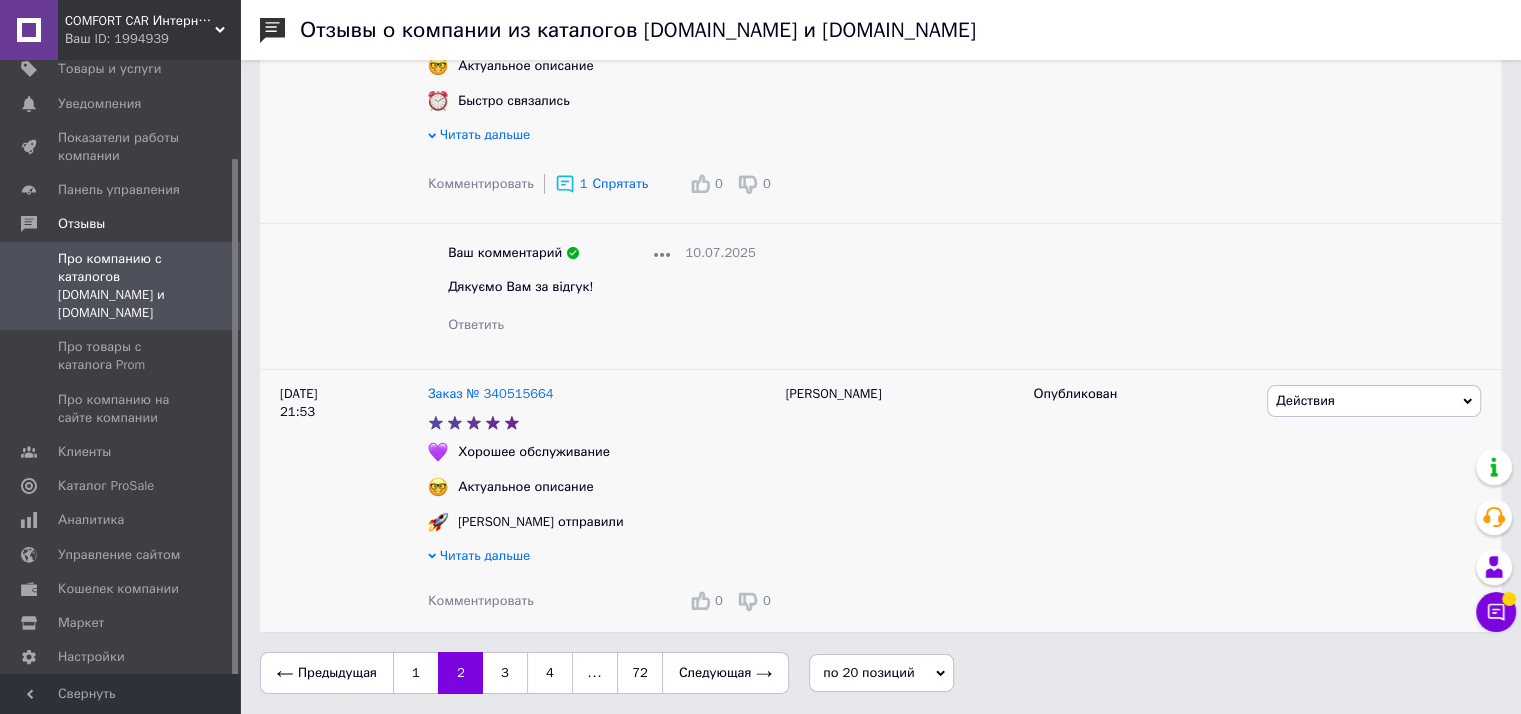 click on "Комментировать" at bounding box center [481, 600] 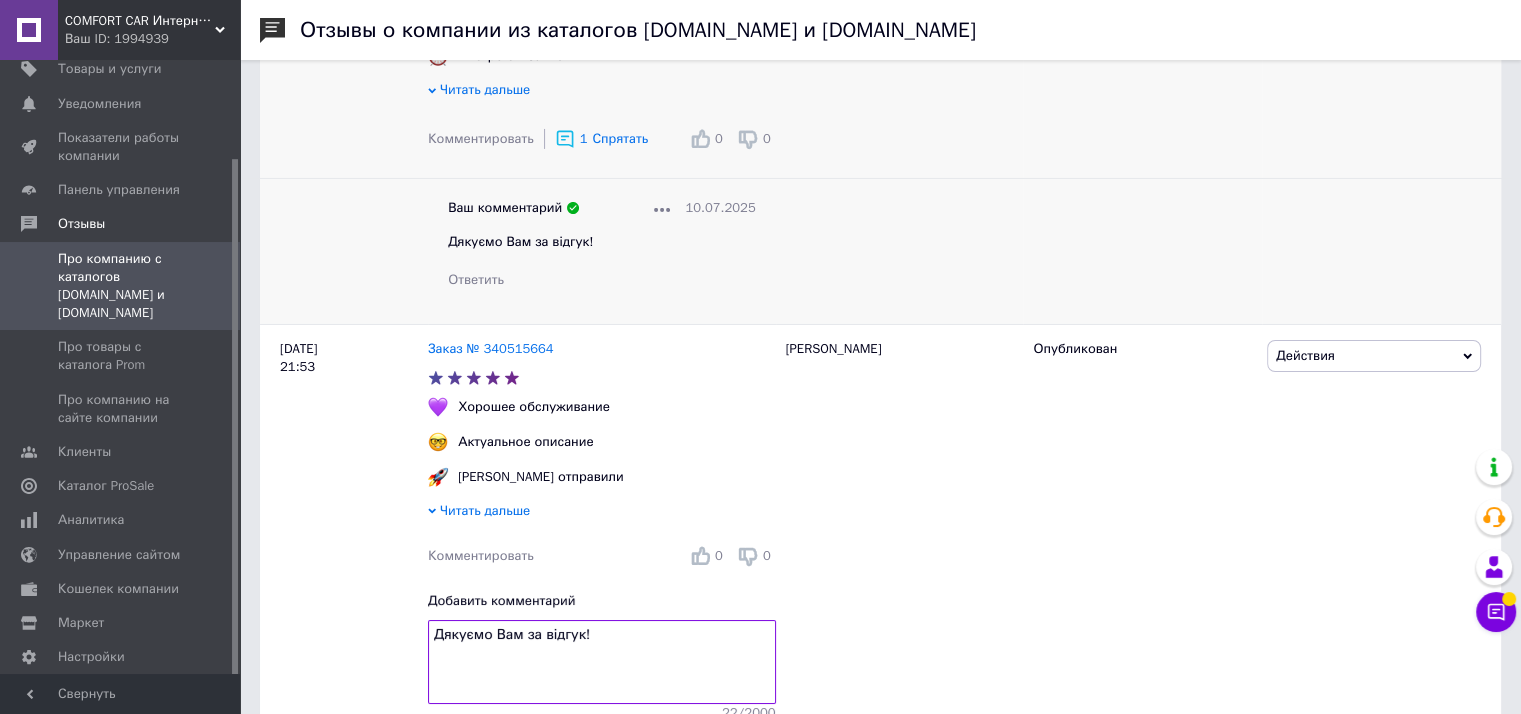 scroll, scrollTop: 7221, scrollLeft: 7, axis: both 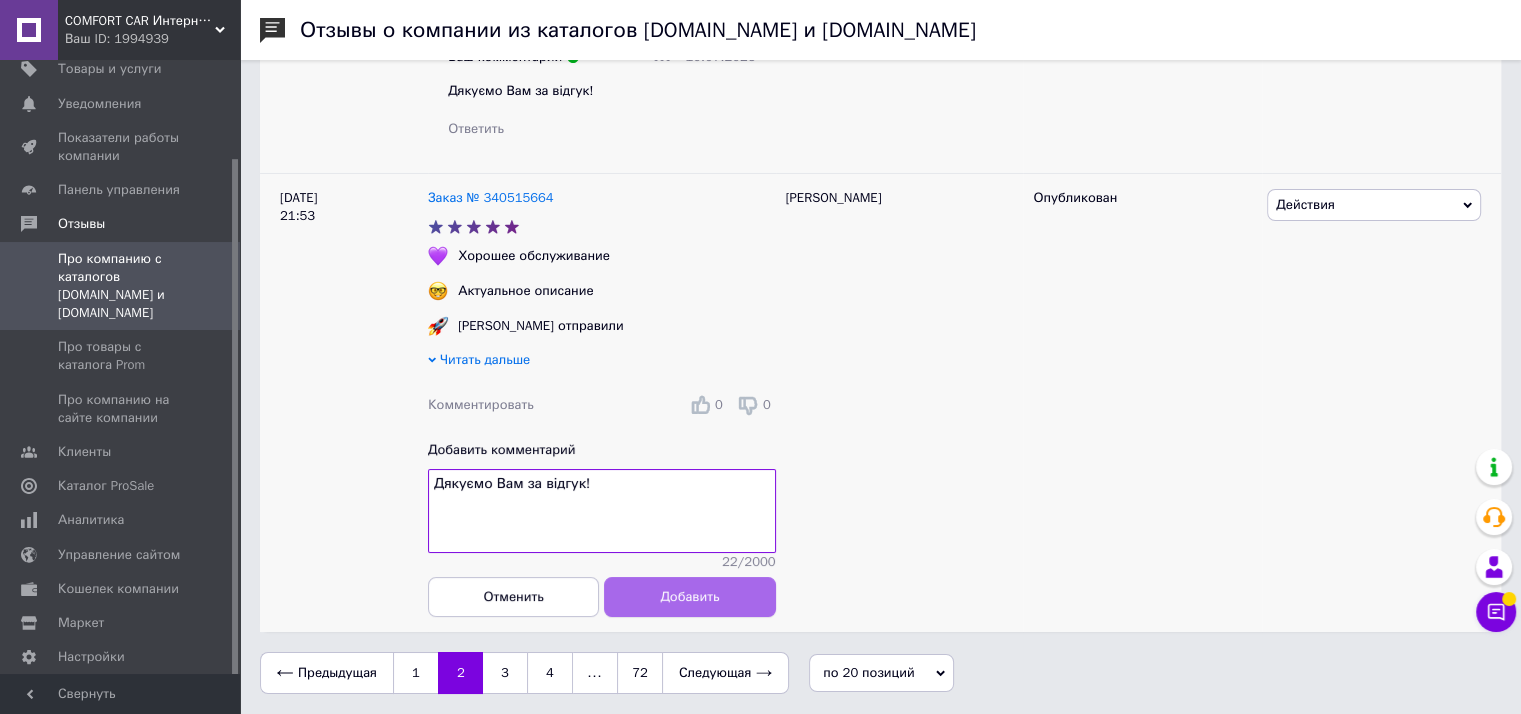 type on "Дякуємо Вам за відгук!" 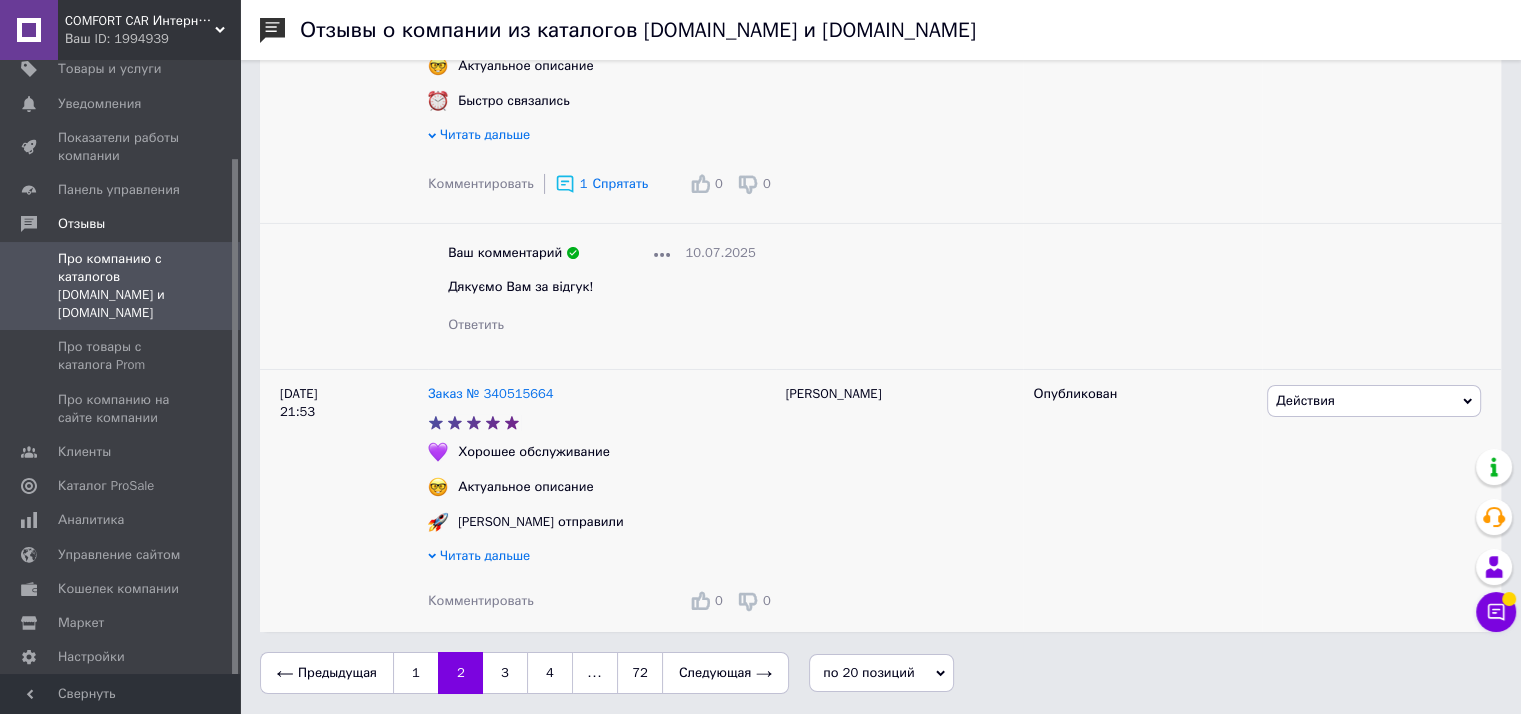 scroll, scrollTop: 7183, scrollLeft: 7, axis: both 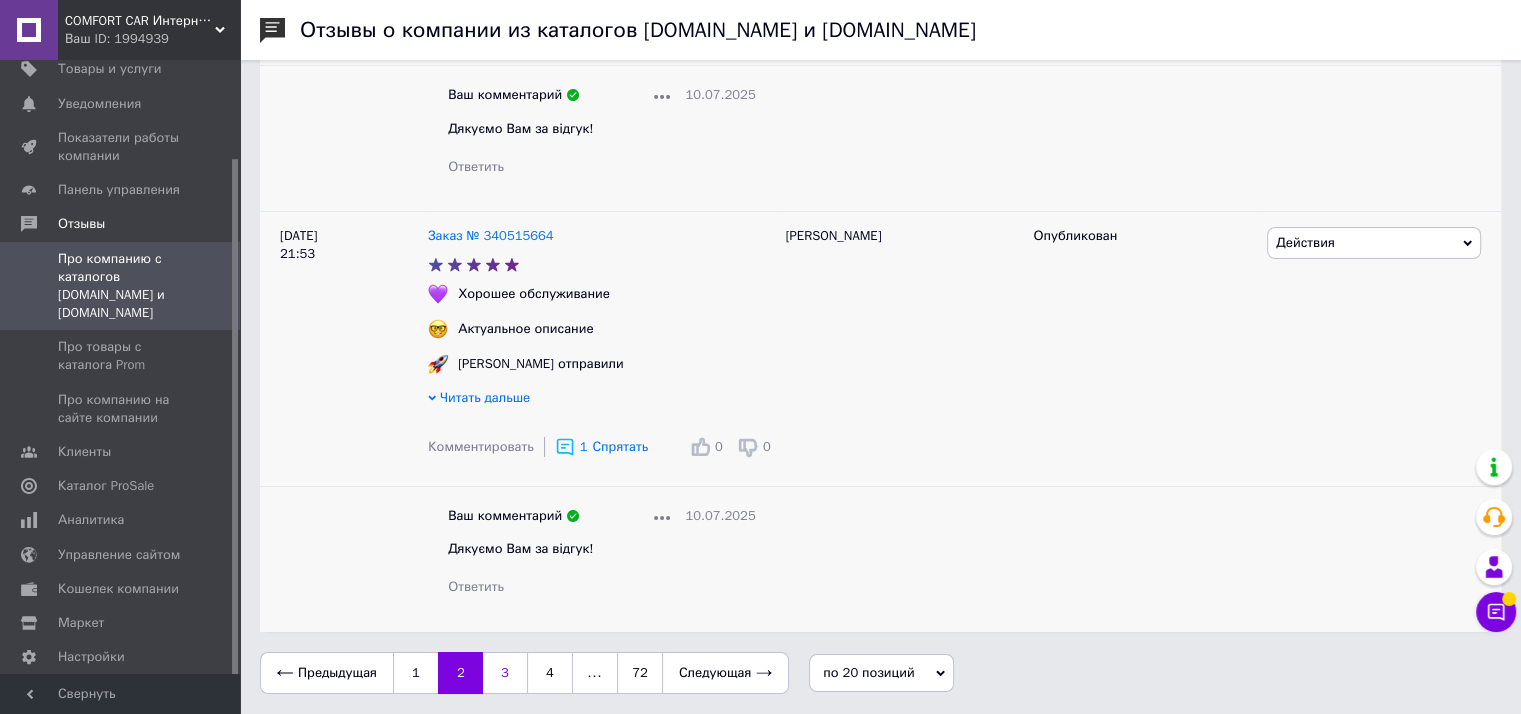 click on "3" at bounding box center [505, 673] 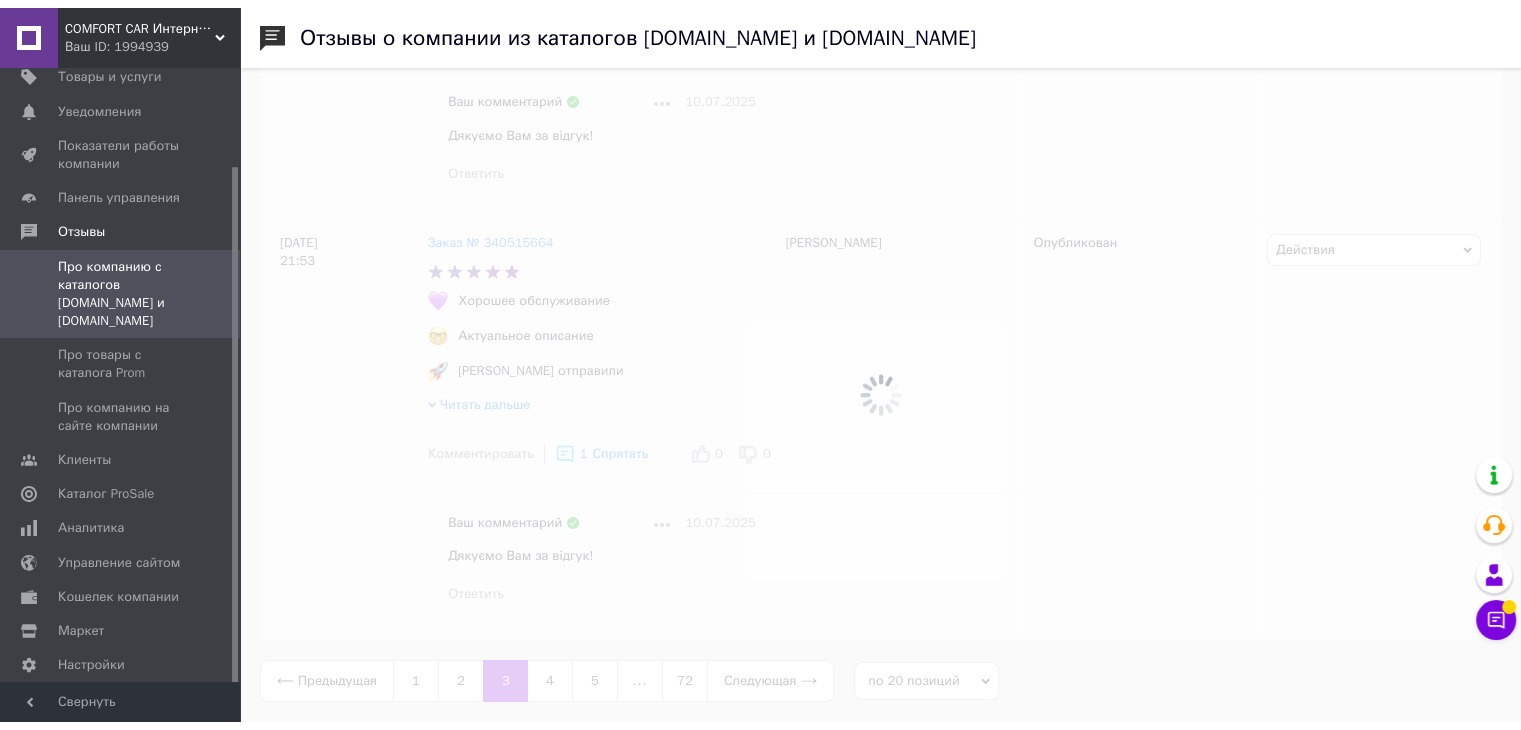 scroll, scrollTop: 0, scrollLeft: 0, axis: both 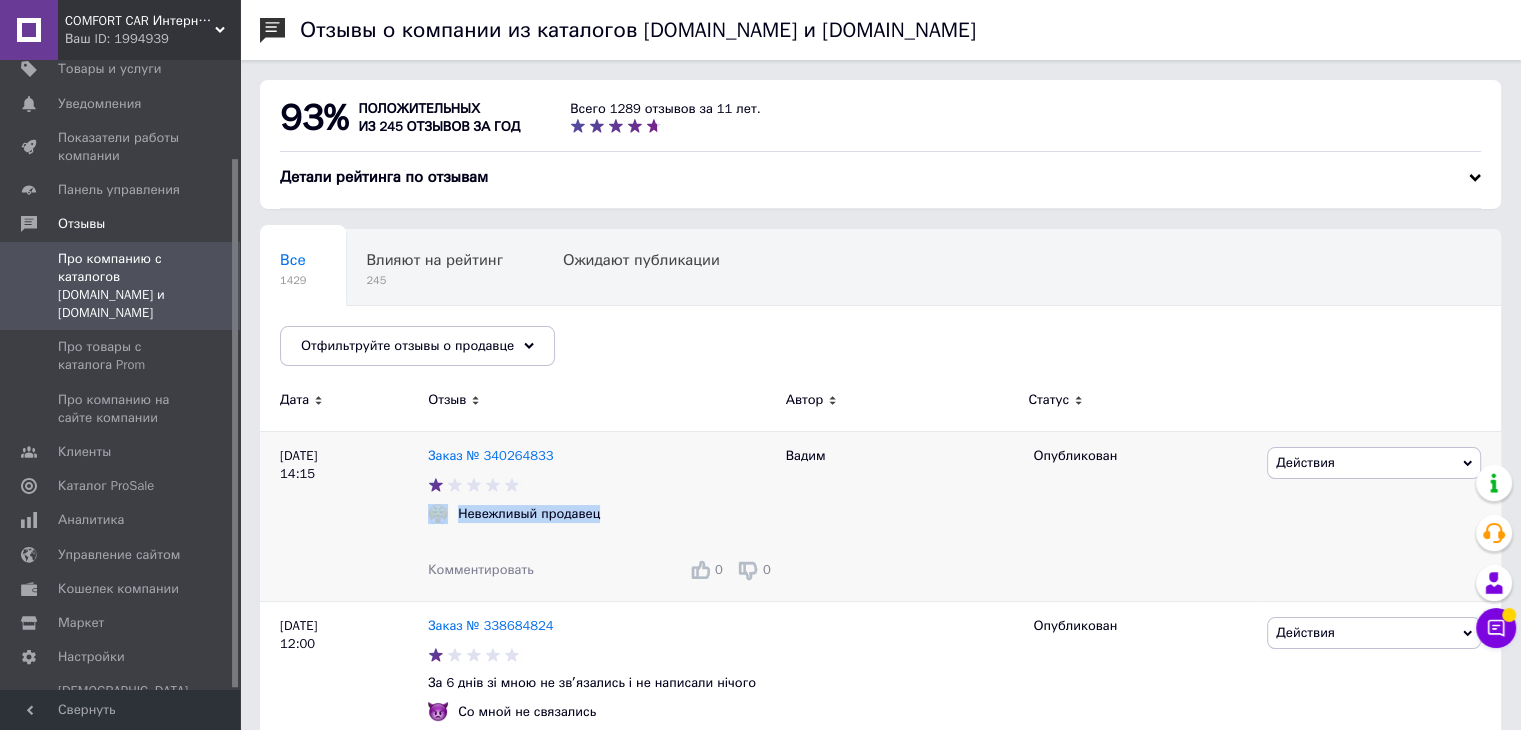 drag, startPoint x: 423, startPoint y: 514, endPoint x: 625, endPoint y: 519, distance: 202.06187 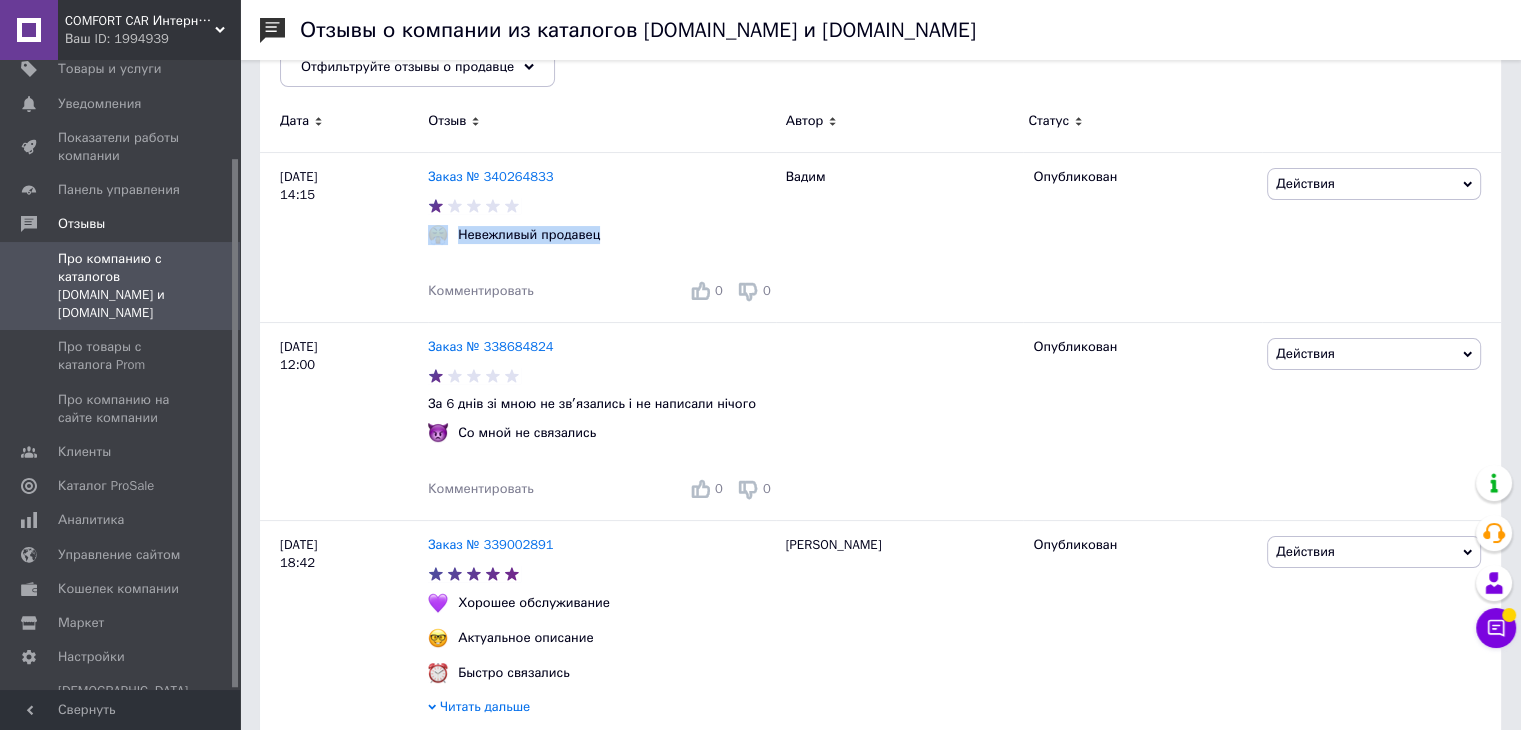 scroll, scrollTop: 284, scrollLeft: 0, axis: vertical 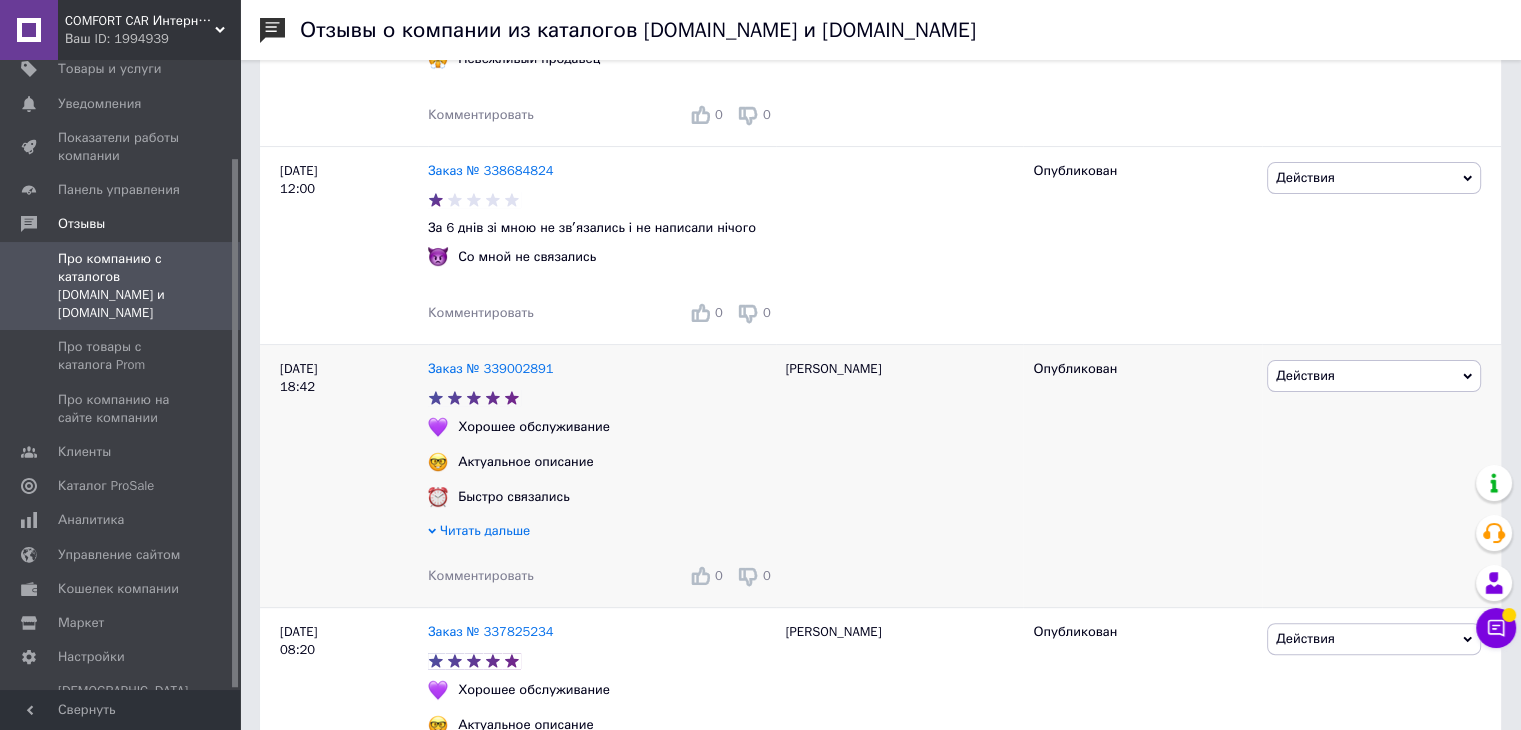 click on "Комментировать" at bounding box center (481, 575) 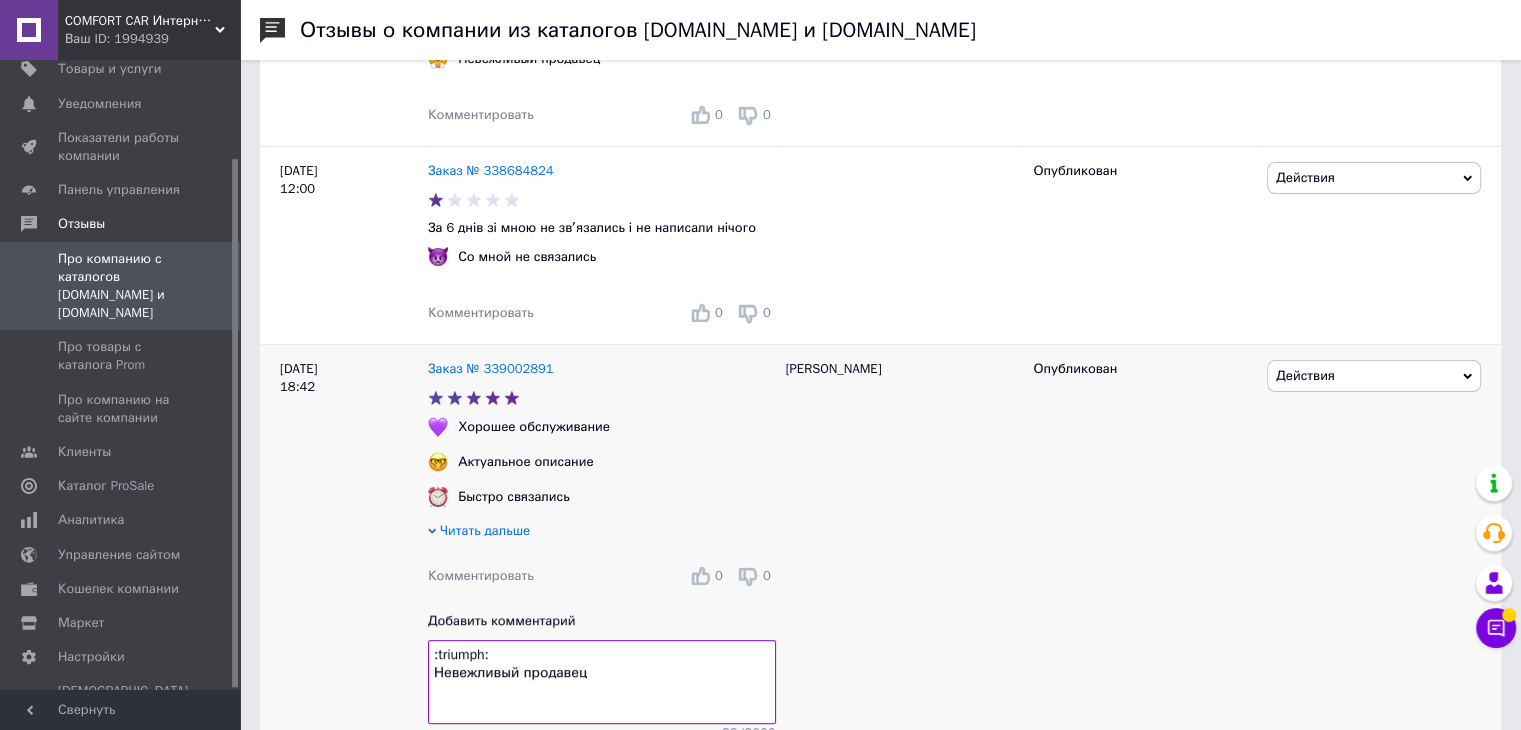 drag, startPoint x: 594, startPoint y: 684, endPoint x: 334, endPoint y: 647, distance: 262.6195 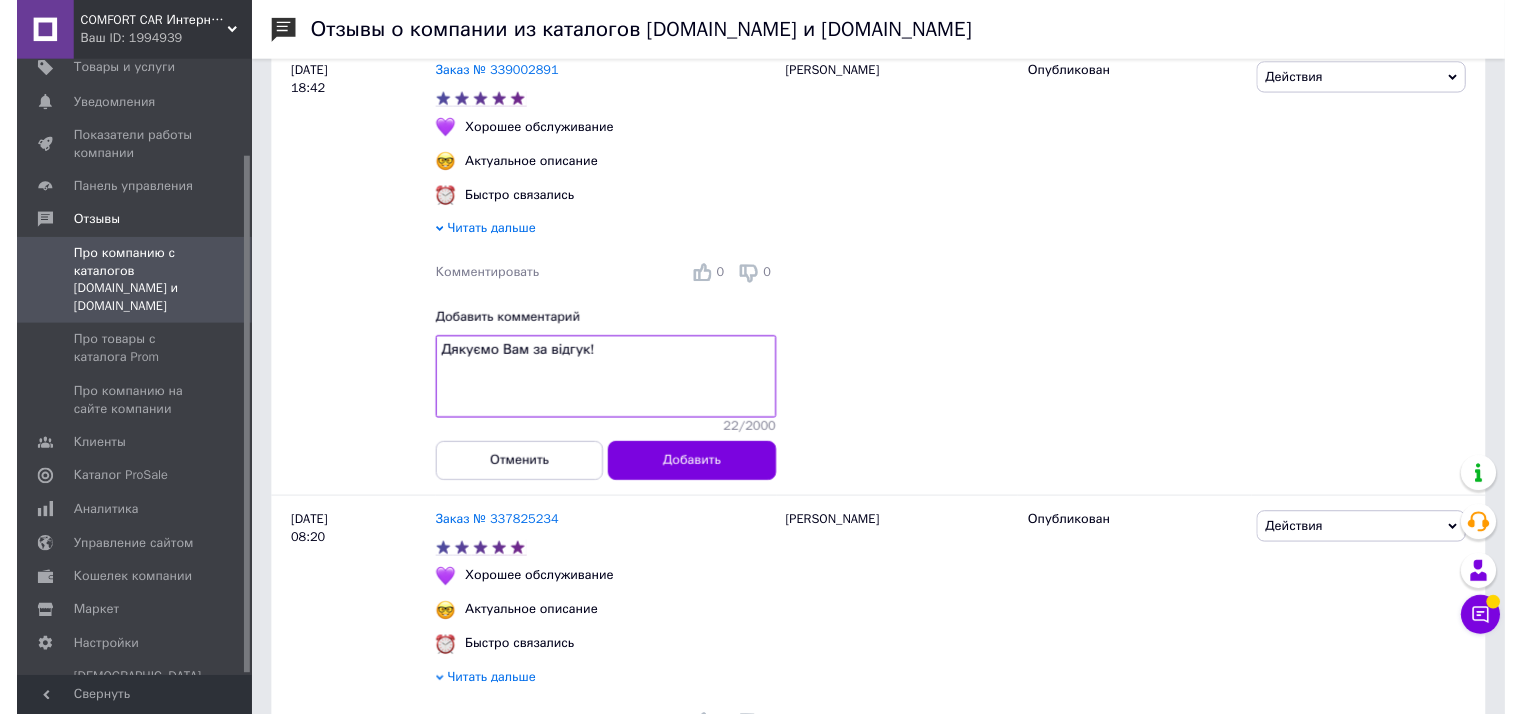 scroll, scrollTop: 757, scrollLeft: 0, axis: vertical 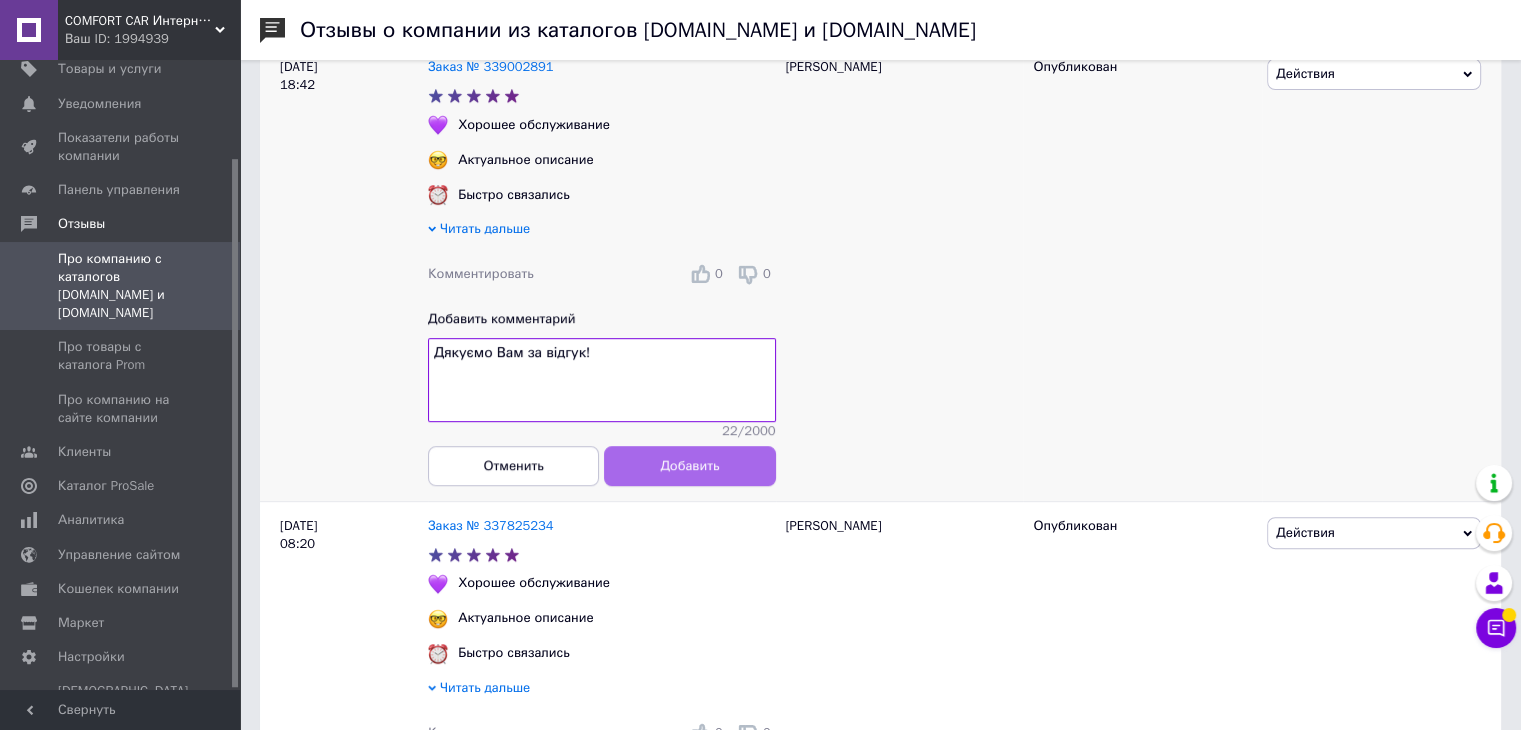 type on "Дякуємо Вам за відгук!" 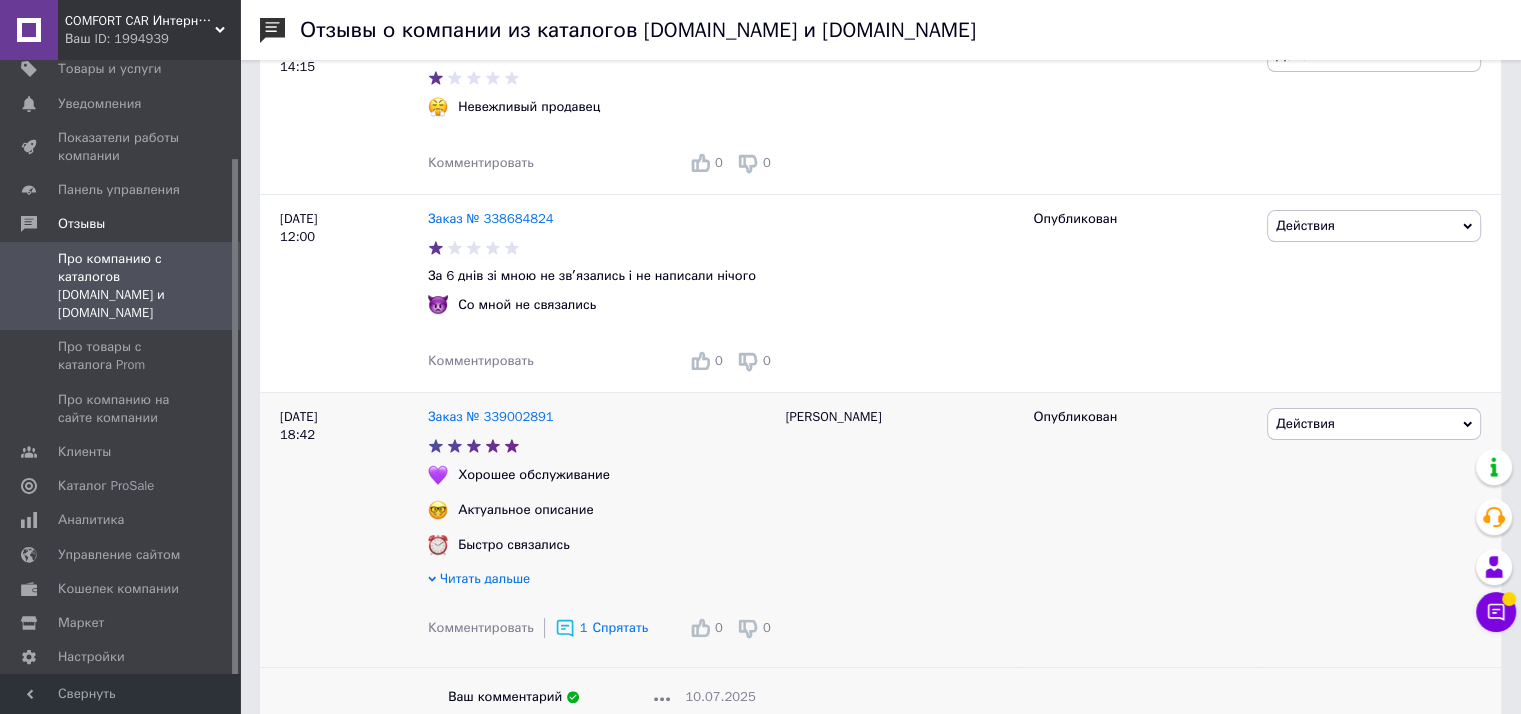 scroll, scrollTop: 401, scrollLeft: 0, axis: vertical 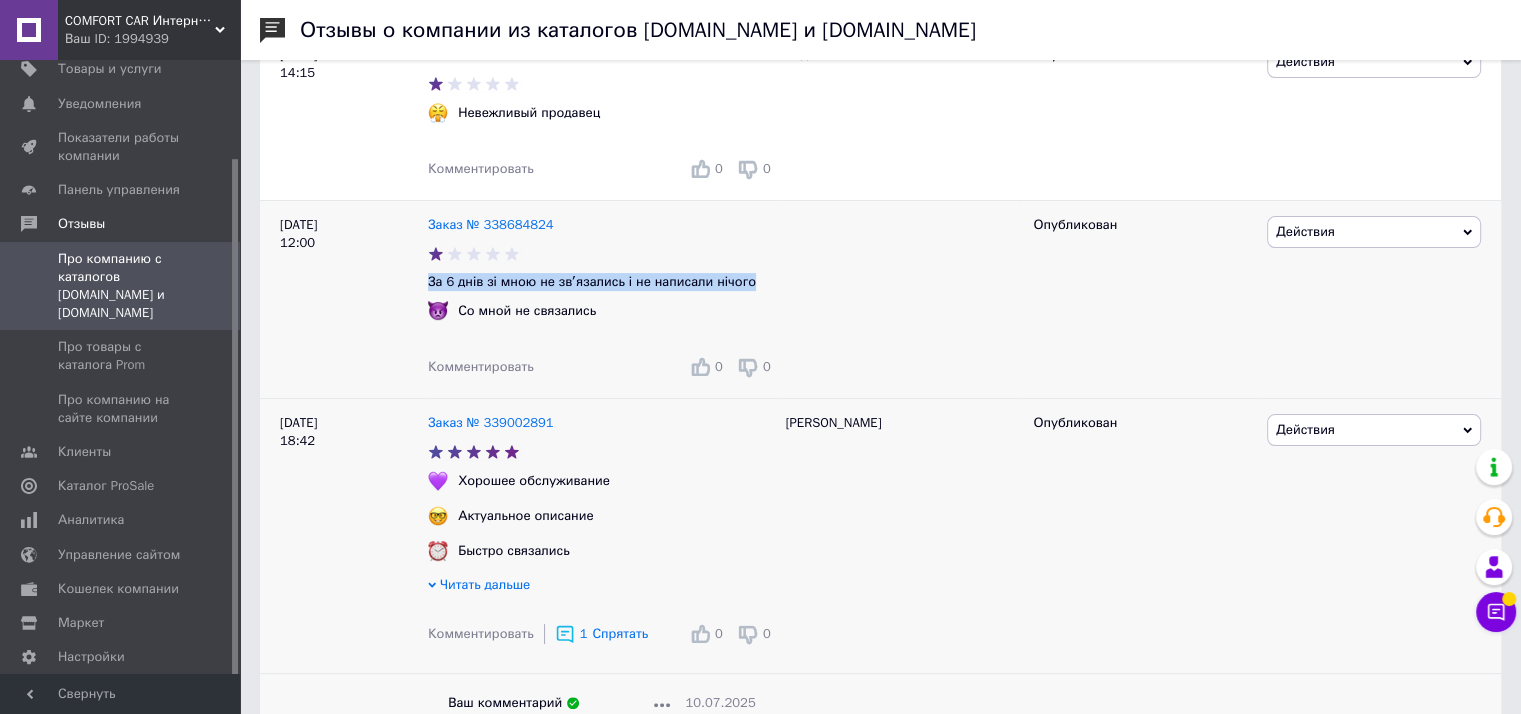 drag, startPoint x: 428, startPoint y: 284, endPoint x: 740, endPoint y: 282, distance: 312.0064 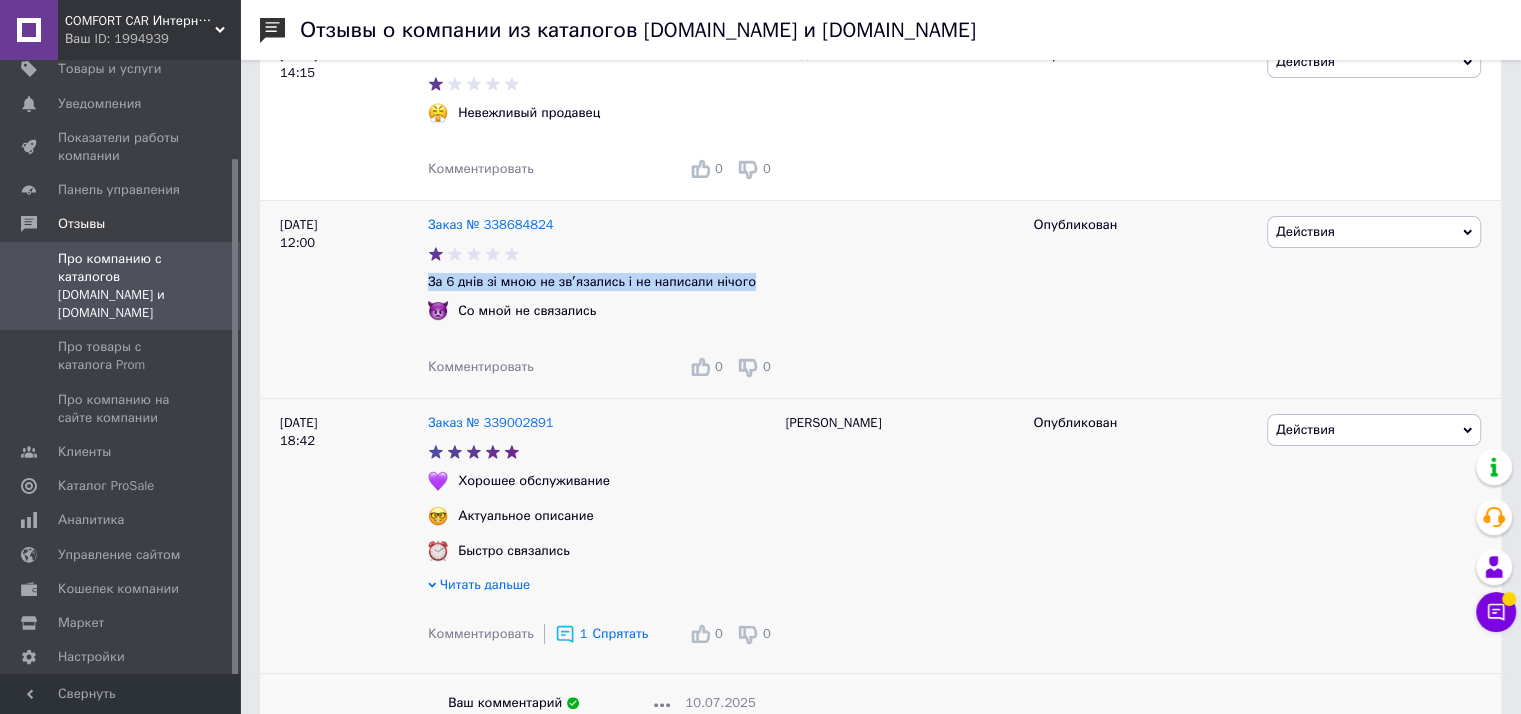 click on "За 6 днів зі мною не звʼязались і не написали нічого" at bounding box center [602, 282] 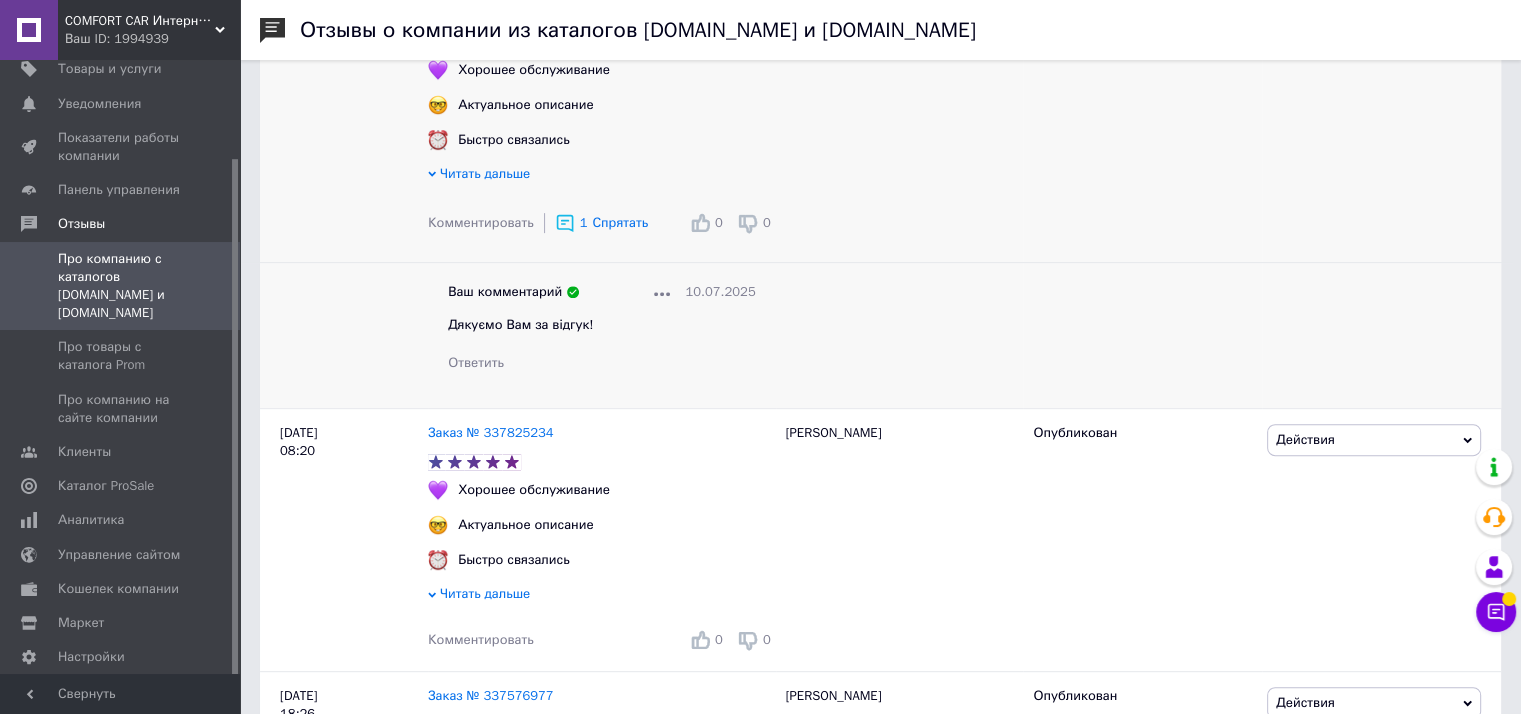 scroll, scrollTop: 824, scrollLeft: 0, axis: vertical 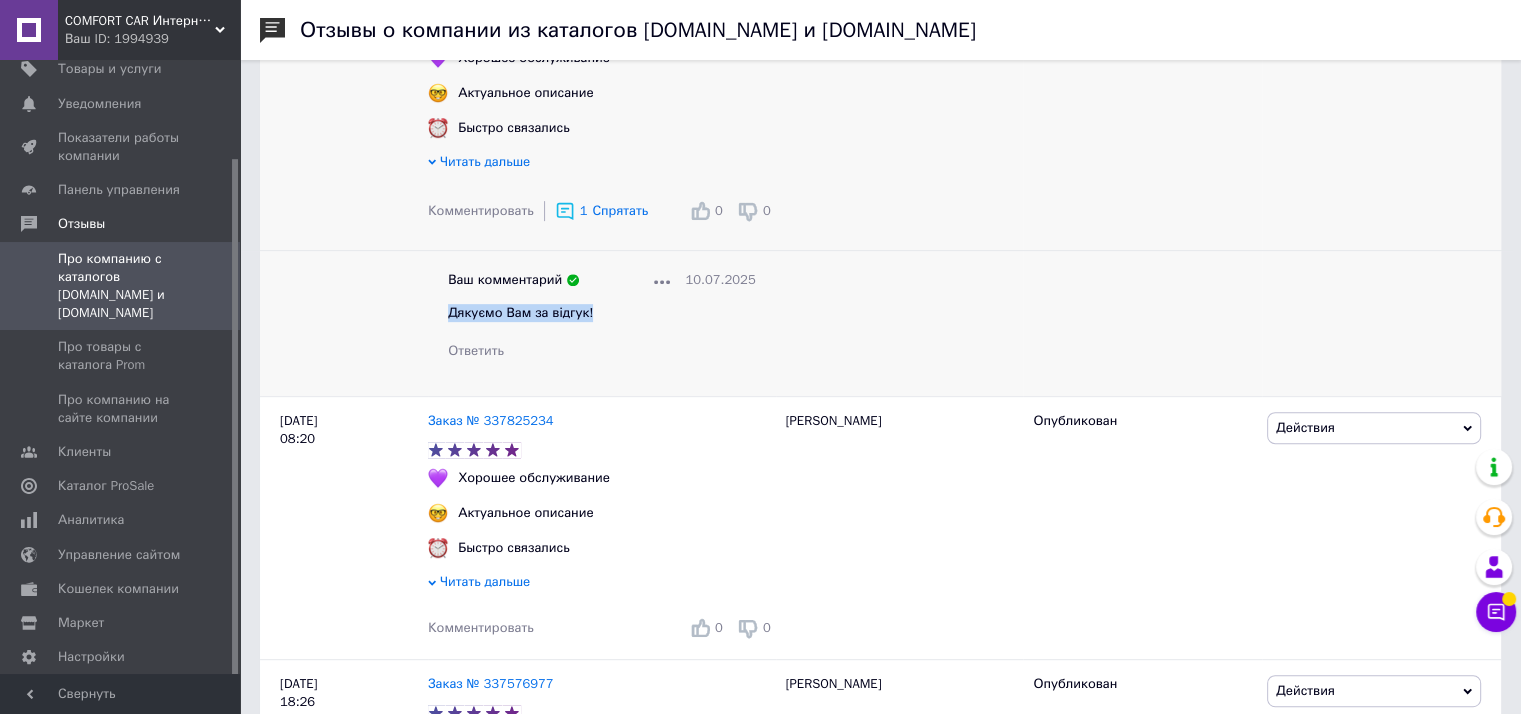 drag, startPoint x: 449, startPoint y: 321, endPoint x: 612, endPoint y: 325, distance: 163.04907 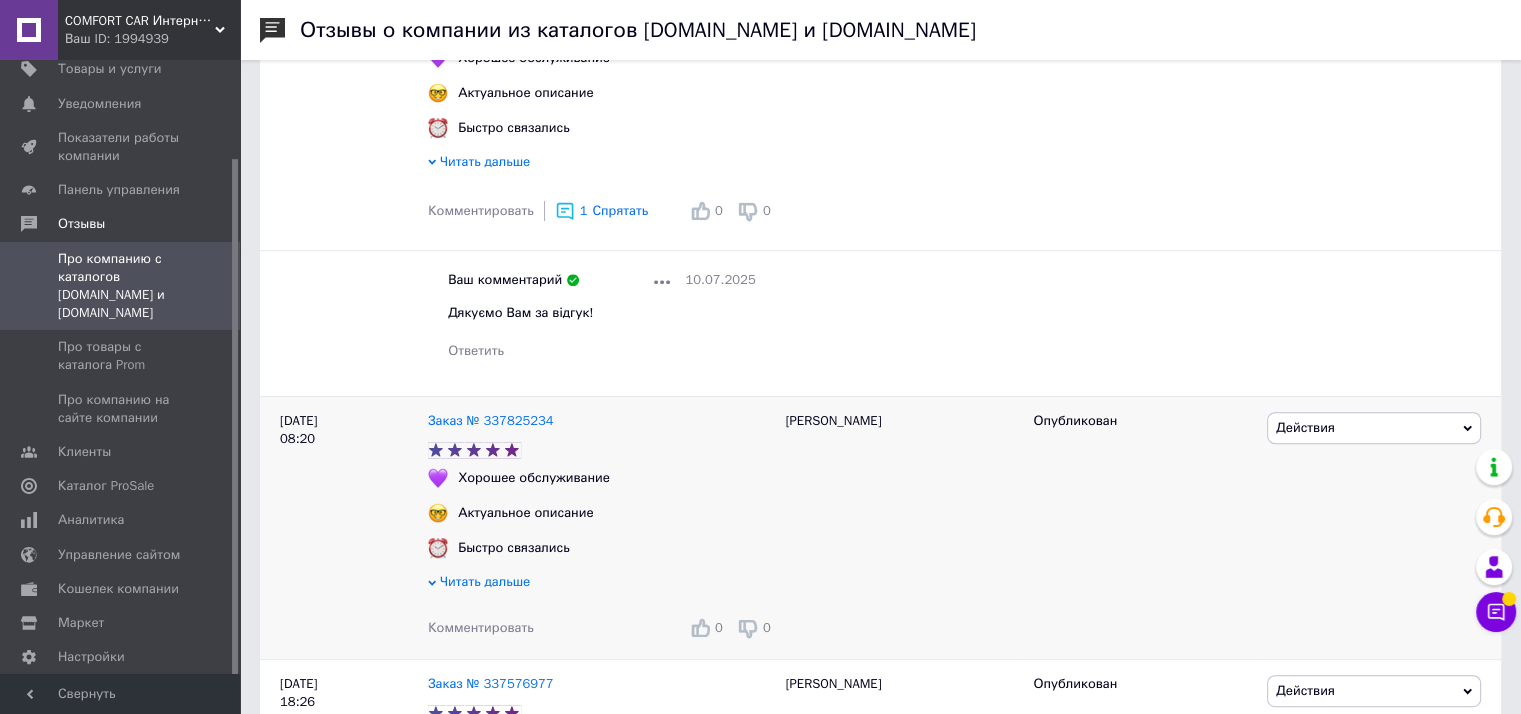 click on "Комментировать" at bounding box center [481, 627] 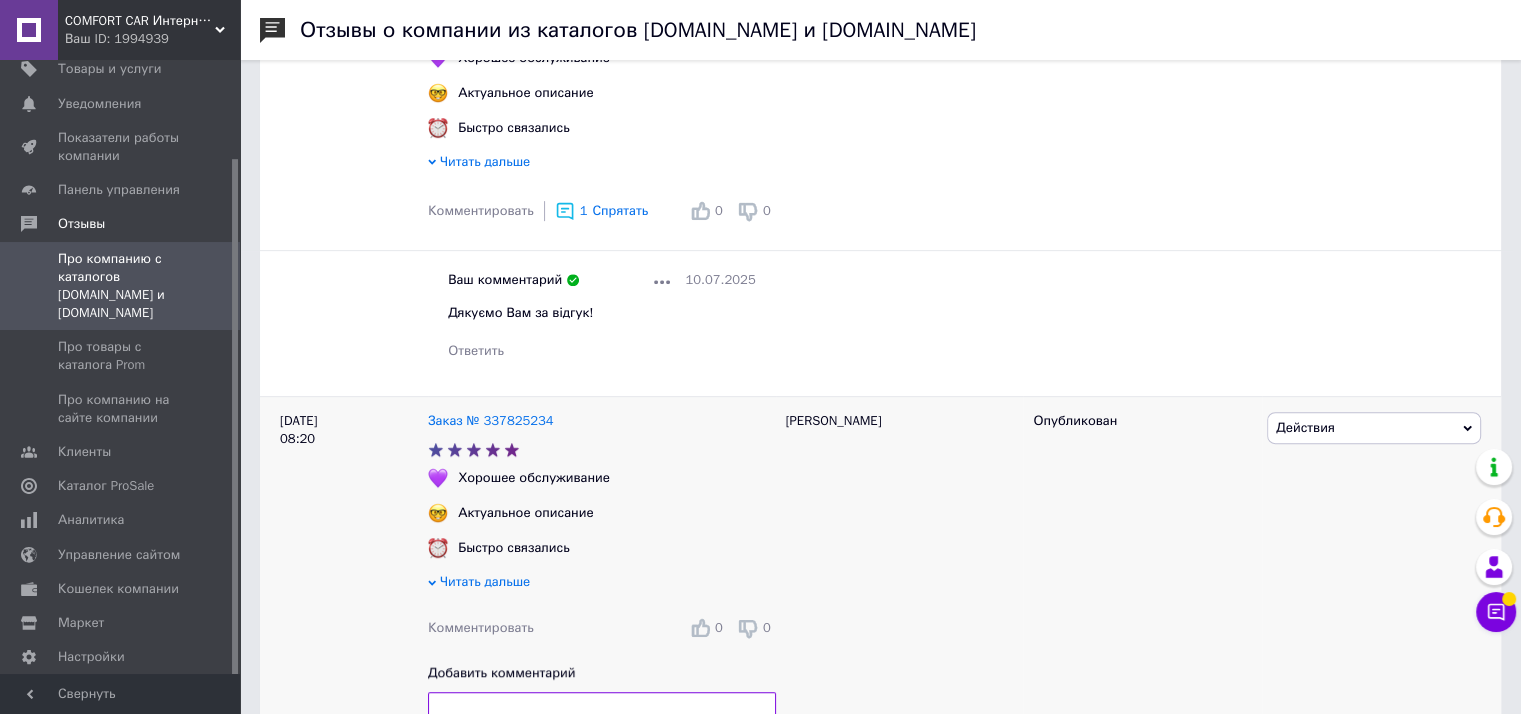 scroll, scrollTop: 840, scrollLeft: 0, axis: vertical 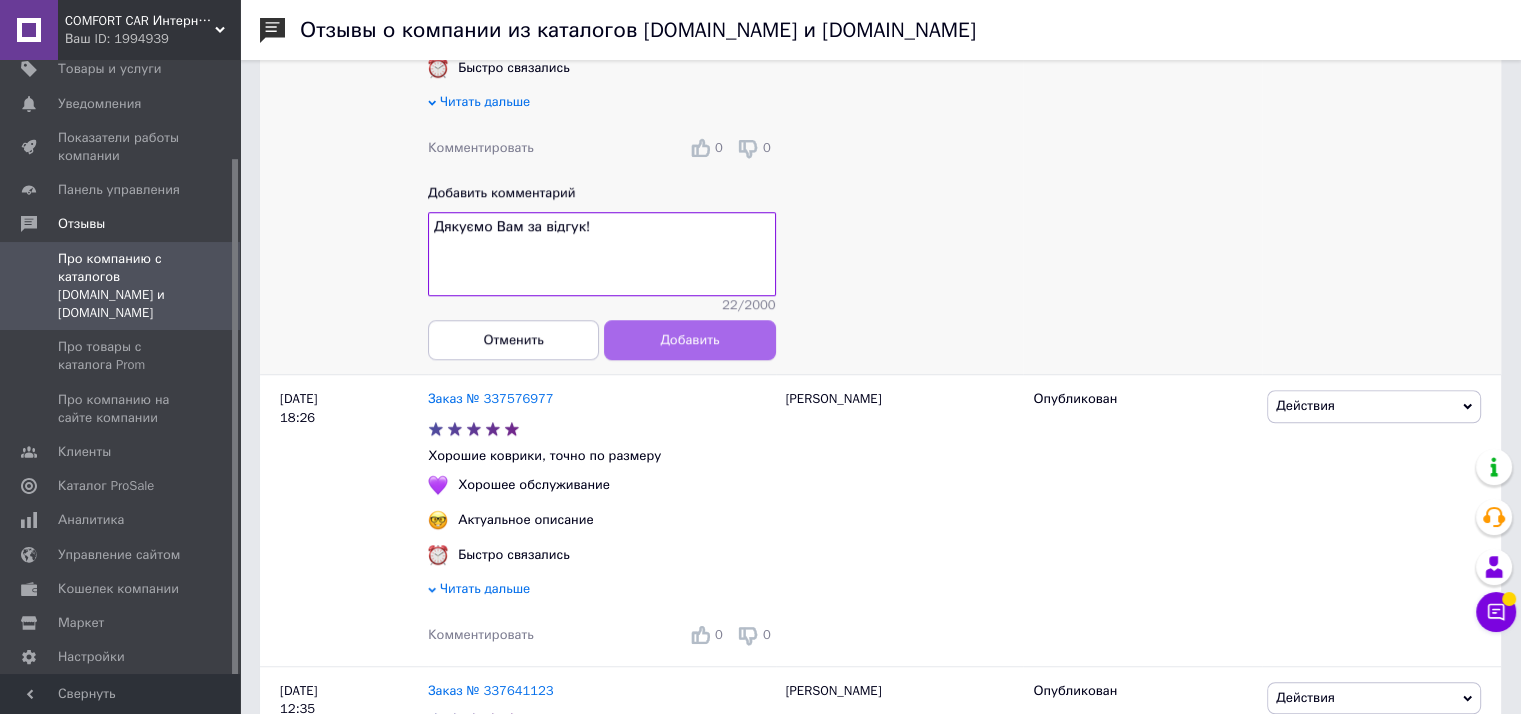 type on "Дякуємо Вам за відгук!" 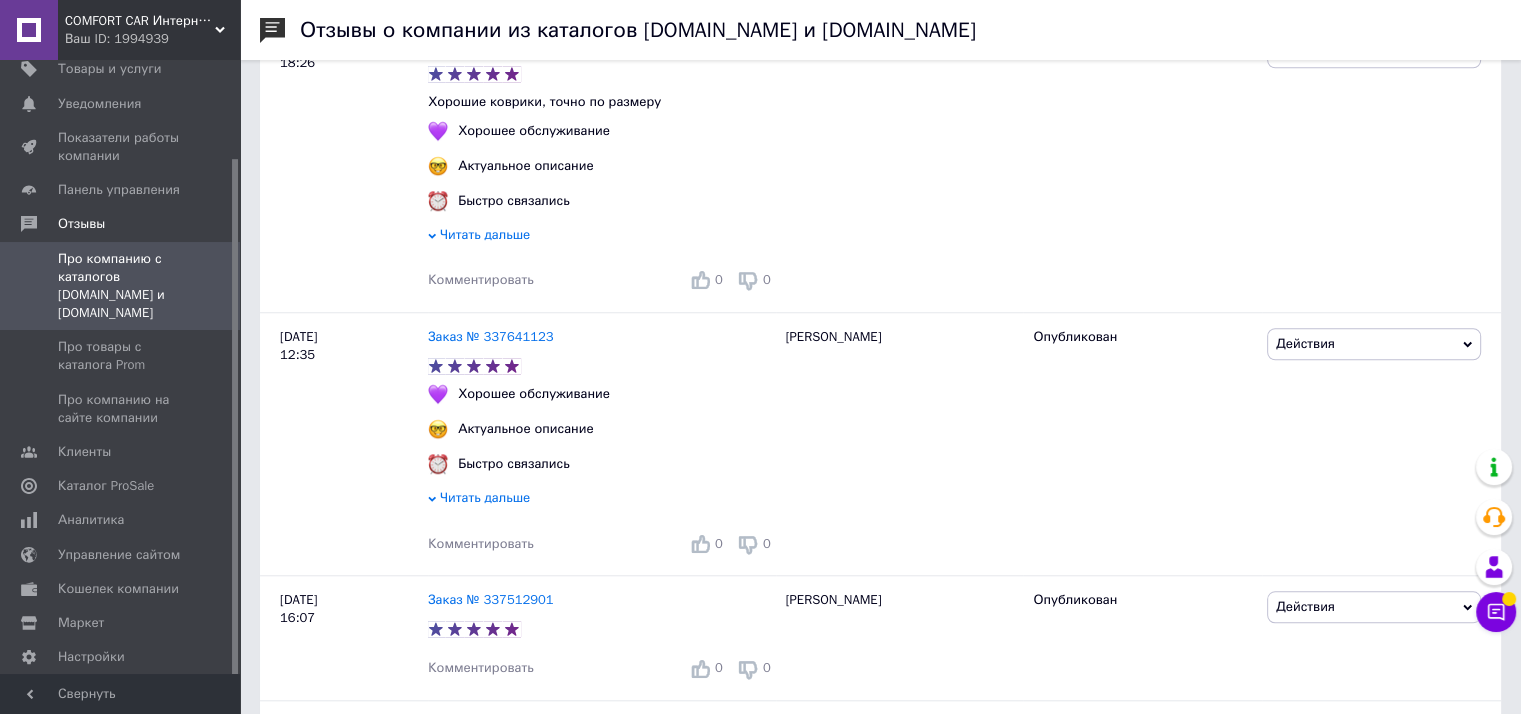 scroll, scrollTop: 1722, scrollLeft: 0, axis: vertical 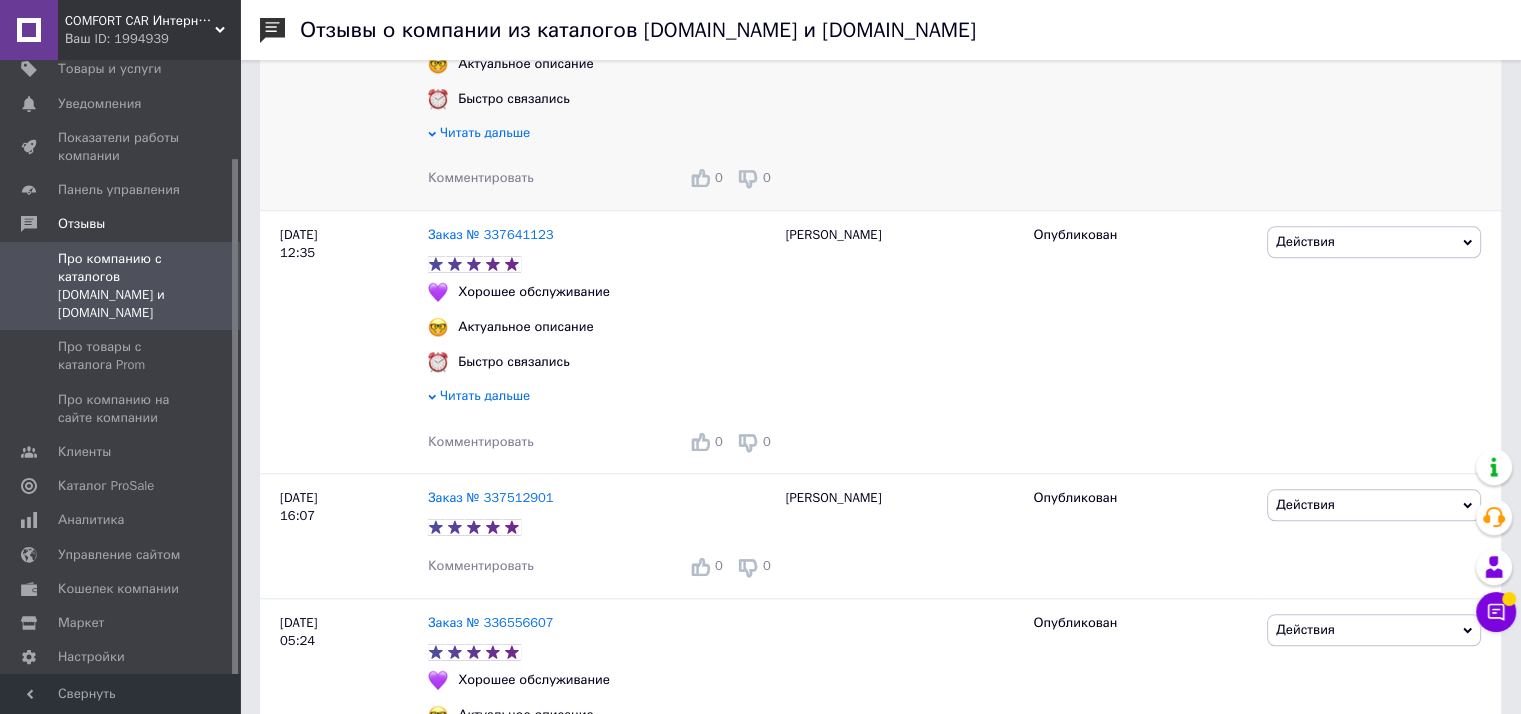 click on "Комментировать" at bounding box center [481, 177] 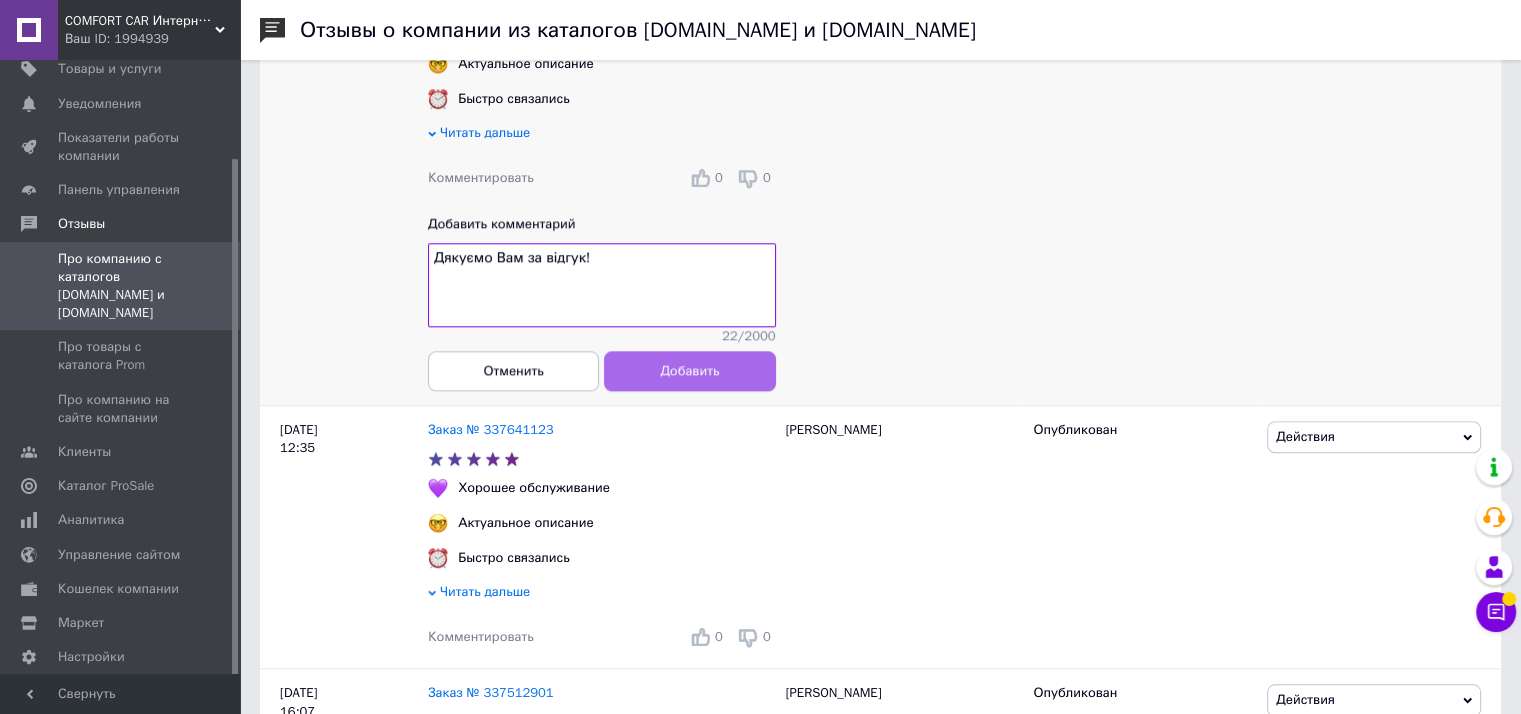 type on "Дякуємо Вам за відгук!" 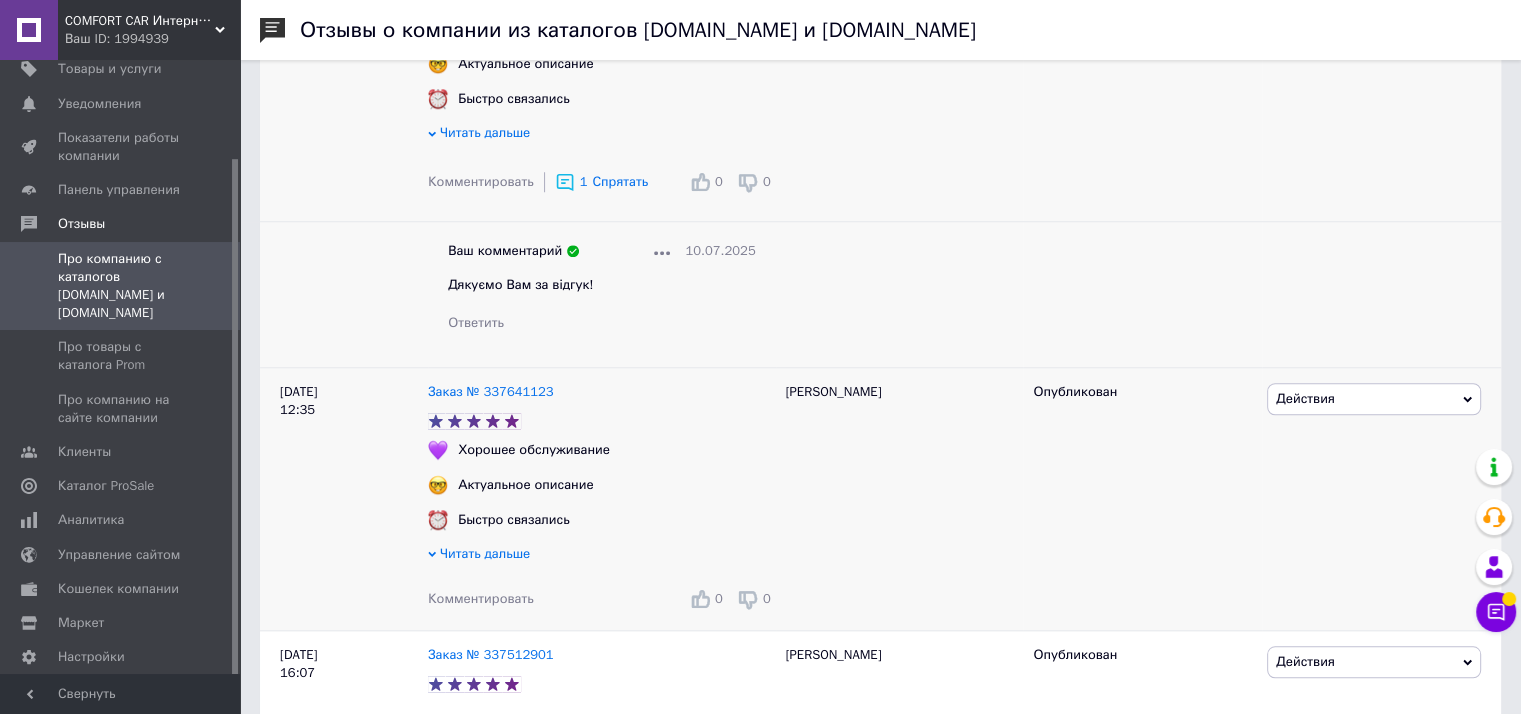 click on "Комментировать" at bounding box center (481, 598) 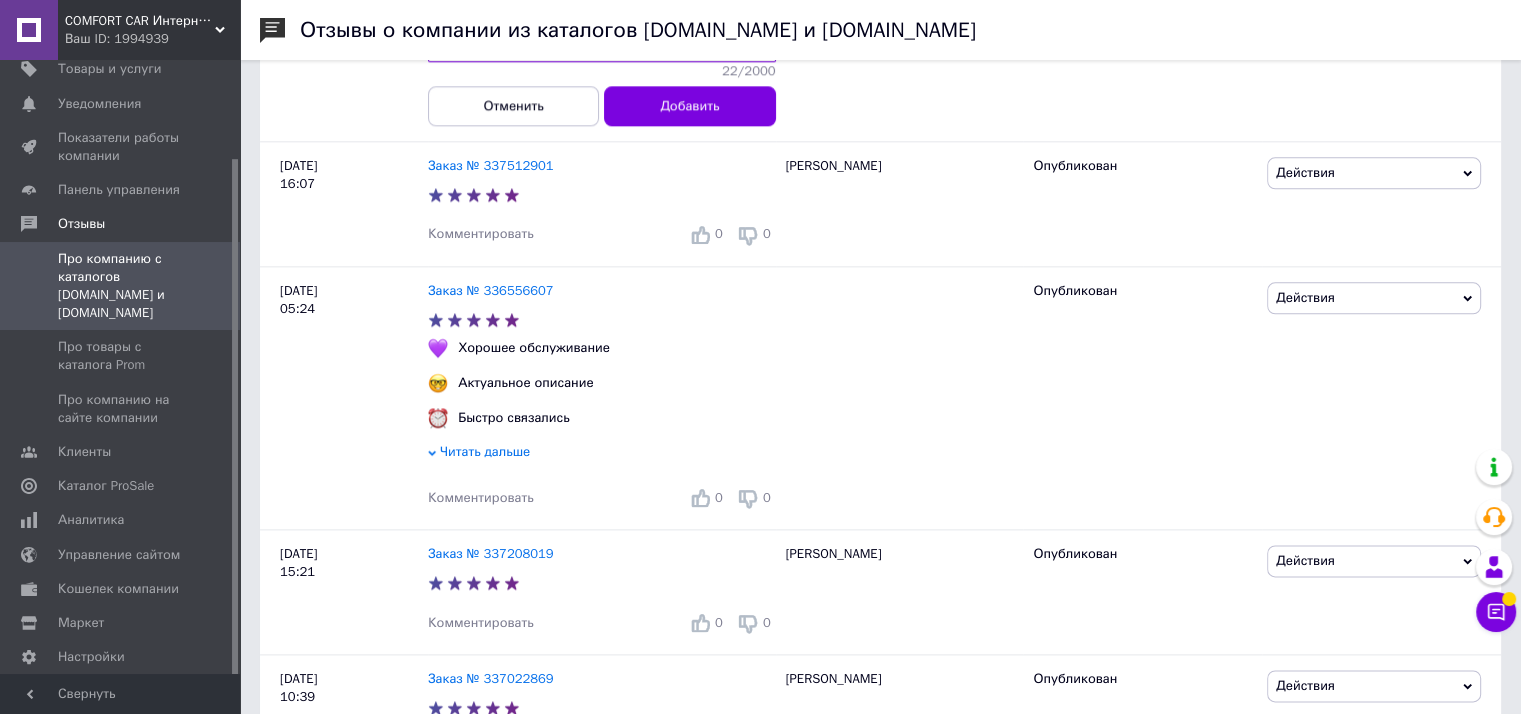 scroll, scrollTop: 2432, scrollLeft: 0, axis: vertical 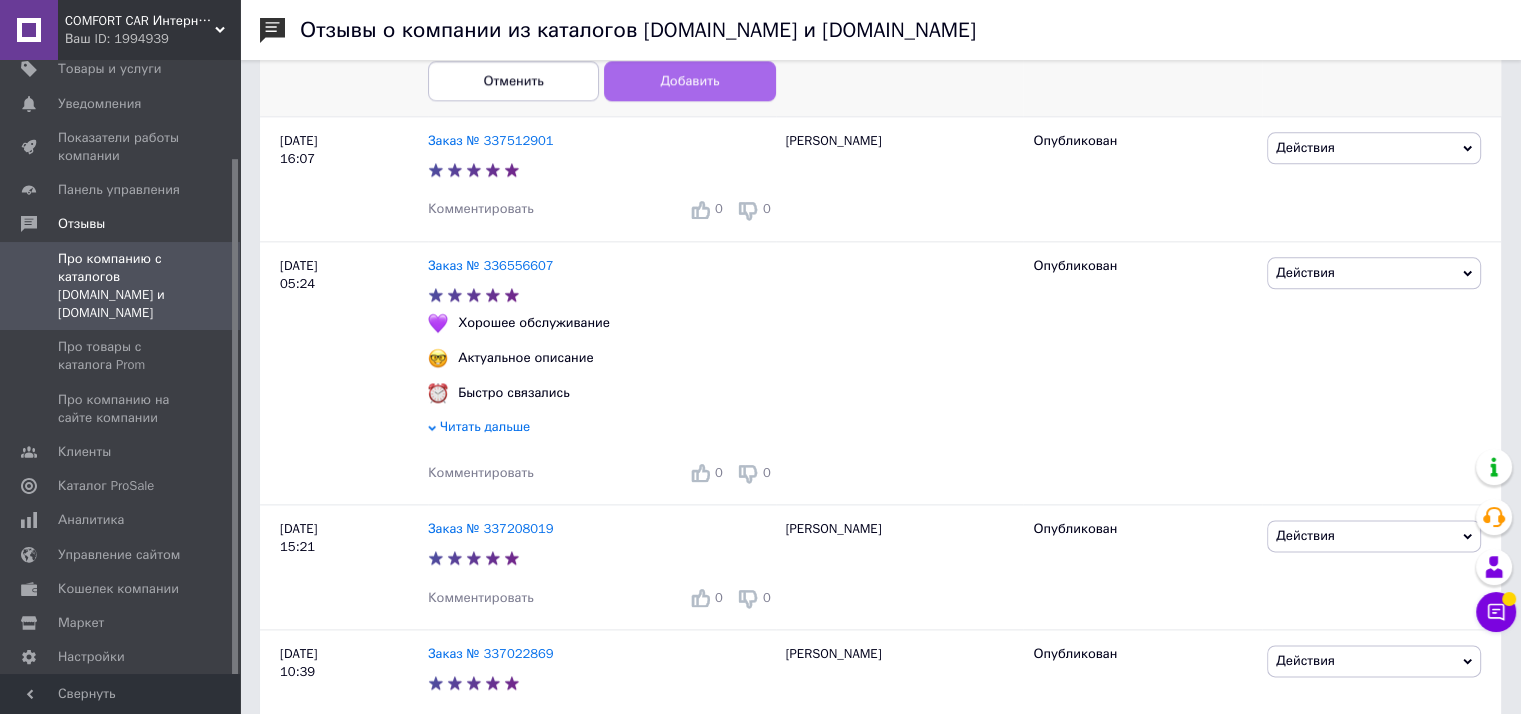 type on "Дякуємо Вам за відгук!" 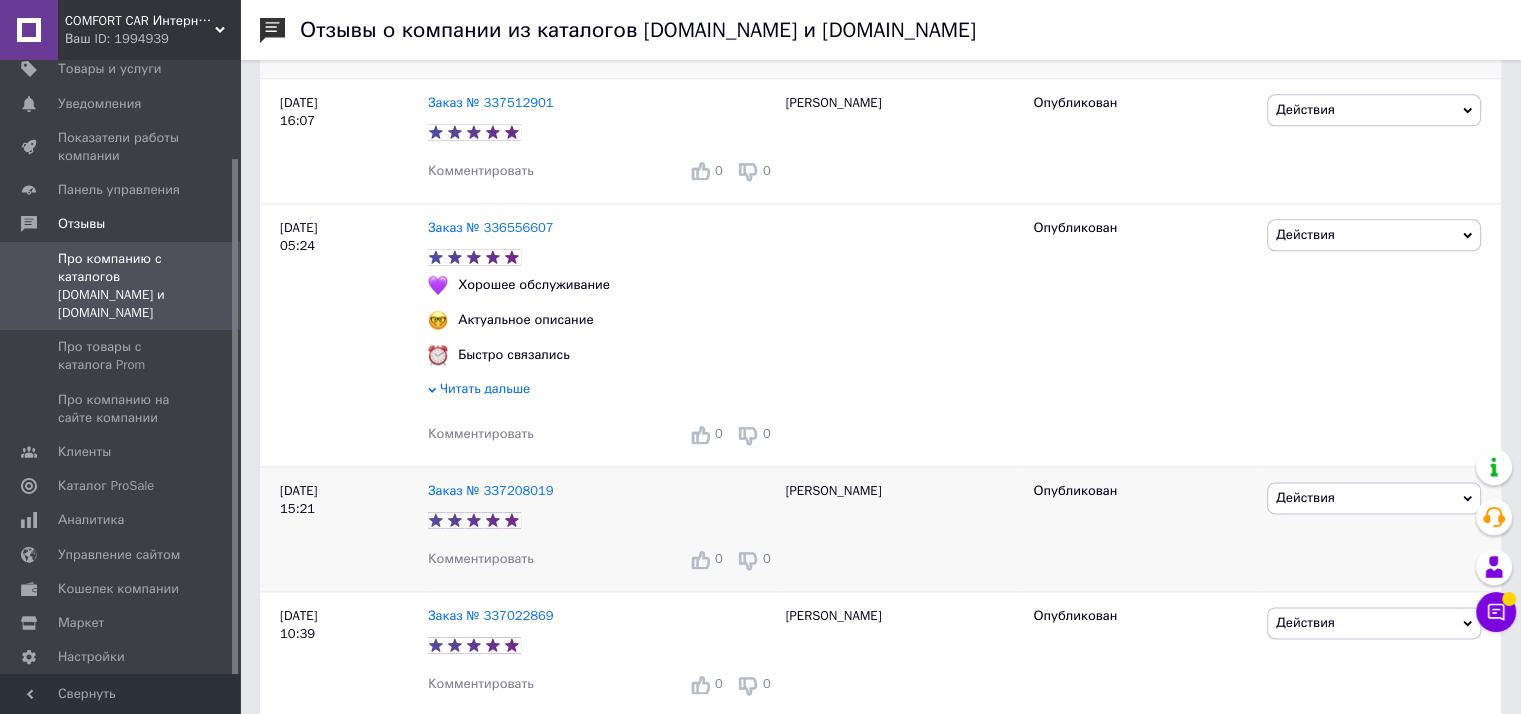 click on "Комментировать" at bounding box center [481, 558] 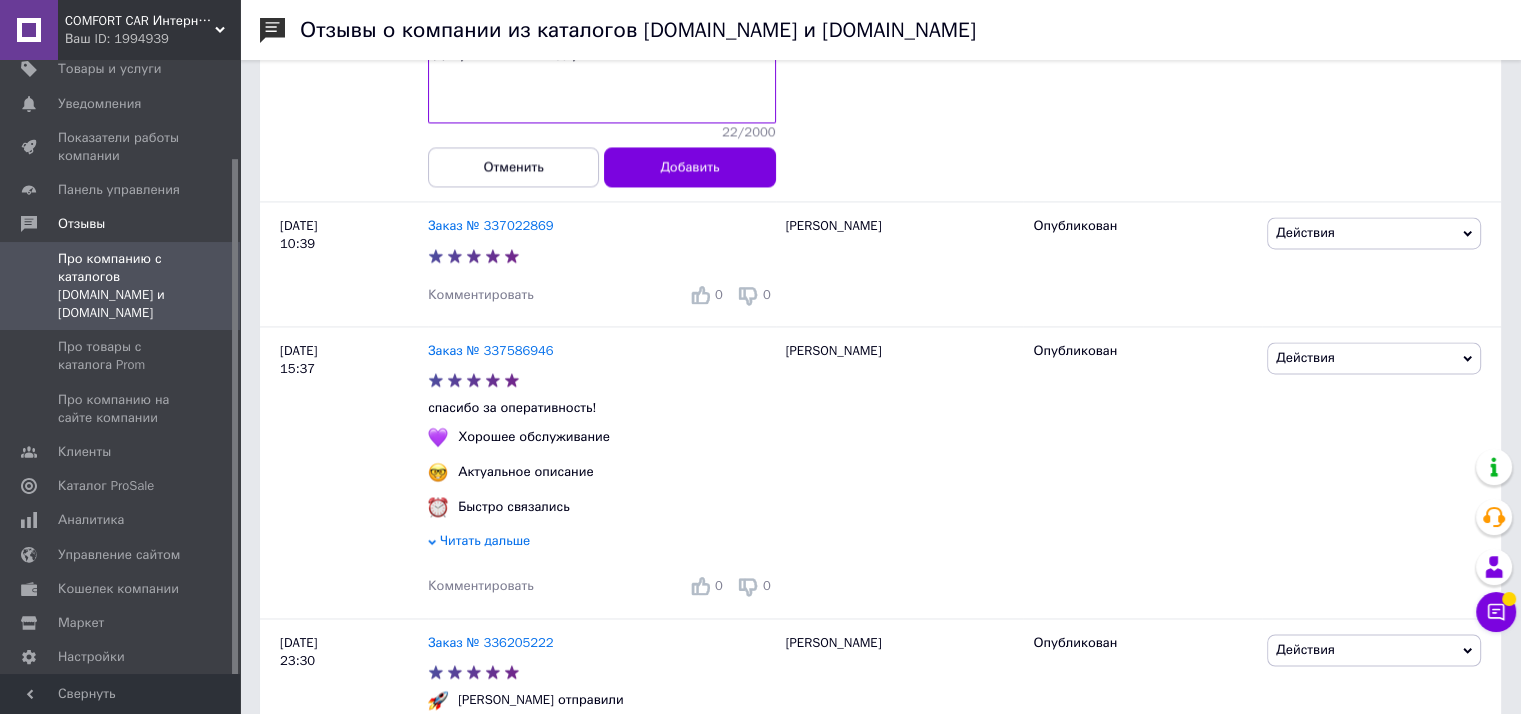 scroll, scrollTop: 3024, scrollLeft: 0, axis: vertical 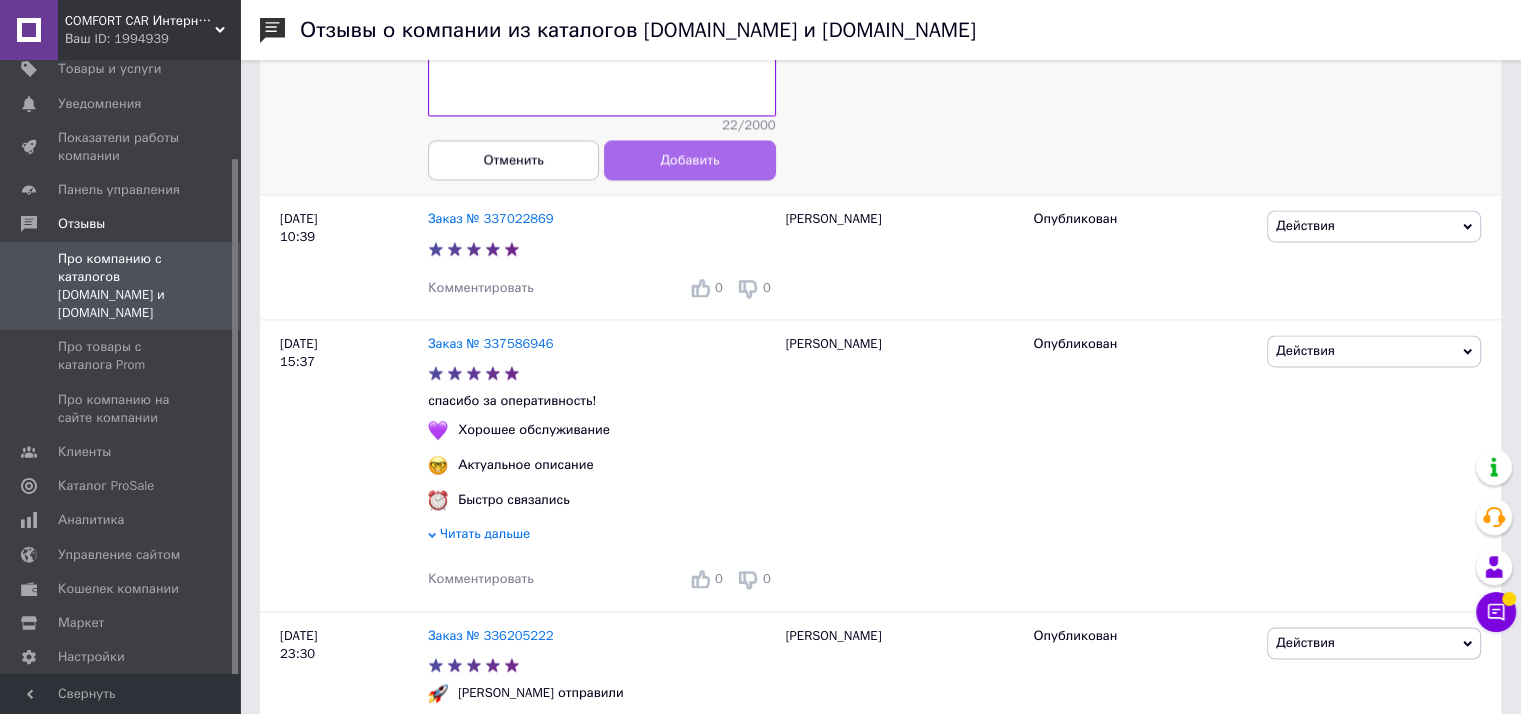 type on "Дякуємо Вам за відгук!" 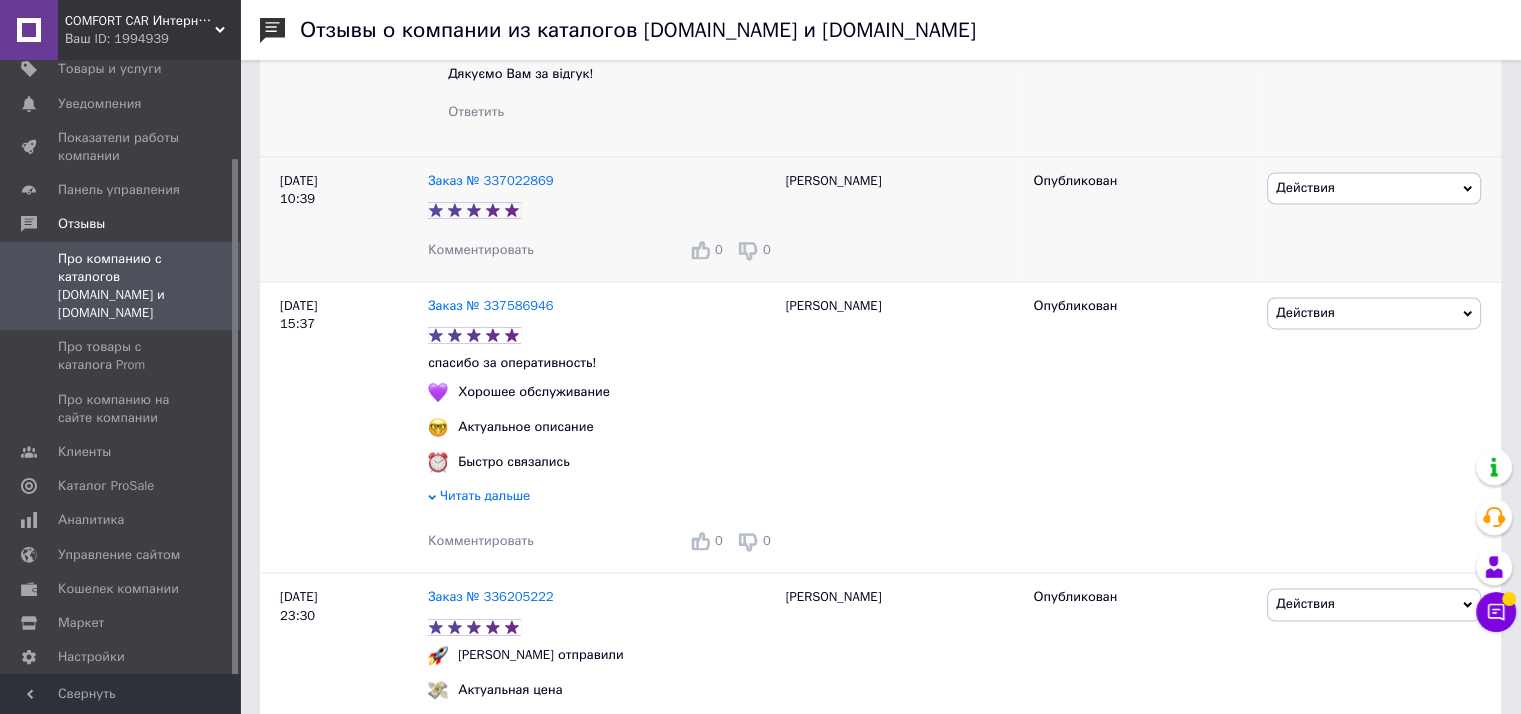 click on "Комментировать" at bounding box center [481, 249] 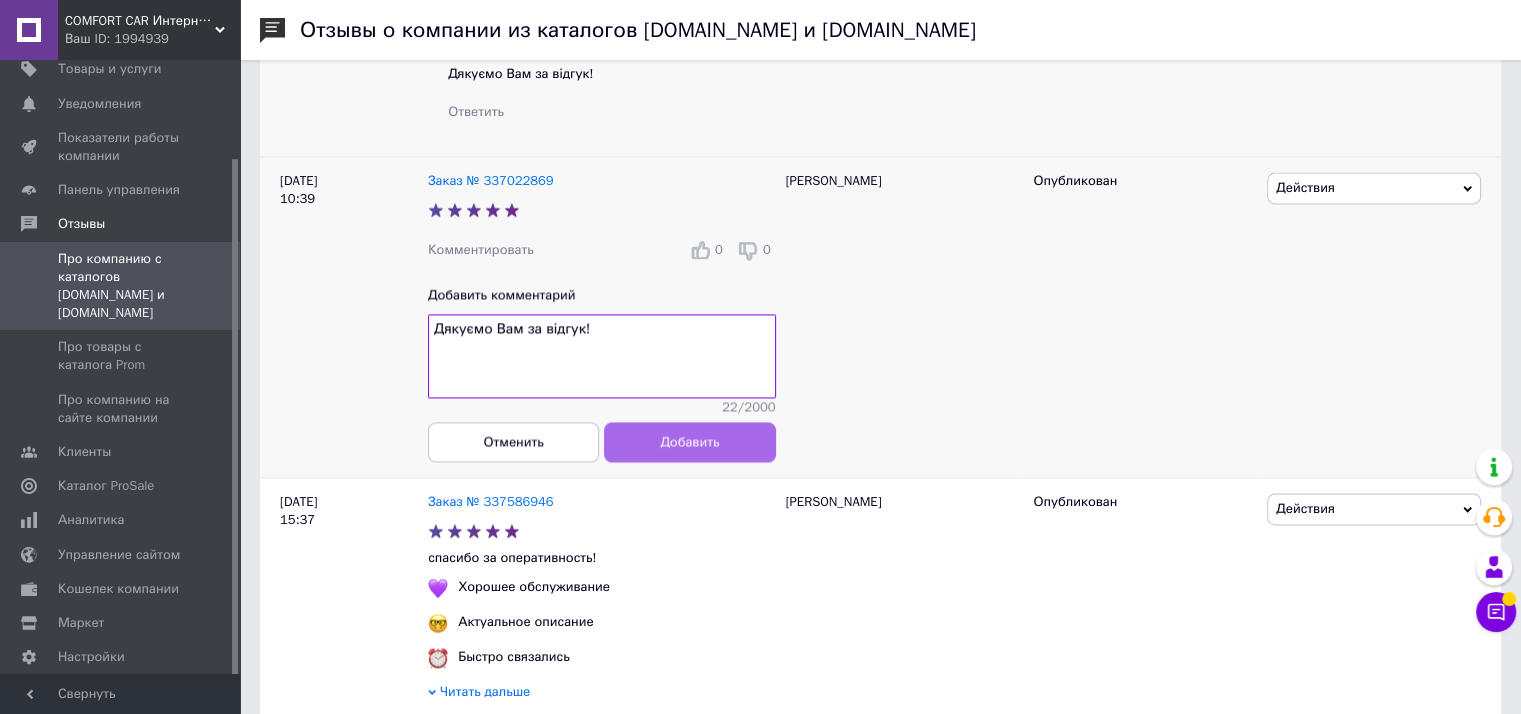 type on "Дякуємо Вам за відгук!" 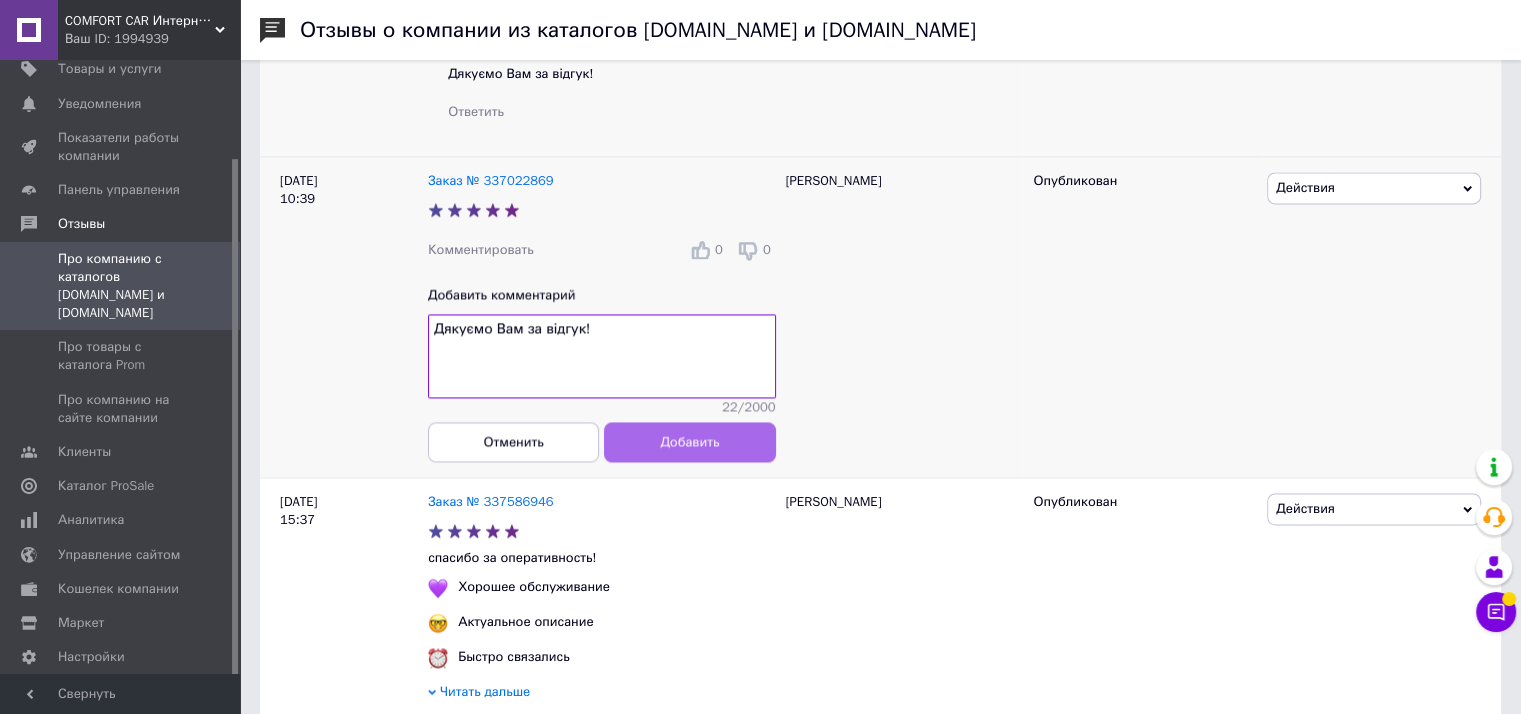 click on "Добавить" at bounding box center (689, 442) 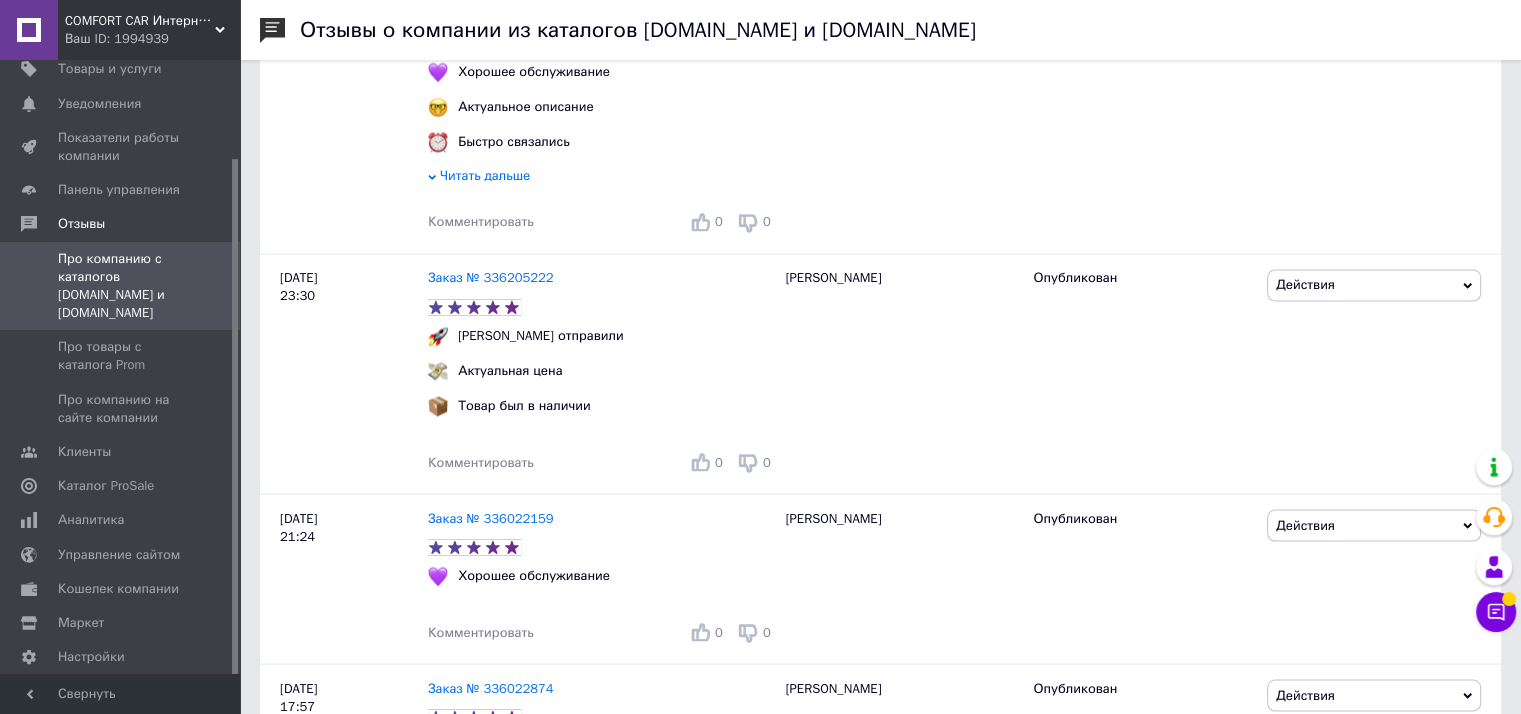 scroll, scrollTop: 3508, scrollLeft: 0, axis: vertical 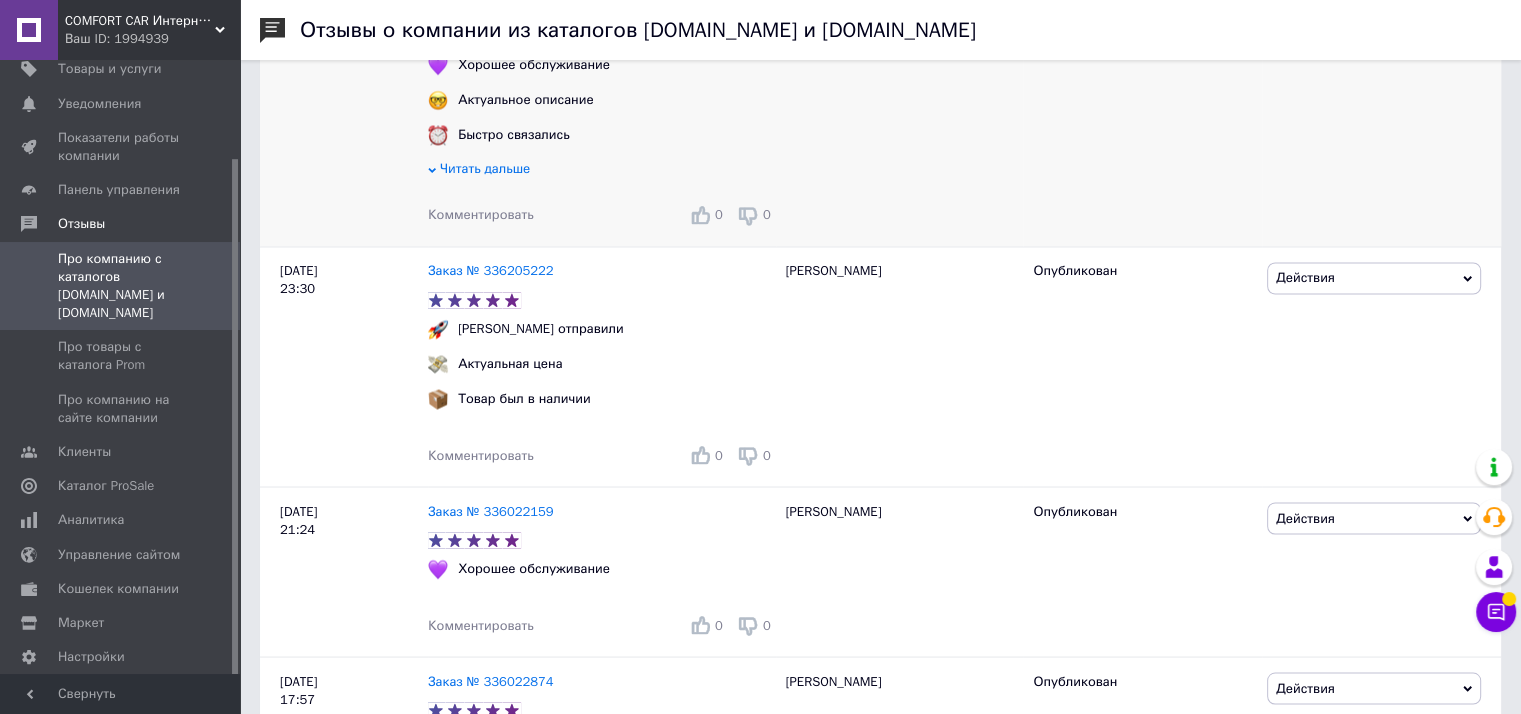 click on "Комментировать" at bounding box center (481, 214) 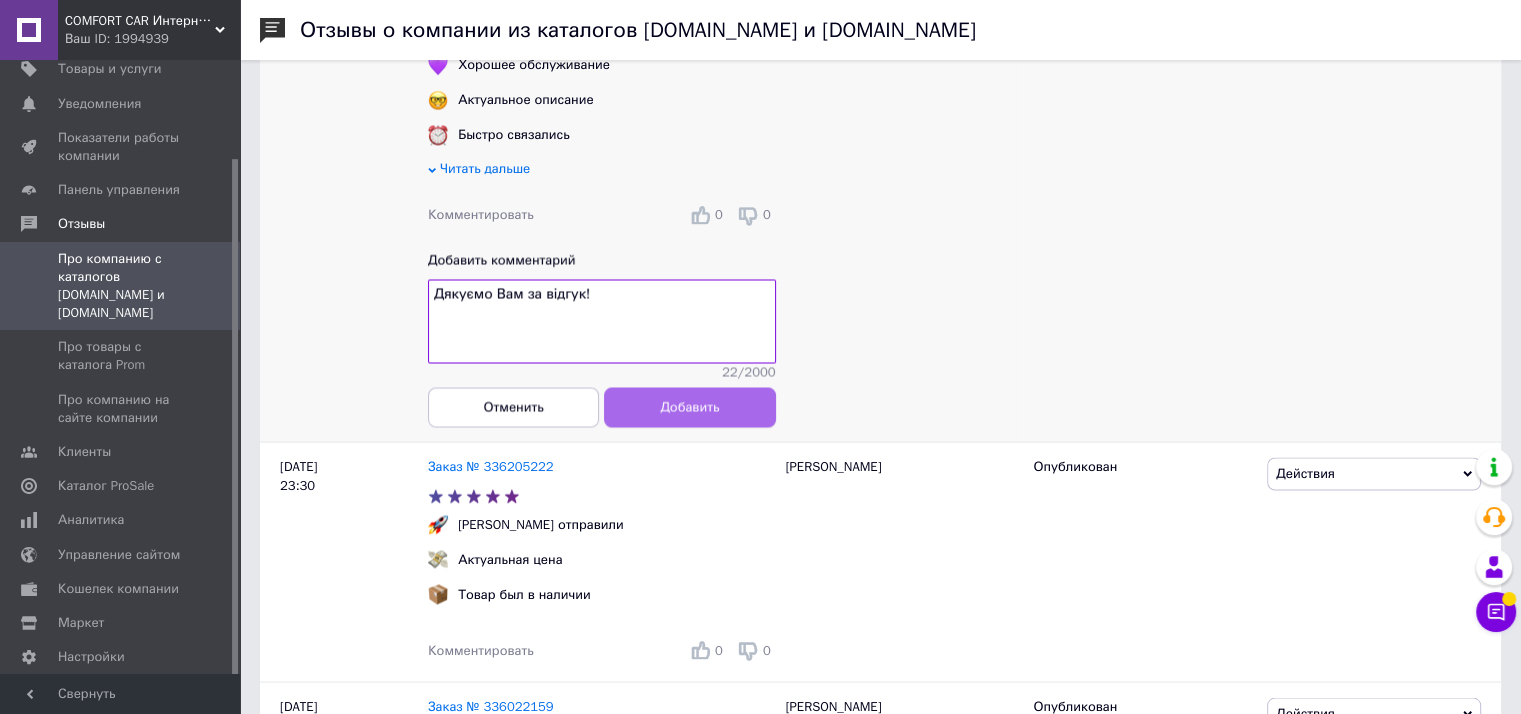 type on "Дякуємо Вам за відгук!" 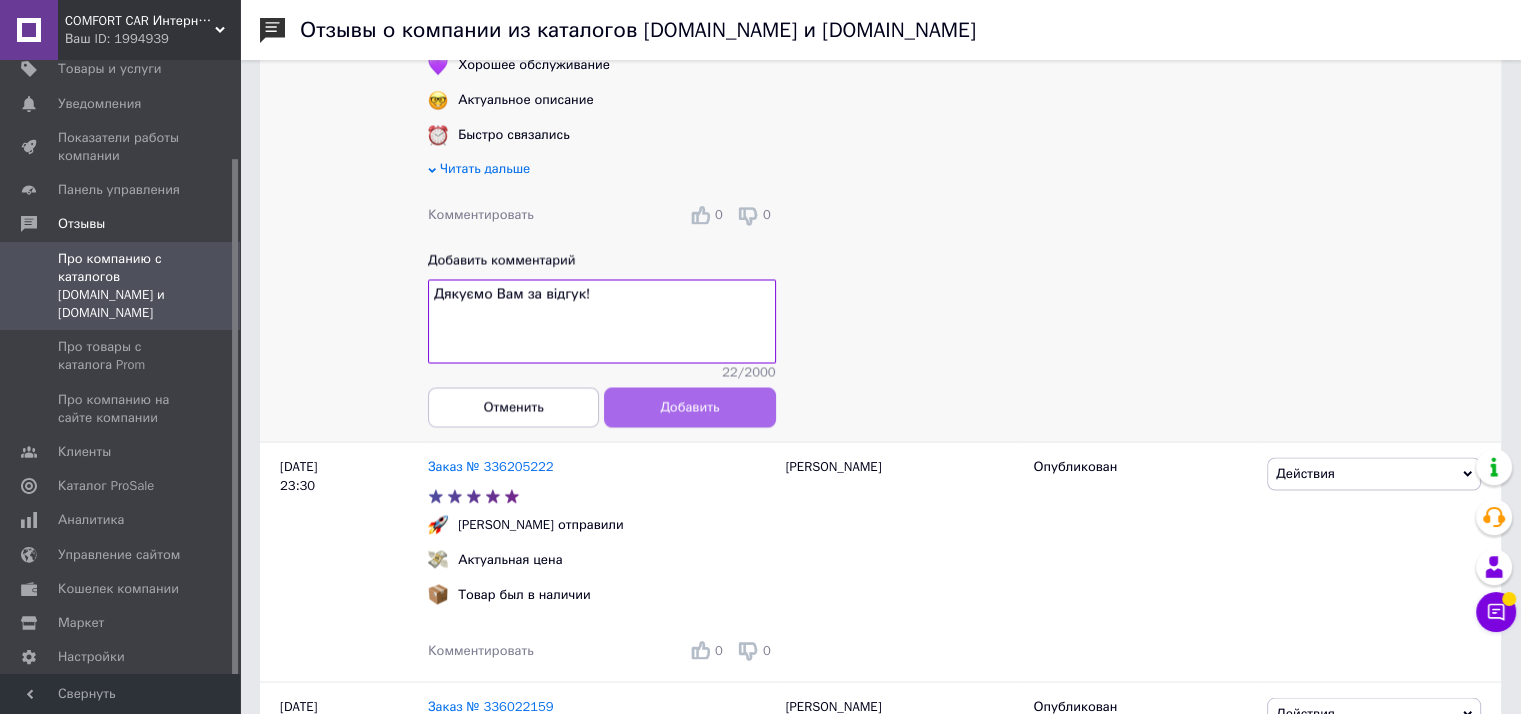 click on "Добавить" at bounding box center [689, 406] 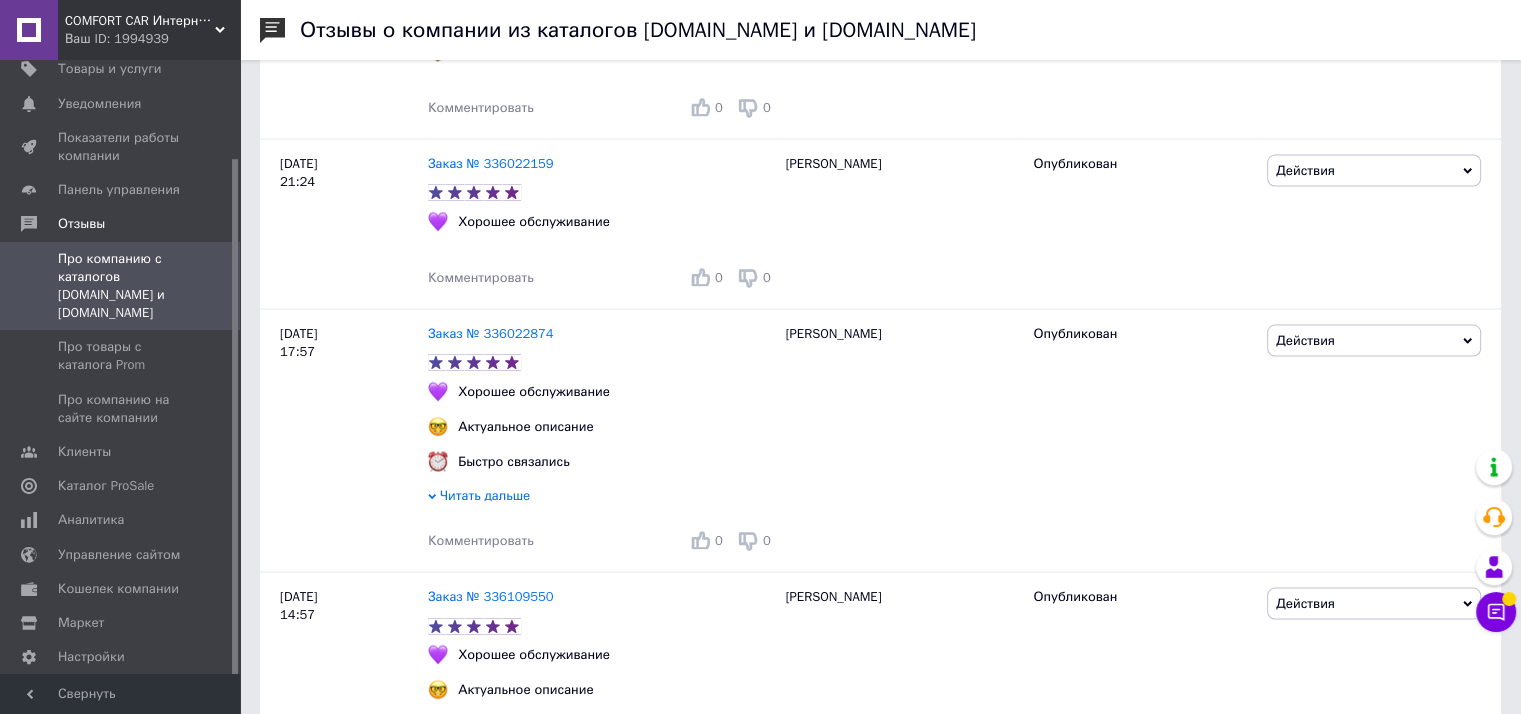 scroll, scrollTop: 4018, scrollLeft: 0, axis: vertical 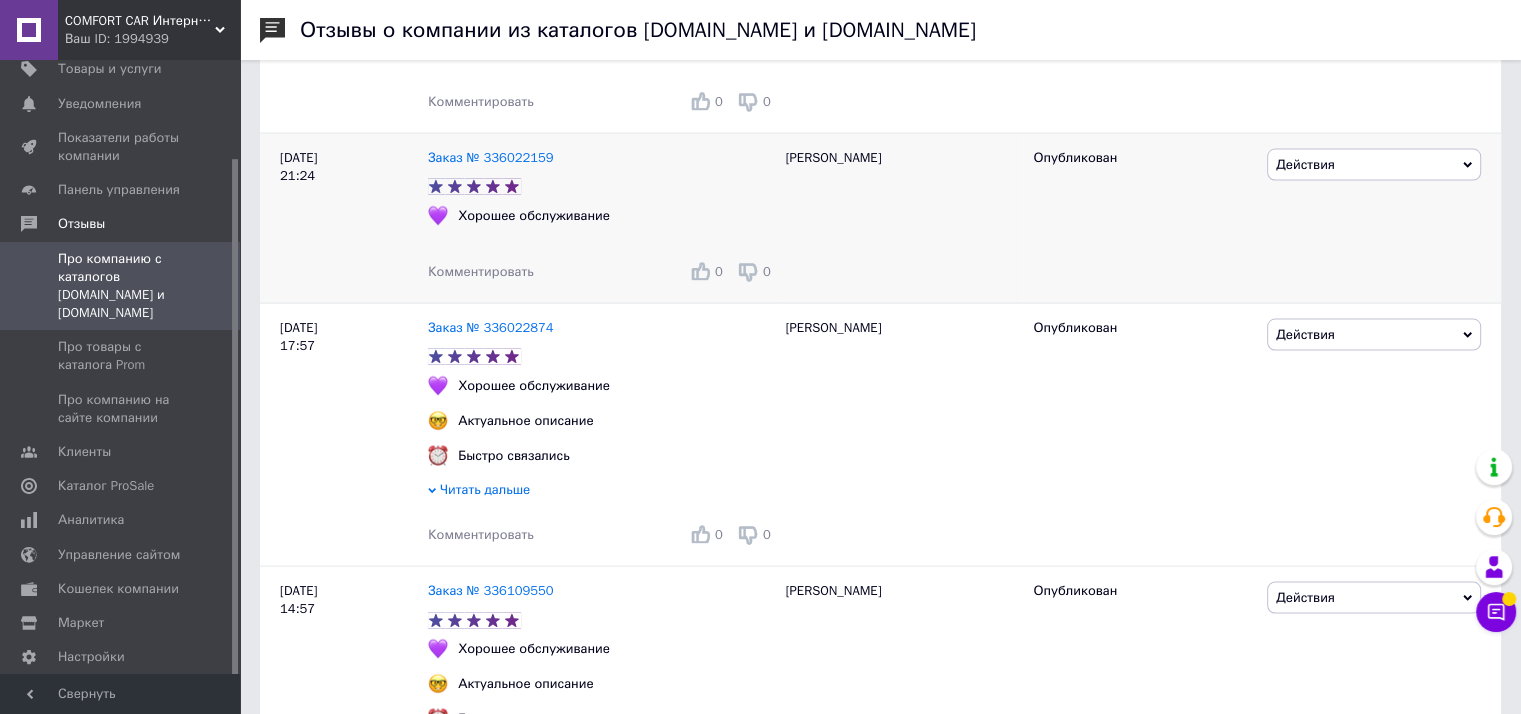 click on "Комментировать" at bounding box center [481, 271] 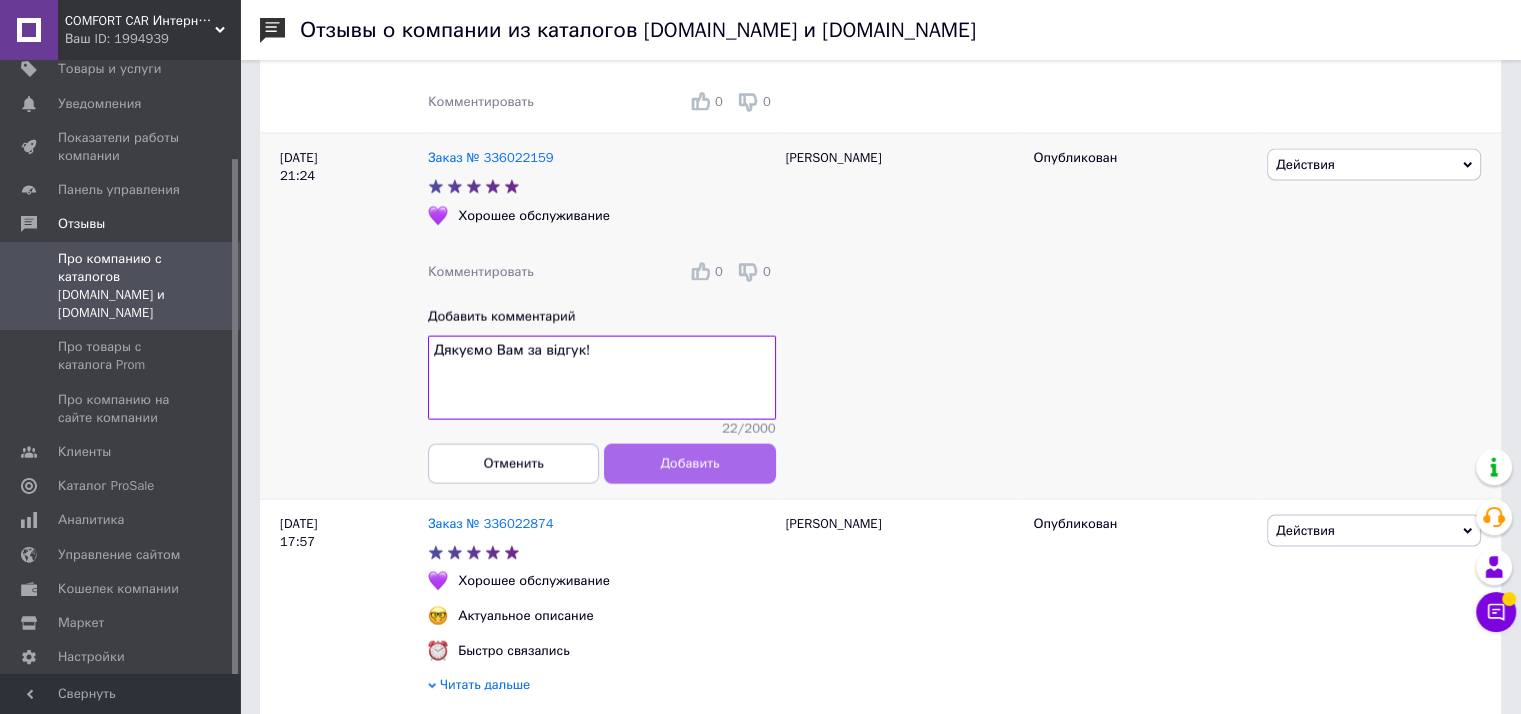 type on "Дякуємо Вам за відгук!" 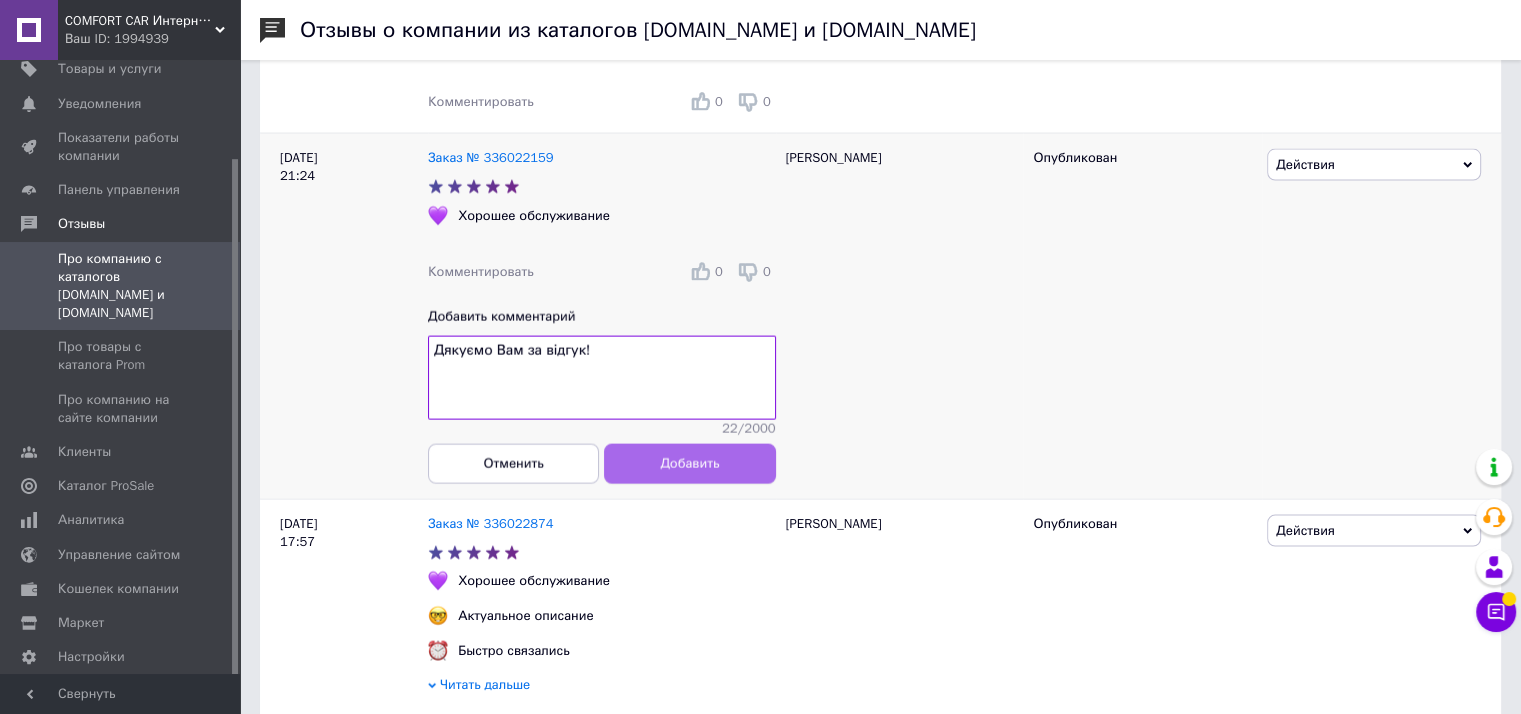 click on "Добавить" at bounding box center (689, 464) 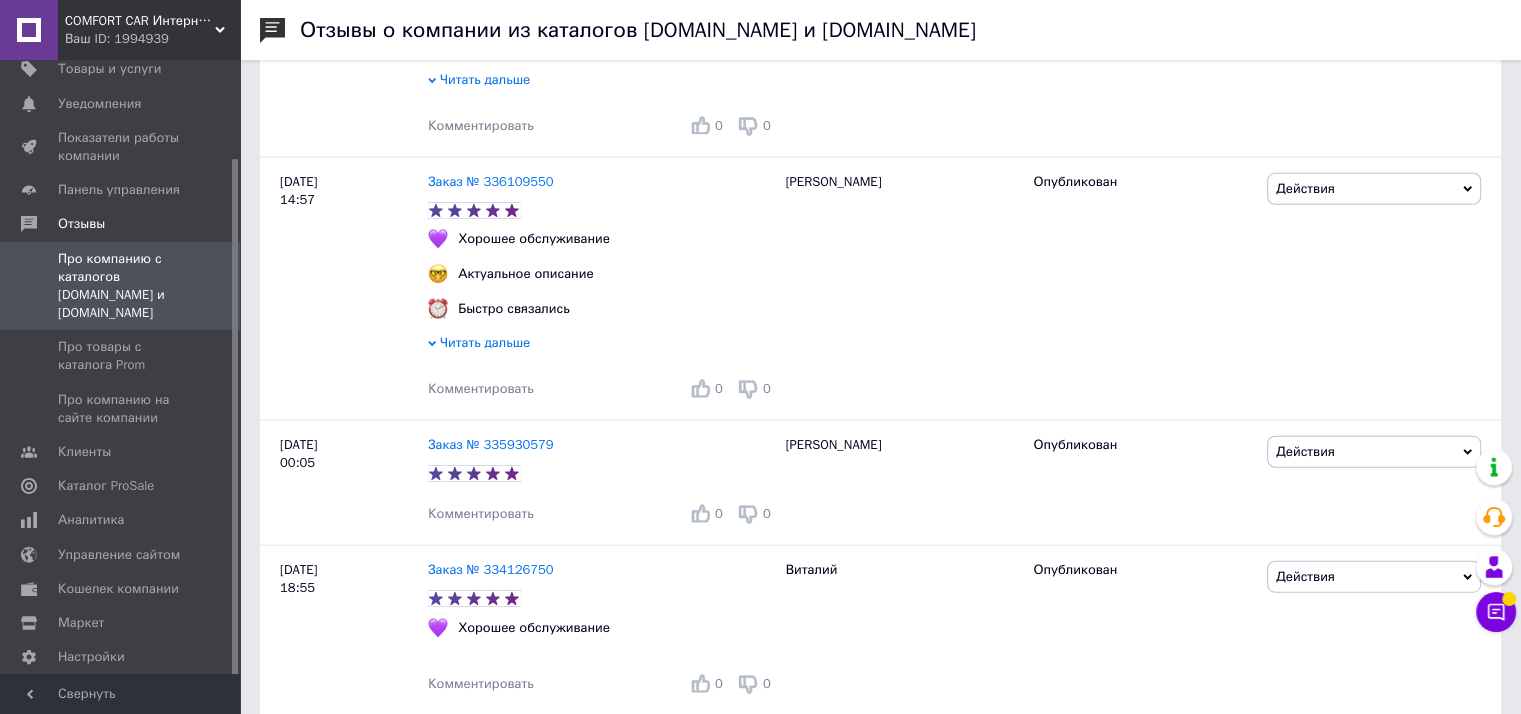 scroll, scrollTop: 4592, scrollLeft: 0, axis: vertical 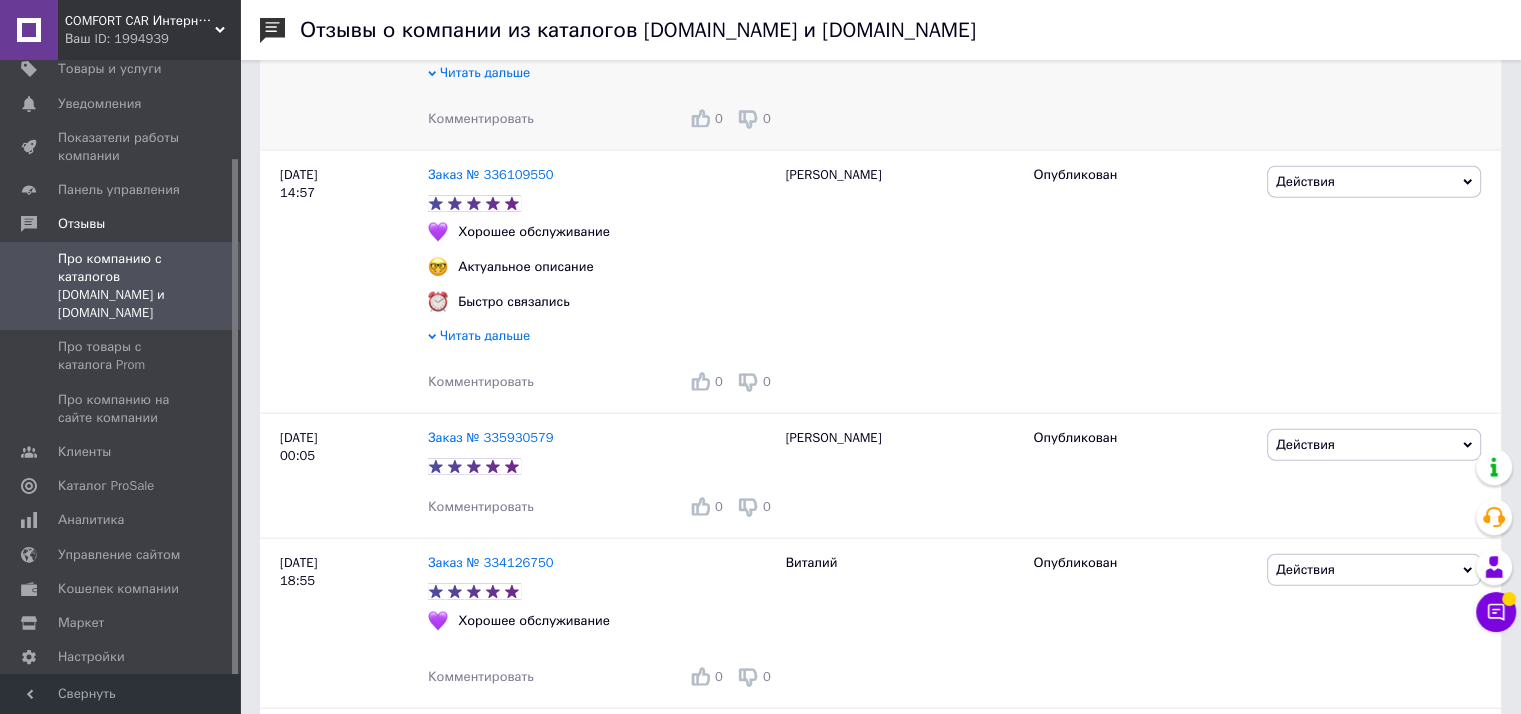 click on "Комментировать" at bounding box center (481, 118) 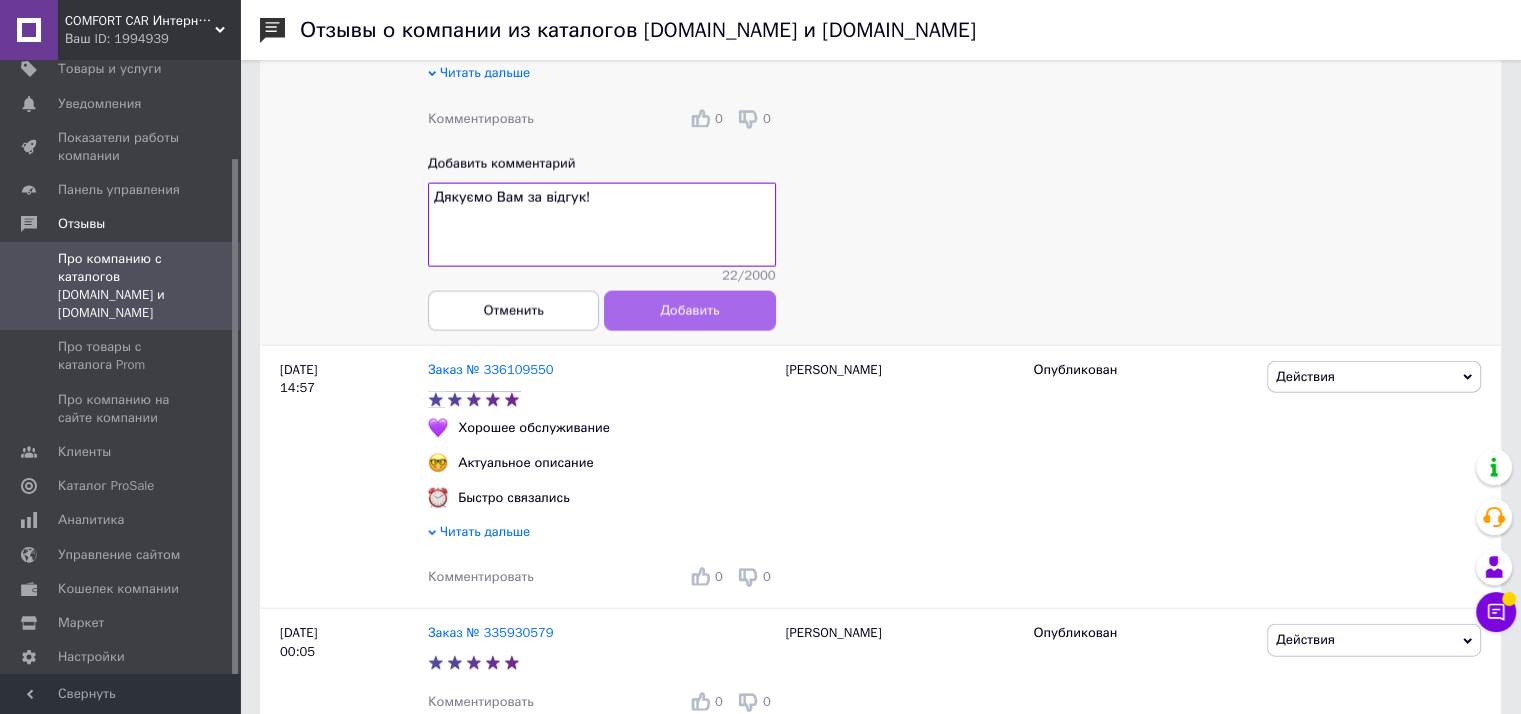 type on "Дякуємо Вам за відгук!" 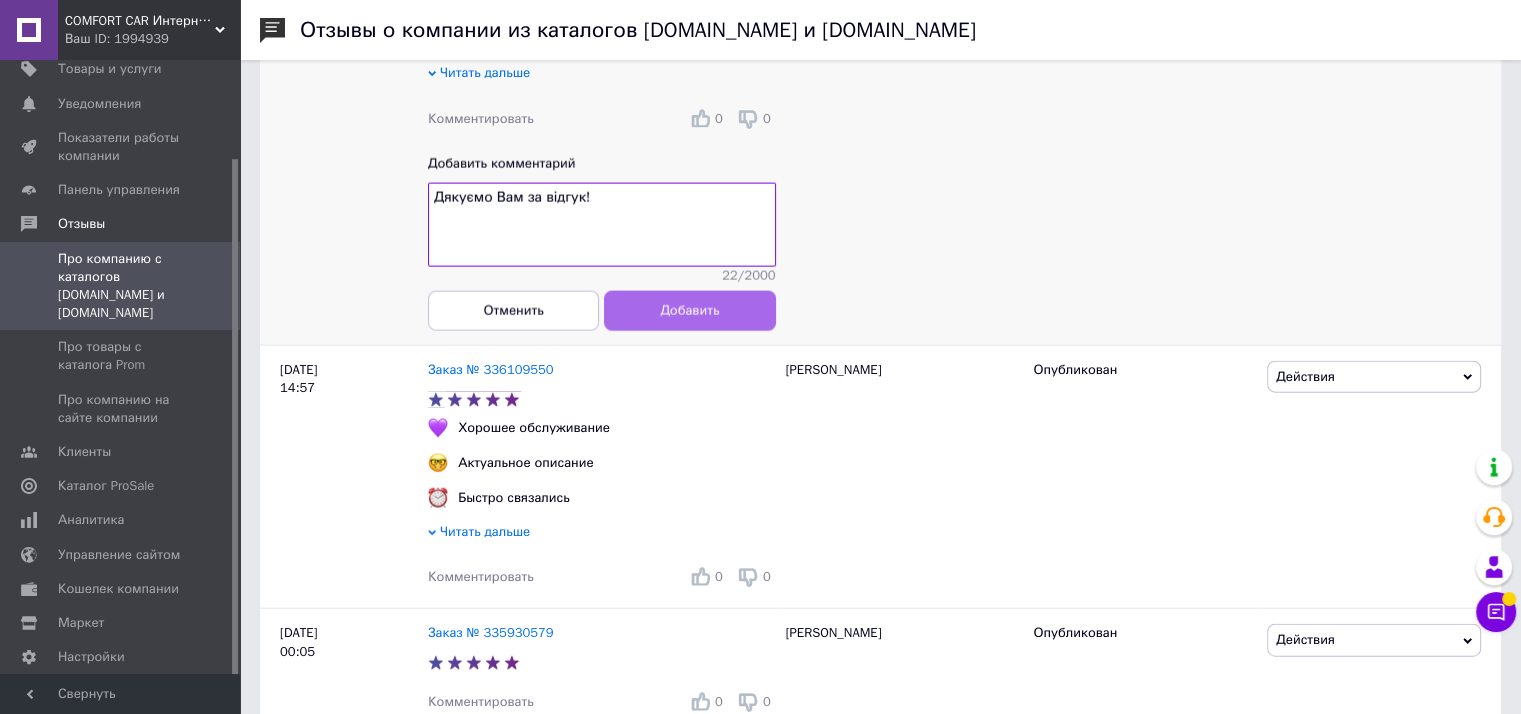 click on "Добавить" at bounding box center (689, 310) 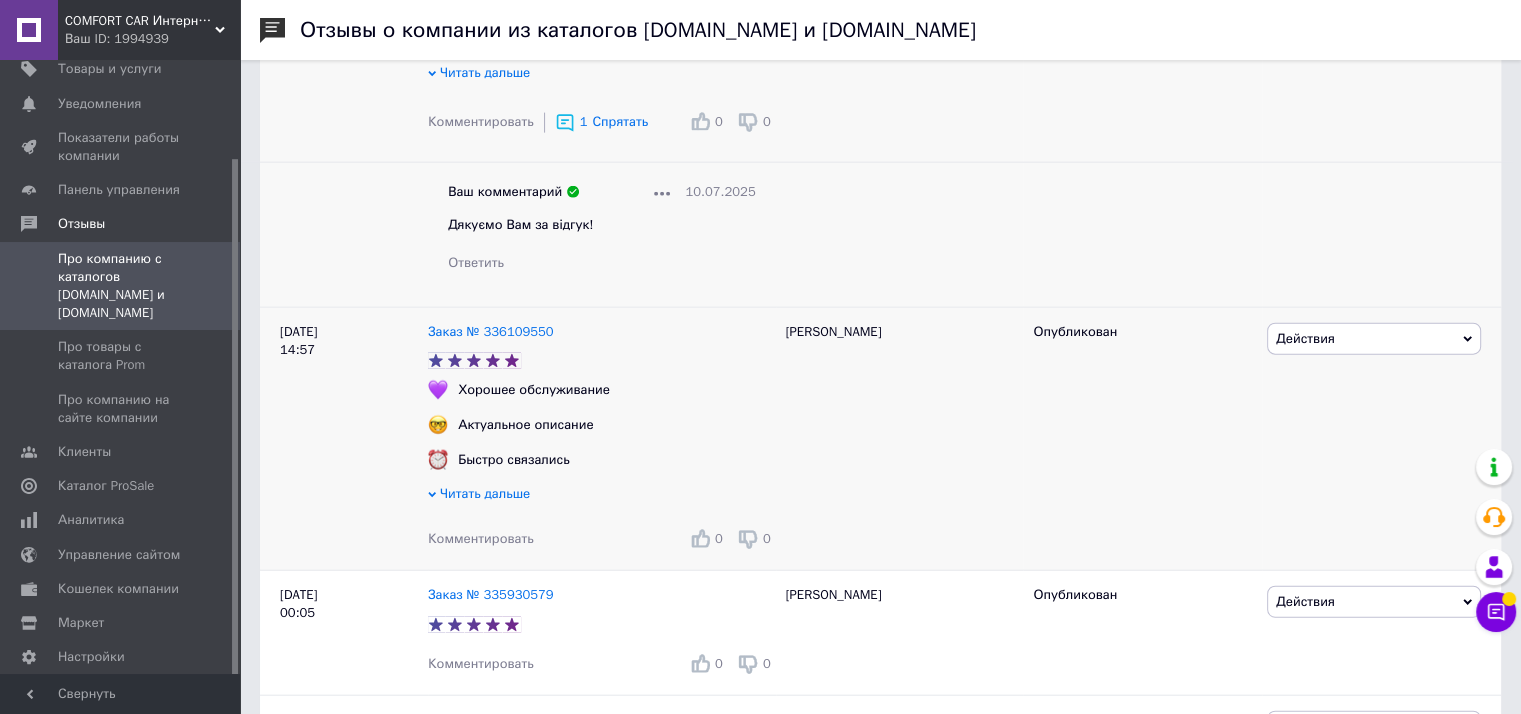click on "Комментировать" at bounding box center (481, 538) 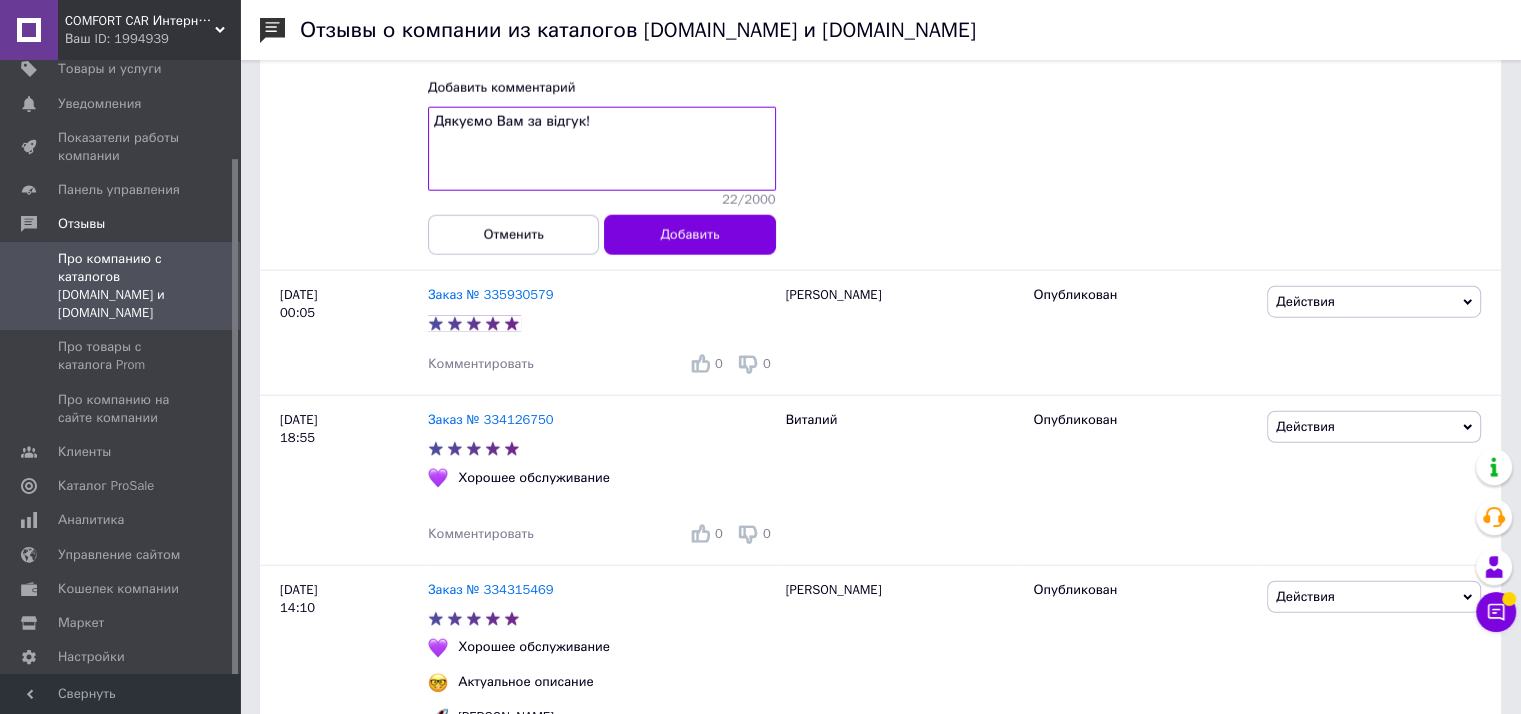 scroll, scrollTop: 5095, scrollLeft: 0, axis: vertical 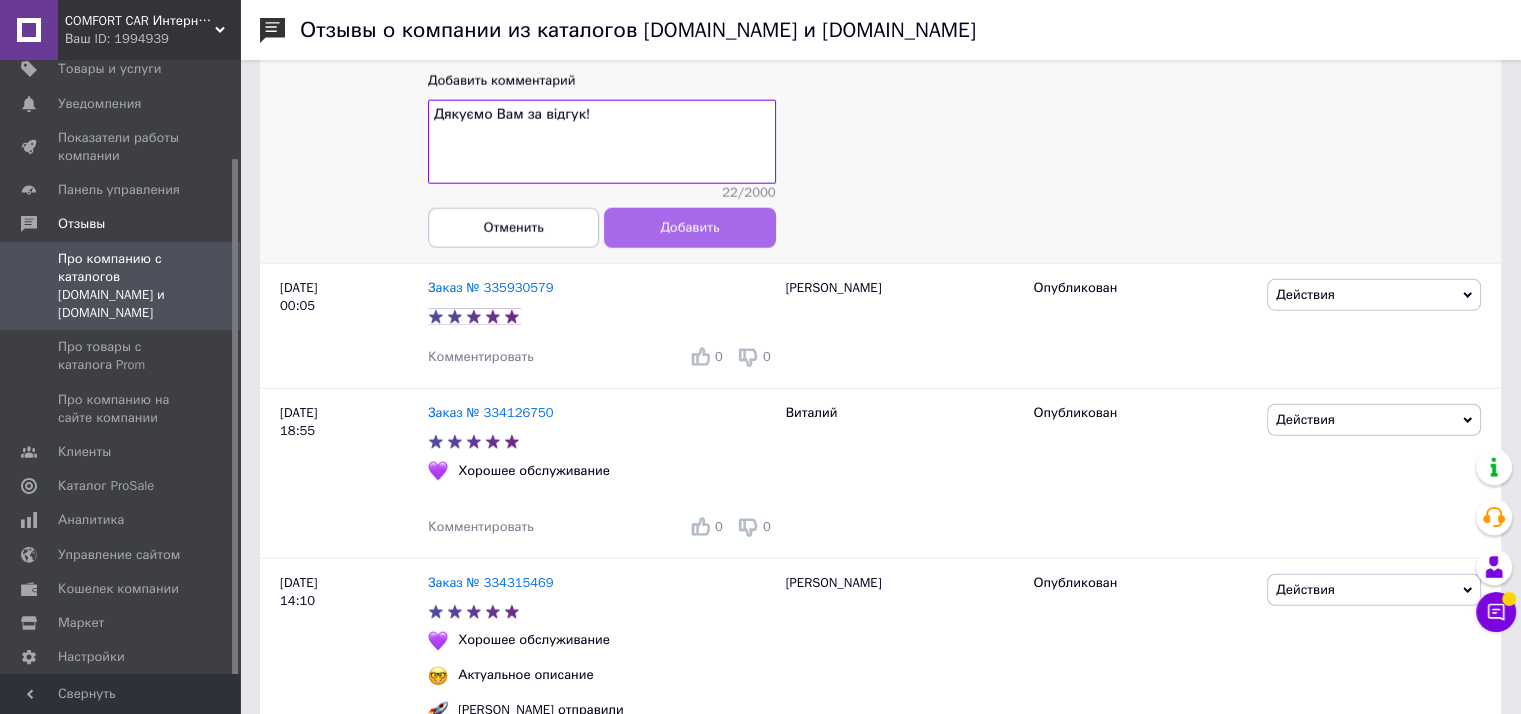 type on "Дякуємо Вам за відгук!" 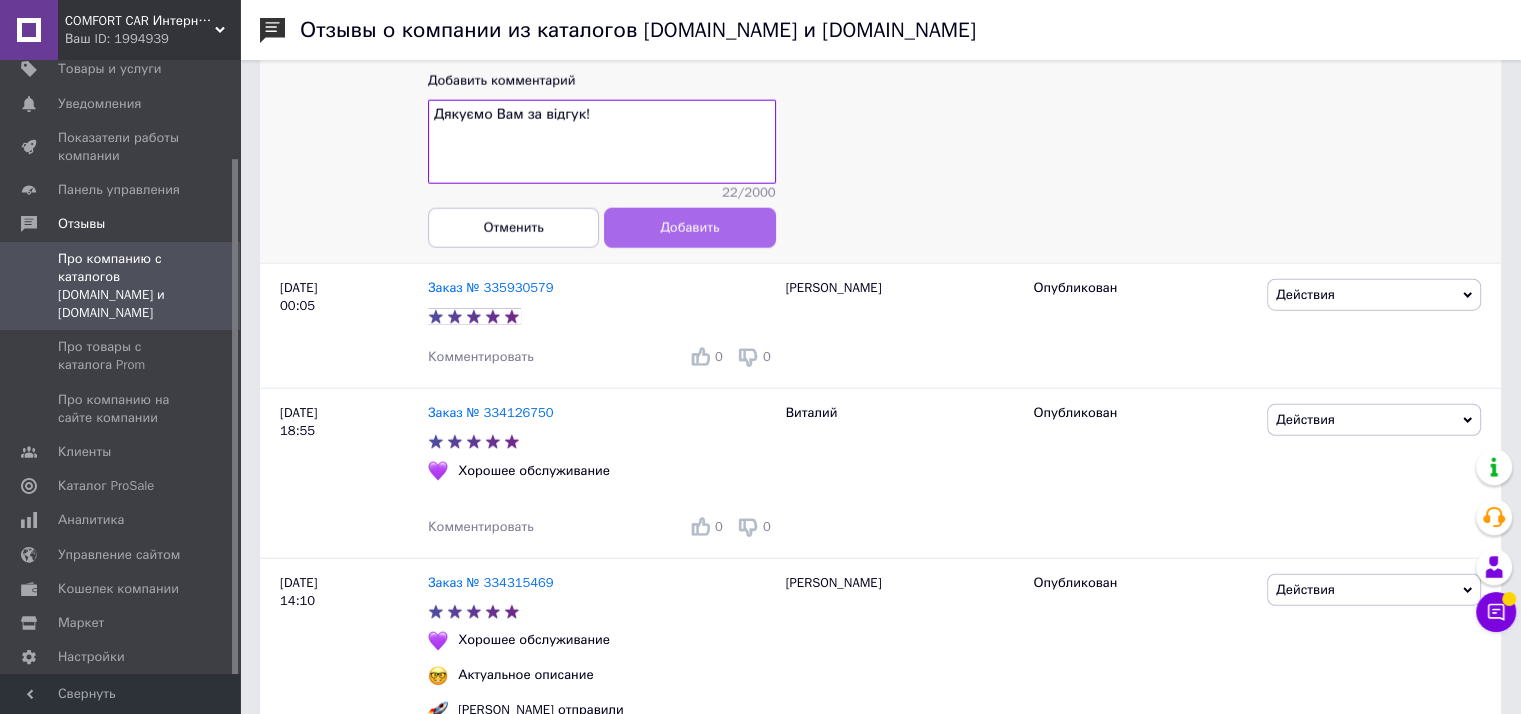 click on "Добавить" at bounding box center (689, 228) 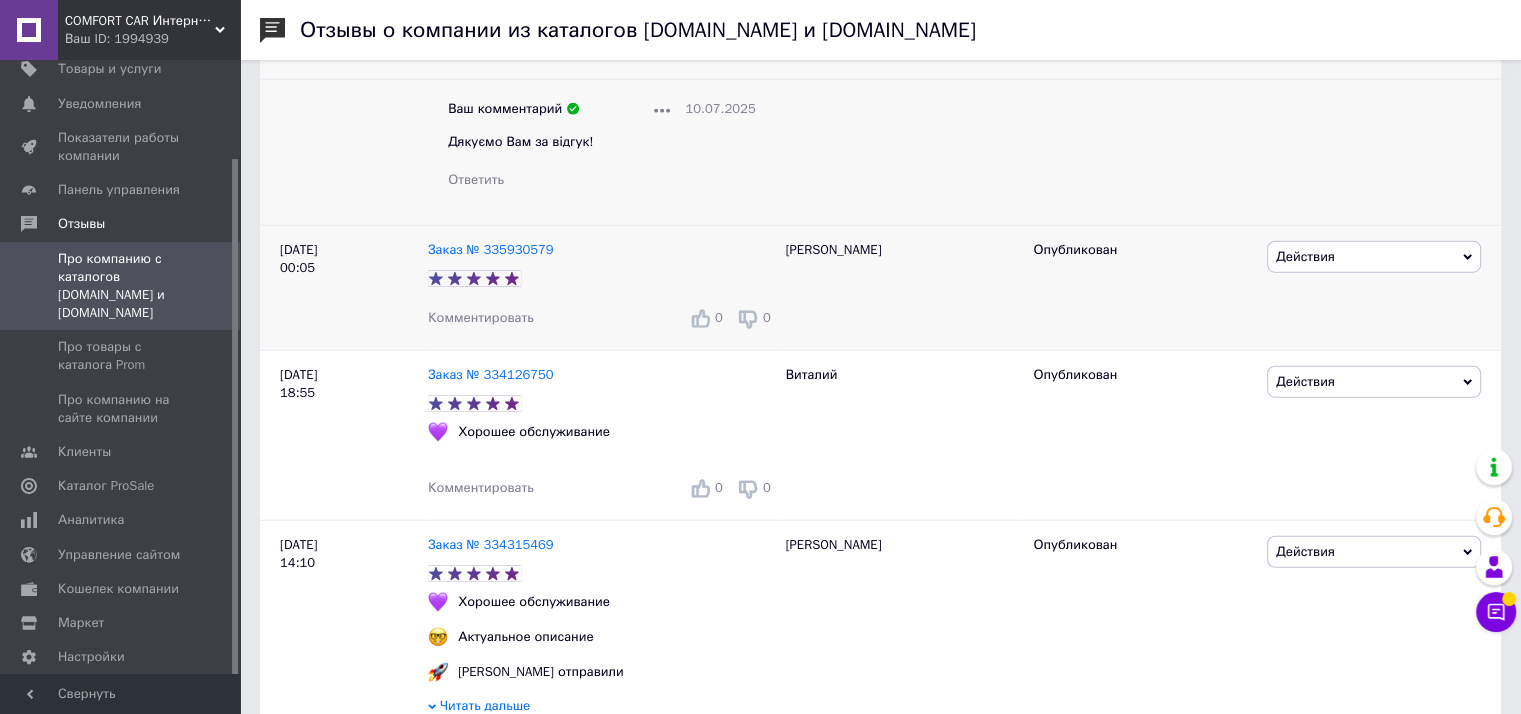 click on "Комментировать" at bounding box center (481, 317) 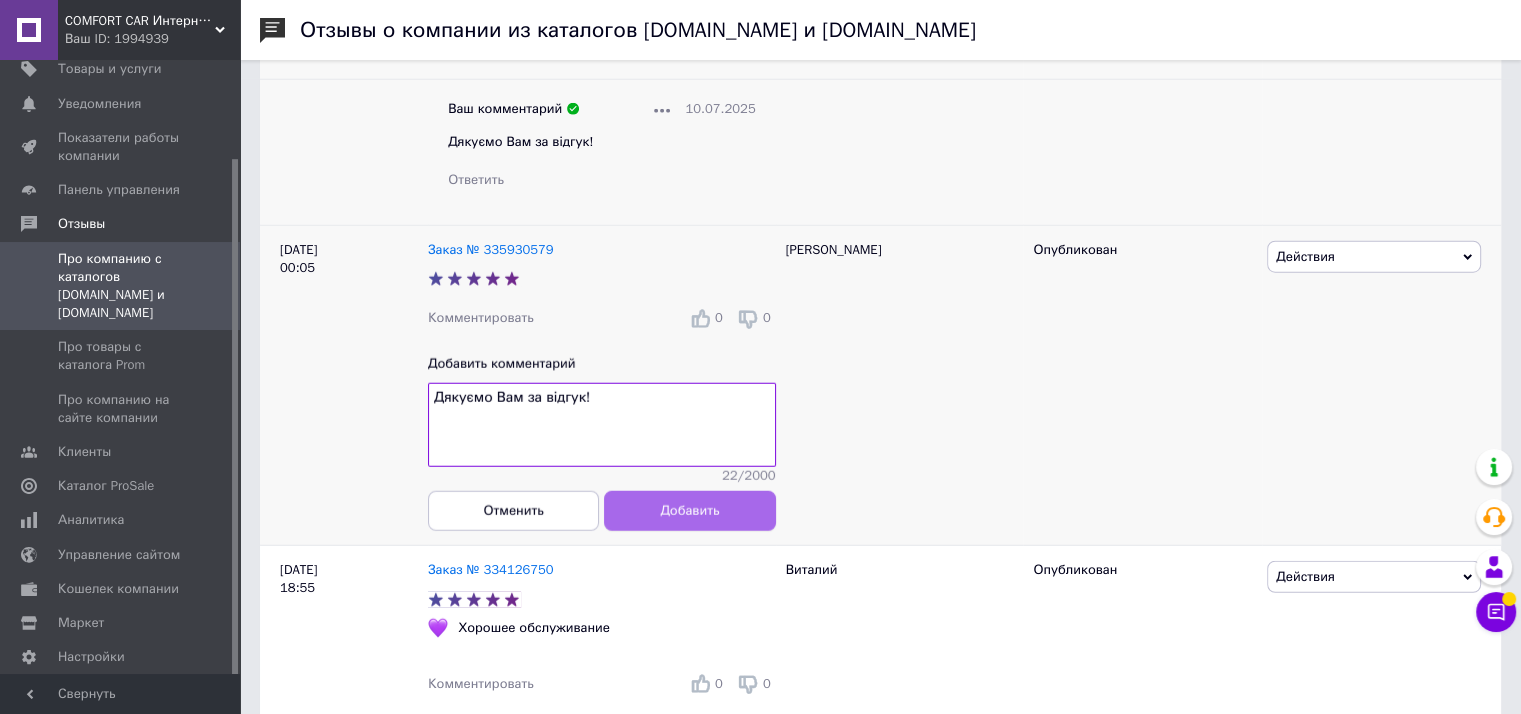 type on "Дякуємо Вам за відгук!" 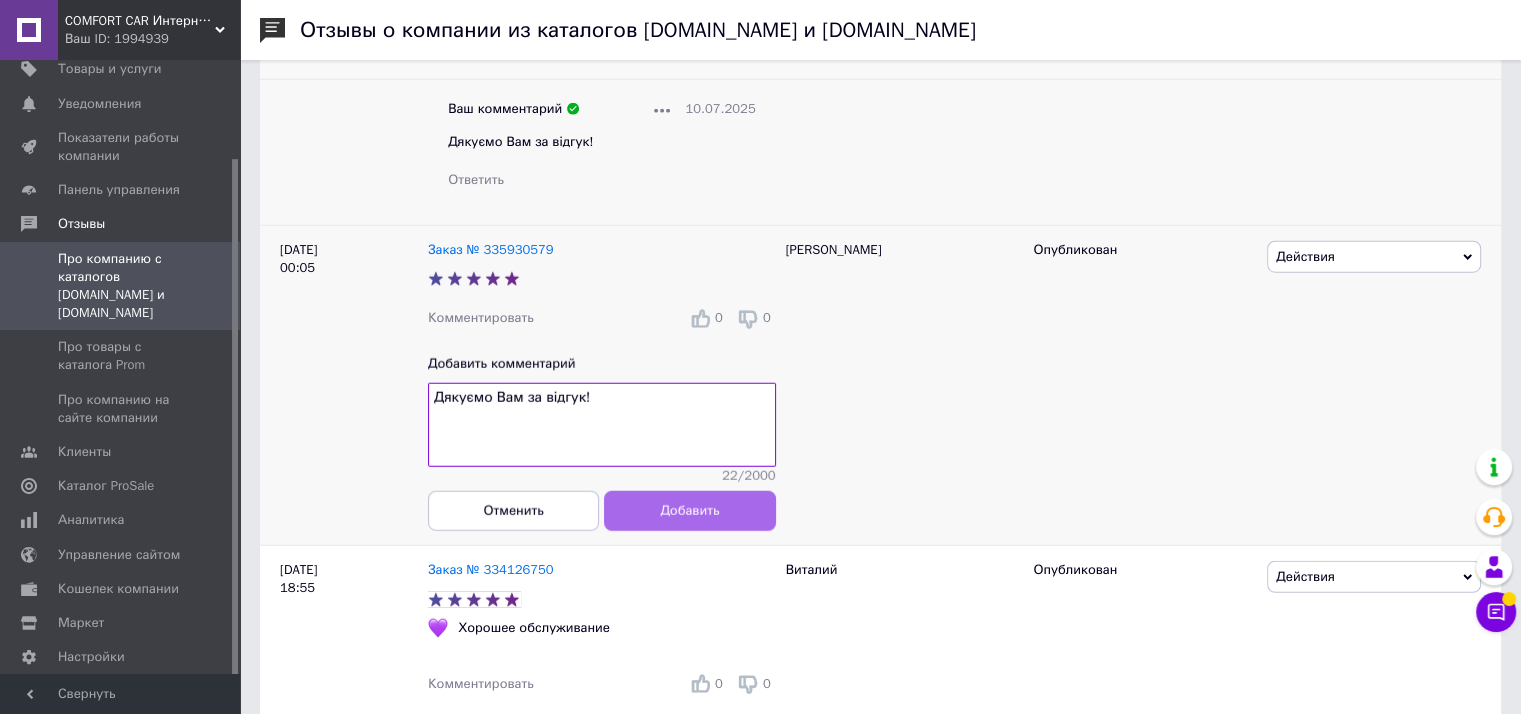 click on "Добавить" at bounding box center (689, 510) 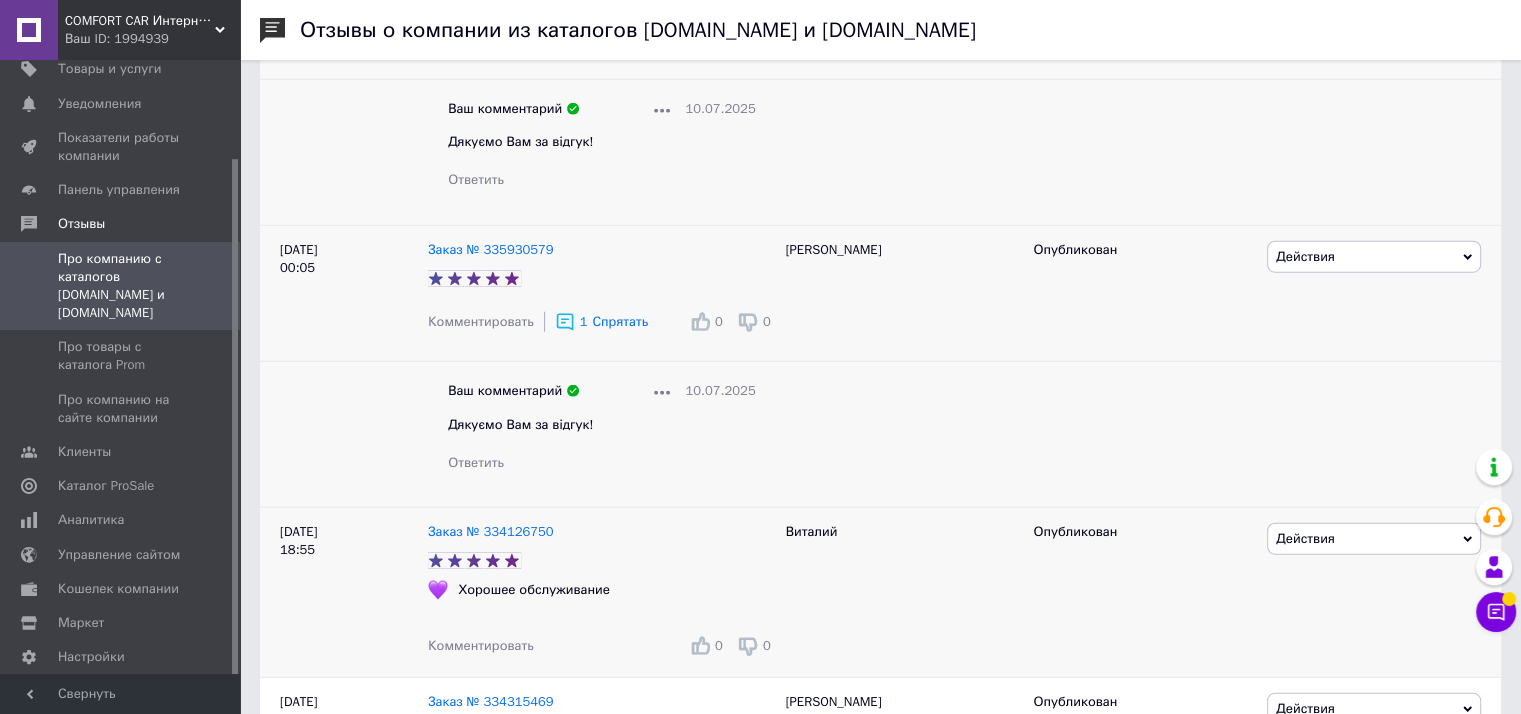 click on "Комментировать" at bounding box center [481, 645] 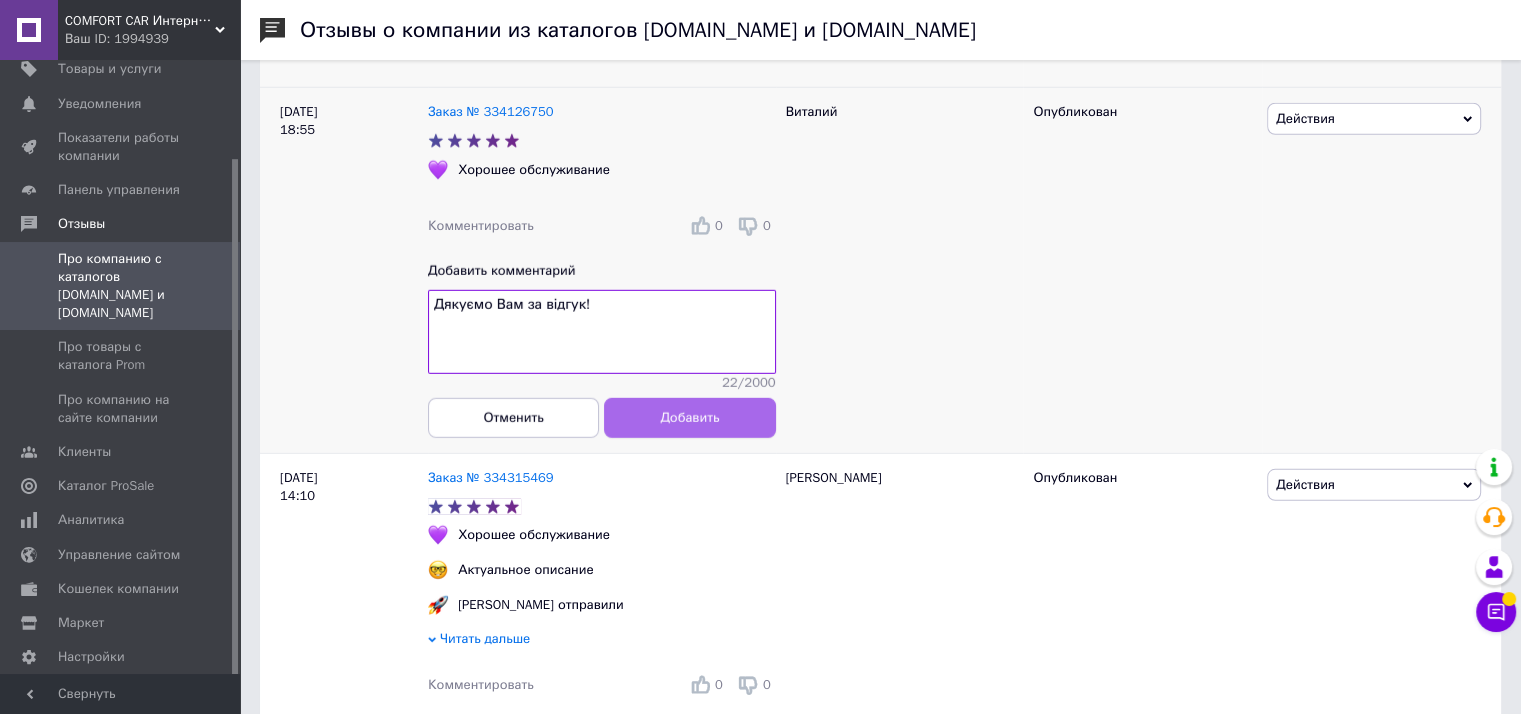 type on "Дякуємо Вам за відгук!" 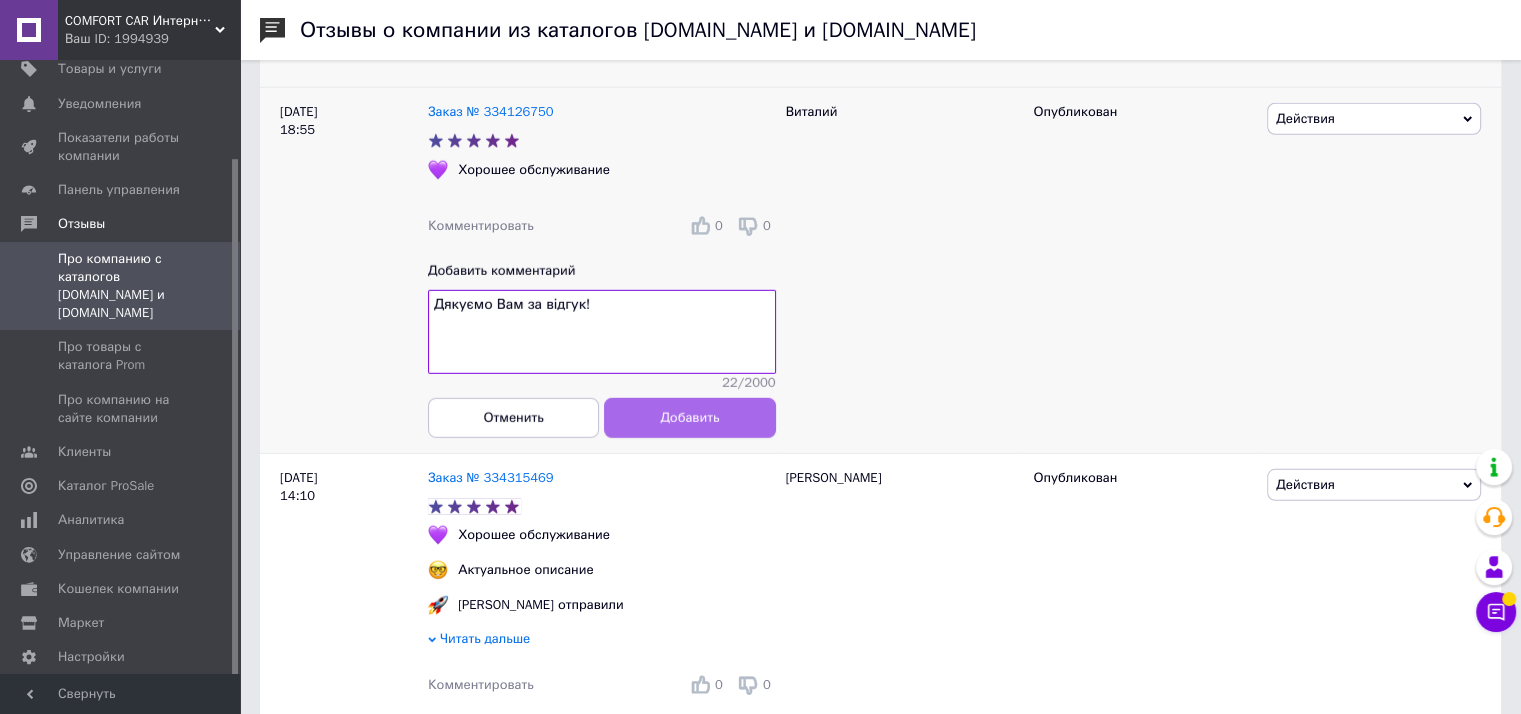 click on "Добавить" at bounding box center [689, 418] 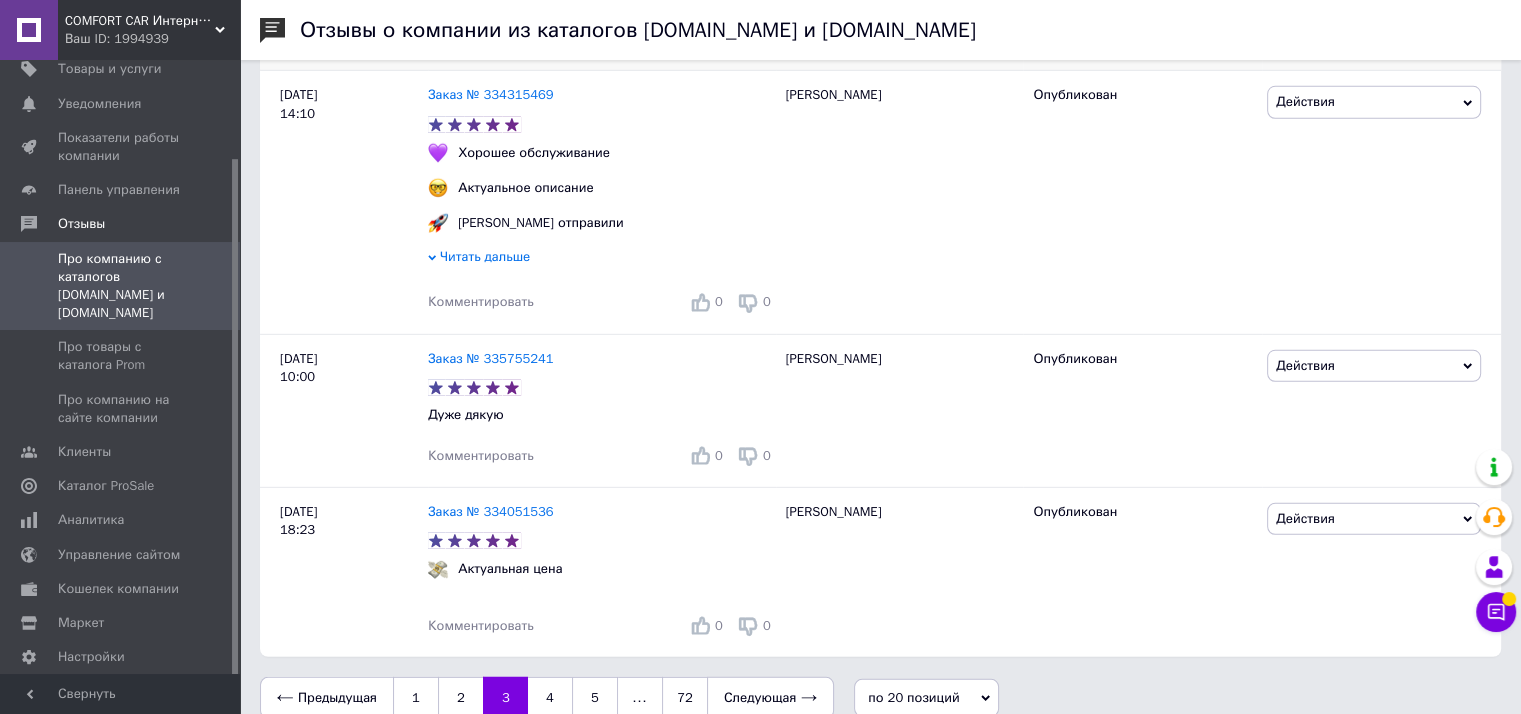 scroll, scrollTop: 5938, scrollLeft: 0, axis: vertical 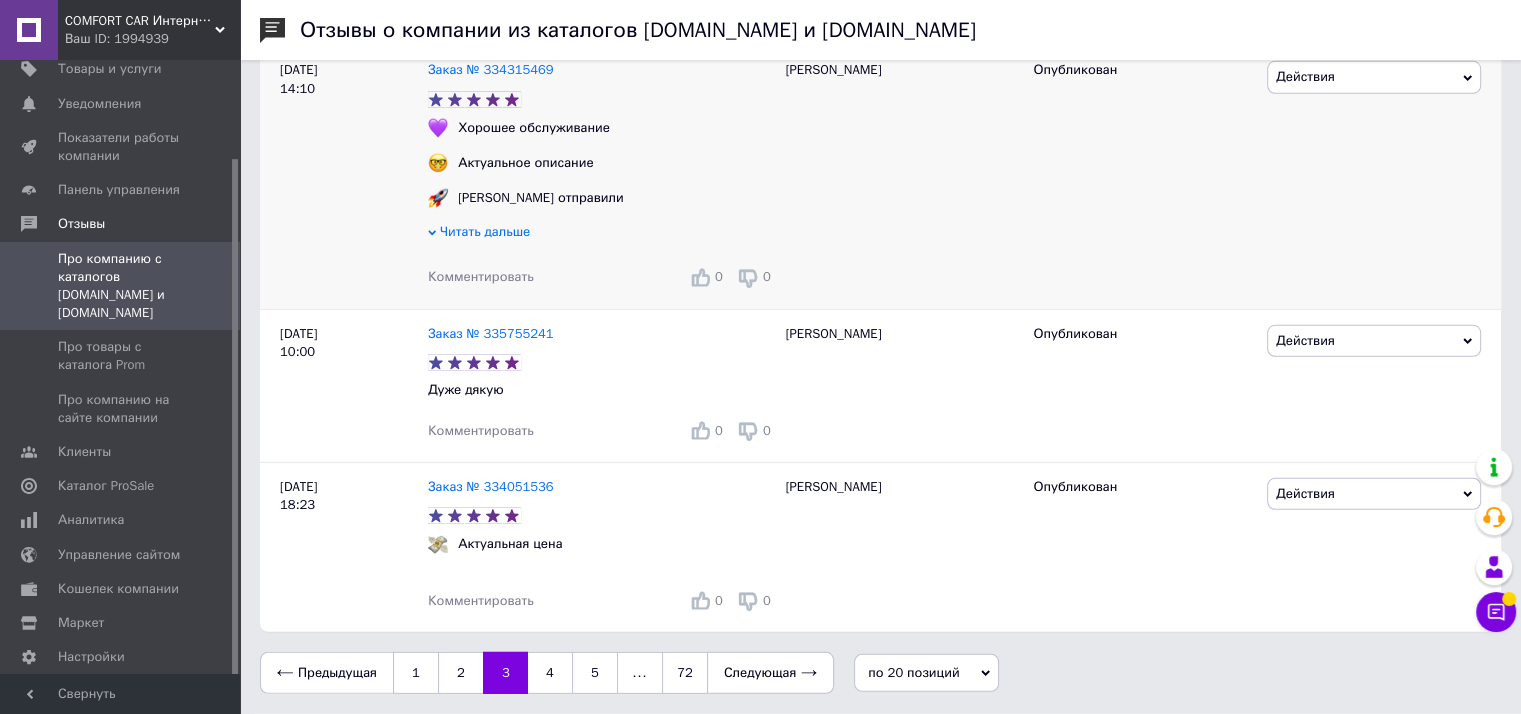 click on "Комментировать" at bounding box center (481, 276) 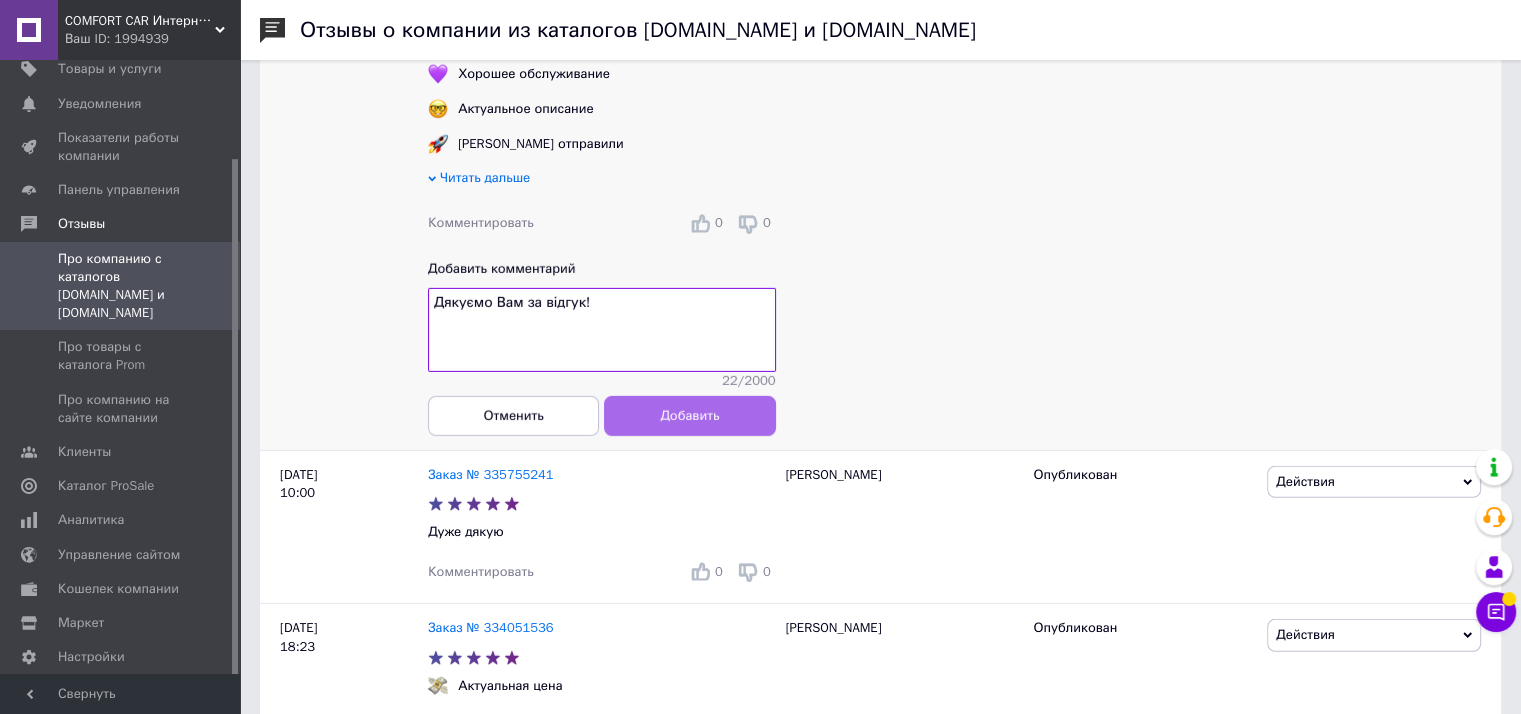 type on "Дякуємо Вам за відгук!" 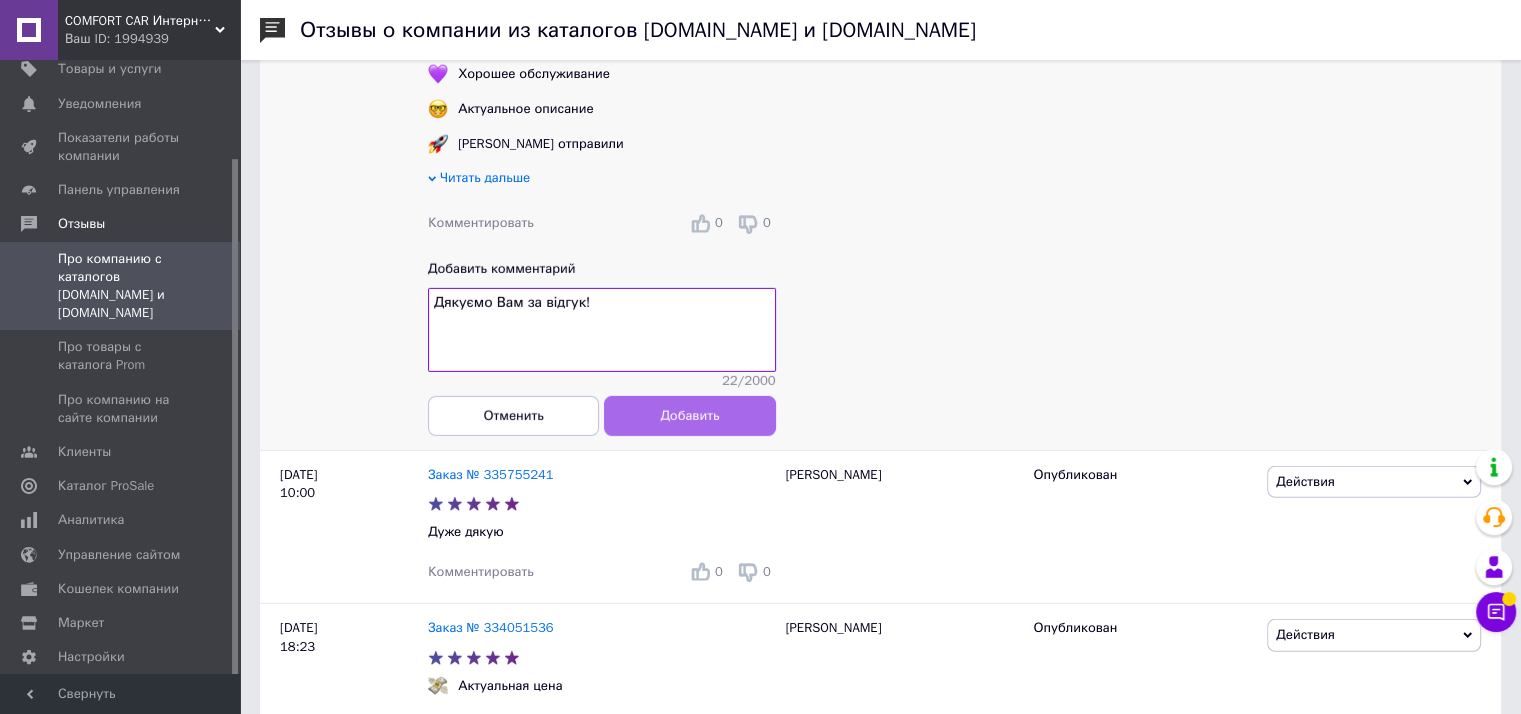 click on "Добавить" at bounding box center [689, 415] 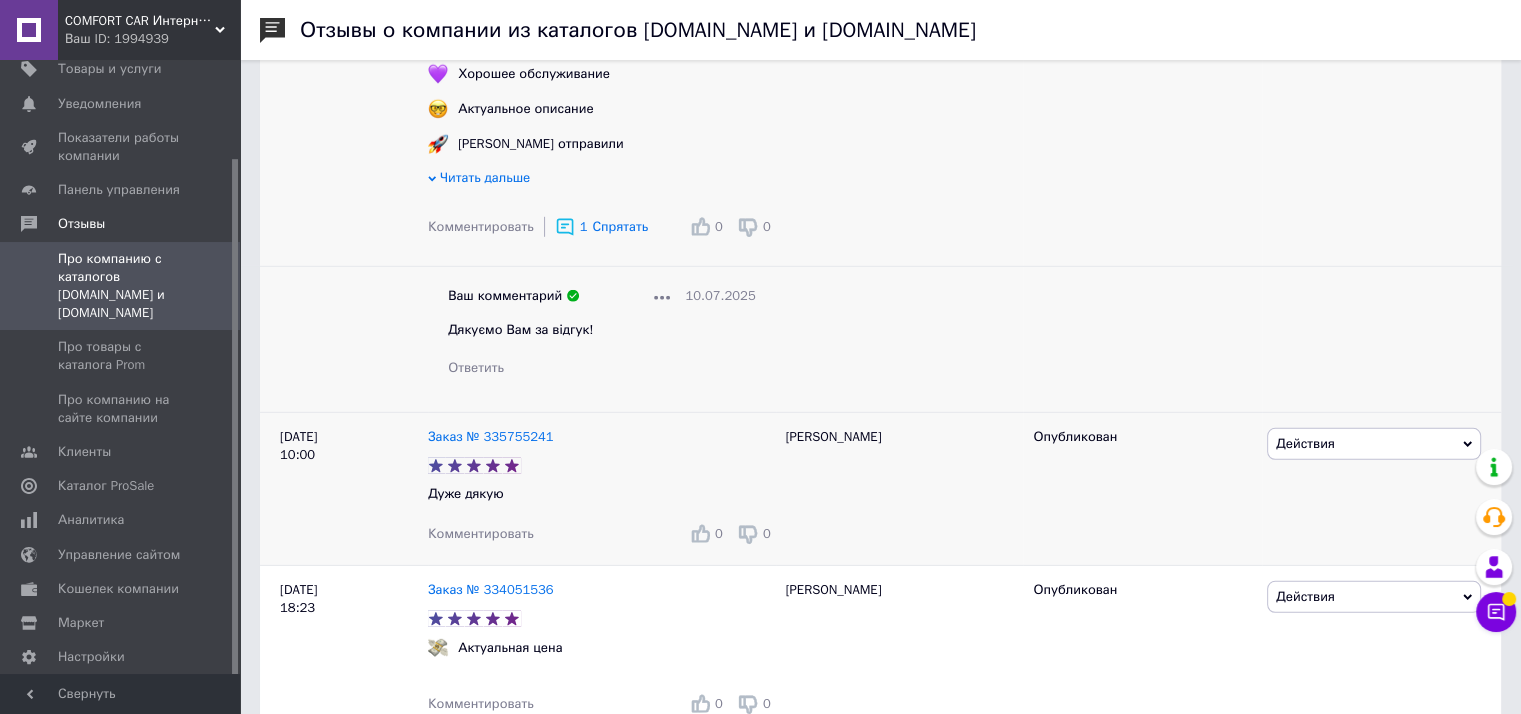 click on "Комментировать" at bounding box center [481, 533] 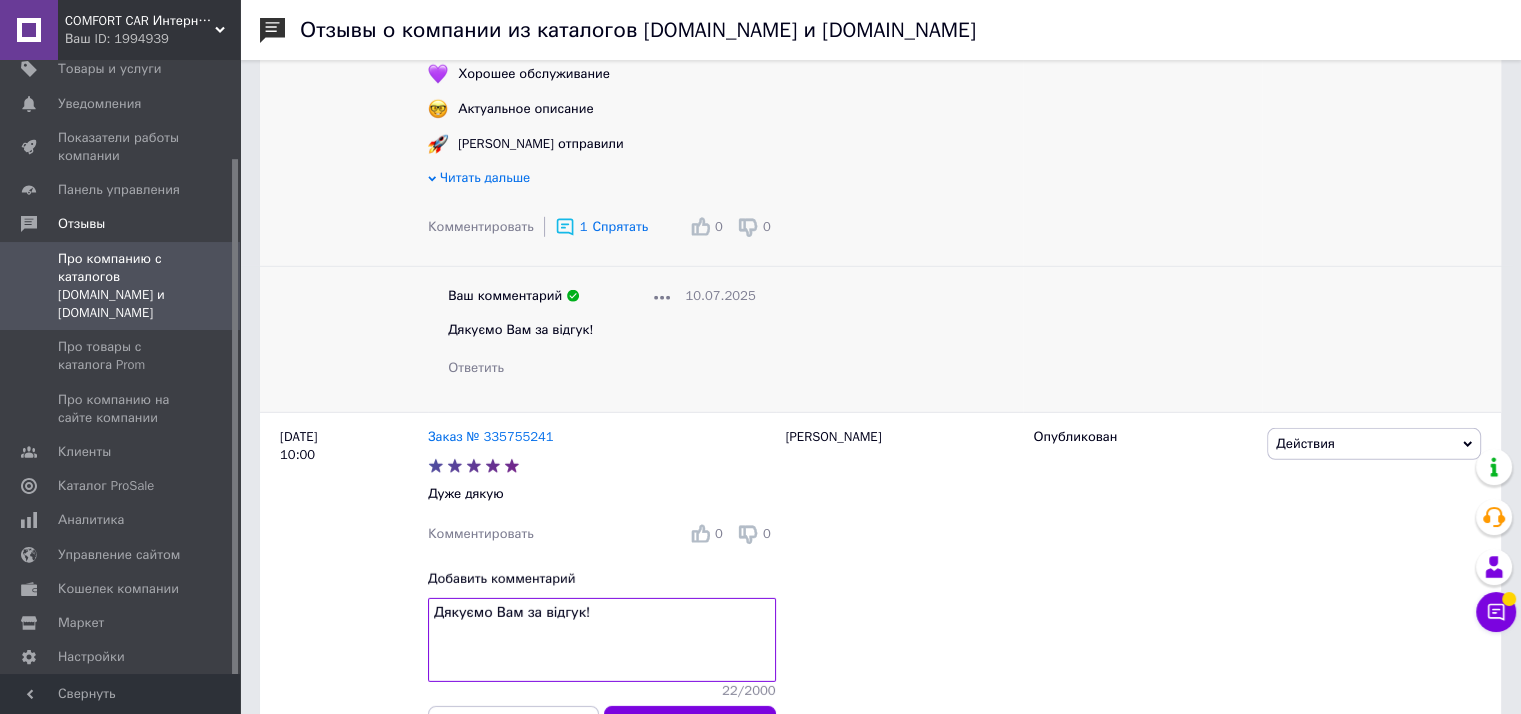 scroll, scrollTop: 6291, scrollLeft: 0, axis: vertical 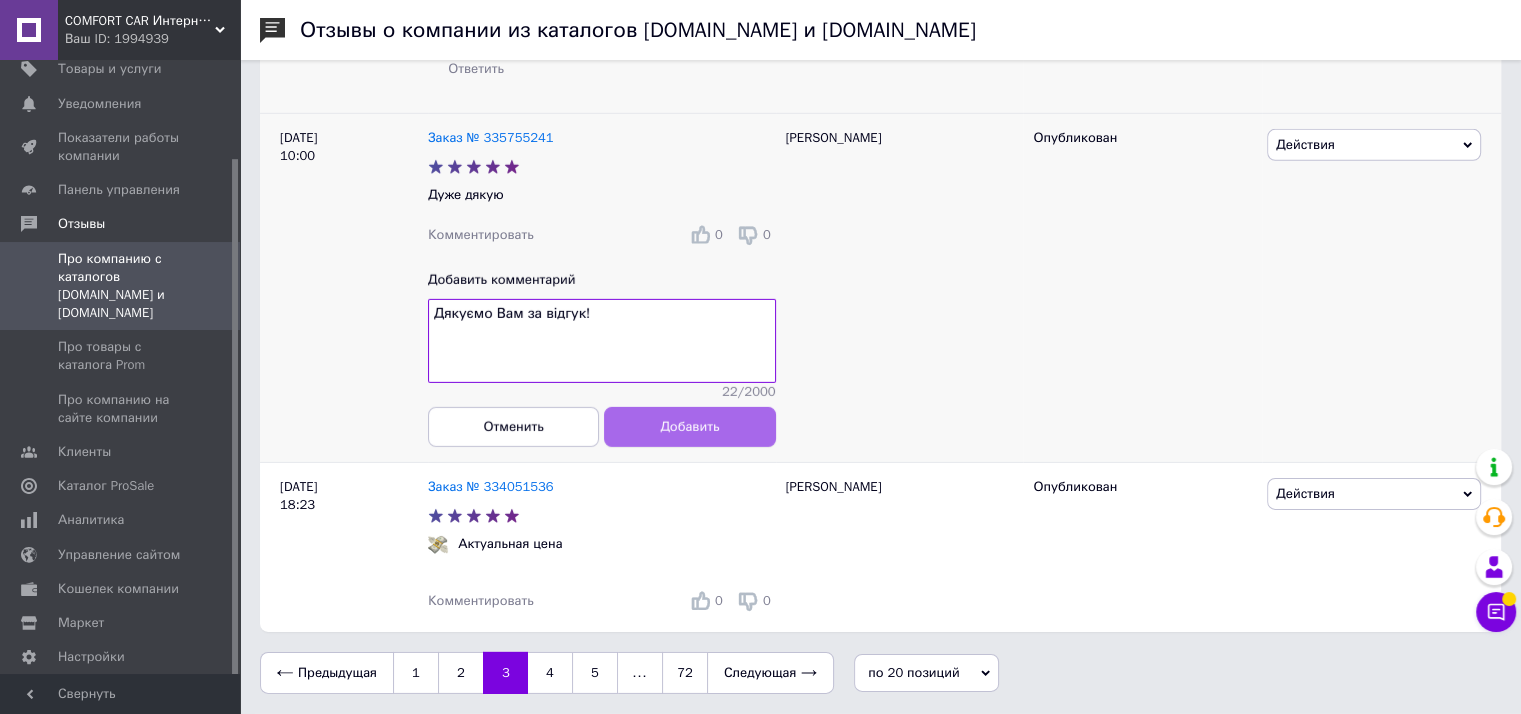 type on "Дякуємо Вам за відгук!" 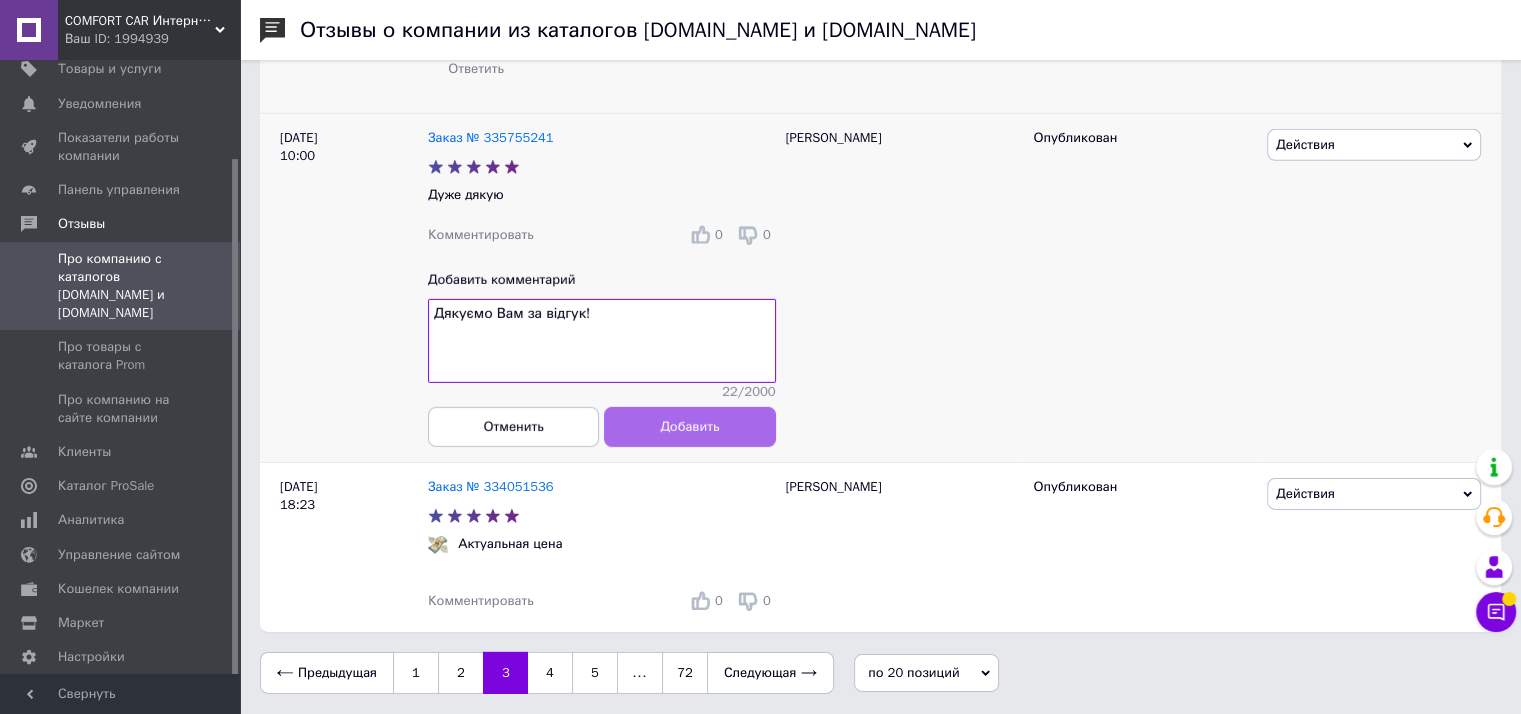 click on "Добавить" at bounding box center [689, 427] 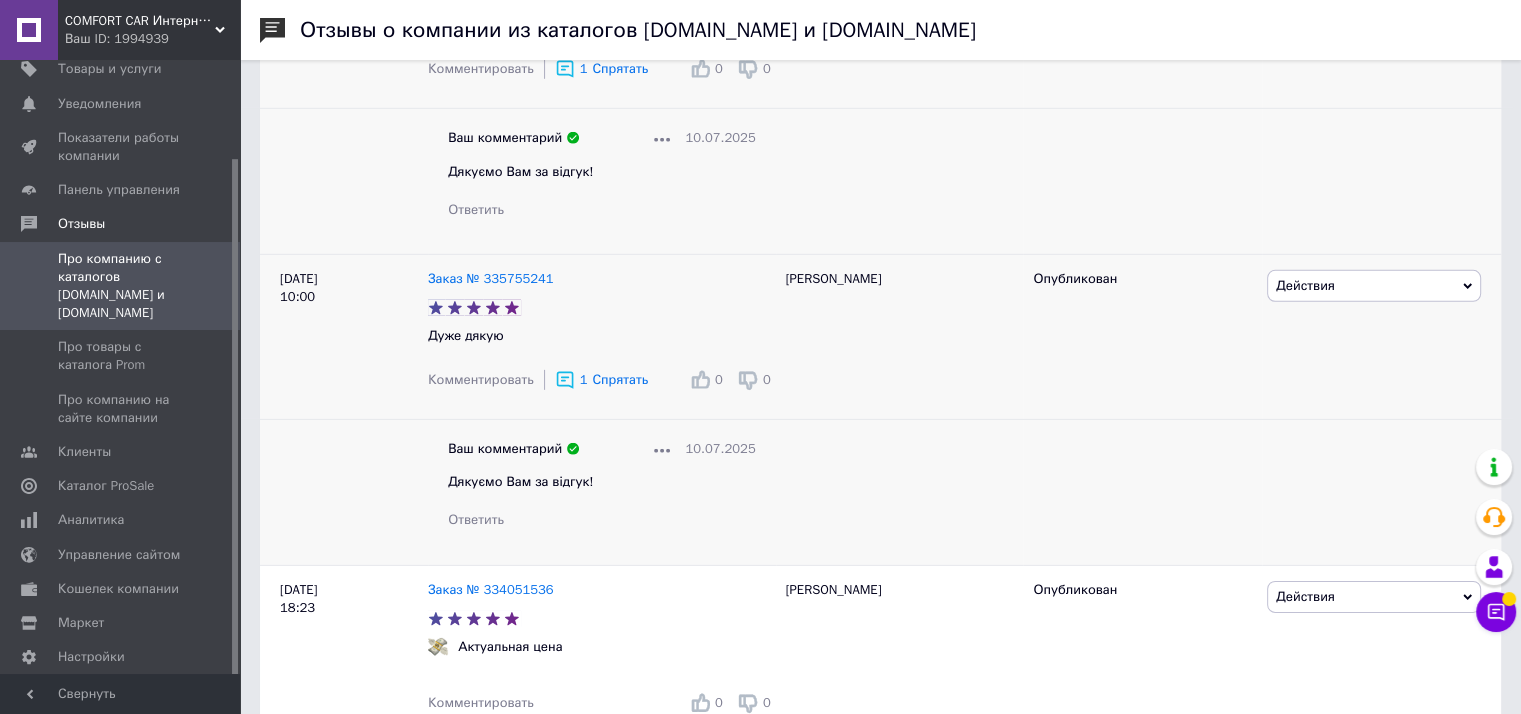 scroll, scrollTop: 6253, scrollLeft: 0, axis: vertical 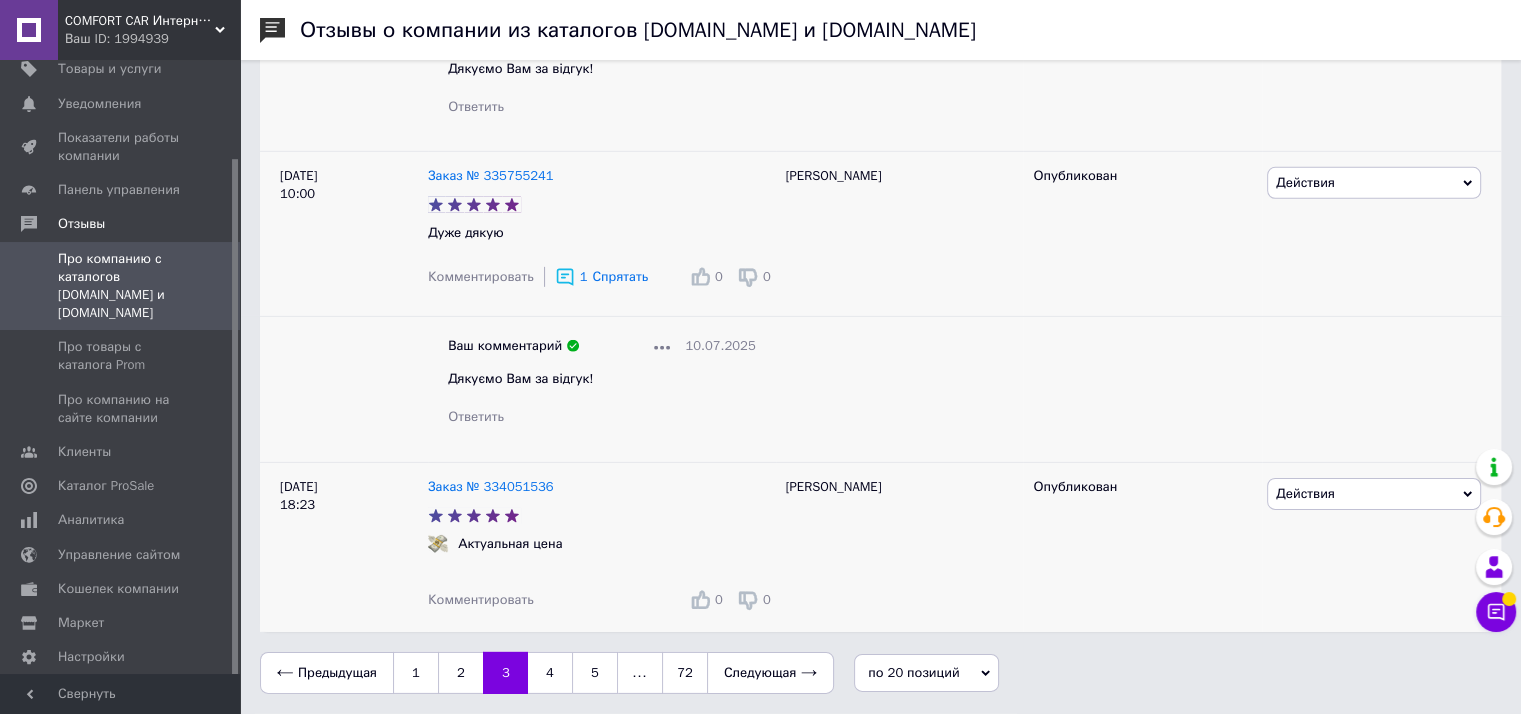 click on "Комментировать" at bounding box center [481, 599] 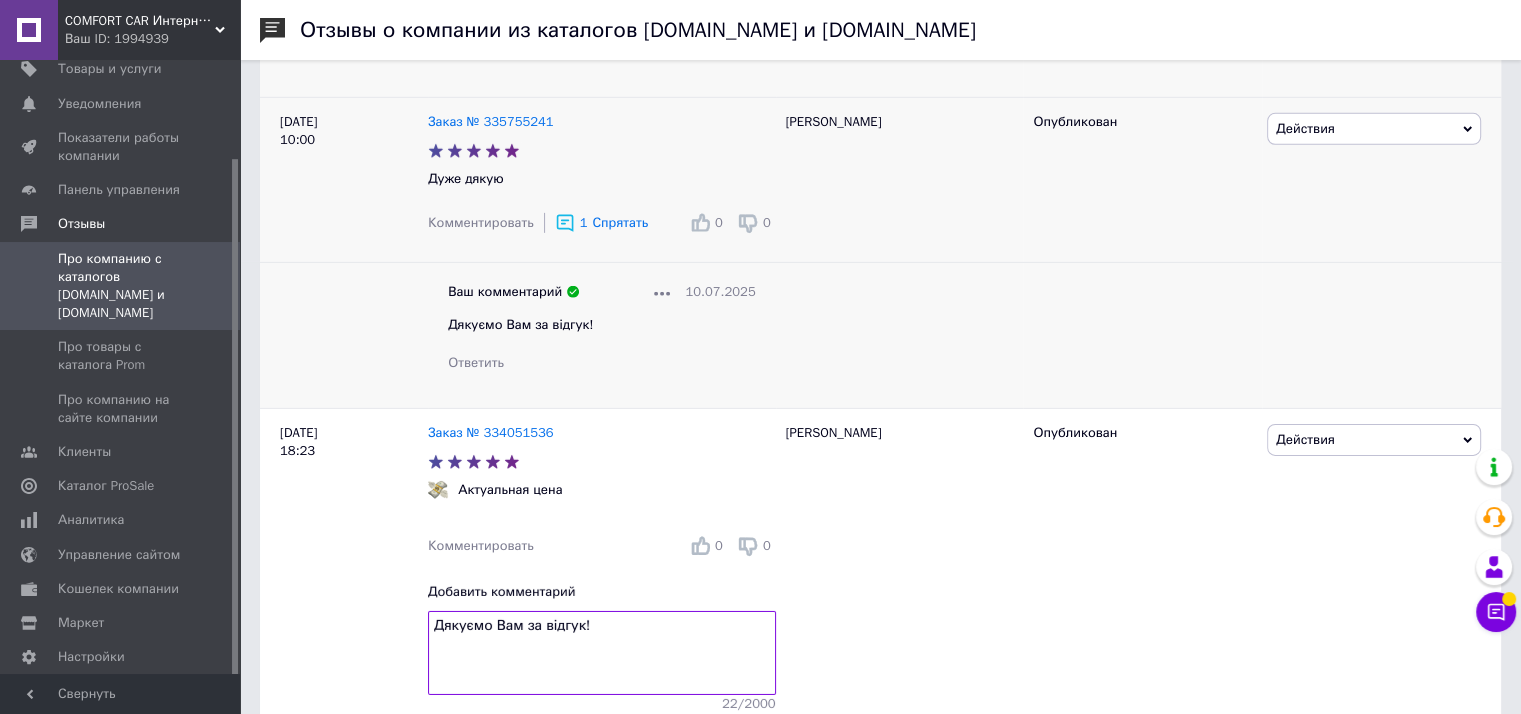scroll, scrollTop: 6448, scrollLeft: 0, axis: vertical 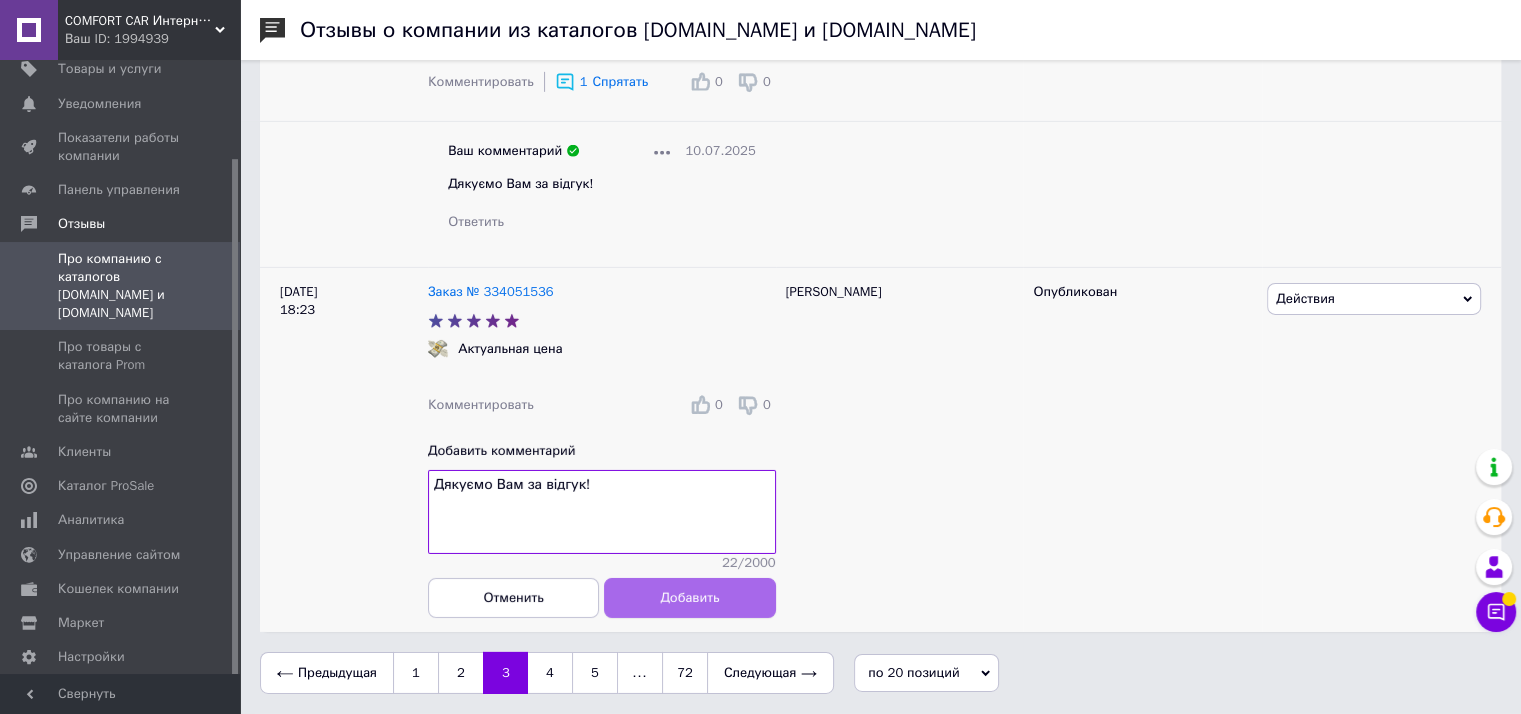 type on "Дякуємо Вам за відгук!" 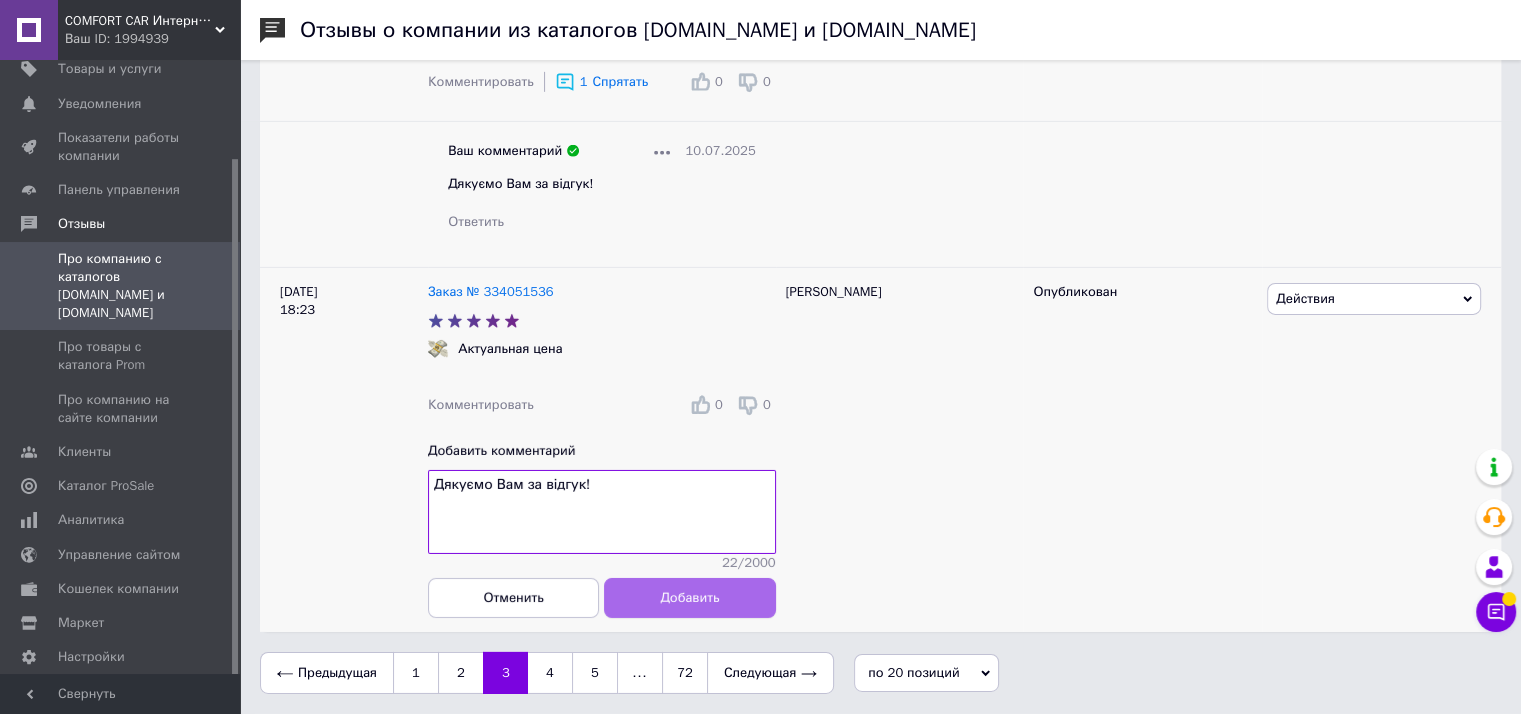 click on "Добавить" at bounding box center (689, 597) 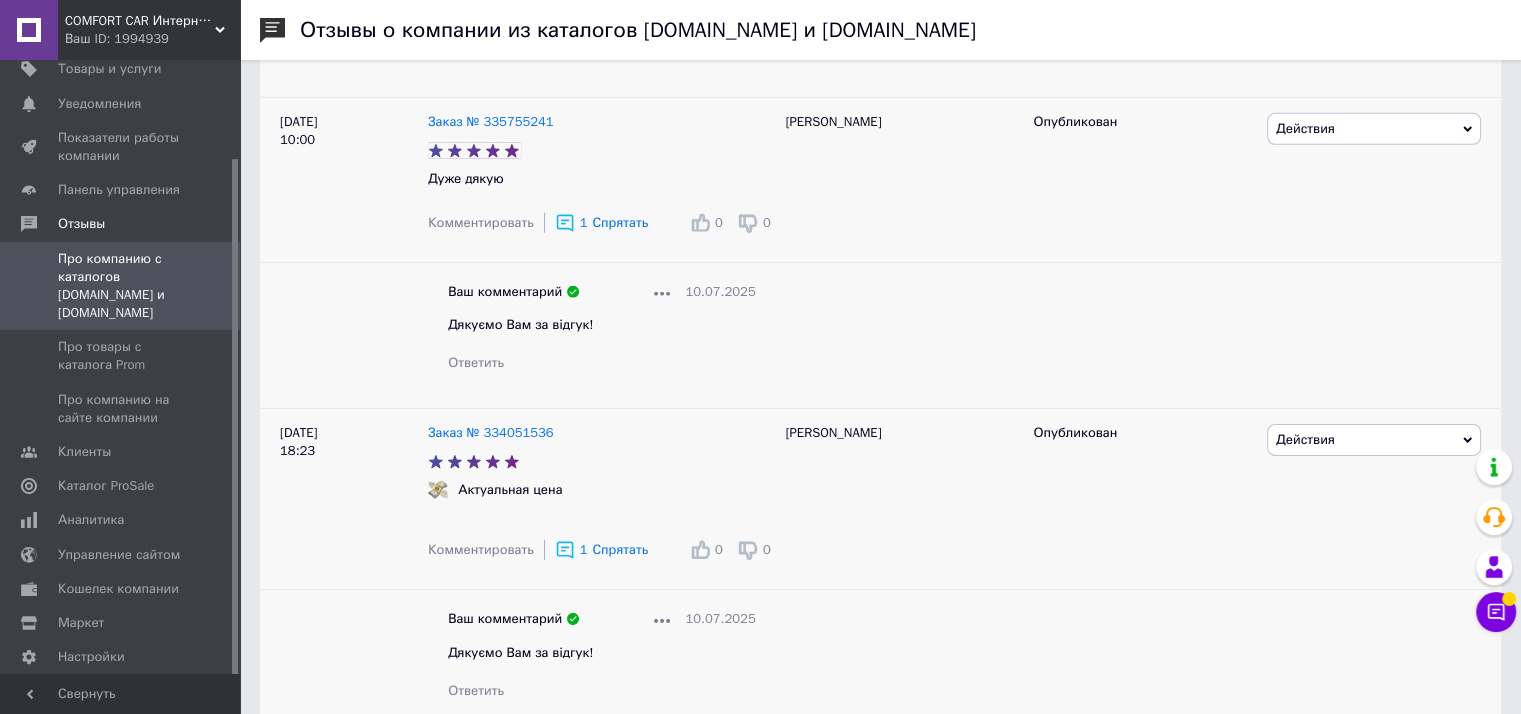 scroll, scrollTop: 6410, scrollLeft: 0, axis: vertical 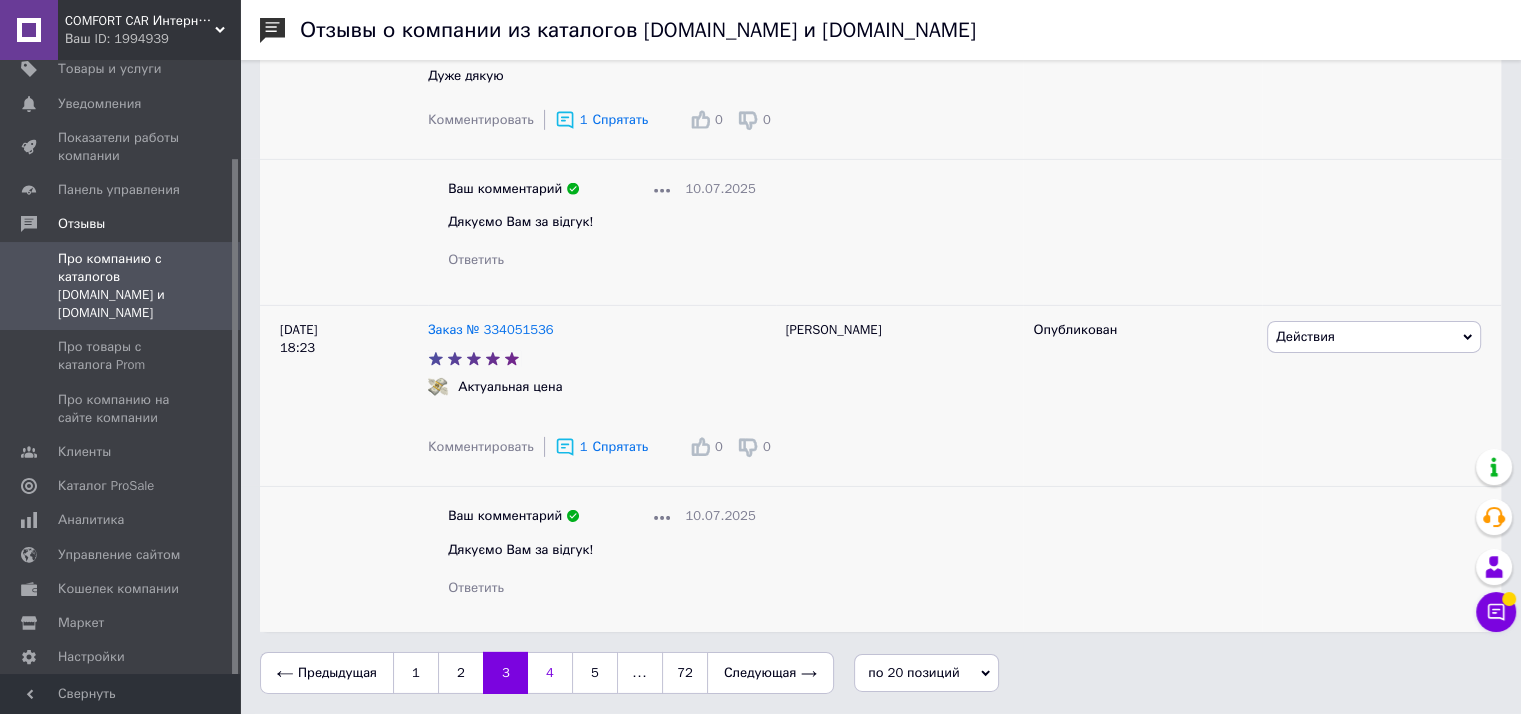 click on "4" at bounding box center (550, 673) 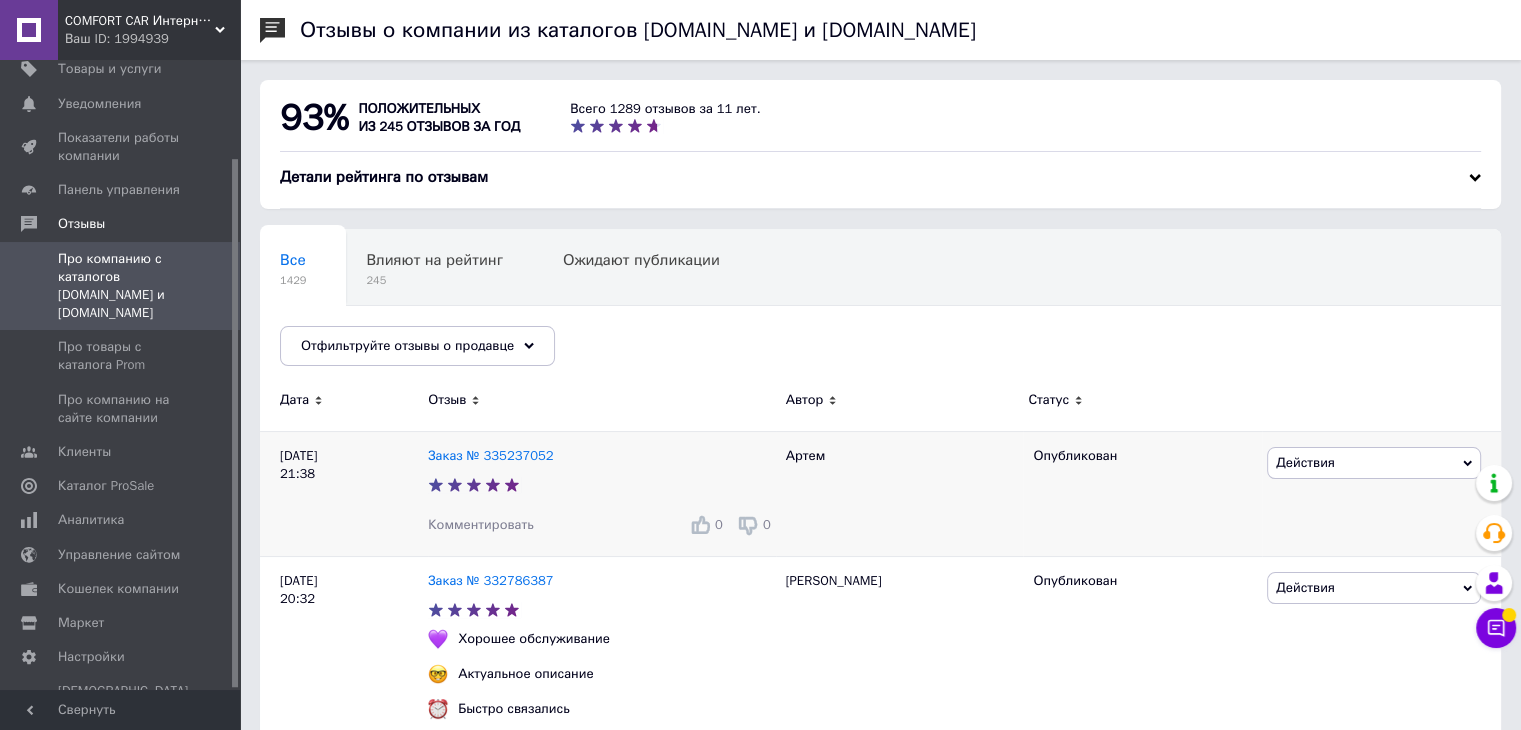 click on "Комментировать" at bounding box center [481, 524] 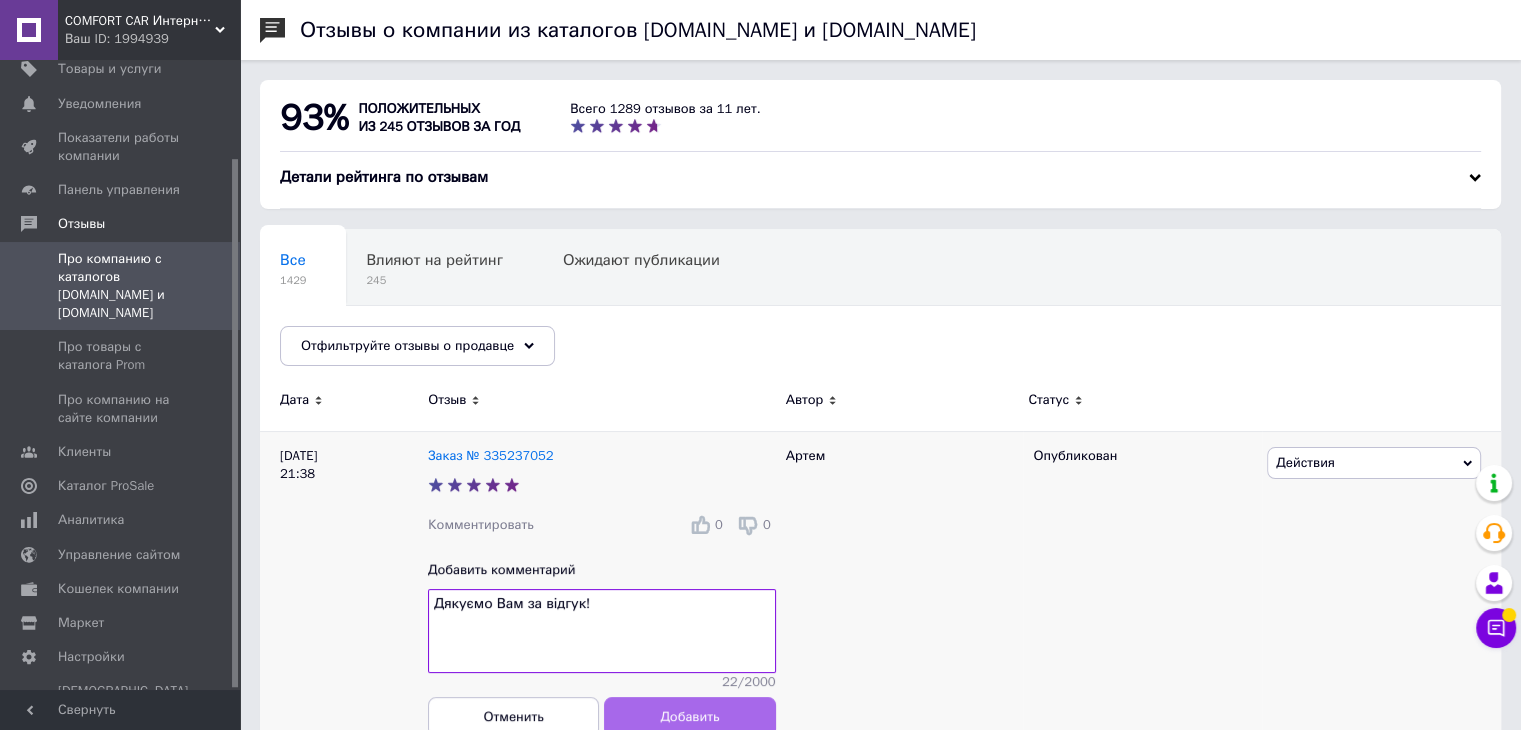 type on "Дякуємо Вам за відгук!" 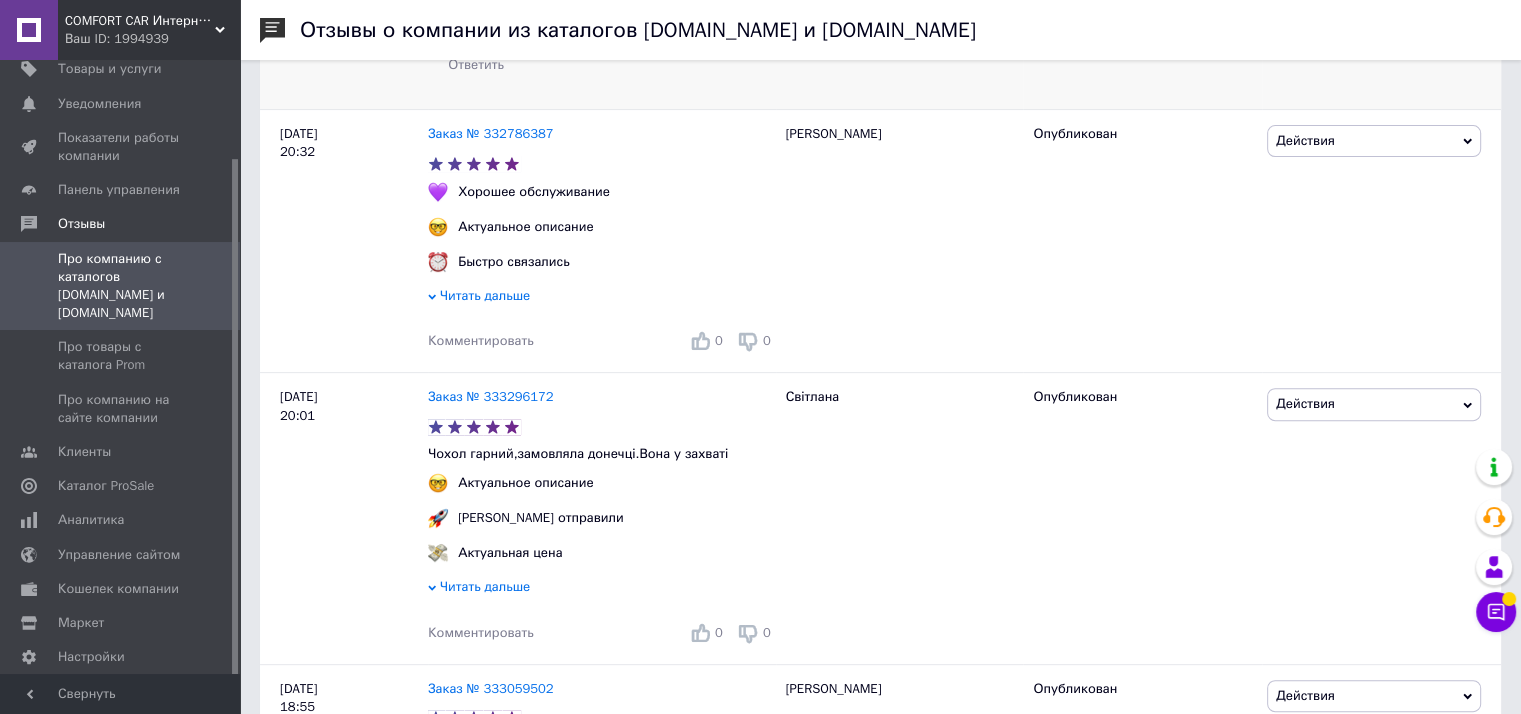 scroll, scrollTop: 611, scrollLeft: 0, axis: vertical 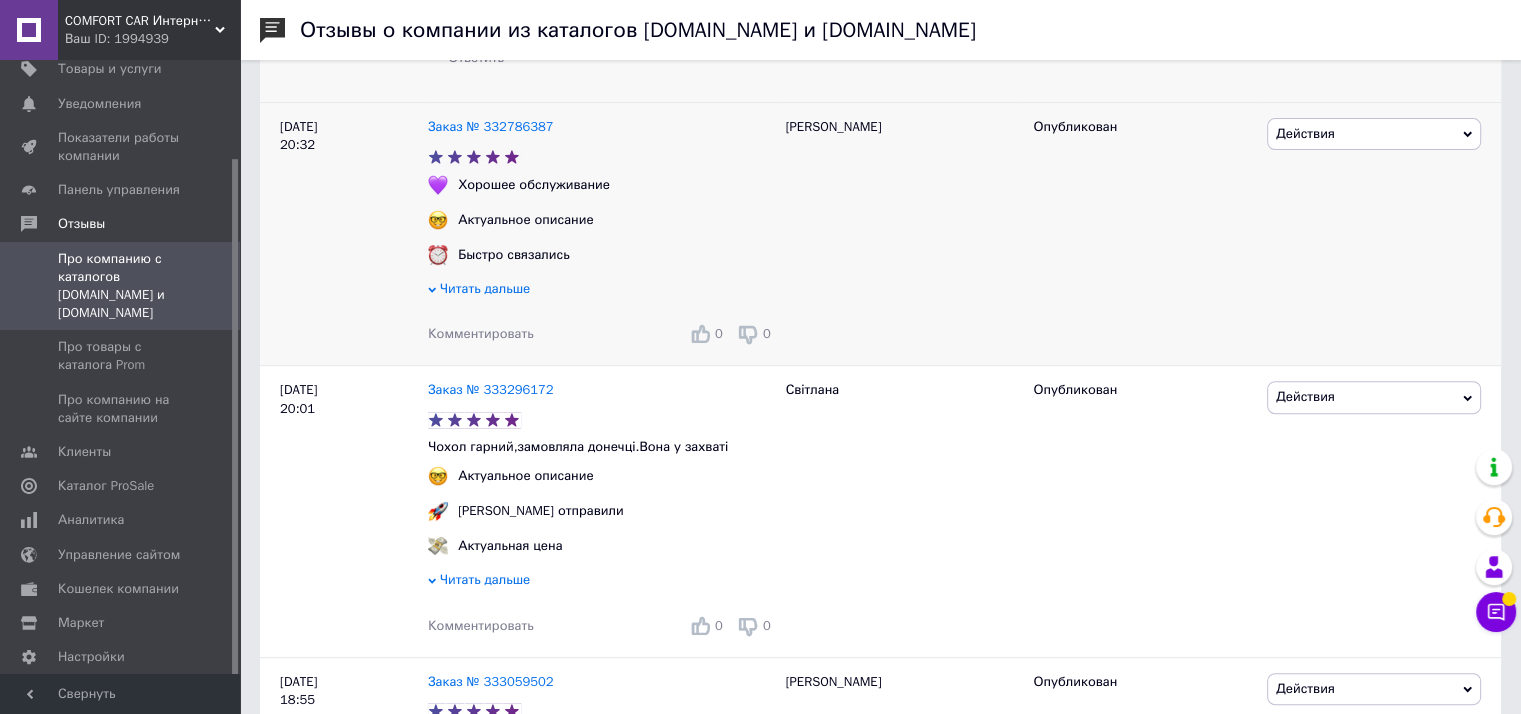 click on "Комментировать" at bounding box center (481, 333) 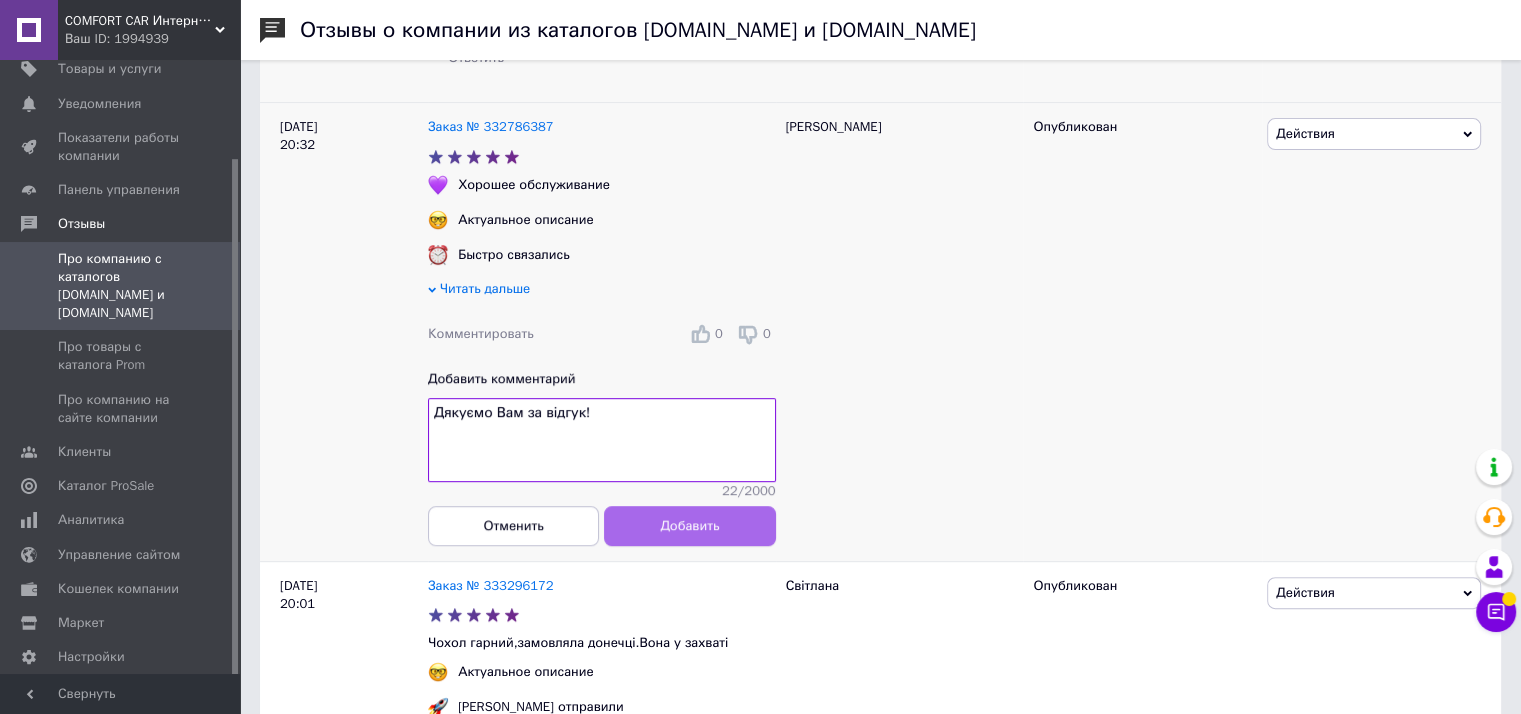 type on "Дякуємо Вам за відгук!" 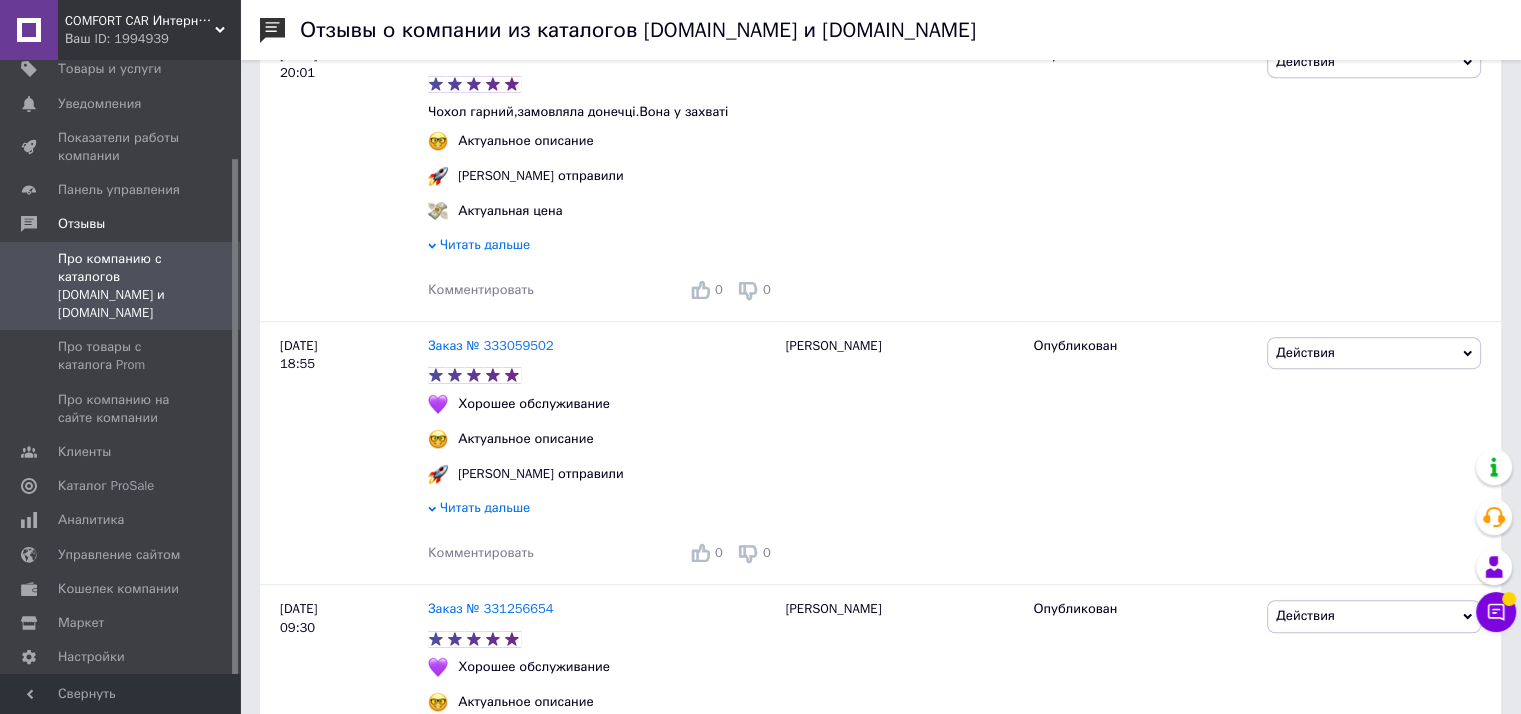 scroll, scrollTop: 1117, scrollLeft: 0, axis: vertical 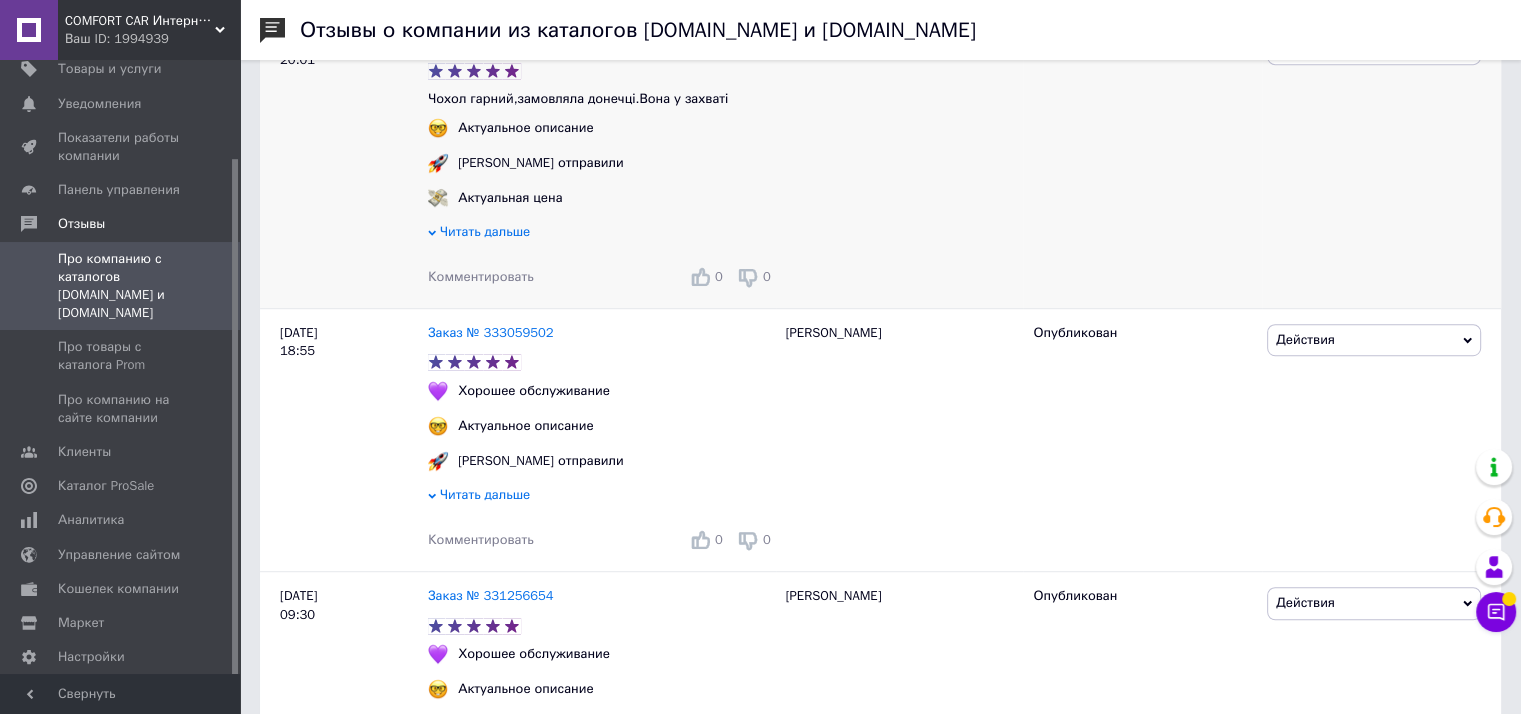 click on "Комментировать" at bounding box center (481, 276) 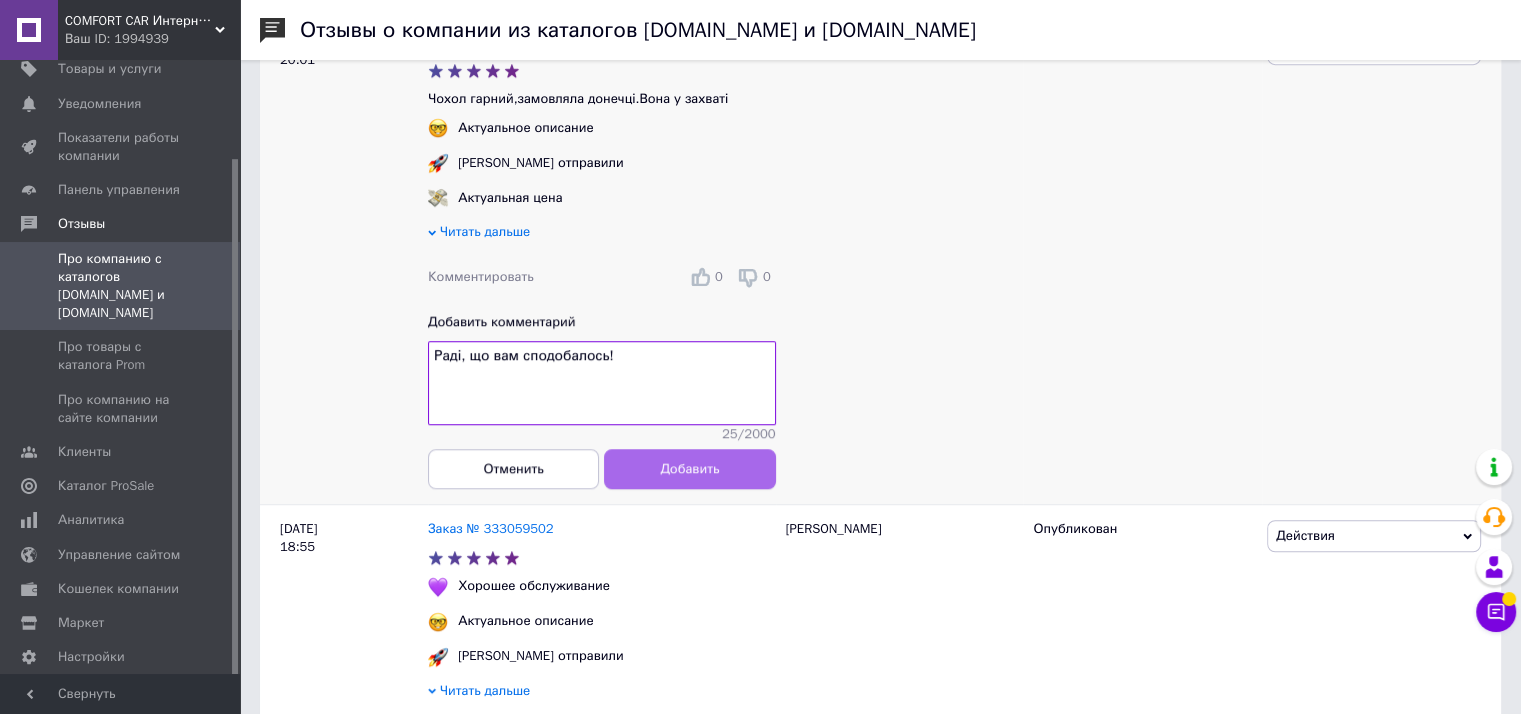 type on "Раді, що вам сподобалось!" 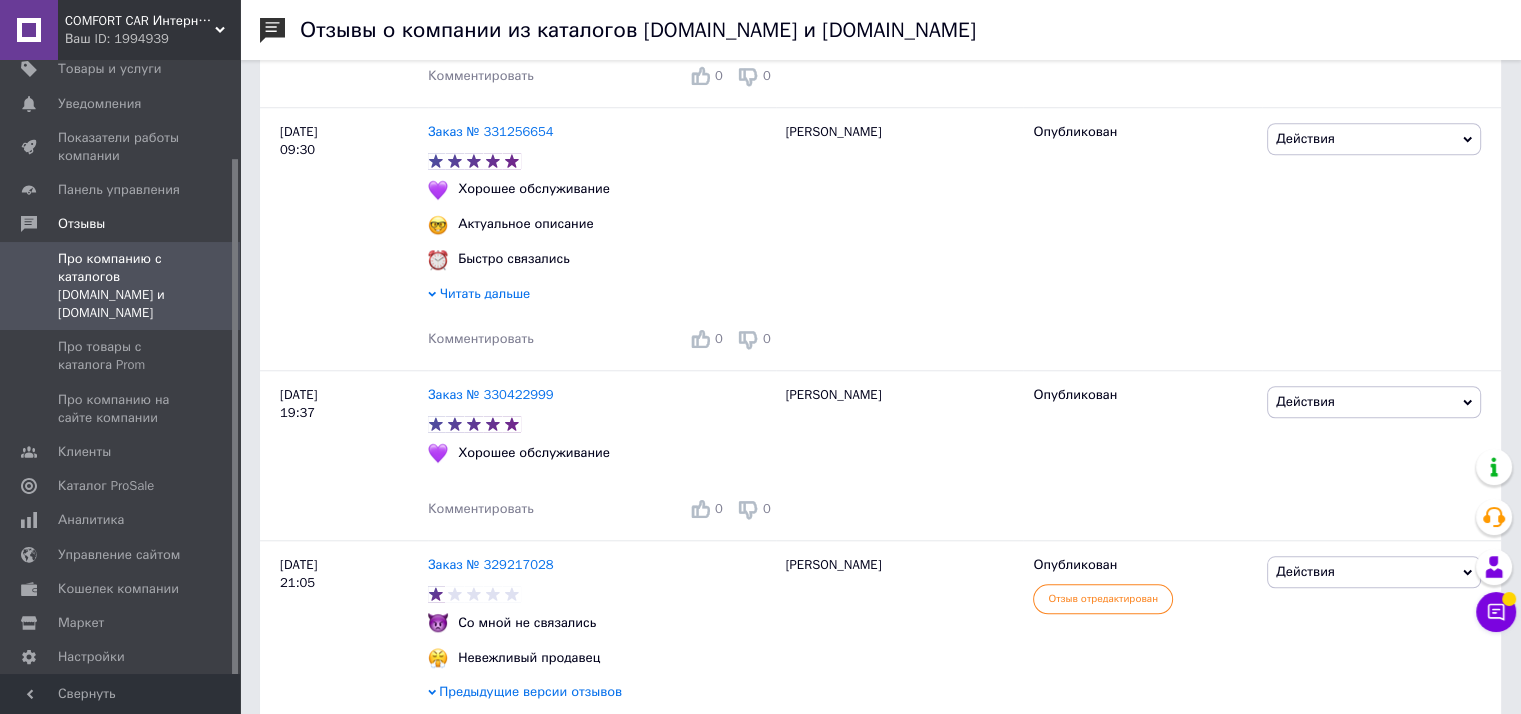 scroll, scrollTop: 1745, scrollLeft: 0, axis: vertical 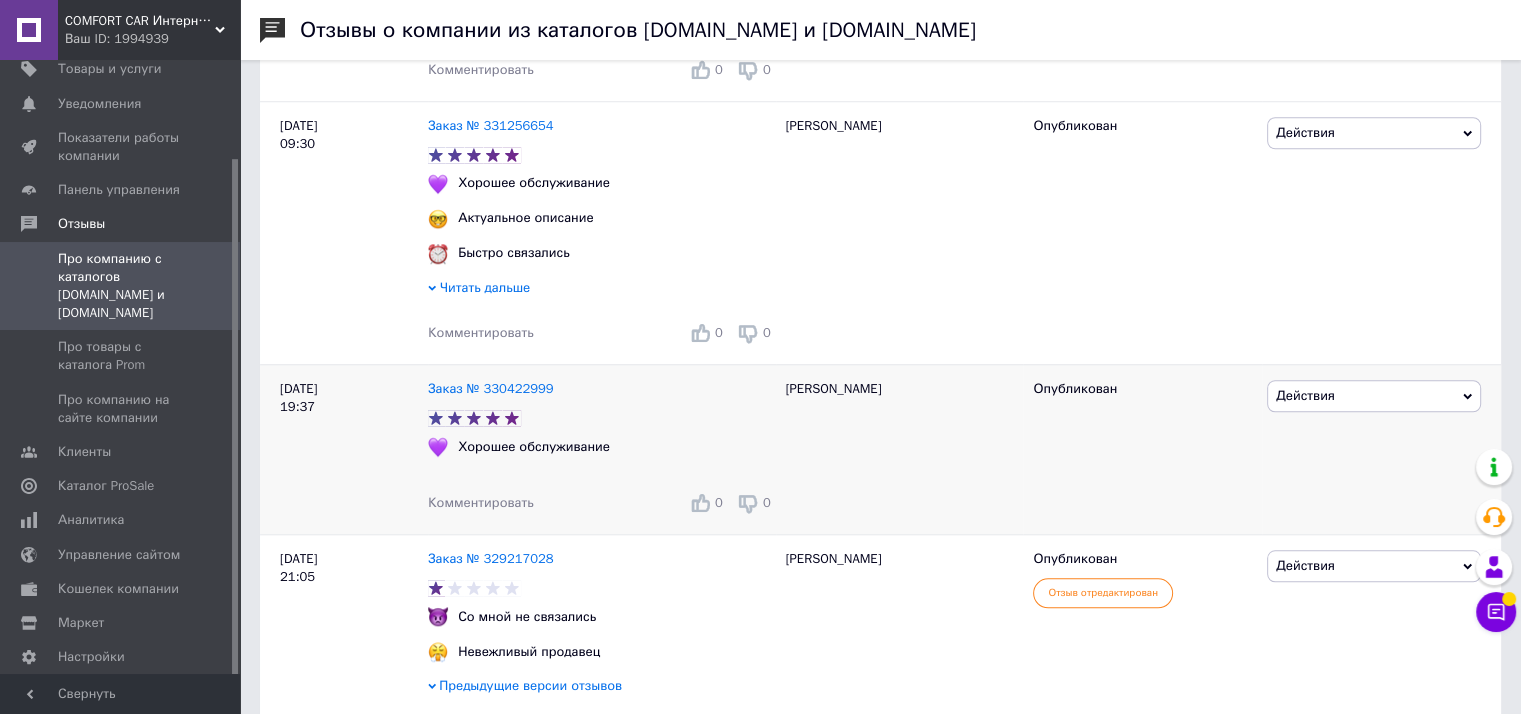 click on "Комментировать" at bounding box center (481, 502) 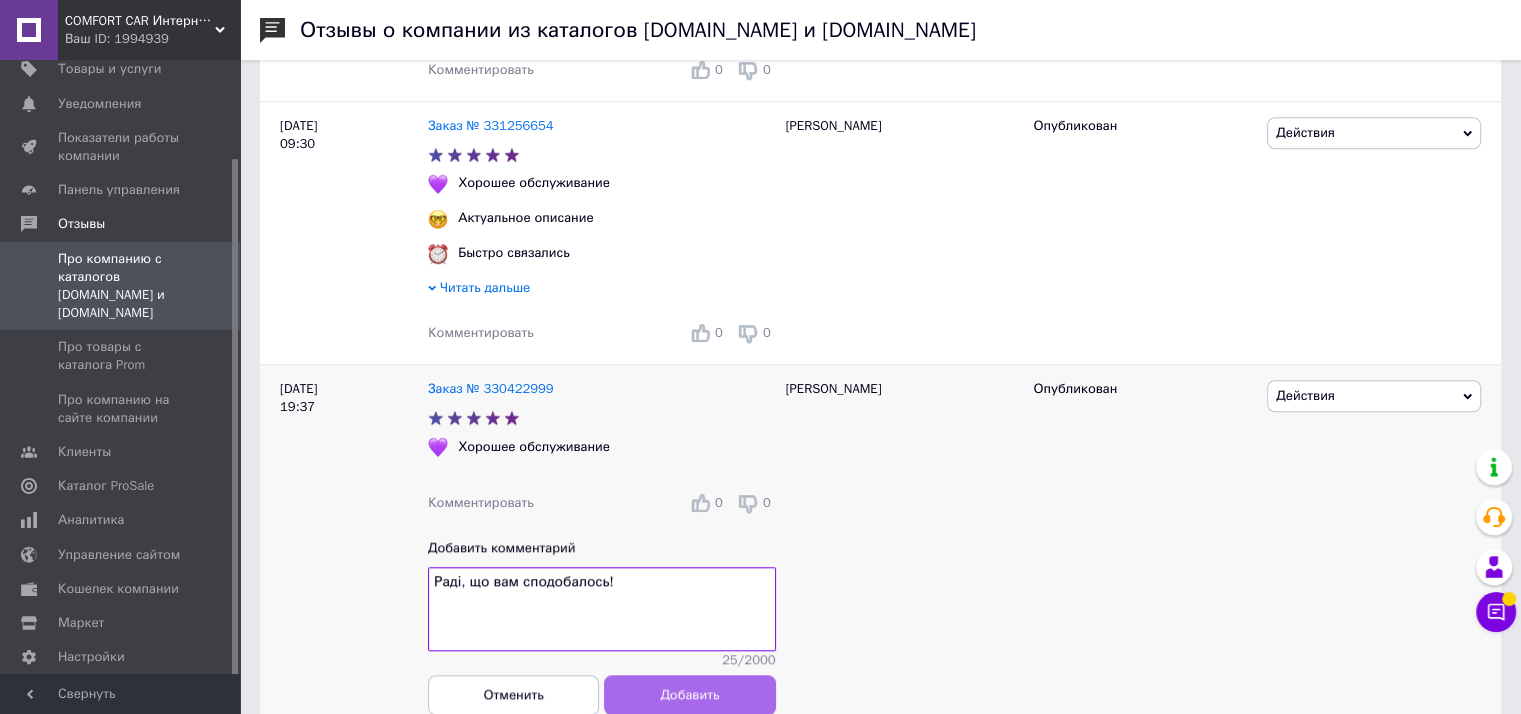 type on "Раді, що вам сподобалось!" 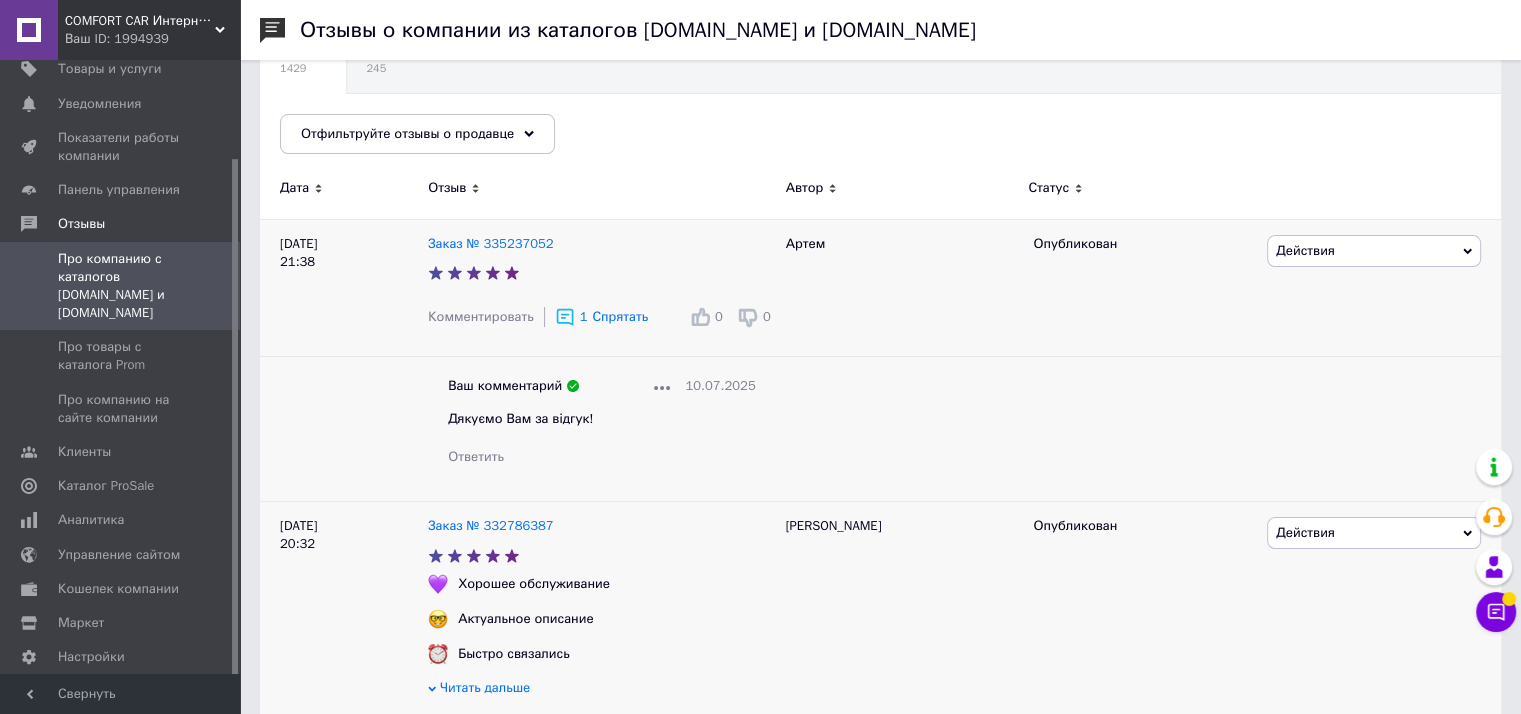 scroll, scrollTop: 225, scrollLeft: 0, axis: vertical 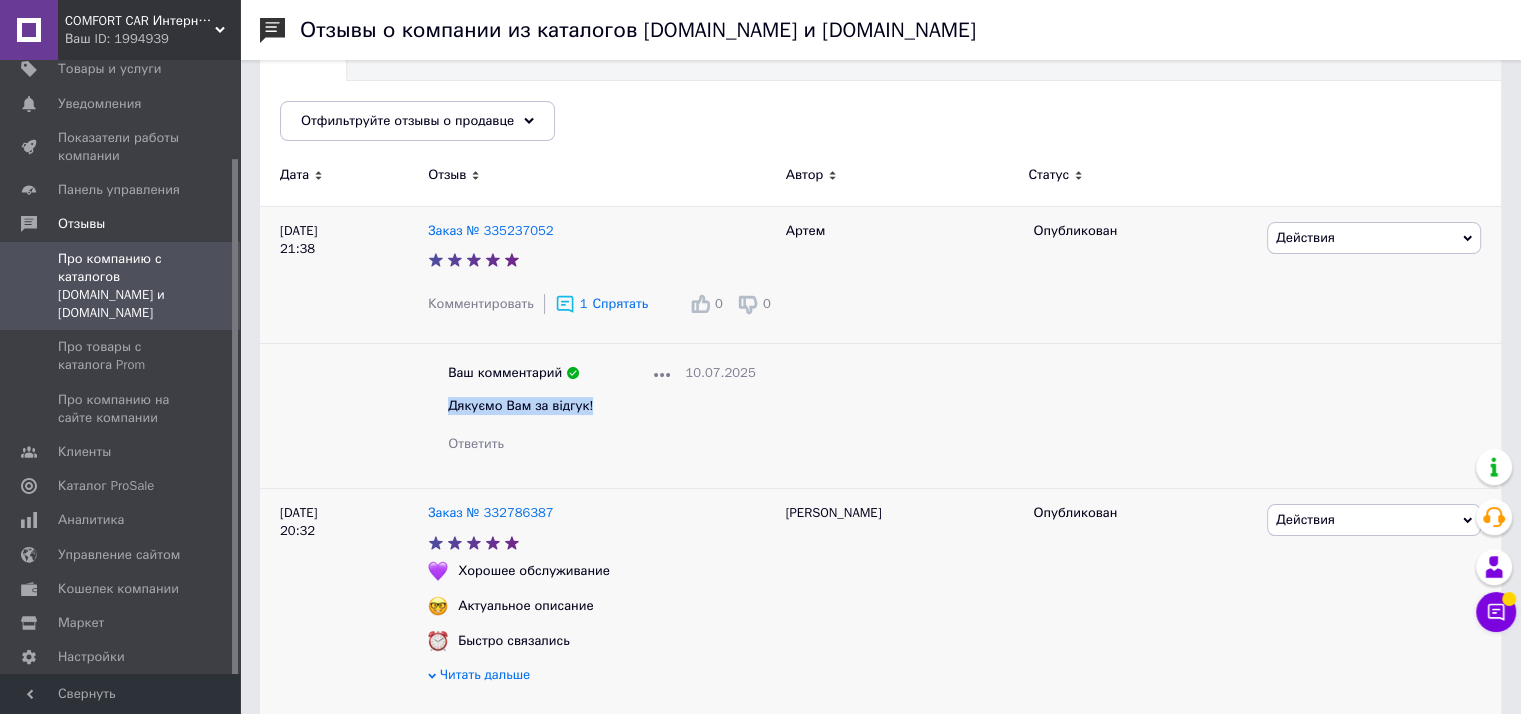 drag, startPoint x: 449, startPoint y: 402, endPoint x: 595, endPoint y: 415, distance: 146.57762 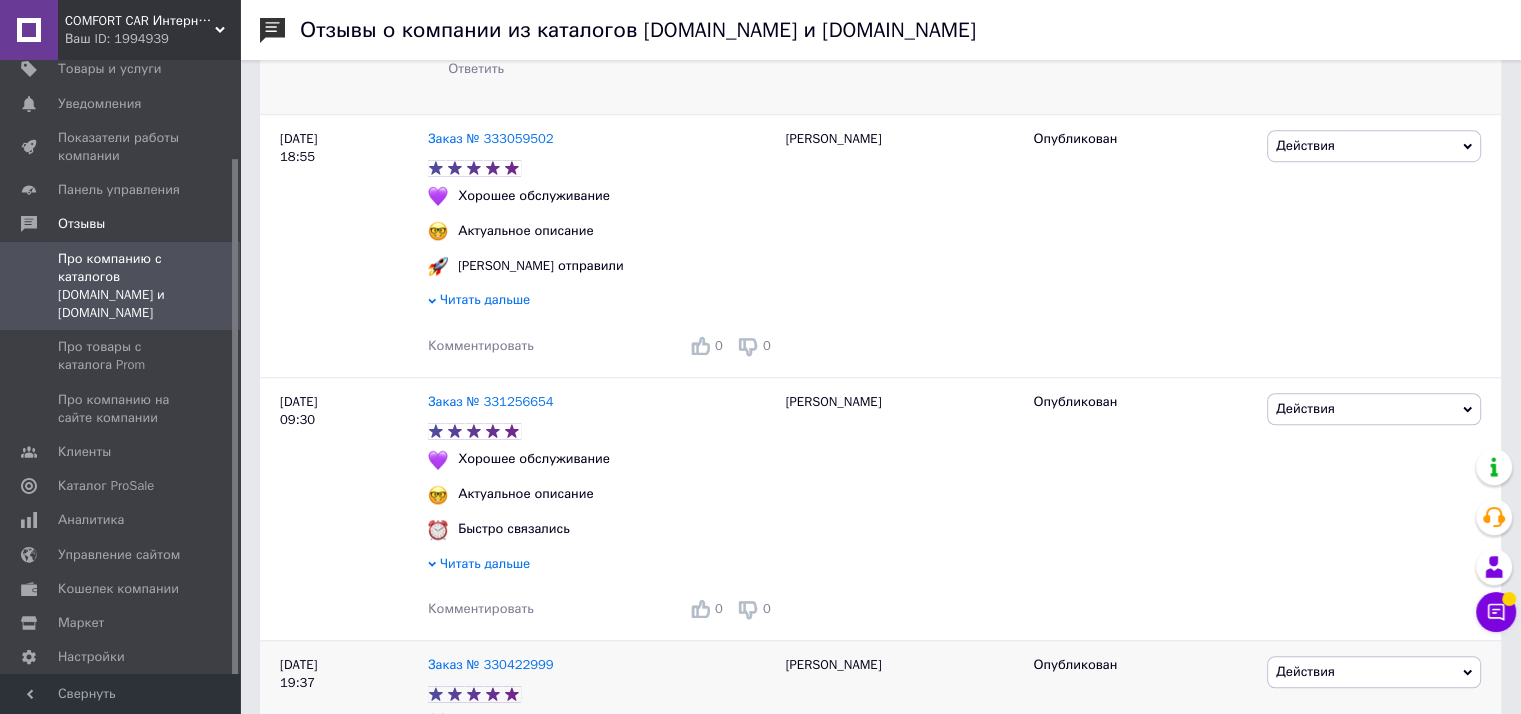 scroll, scrollTop: 1476, scrollLeft: 0, axis: vertical 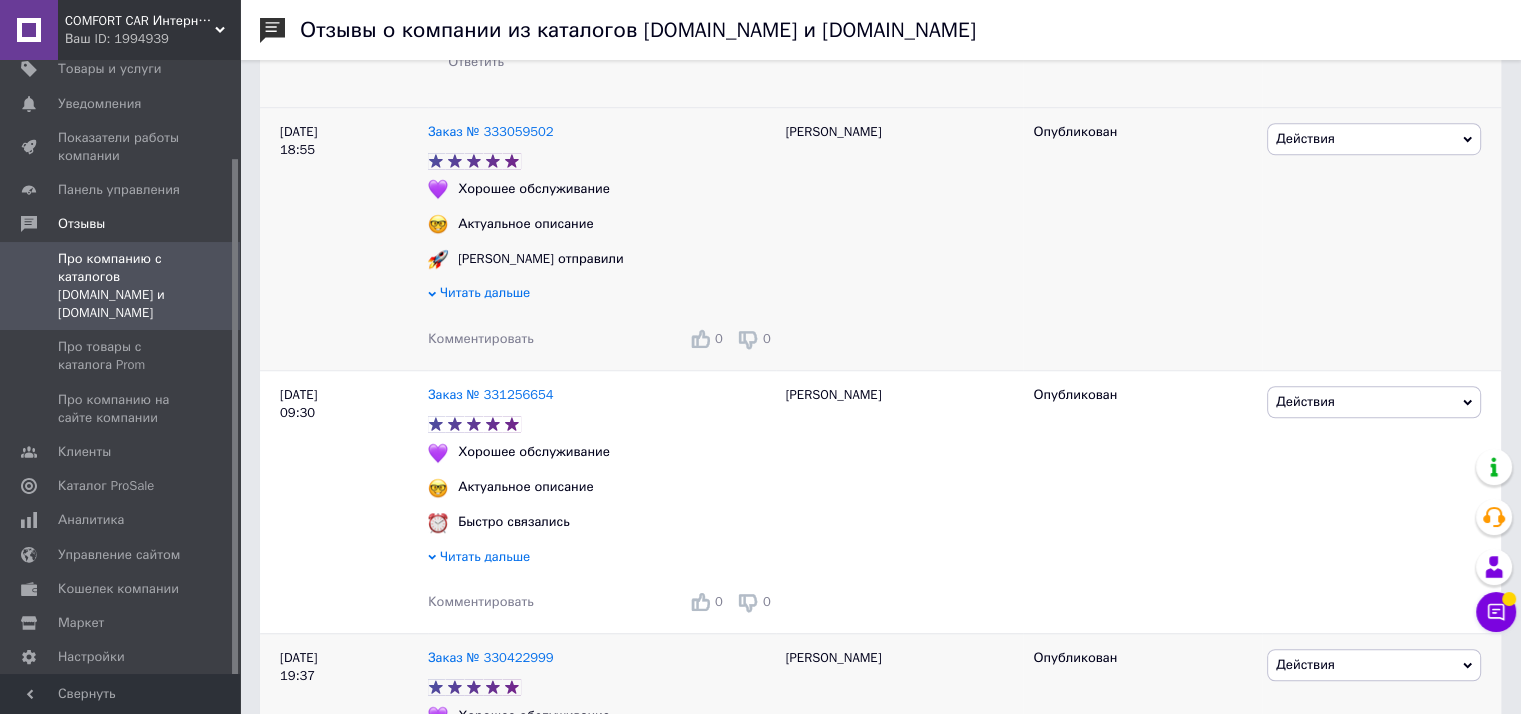 click on "Комментировать" at bounding box center [481, 338] 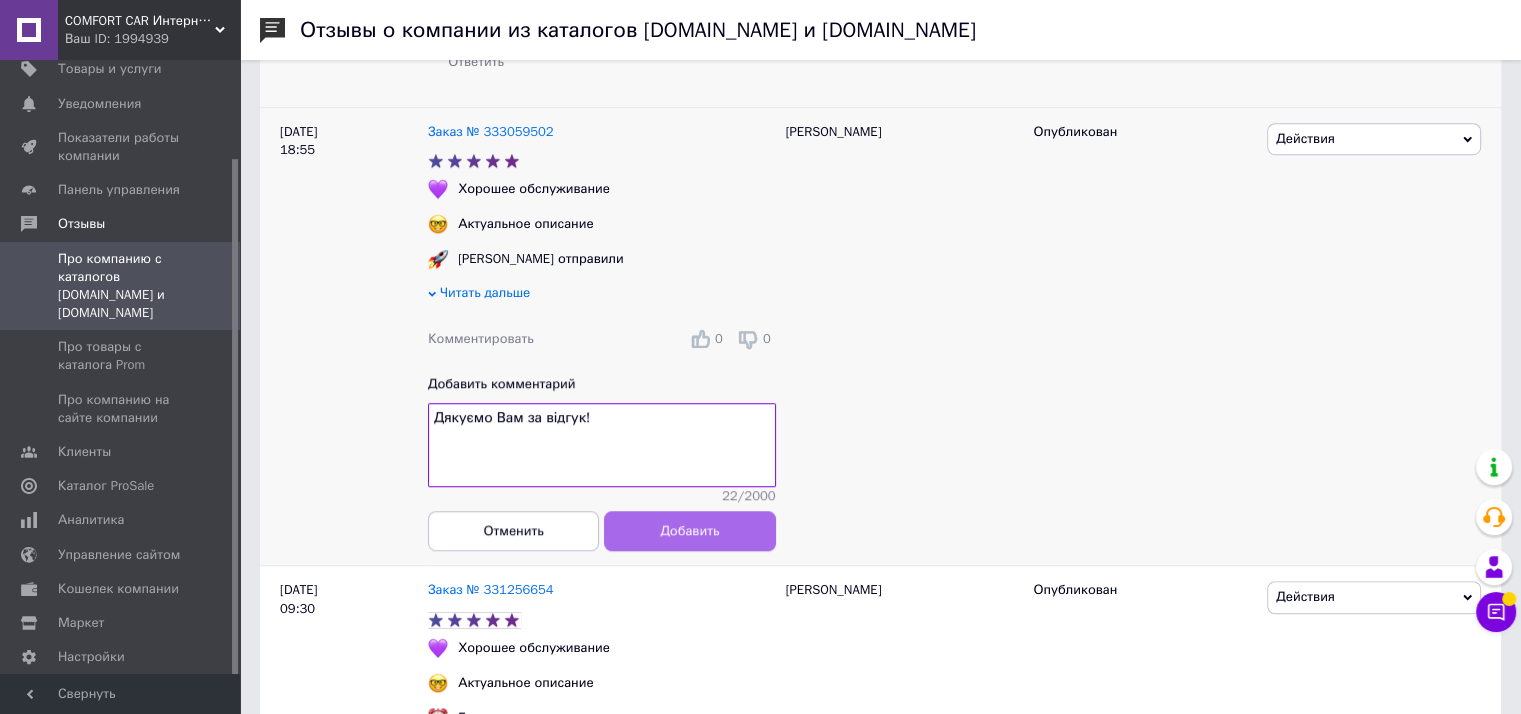 type on "Дякуємо Вам за відгук!" 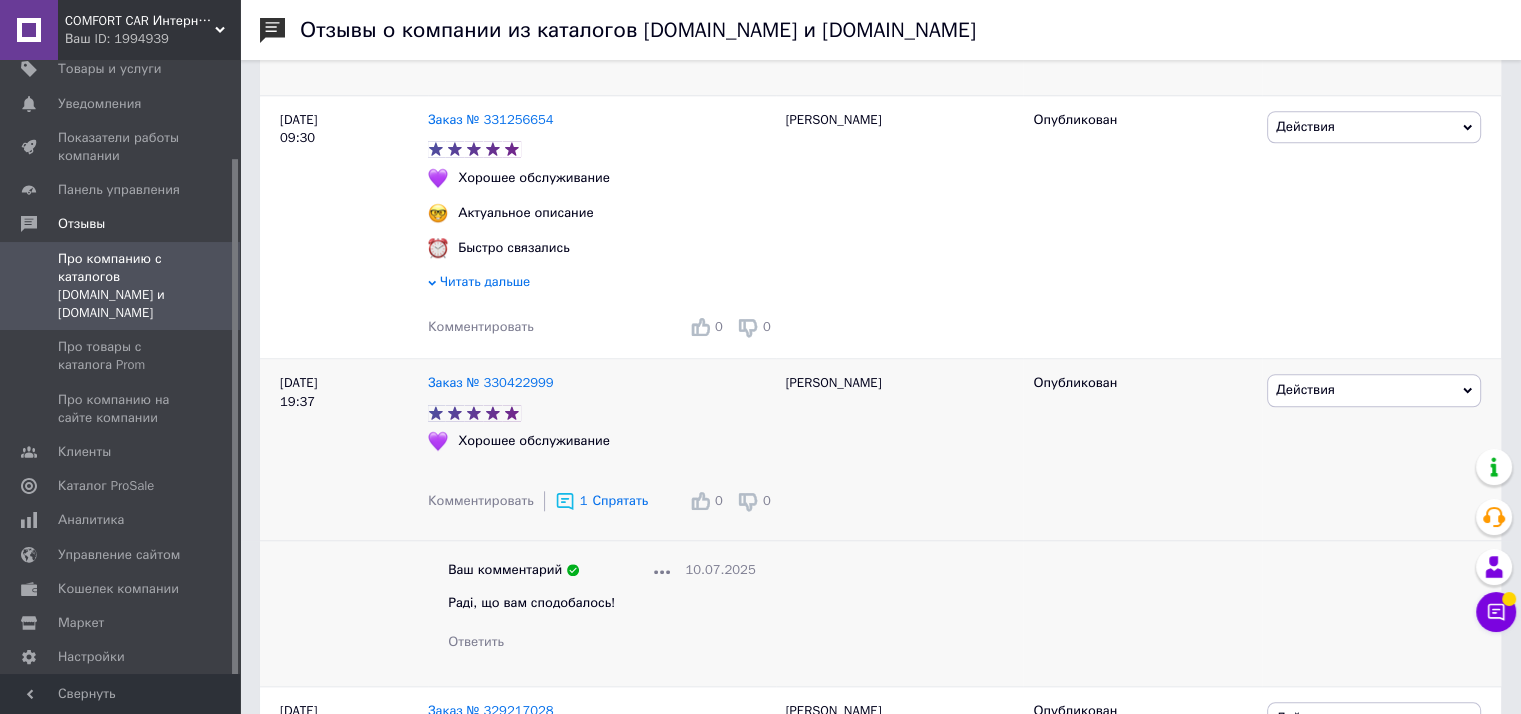 scroll, scrollTop: 1957, scrollLeft: 0, axis: vertical 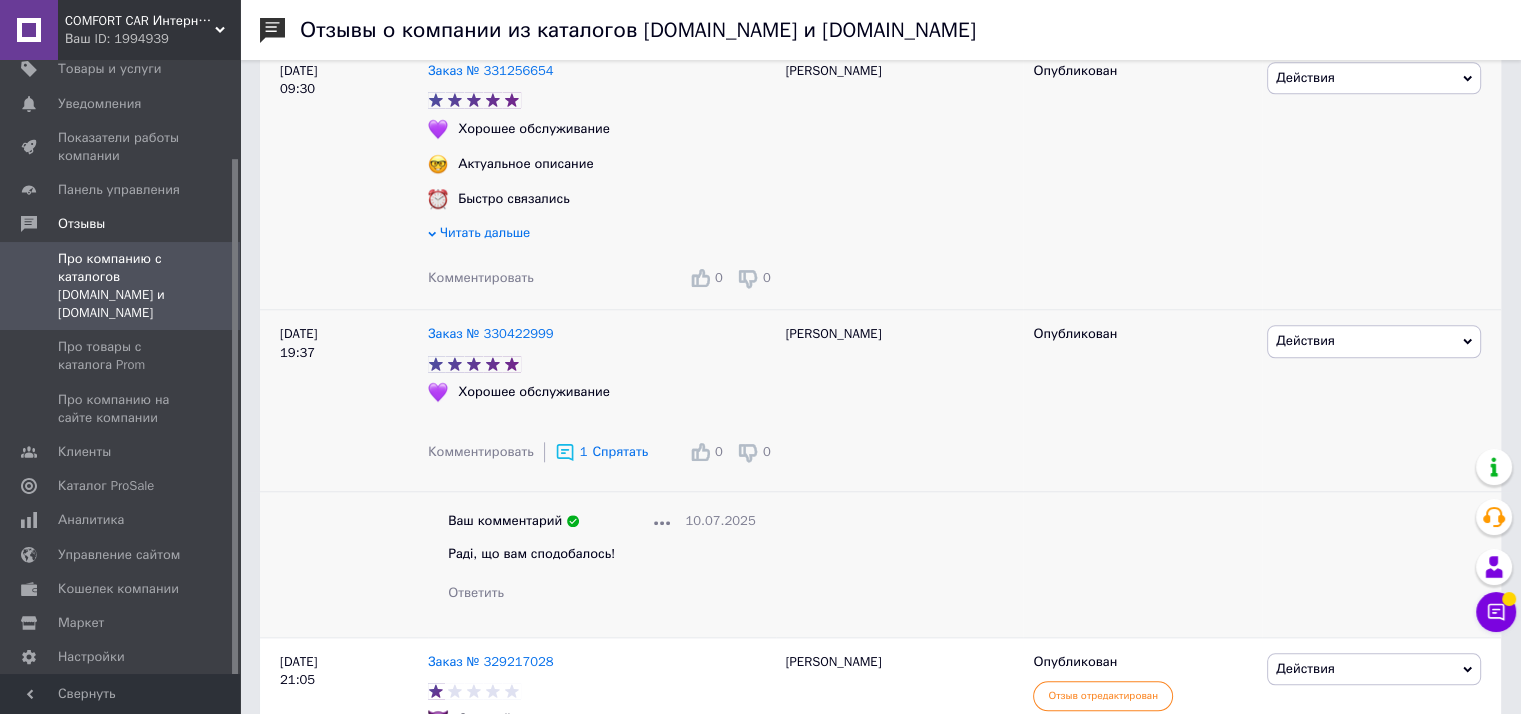 click on "Комментировать" at bounding box center [481, 277] 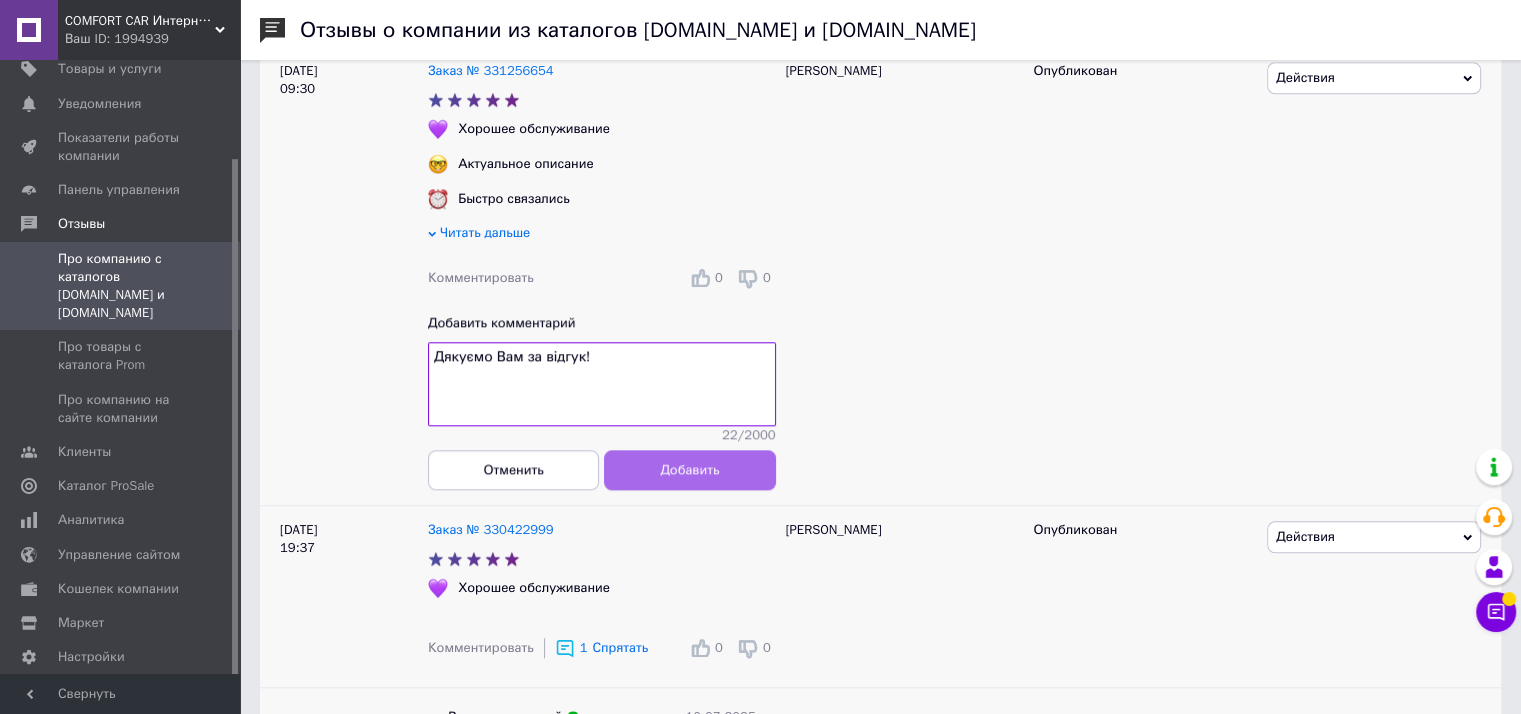 type on "Дякуємо Вам за відгук!" 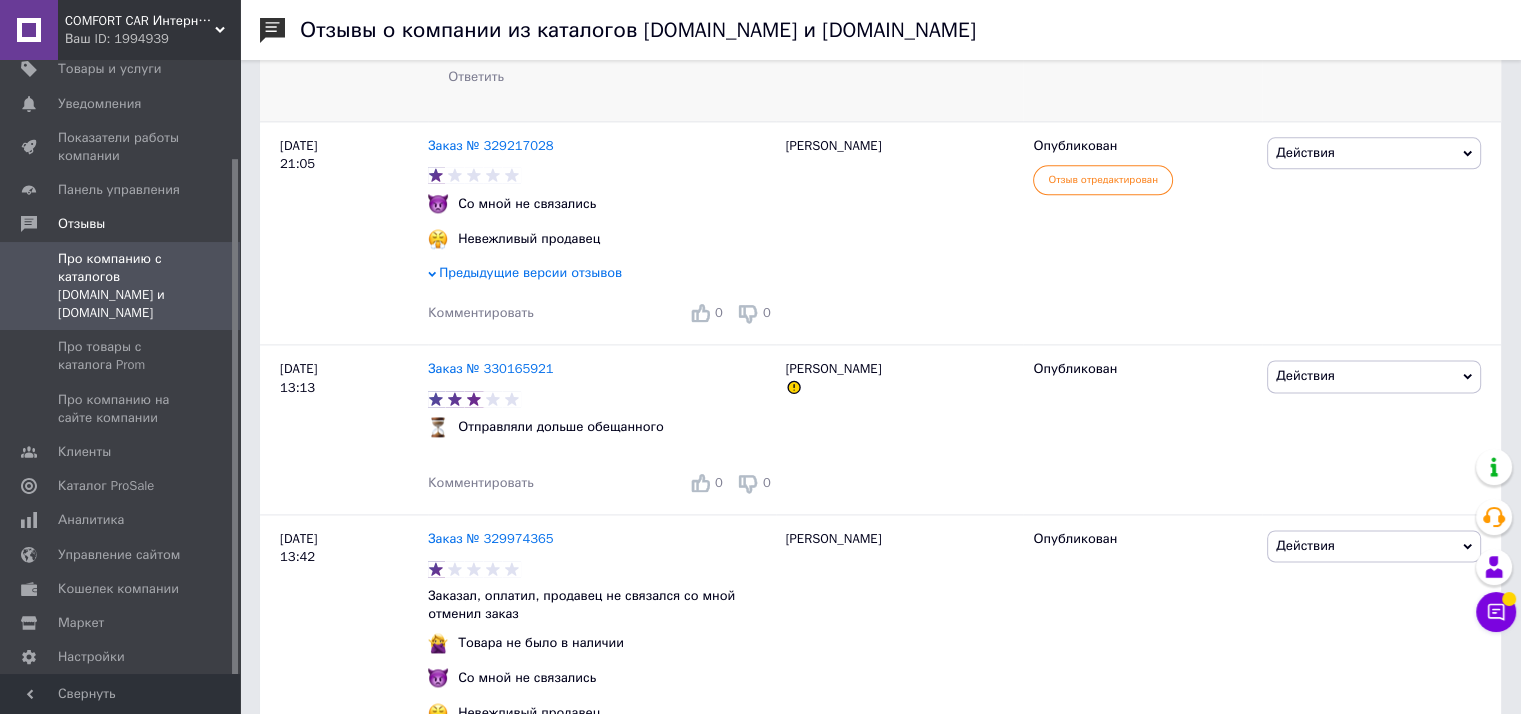 scroll, scrollTop: 2652, scrollLeft: 0, axis: vertical 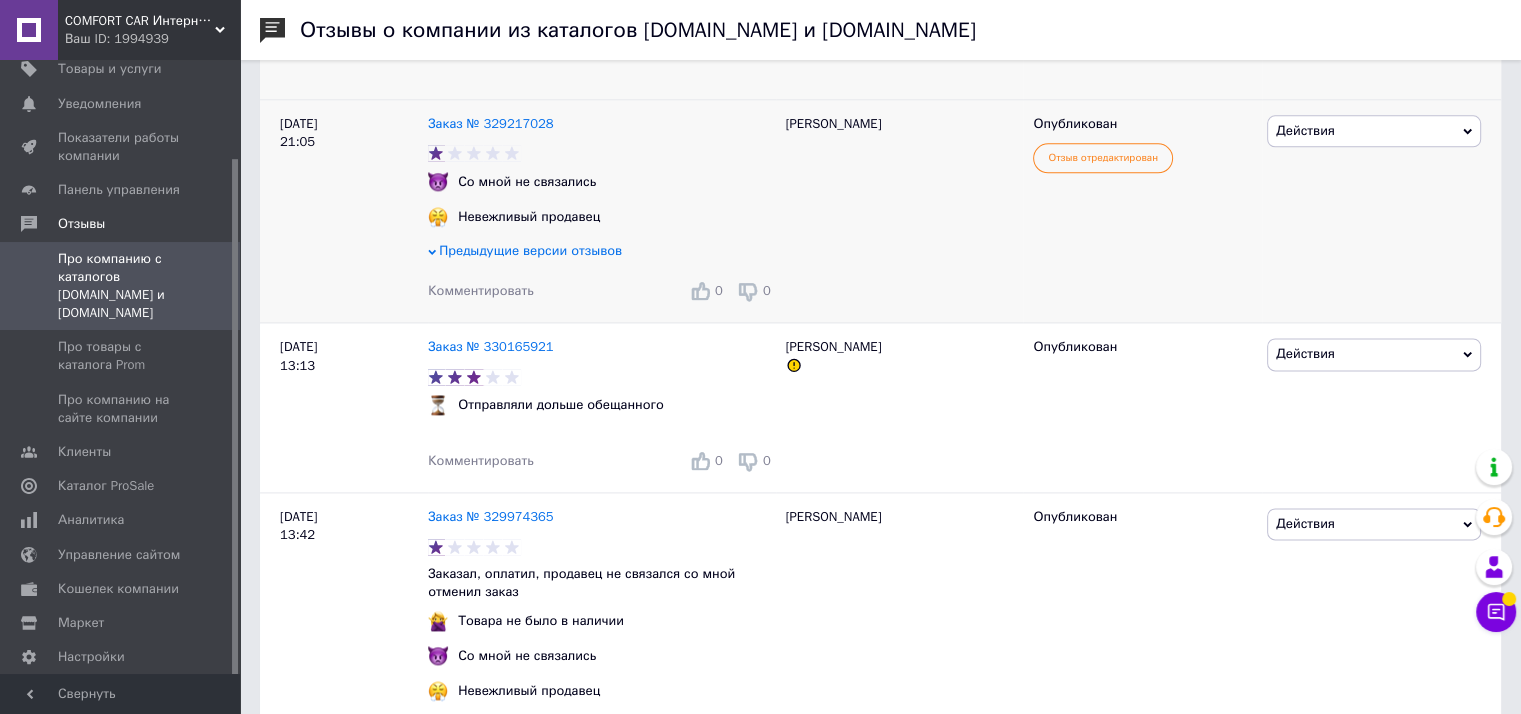 click on "Комментировать" at bounding box center (481, 290) 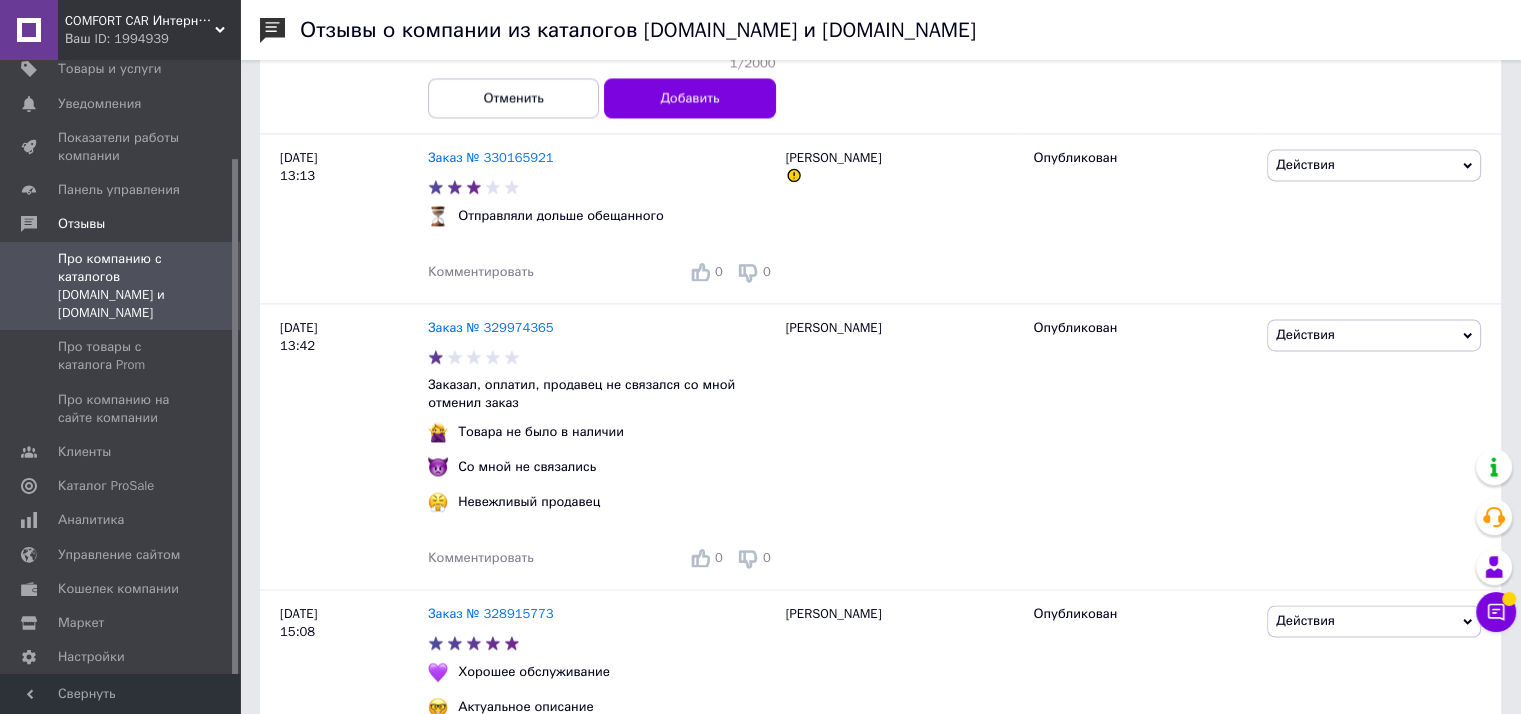 scroll, scrollTop: 3034, scrollLeft: 7, axis: both 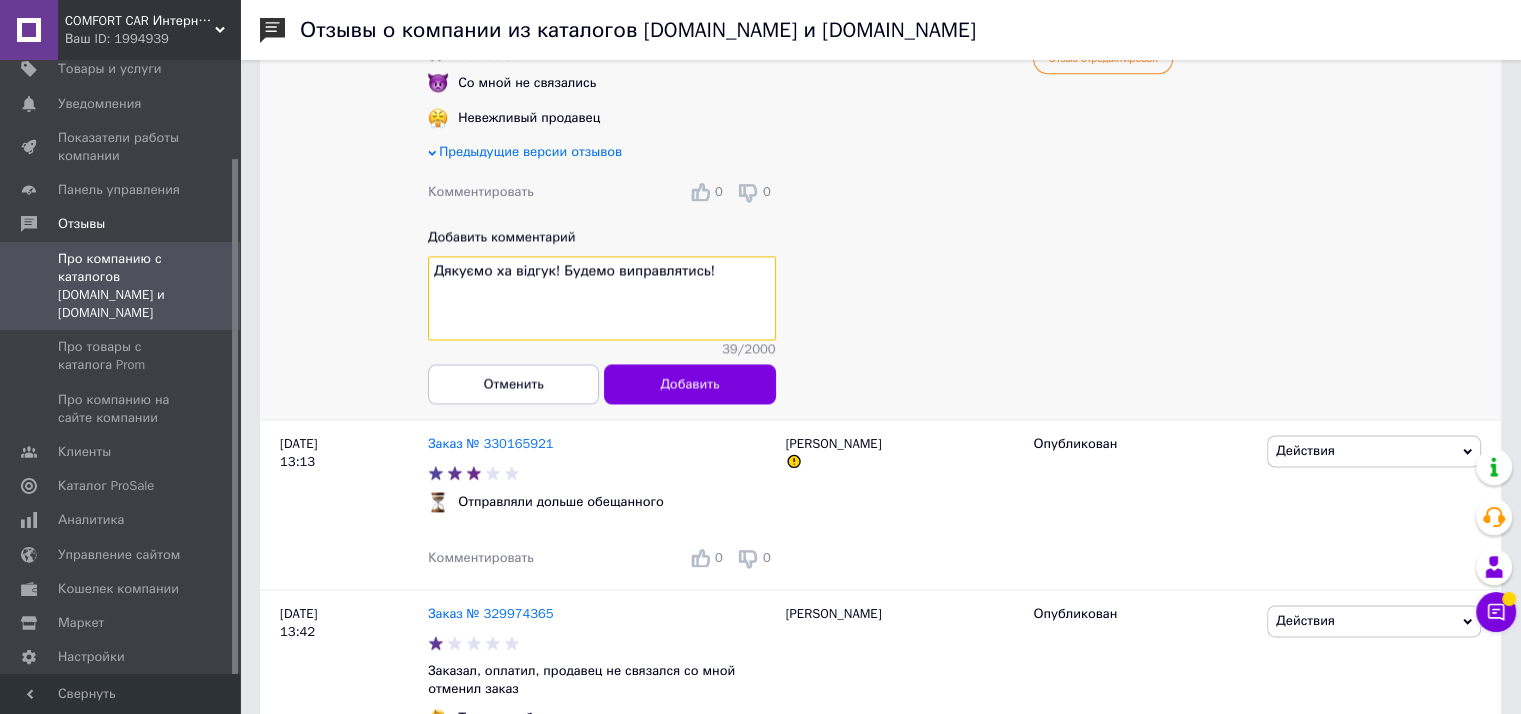 click on "Дякуємо ха відгук! Будемо виправлятись!" at bounding box center (602, 299) 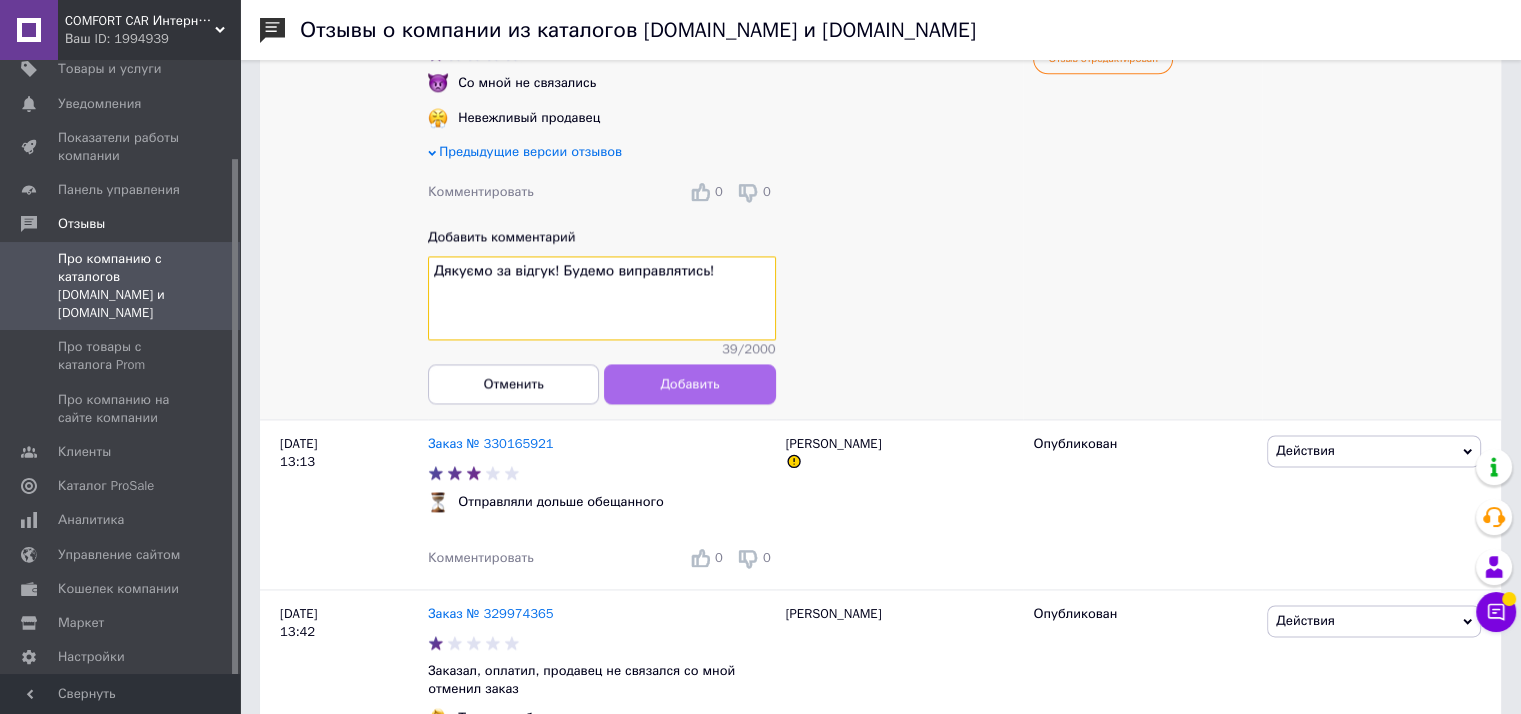 type on "Дякуємо за відгук! Будемо виправлятись!" 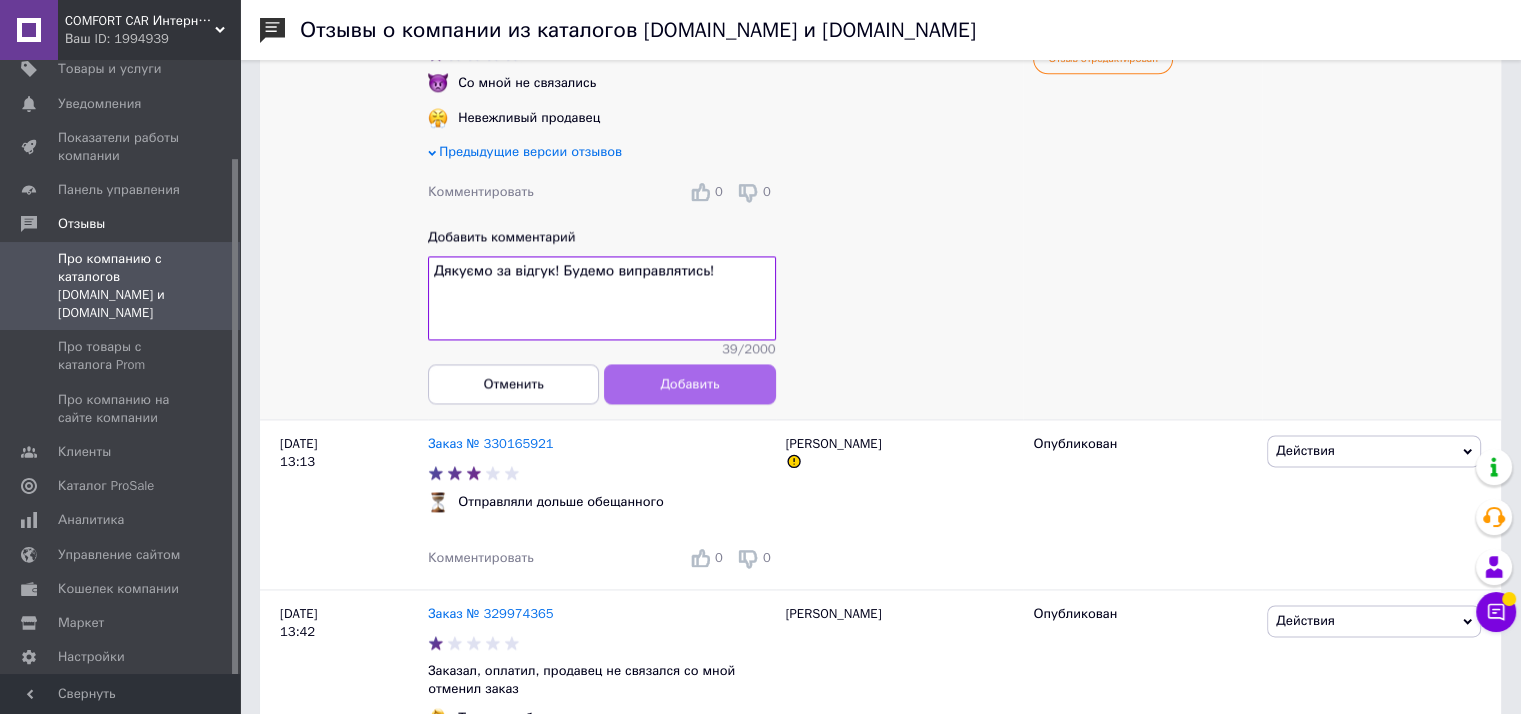 click on "Добавить" at bounding box center (689, 384) 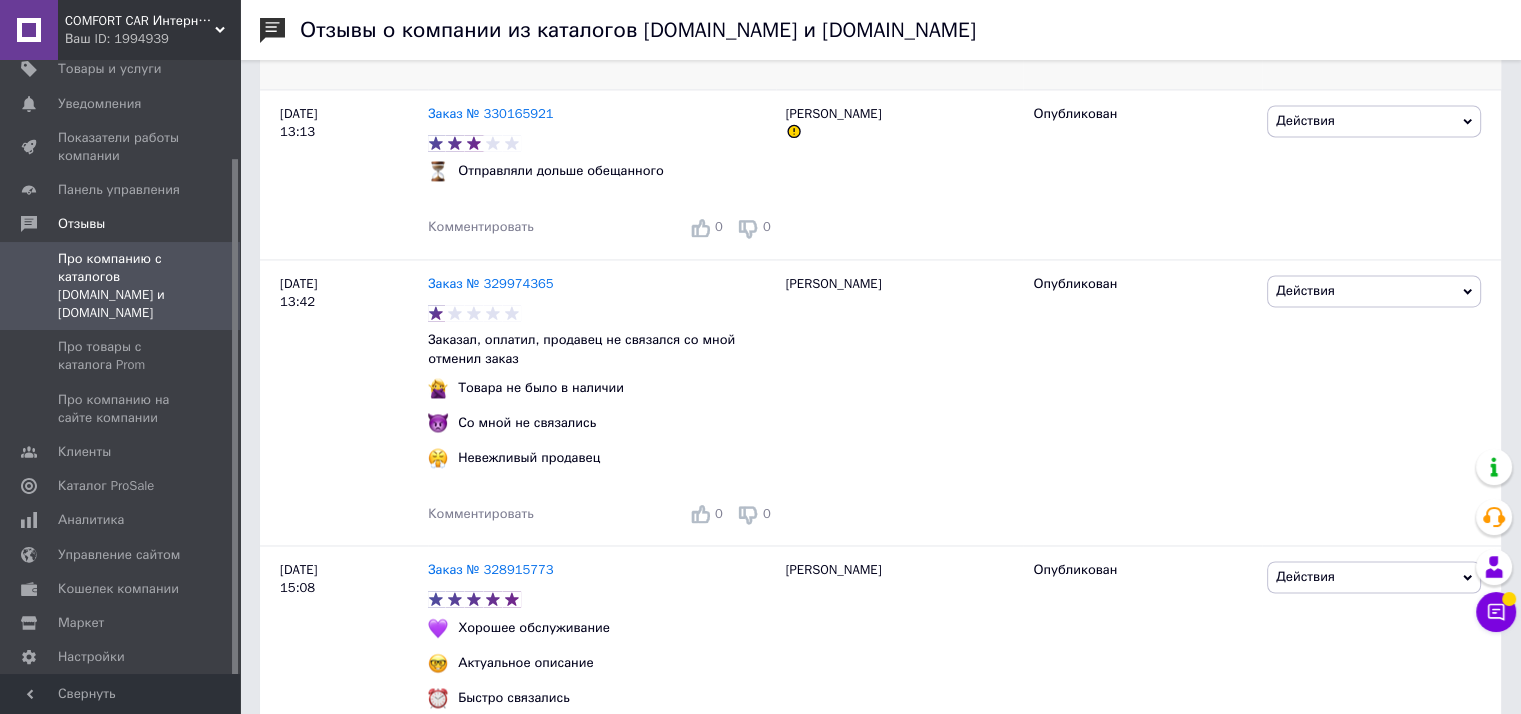 scroll, scrollTop: 3051, scrollLeft: 7, axis: both 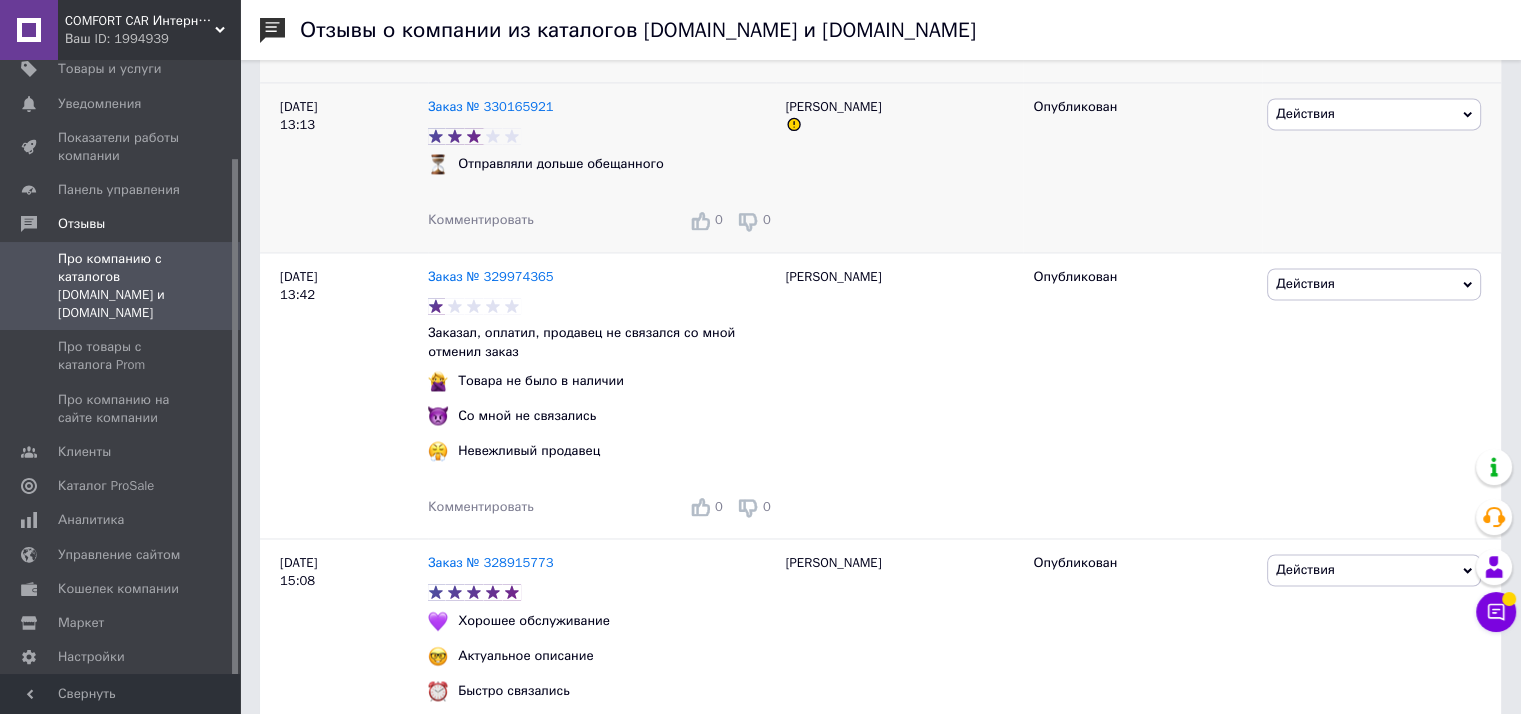 click on "Комментировать" at bounding box center [481, 219] 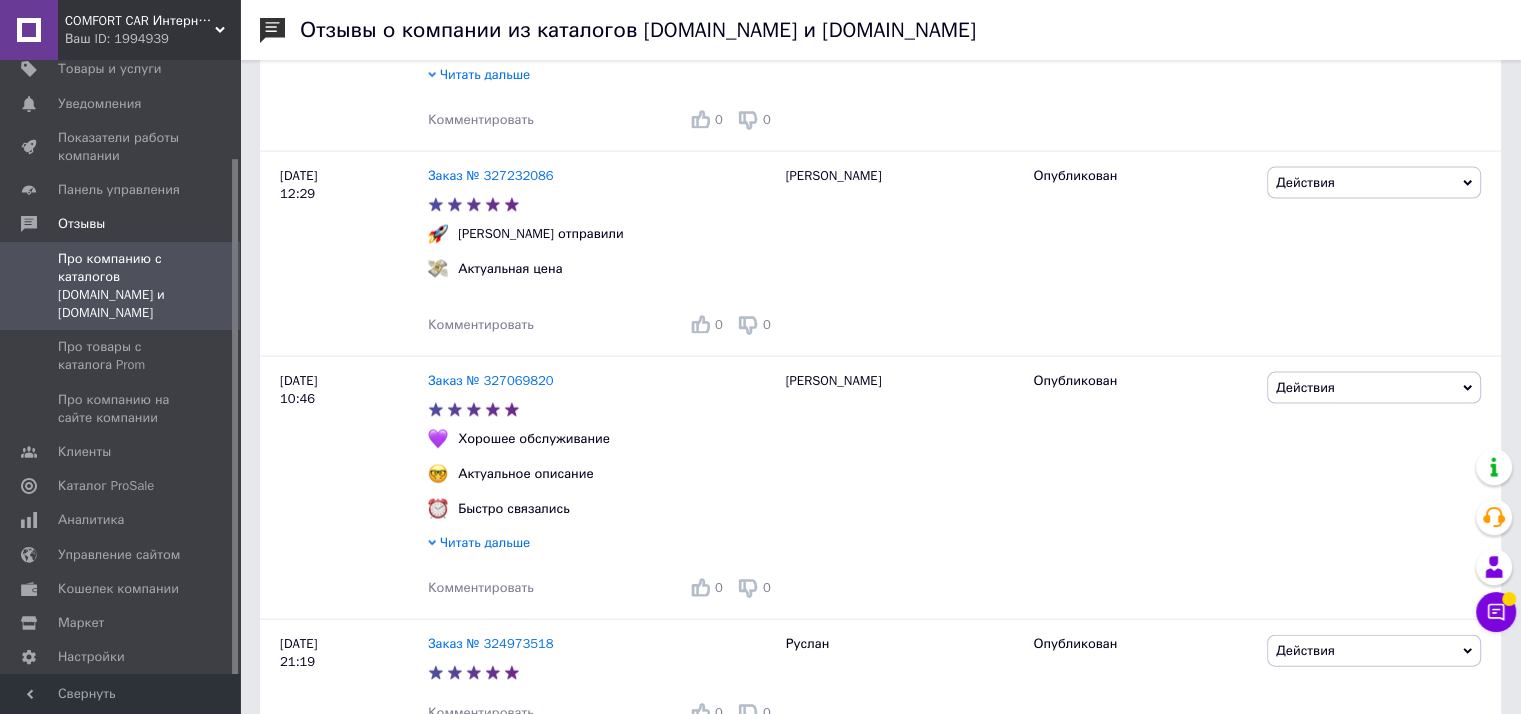 scroll, scrollTop: 3364, scrollLeft: 7, axis: both 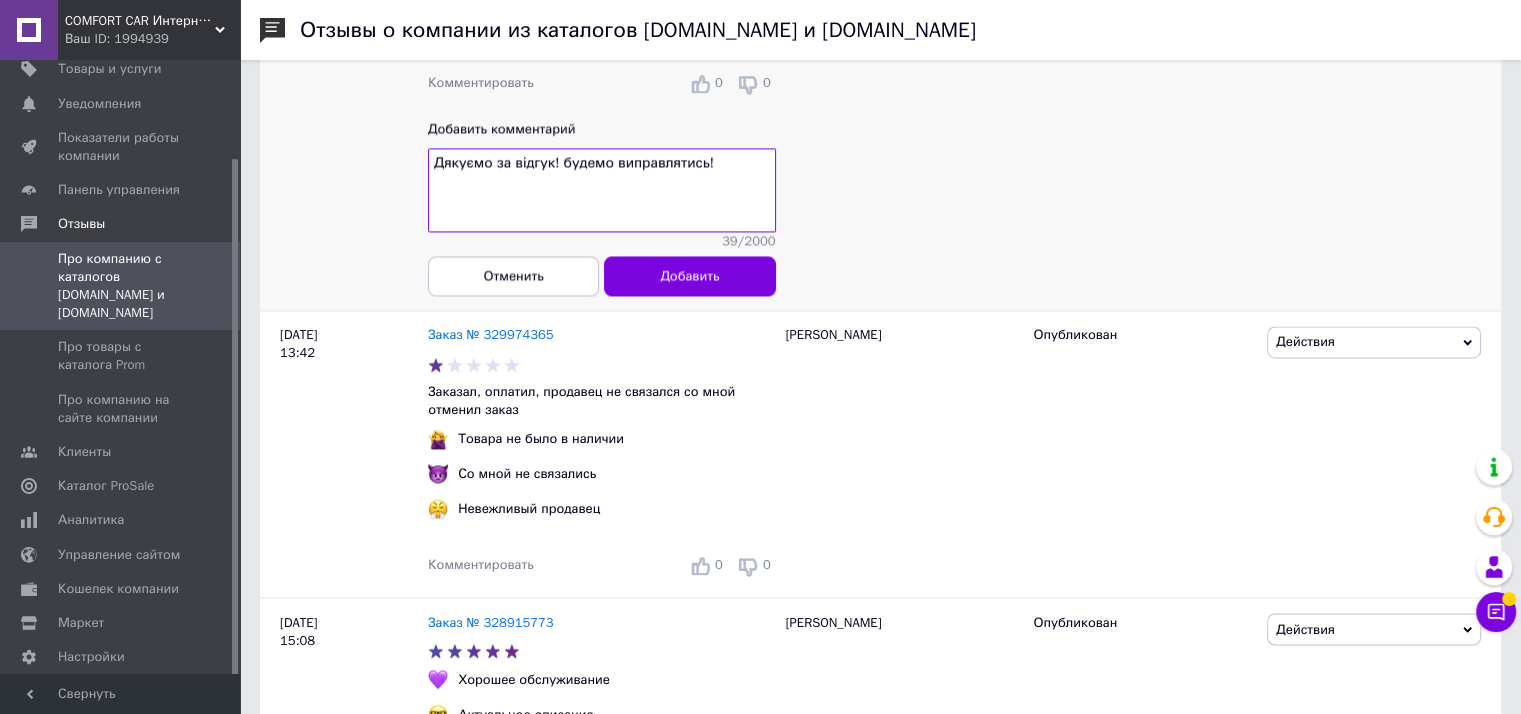 click on "Дякуємо за відгук! будемо виправлятись!" at bounding box center [602, 190] 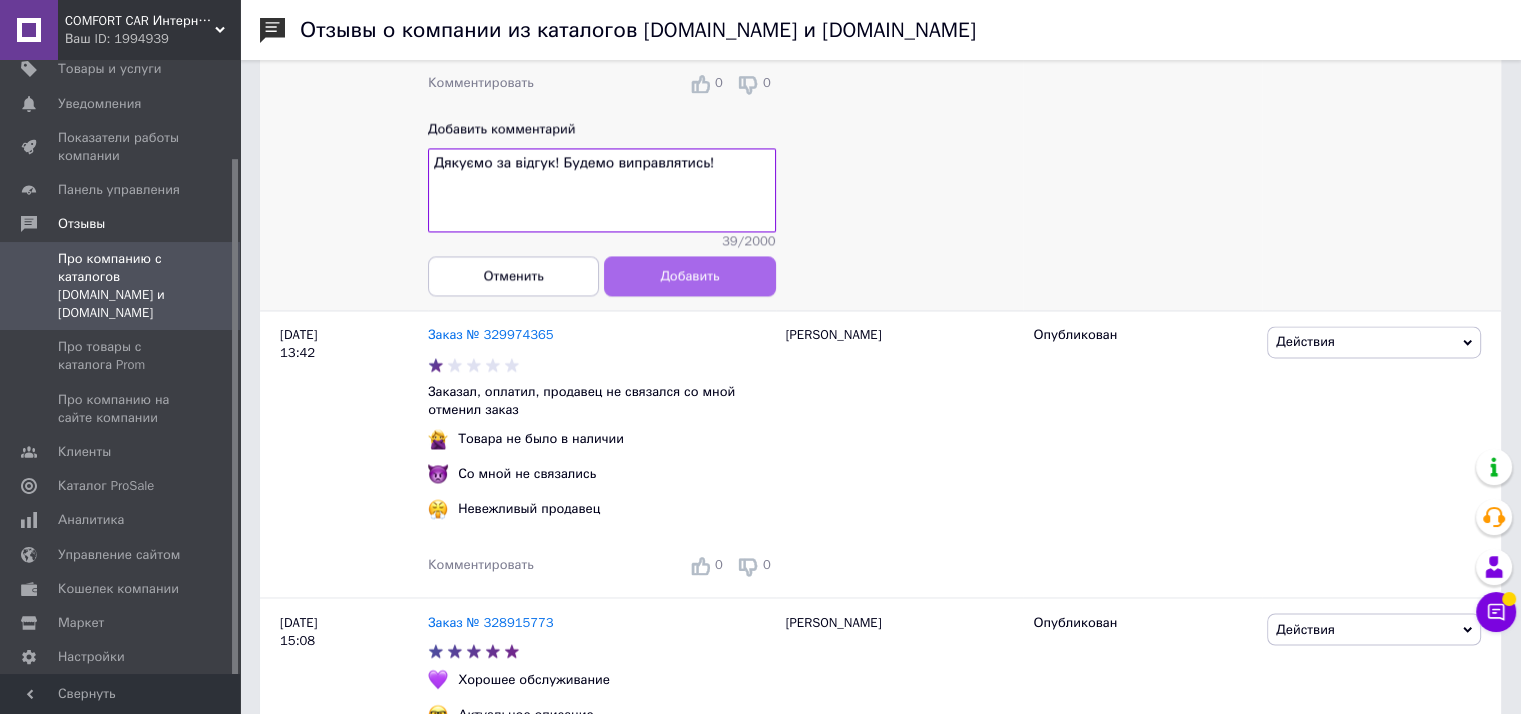 type on "Дякуємо за відгук! Будемо виправлятись!" 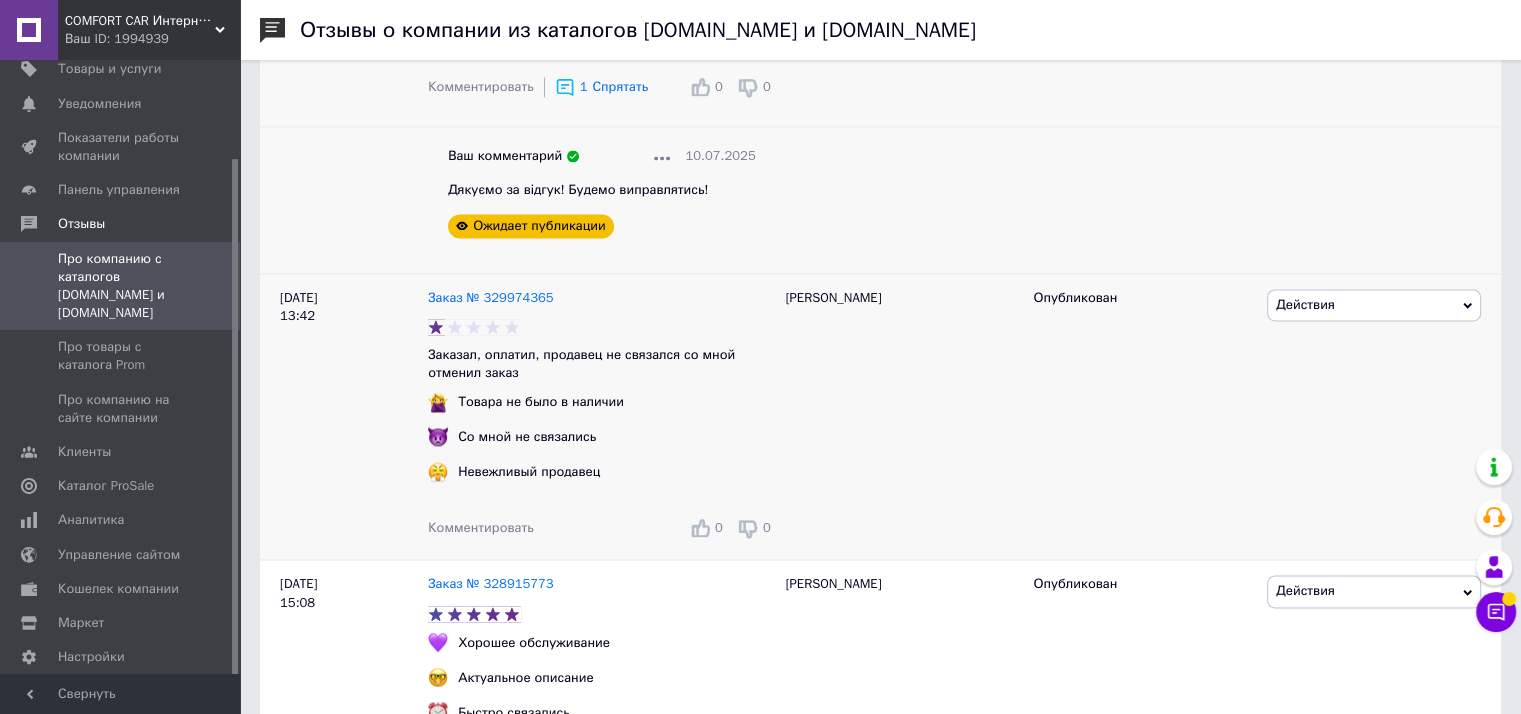click on "Комментировать" at bounding box center (481, 527) 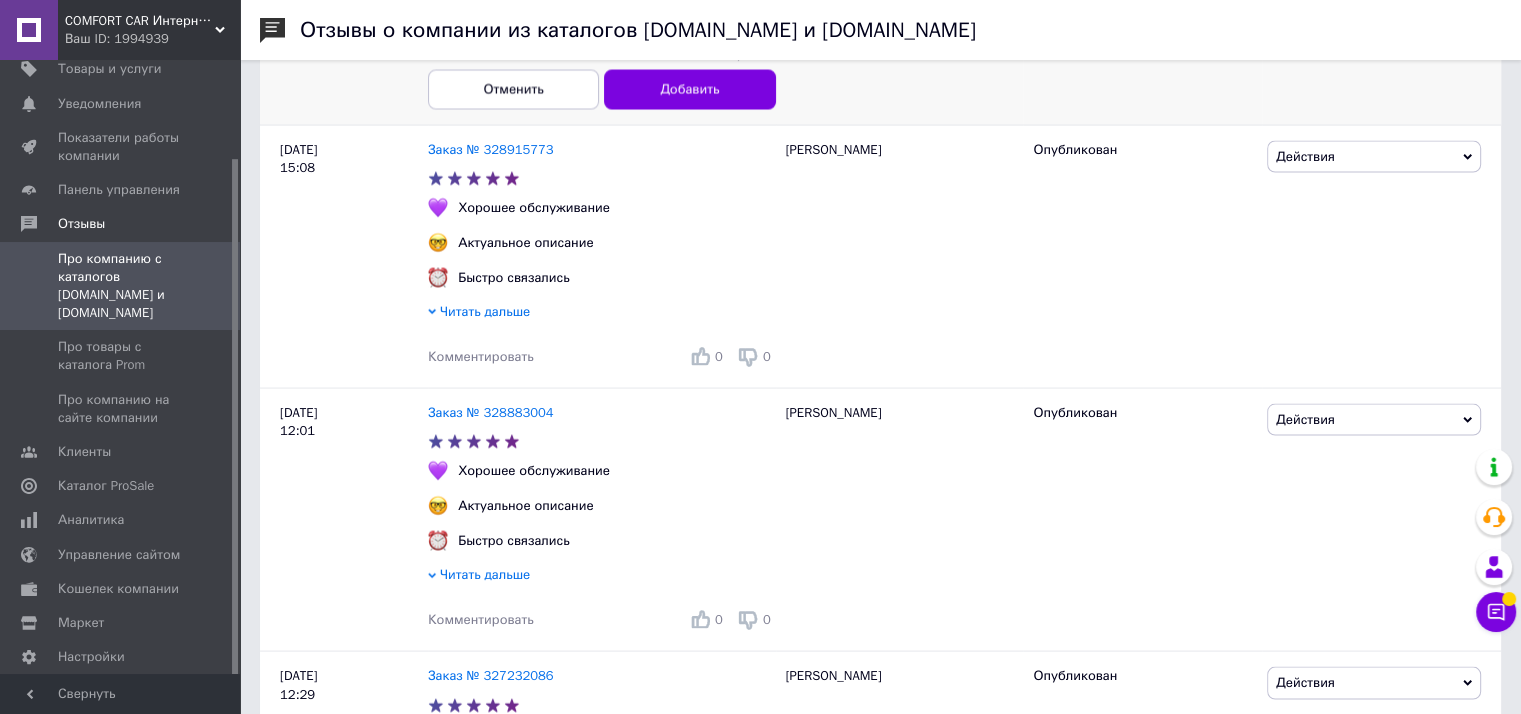 scroll, scrollTop: 3813, scrollLeft: 0, axis: vertical 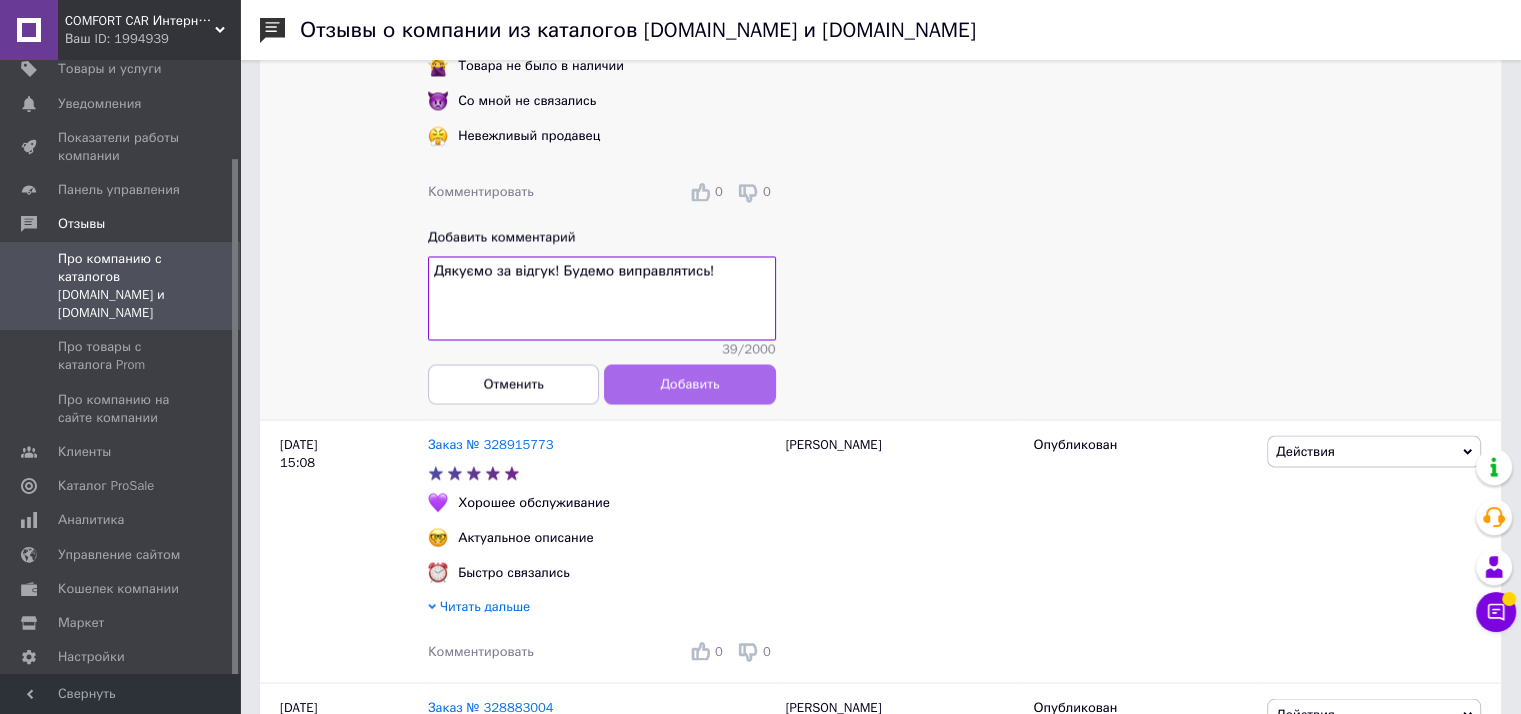 type on "Дякуємо за відгук! Будемо виправлятись!" 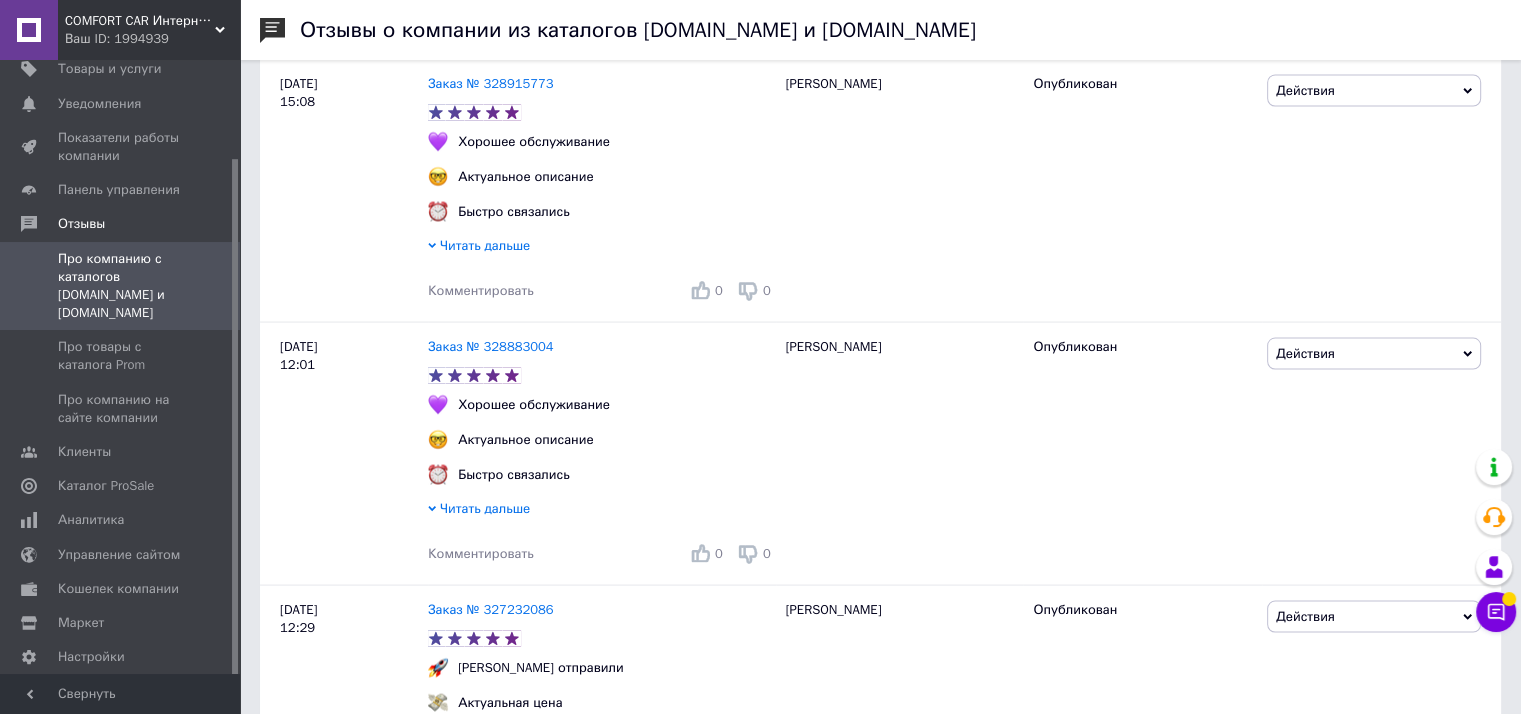 scroll, scrollTop: 3854, scrollLeft: 0, axis: vertical 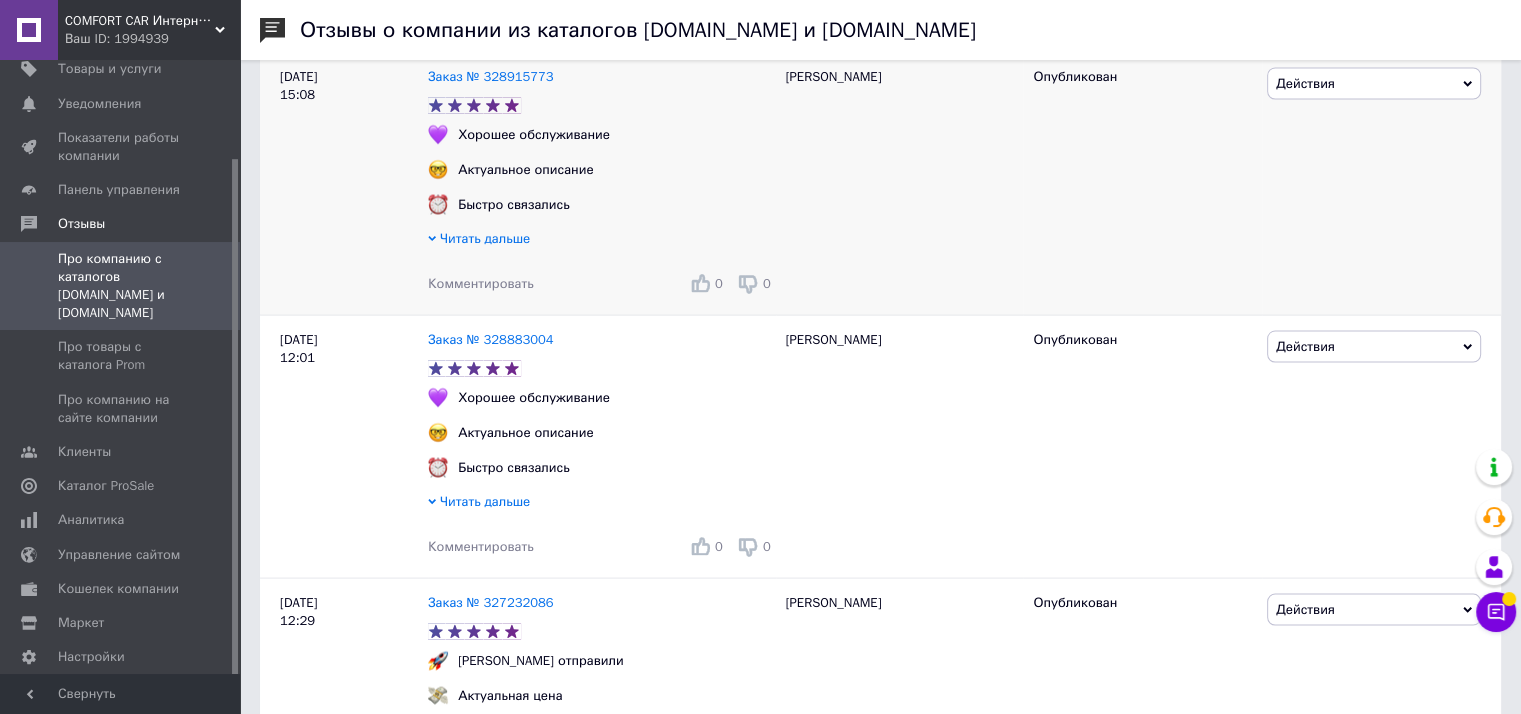 click on "Комментировать" at bounding box center (481, 283) 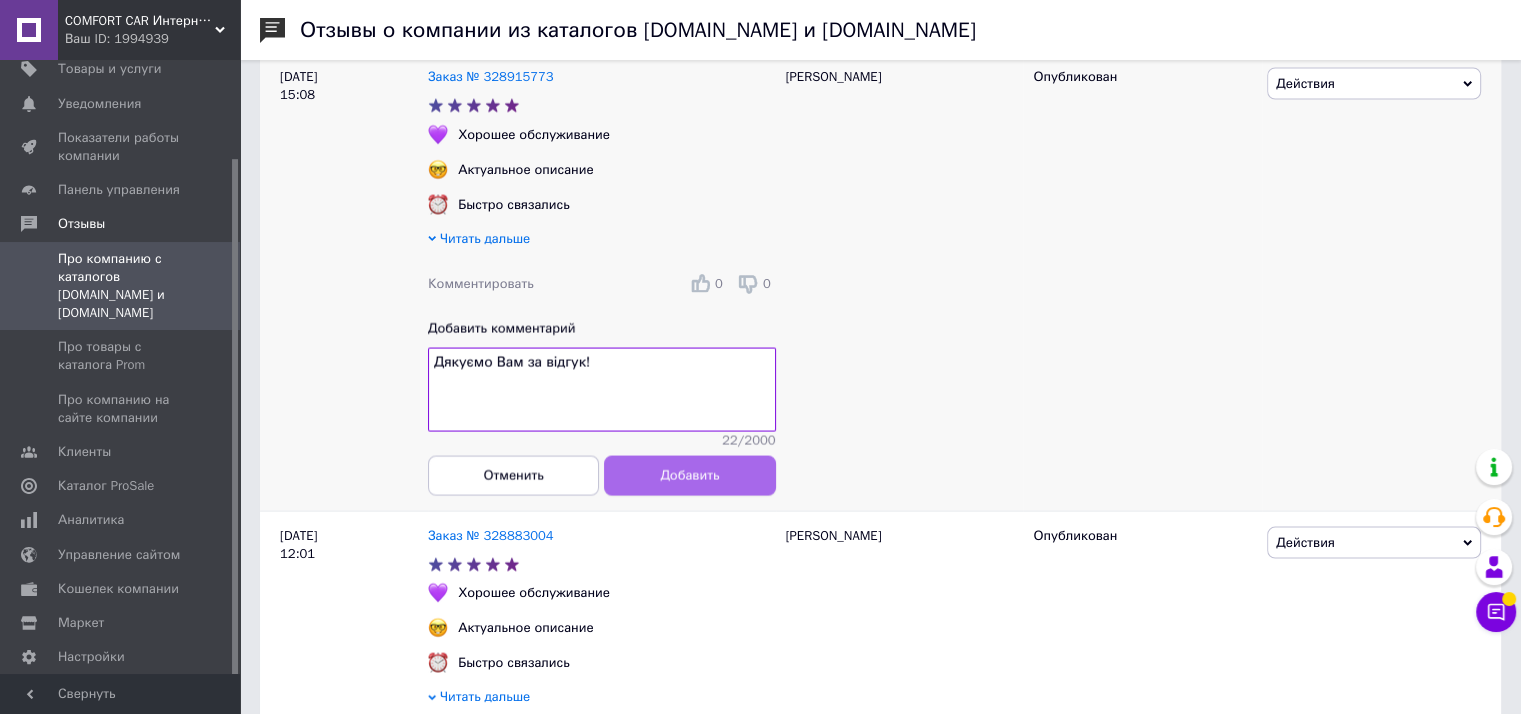 type on "Дякуємо Вам за відгук!" 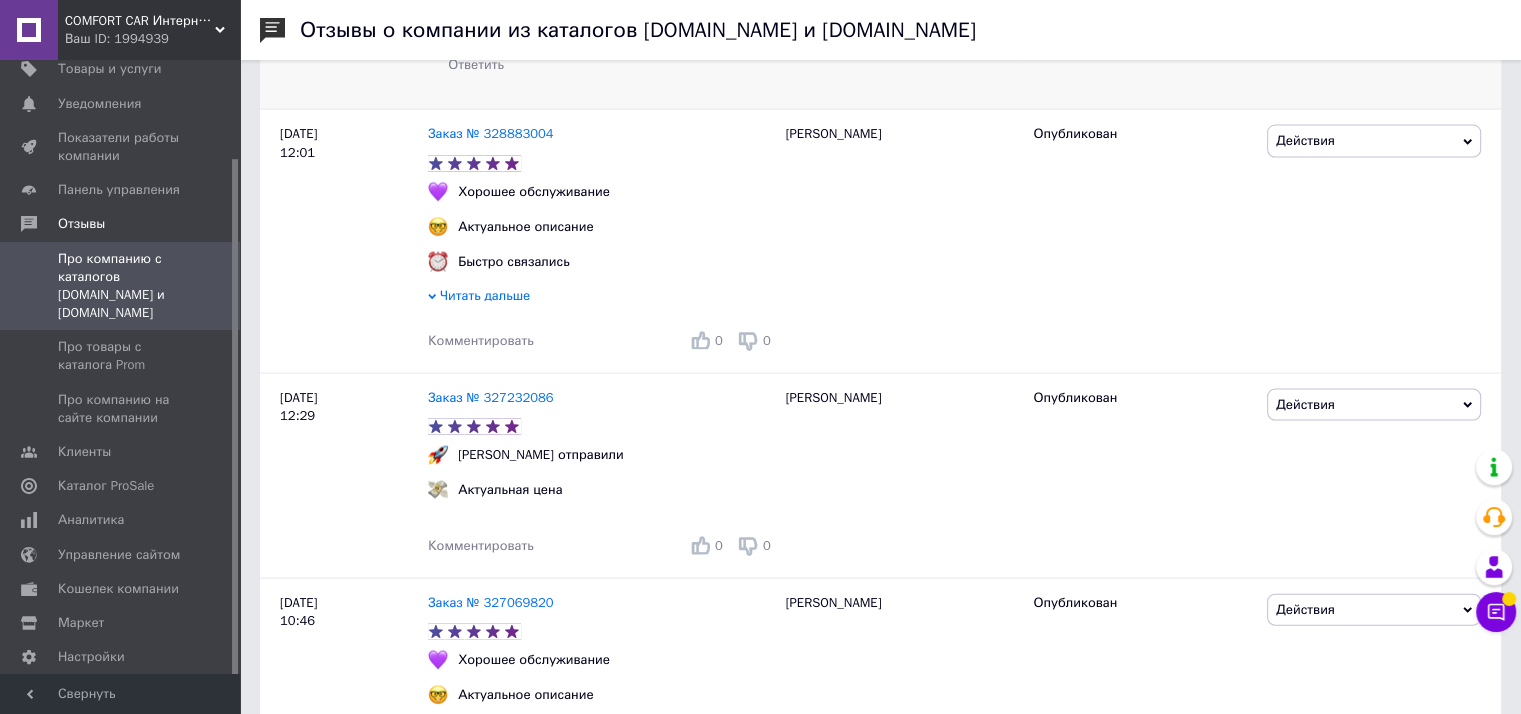 scroll, scrollTop: 4224, scrollLeft: 0, axis: vertical 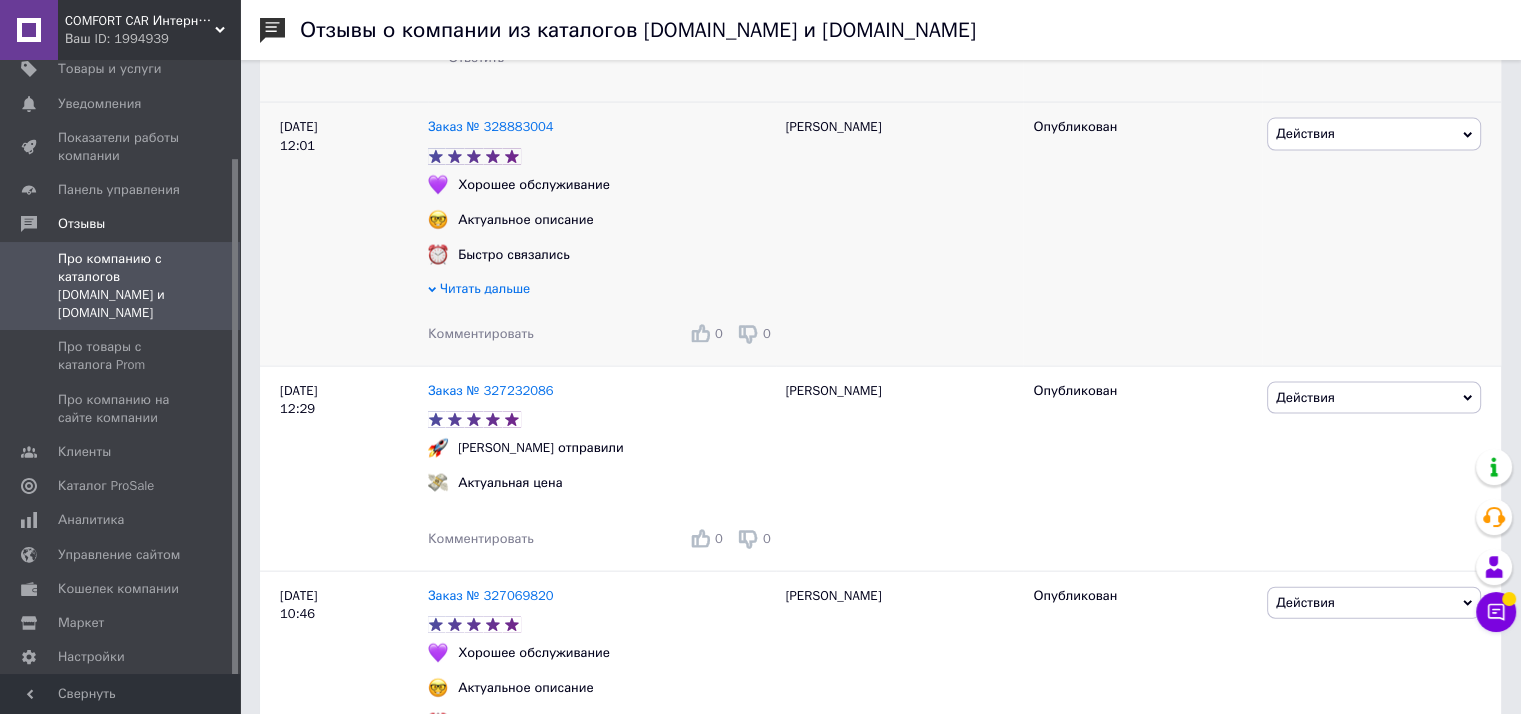 click on "Комментировать" at bounding box center [481, 333] 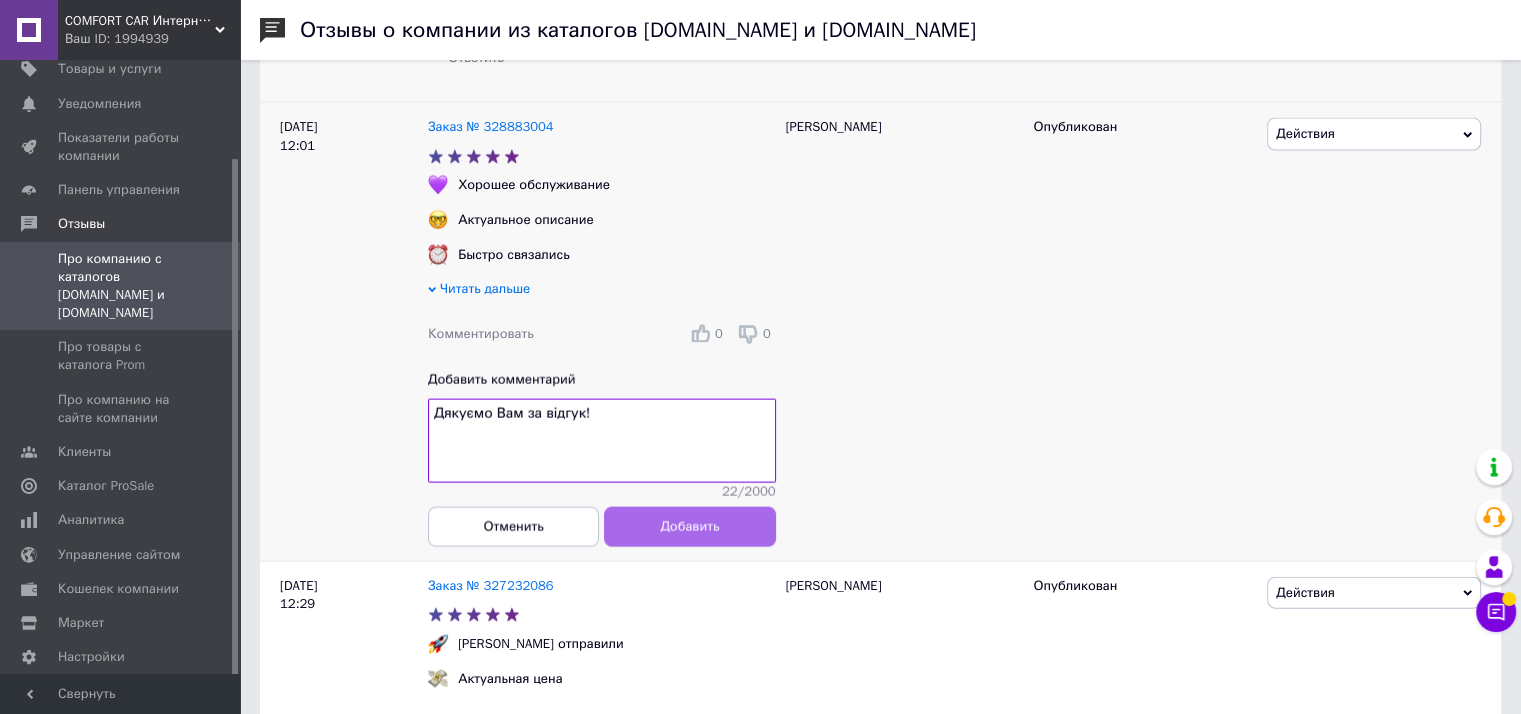 type on "Дякуємо Вам за відгук!" 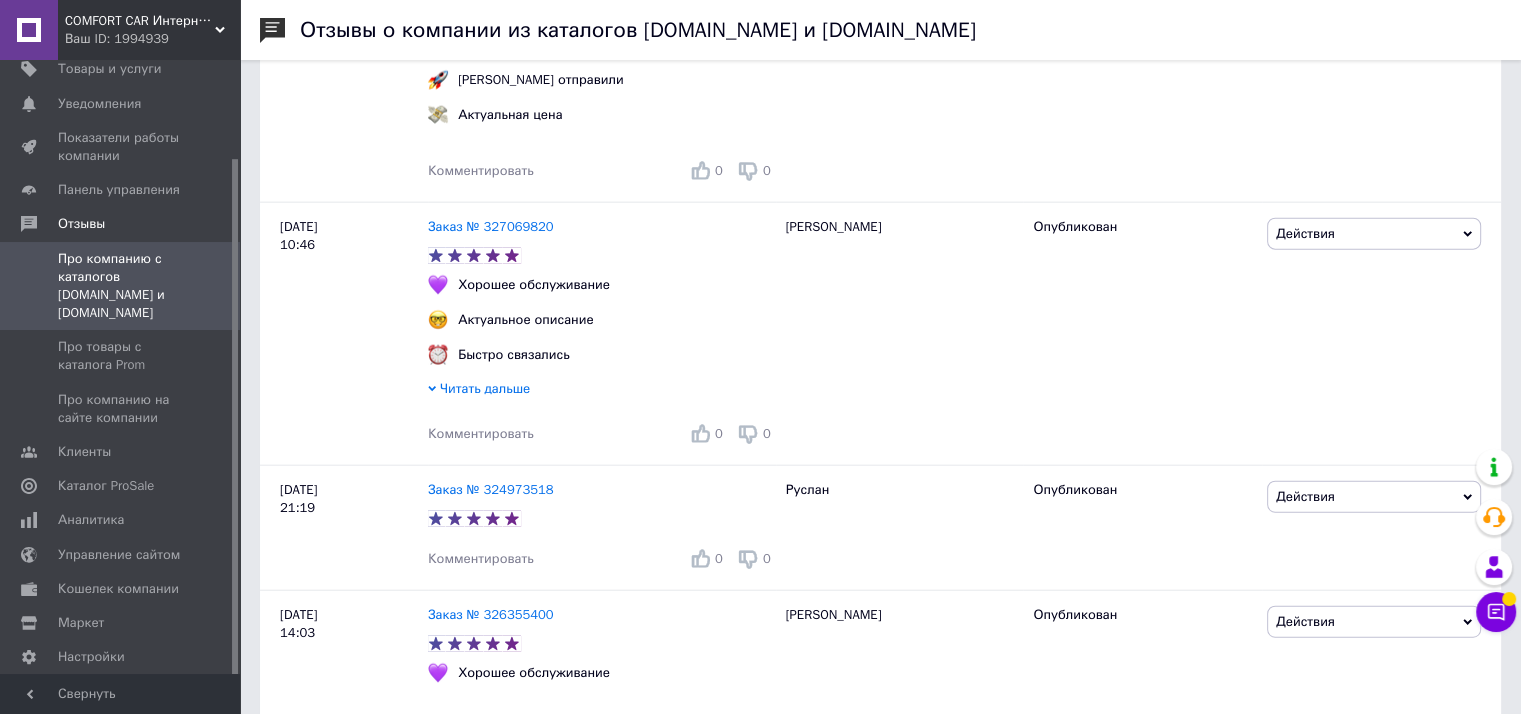 scroll, scrollTop: 4758, scrollLeft: 0, axis: vertical 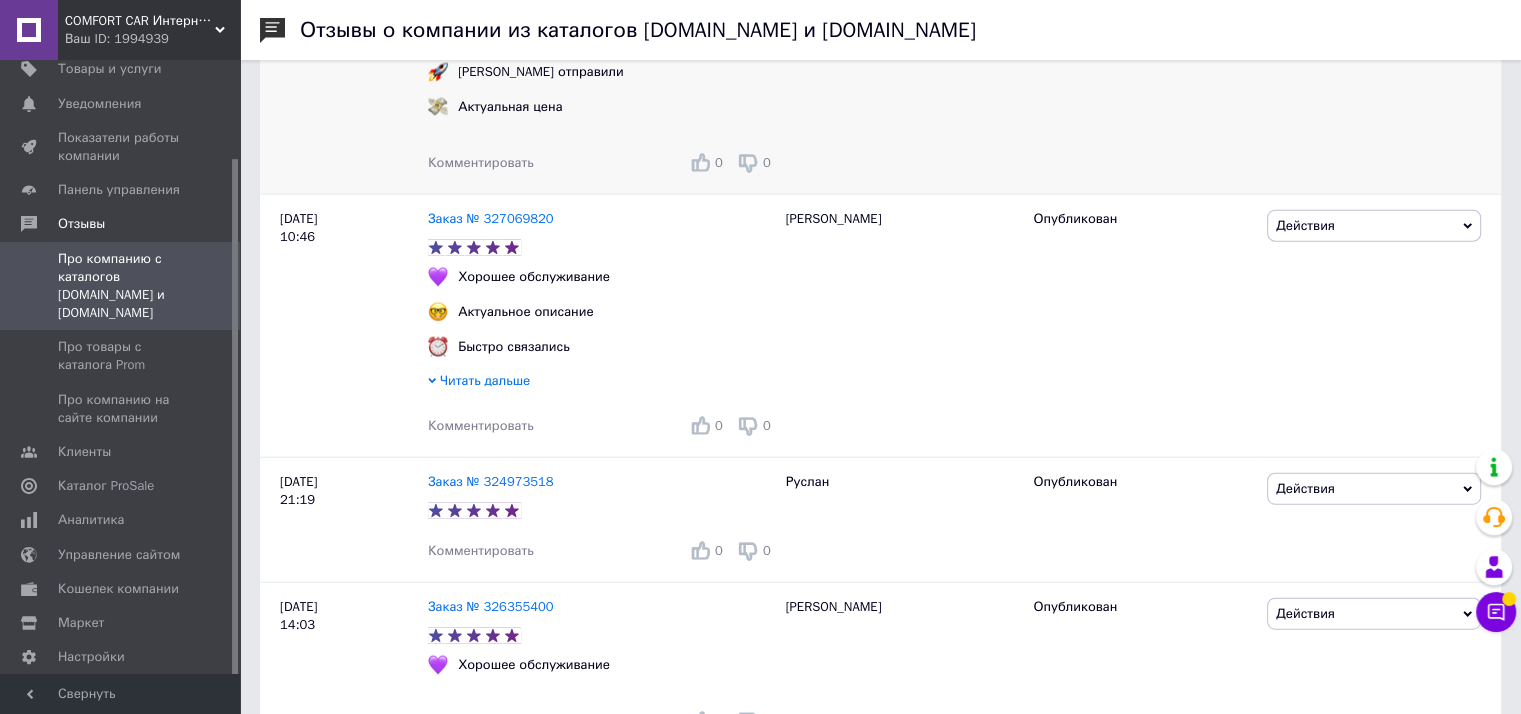 click on "Комментировать" at bounding box center [481, 162] 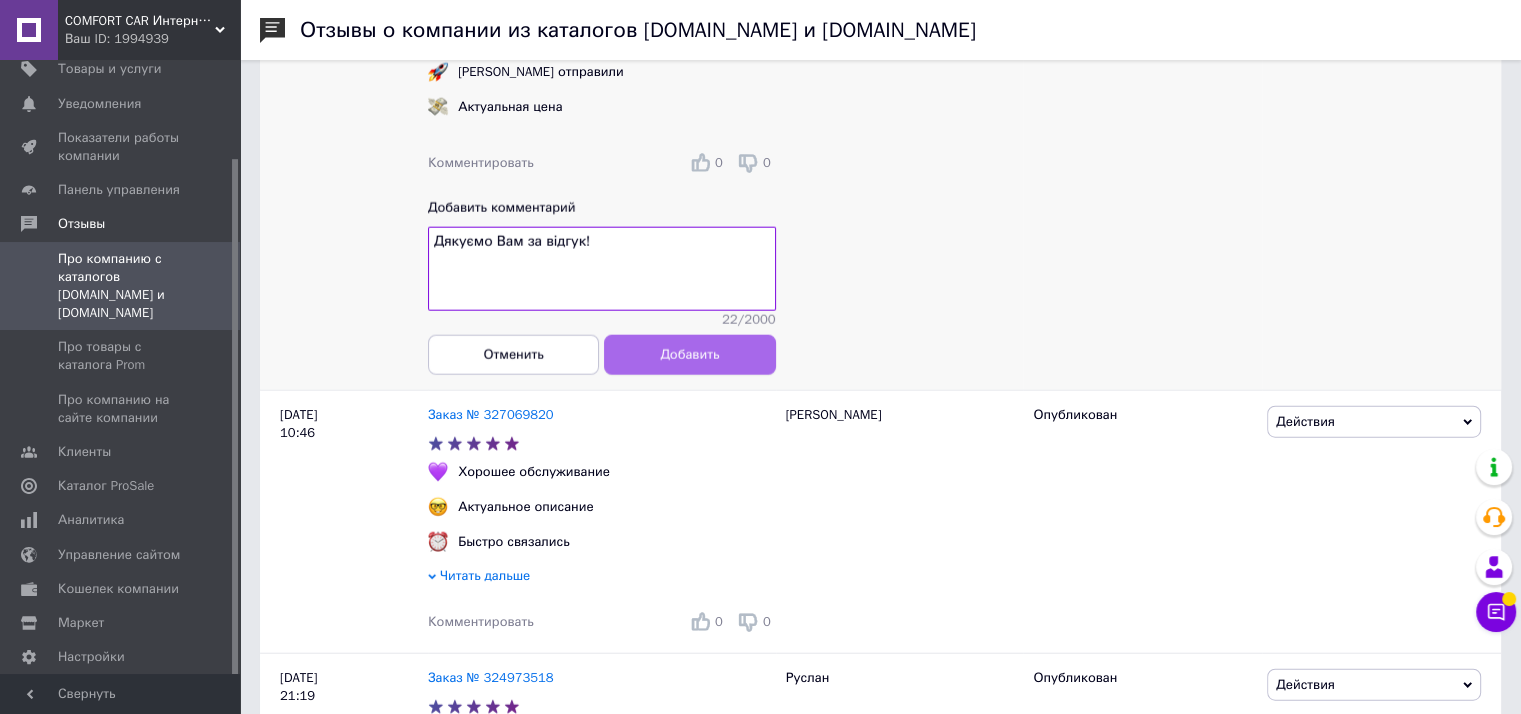 type on "Дякуємо Вам за відгук!" 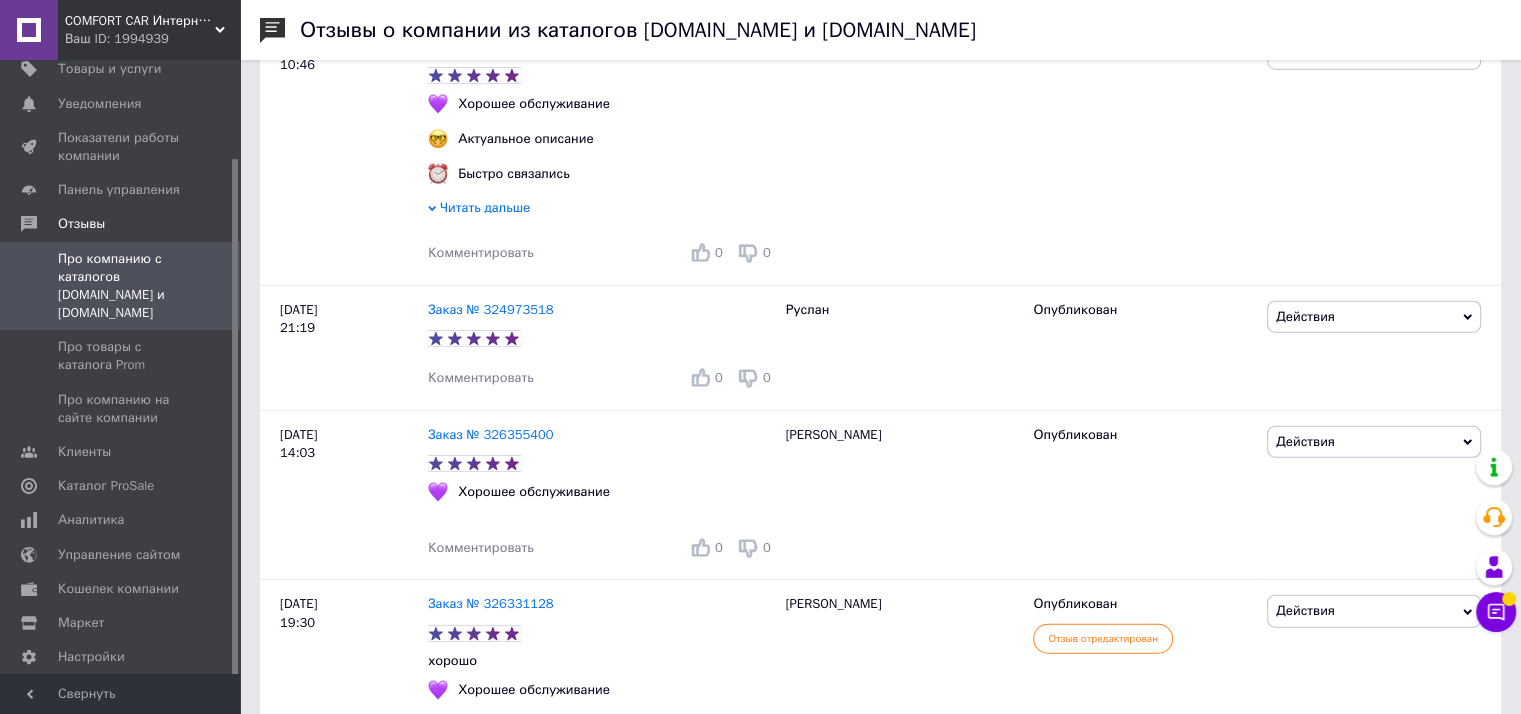 scroll, scrollTop: 5163, scrollLeft: 0, axis: vertical 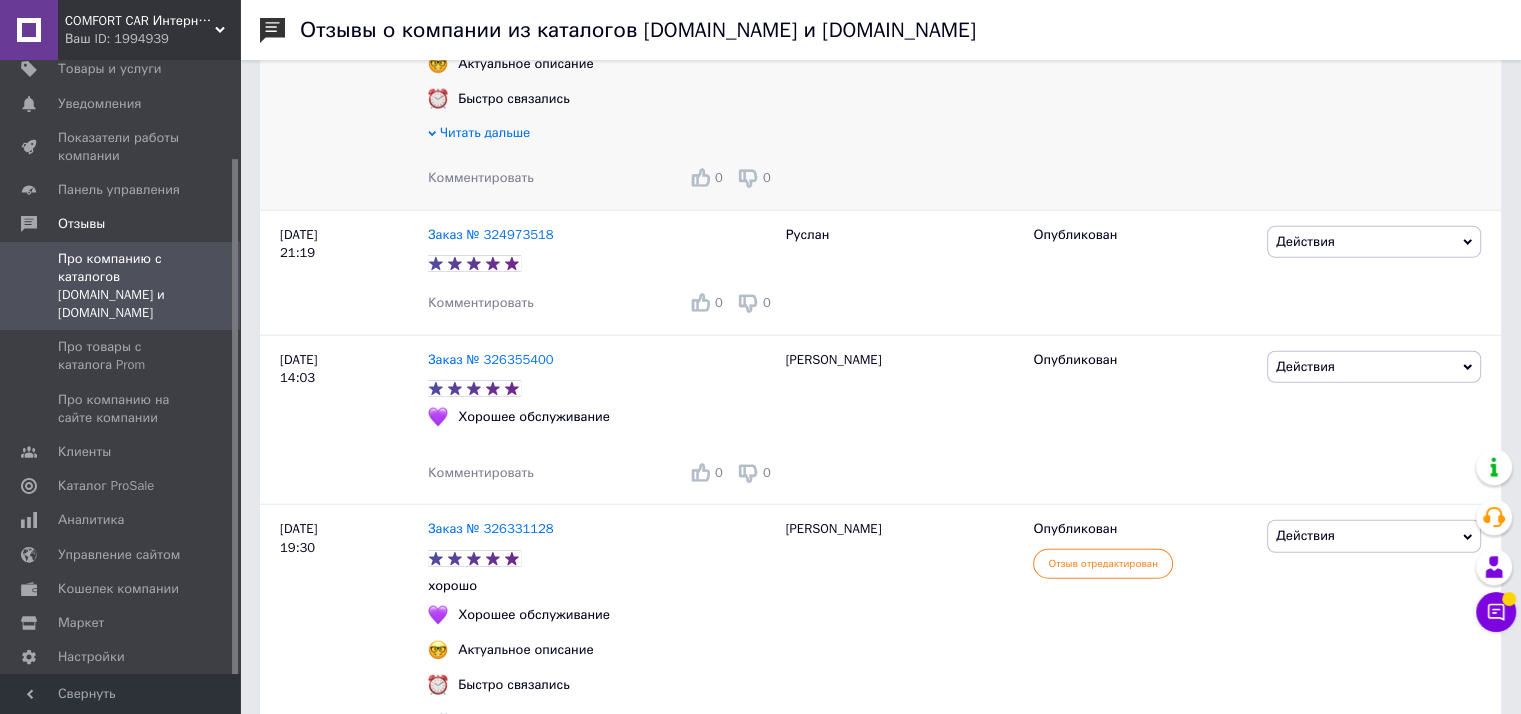 click on "Комментировать" at bounding box center [481, 177] 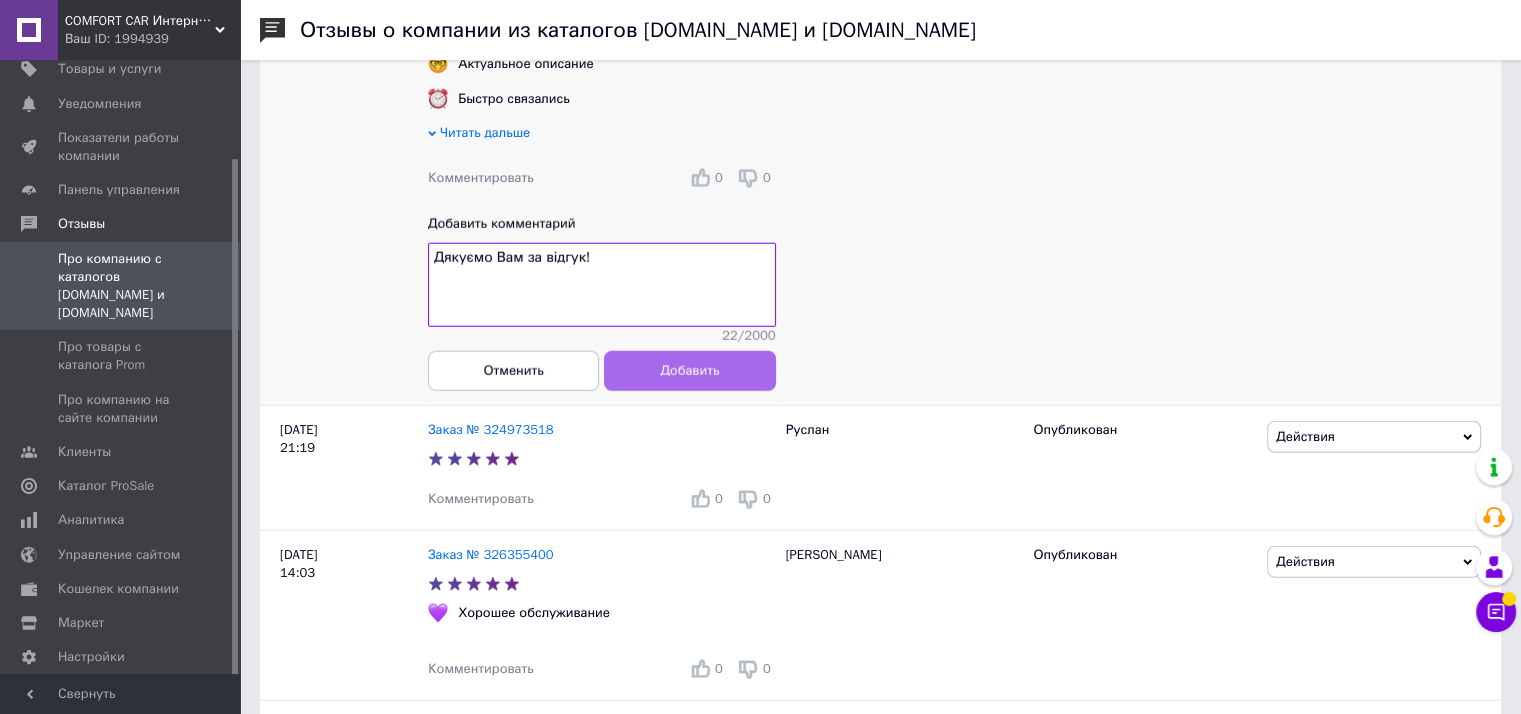 type on "Дякуємо Вам за відгук!" 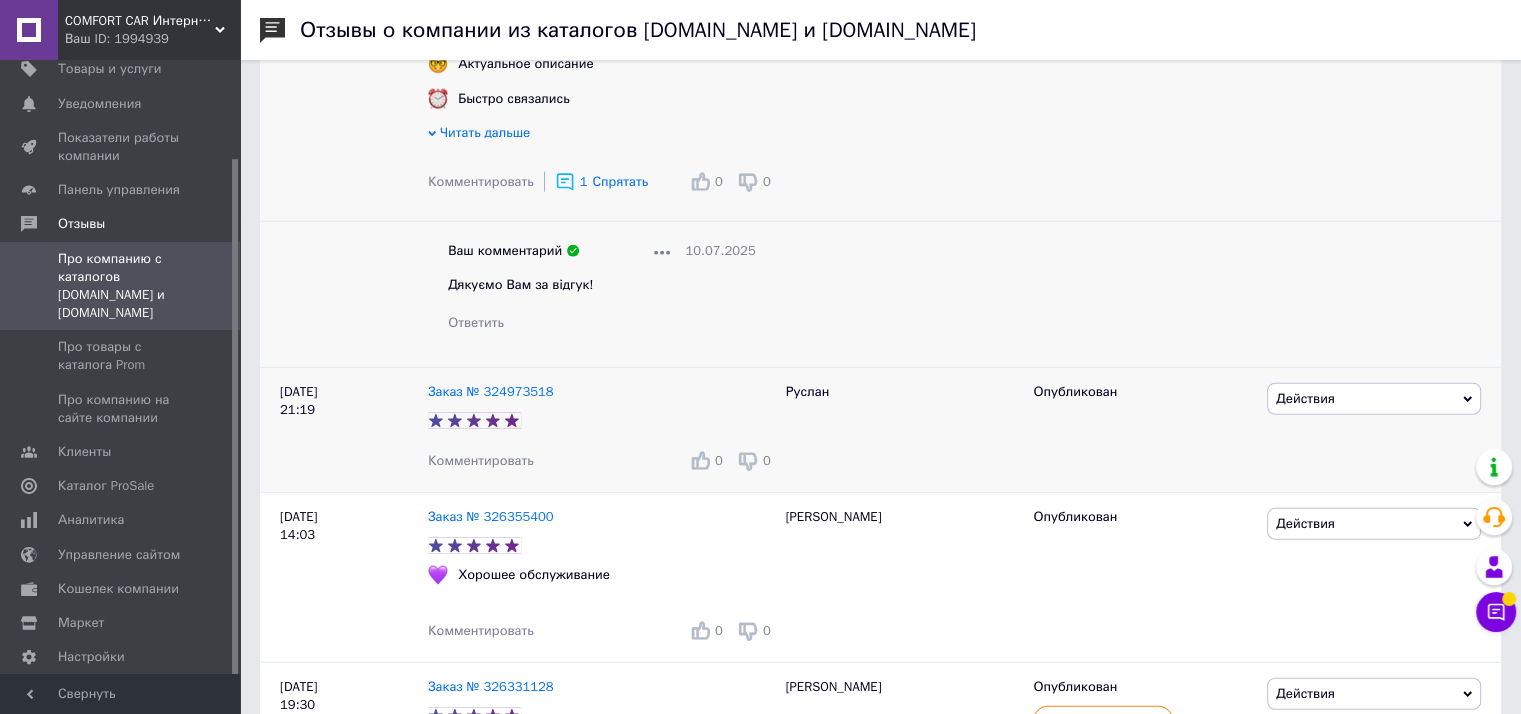 click on "Комментировать" at bounding box center [481, 460] 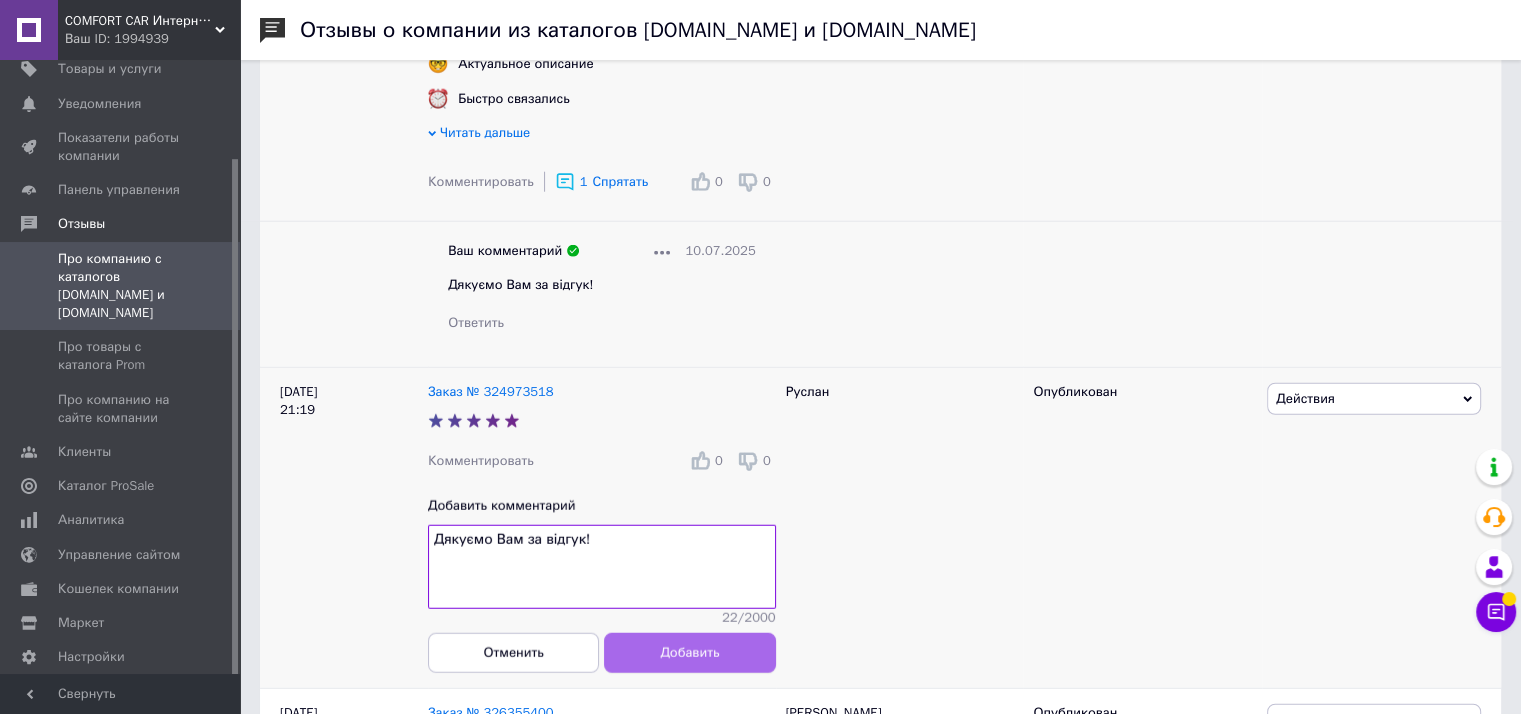 type on "Дякуємо Вам за відгук!" 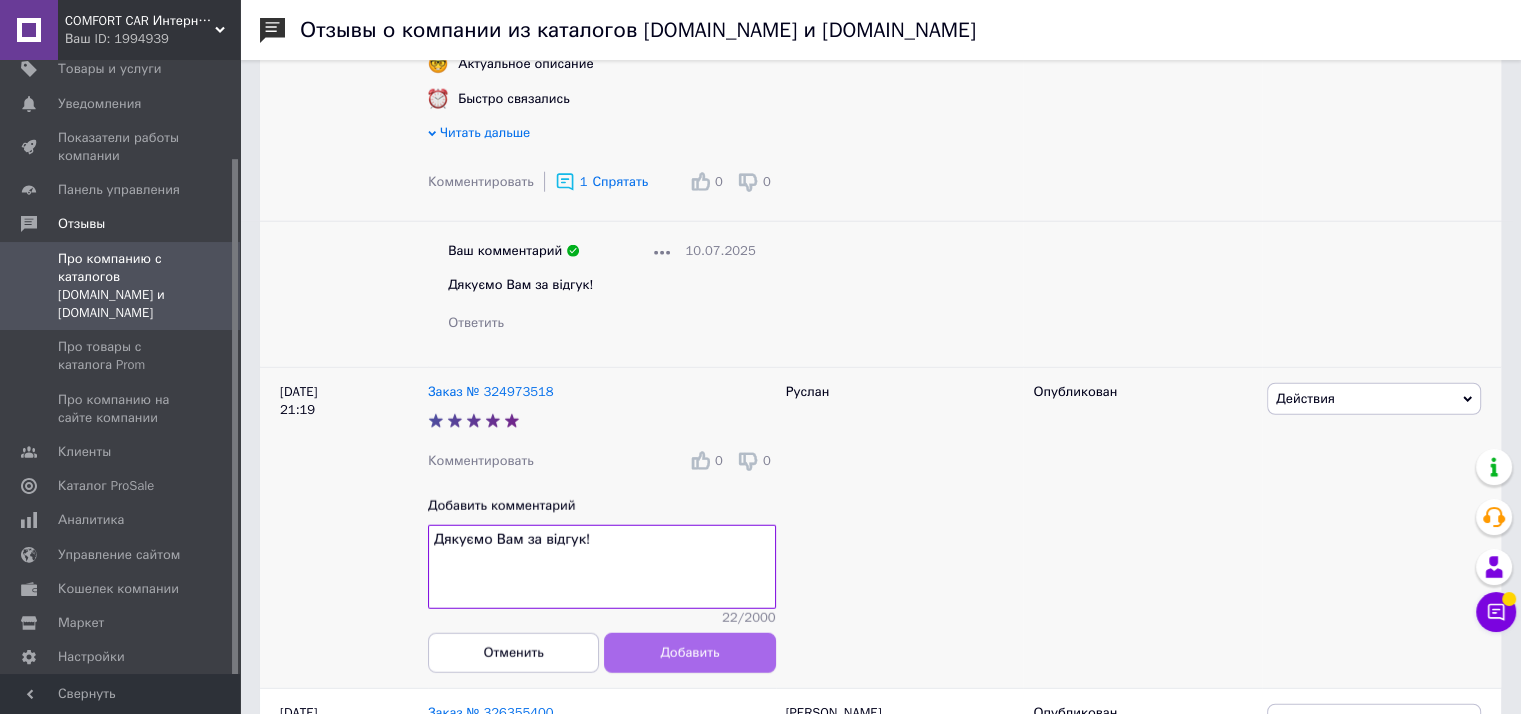 click on "Добавить" at bounding box center (689, 653) 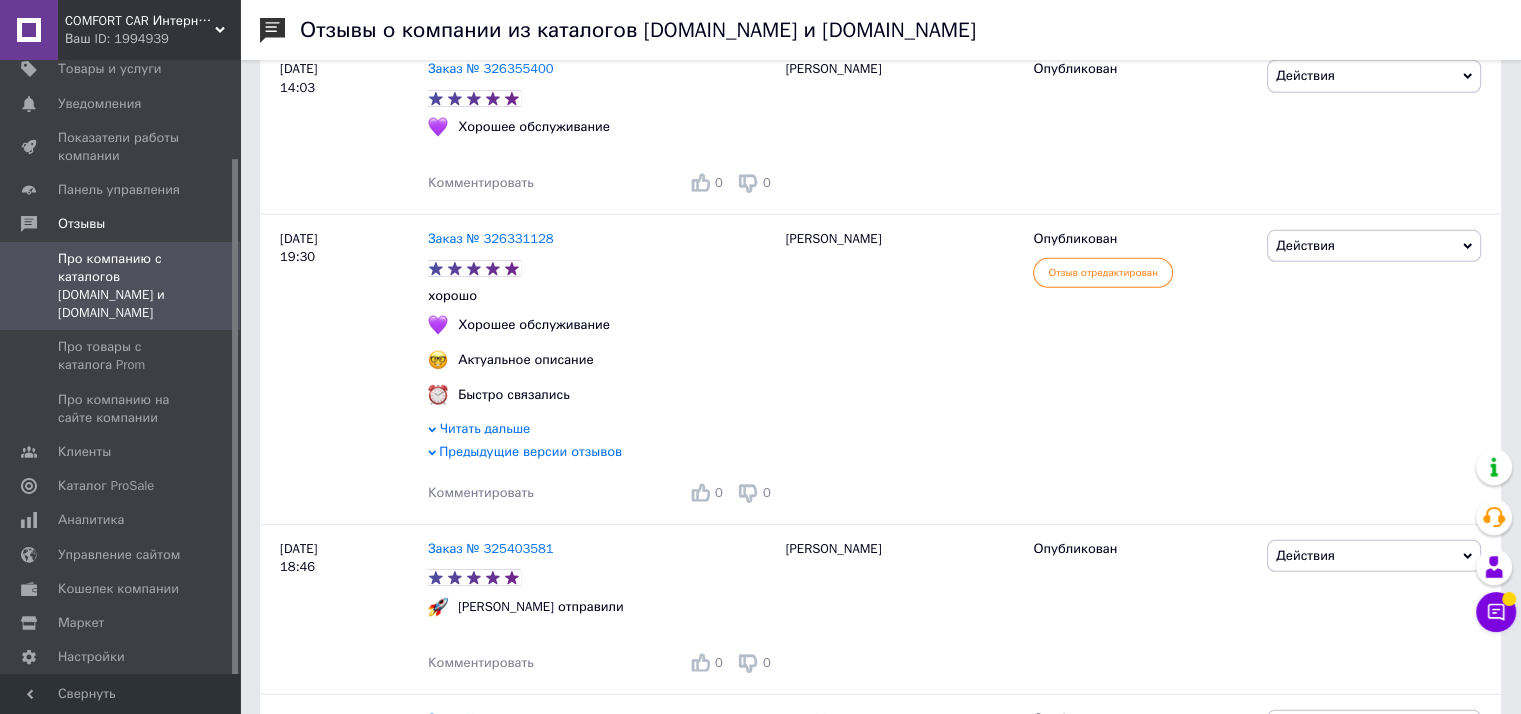 scroll, scrollTop: 5828, scrollLeft: 0, axis: vertical 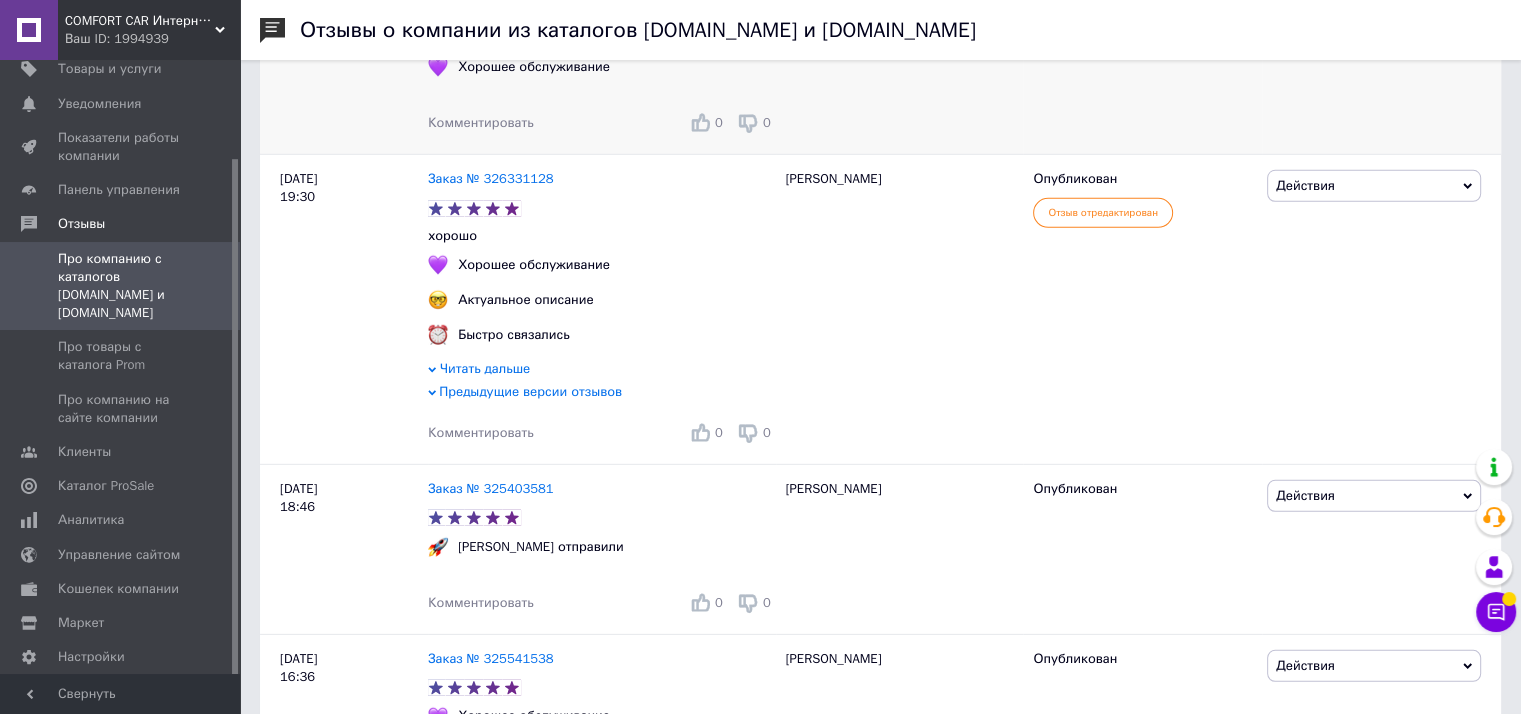 click on "Комментировать" at bounding box center (481, 122) 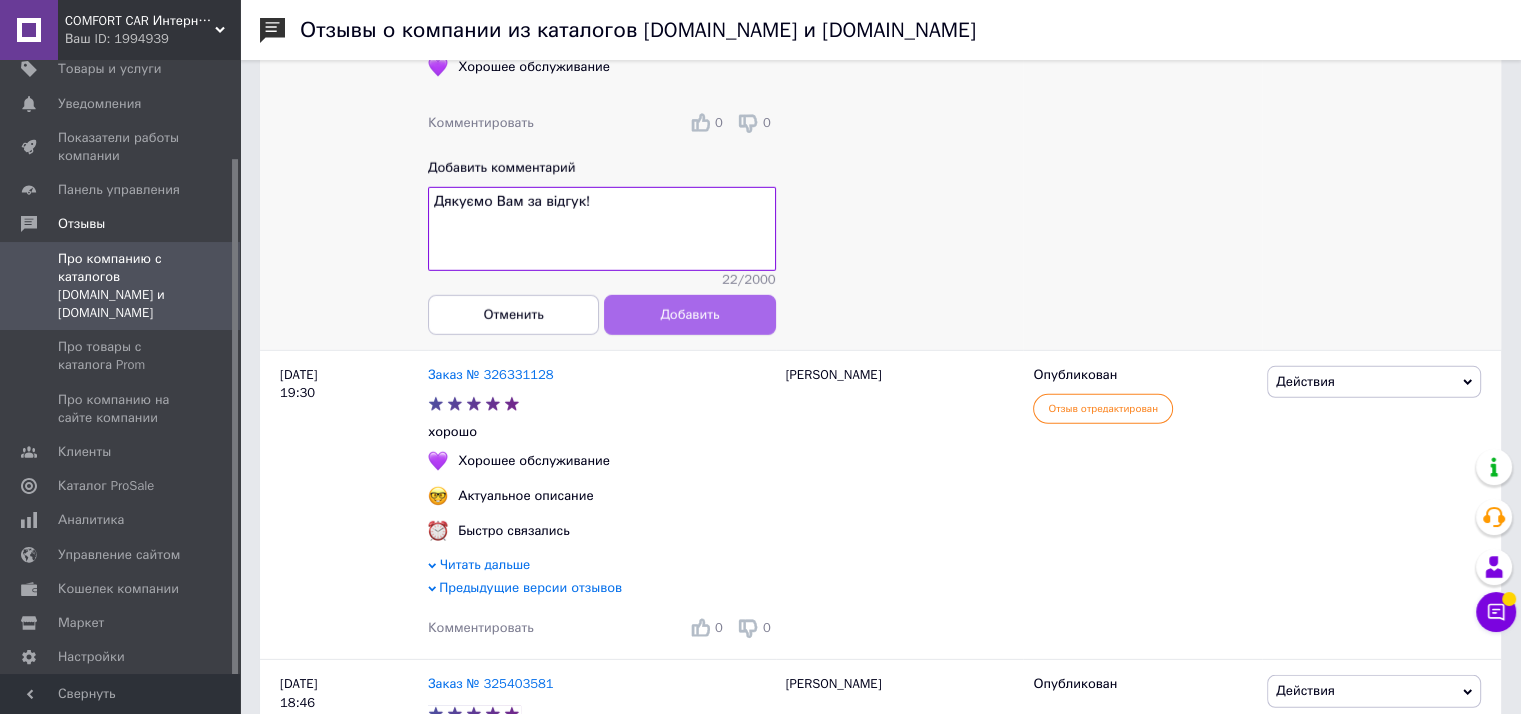 type on "Дякуємо Вам за відгук!" 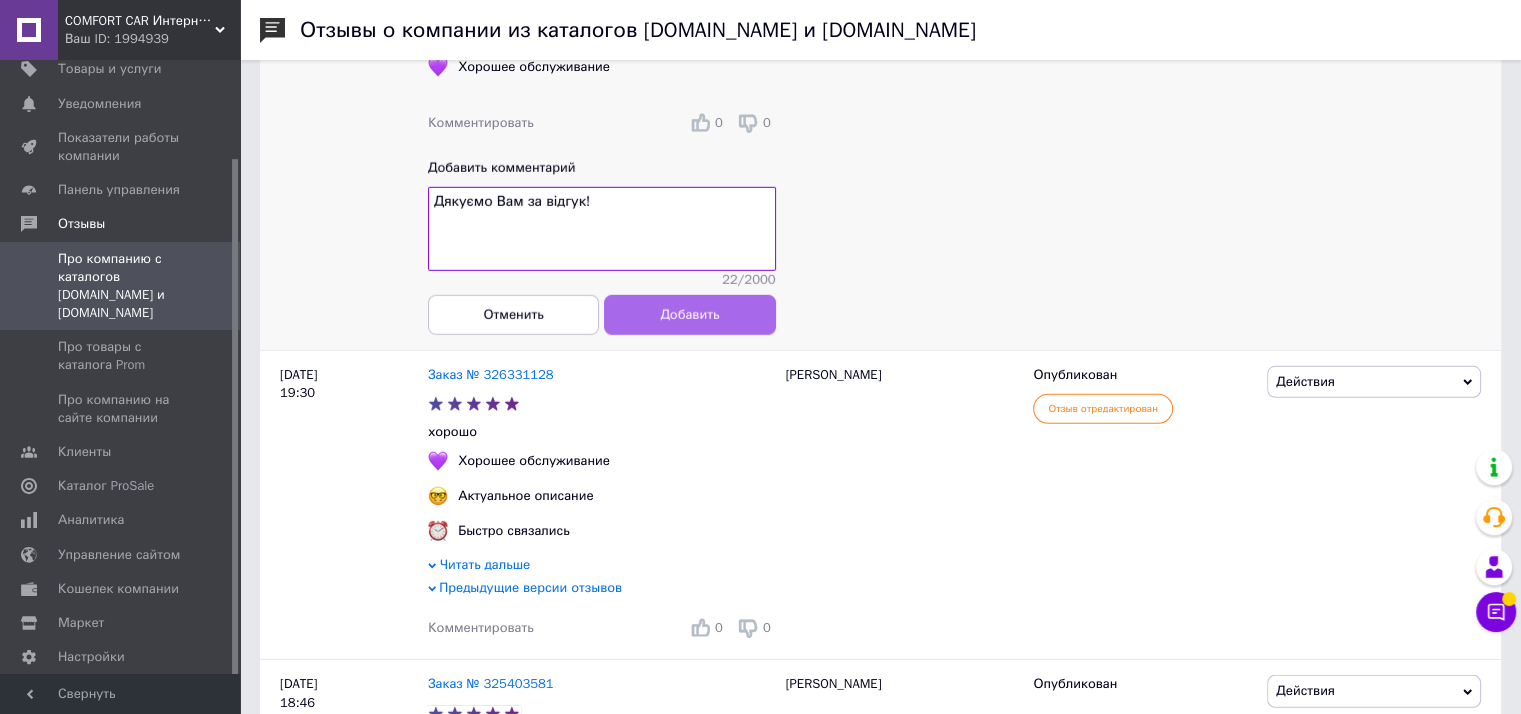 click on "Добавить" at bounding box center [689, 315] 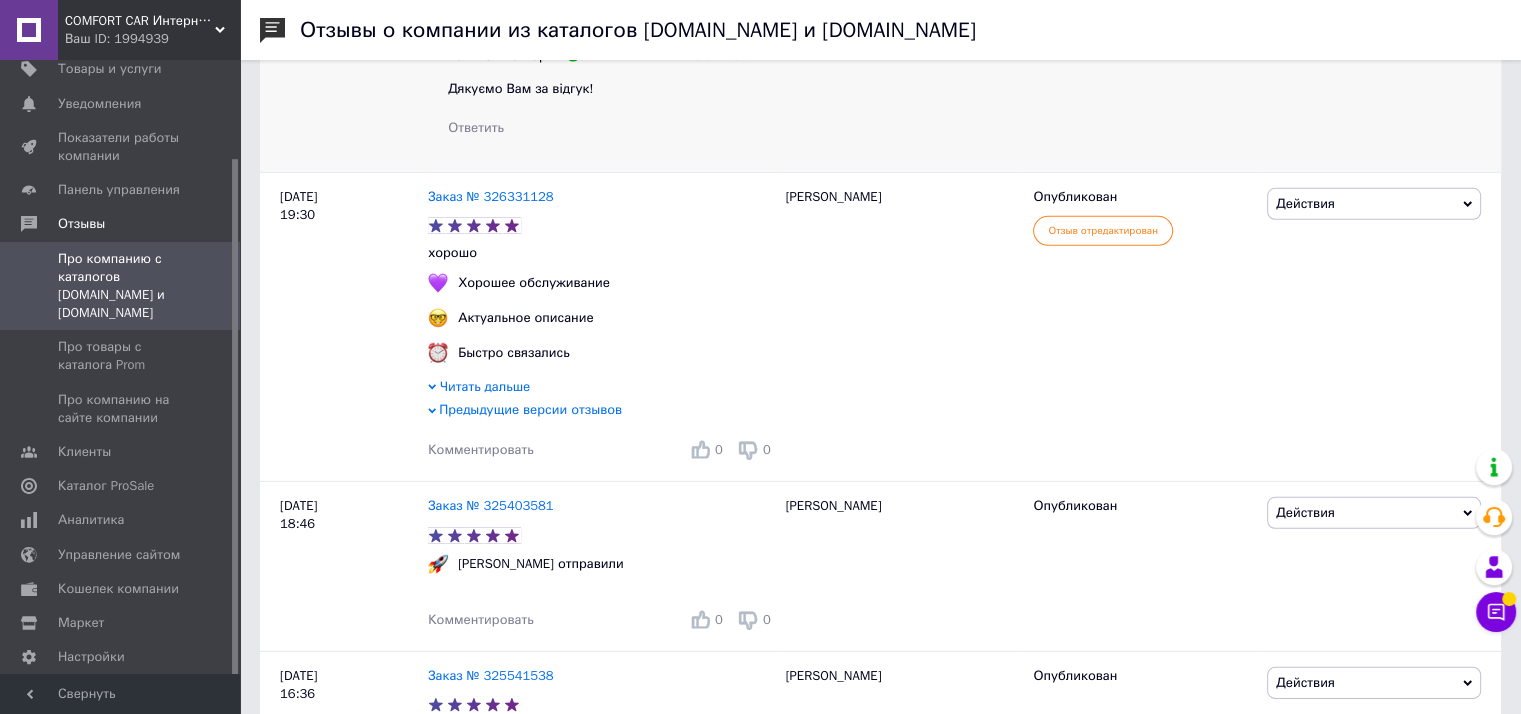 scroll, scrollTop: 5985, scrollLeft: 0, axis: vertical 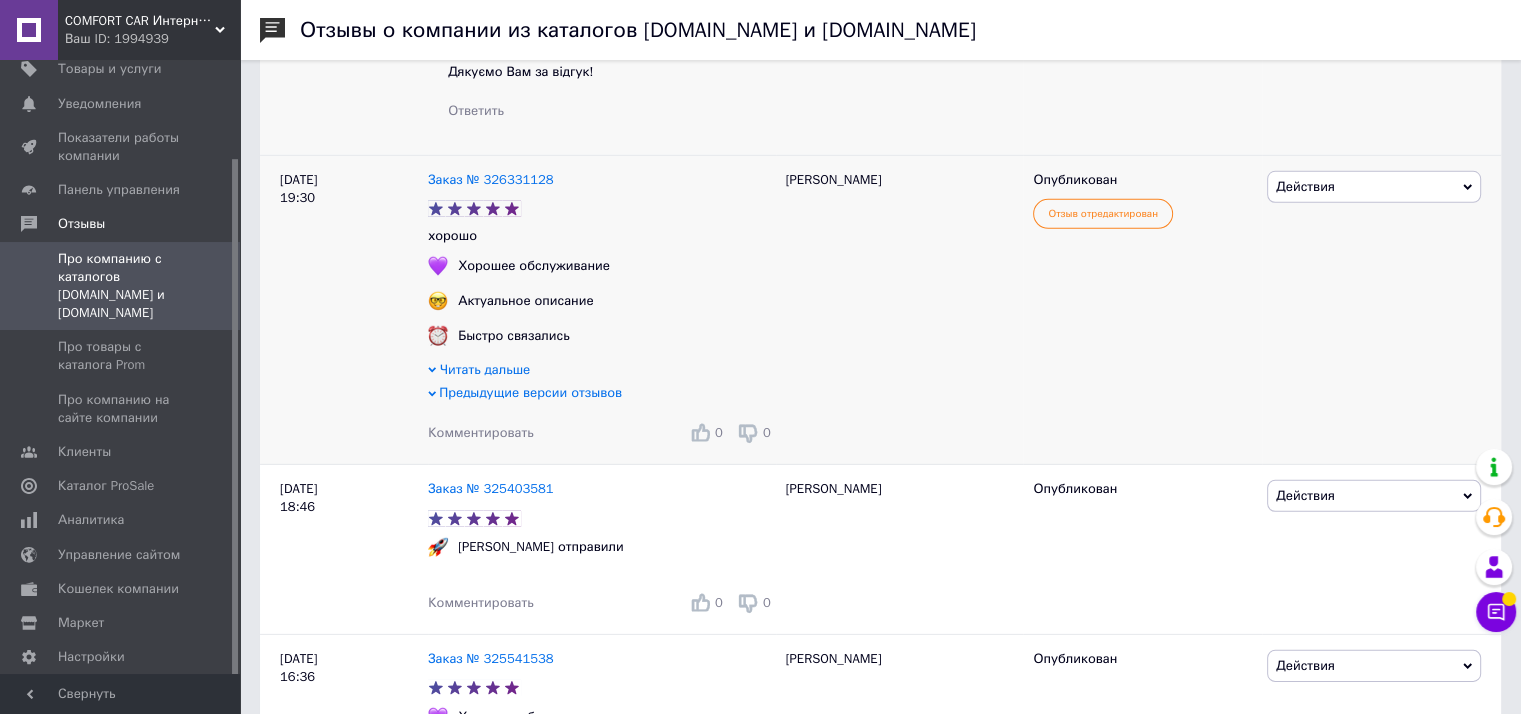 click on "Комментировать" at bounding box center (481, 432) 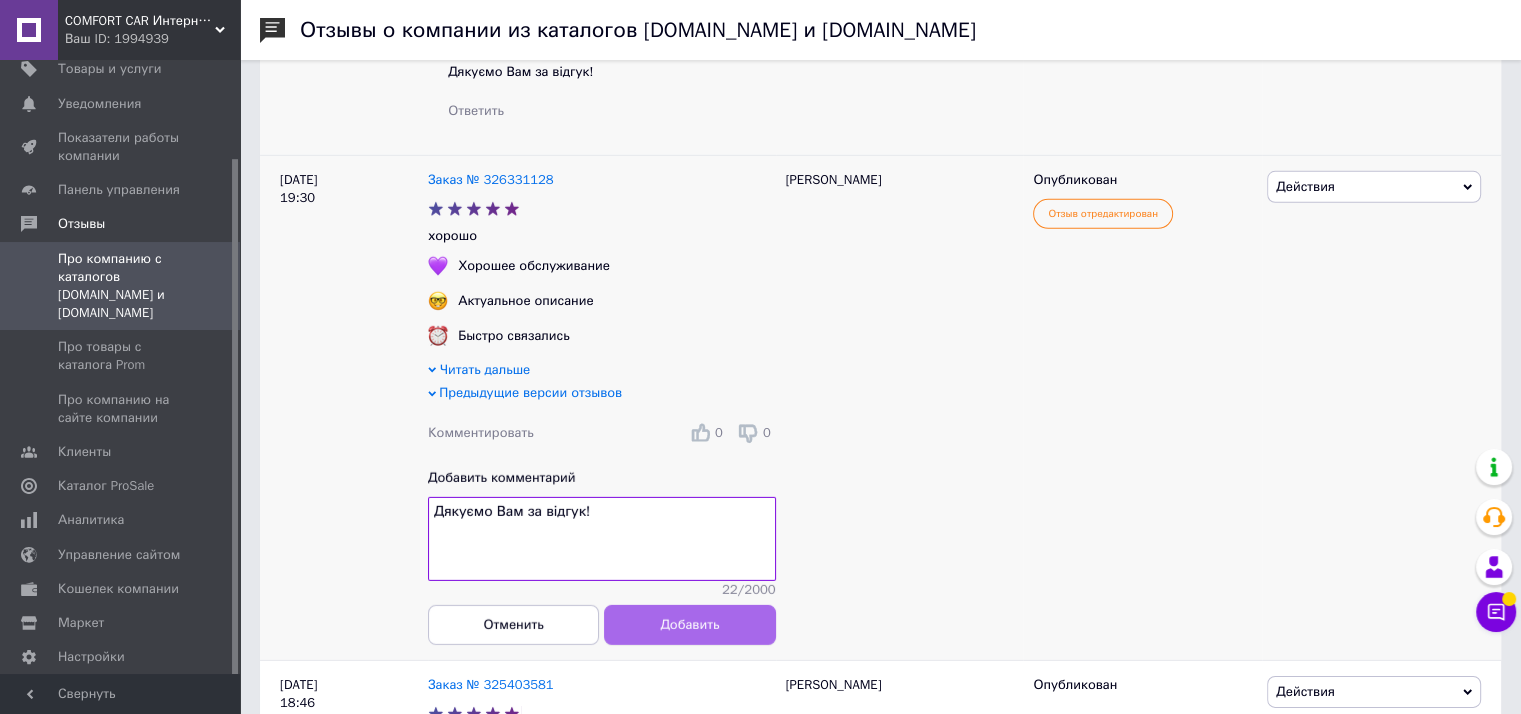 type on "Дякуємо Вам за відгук!" 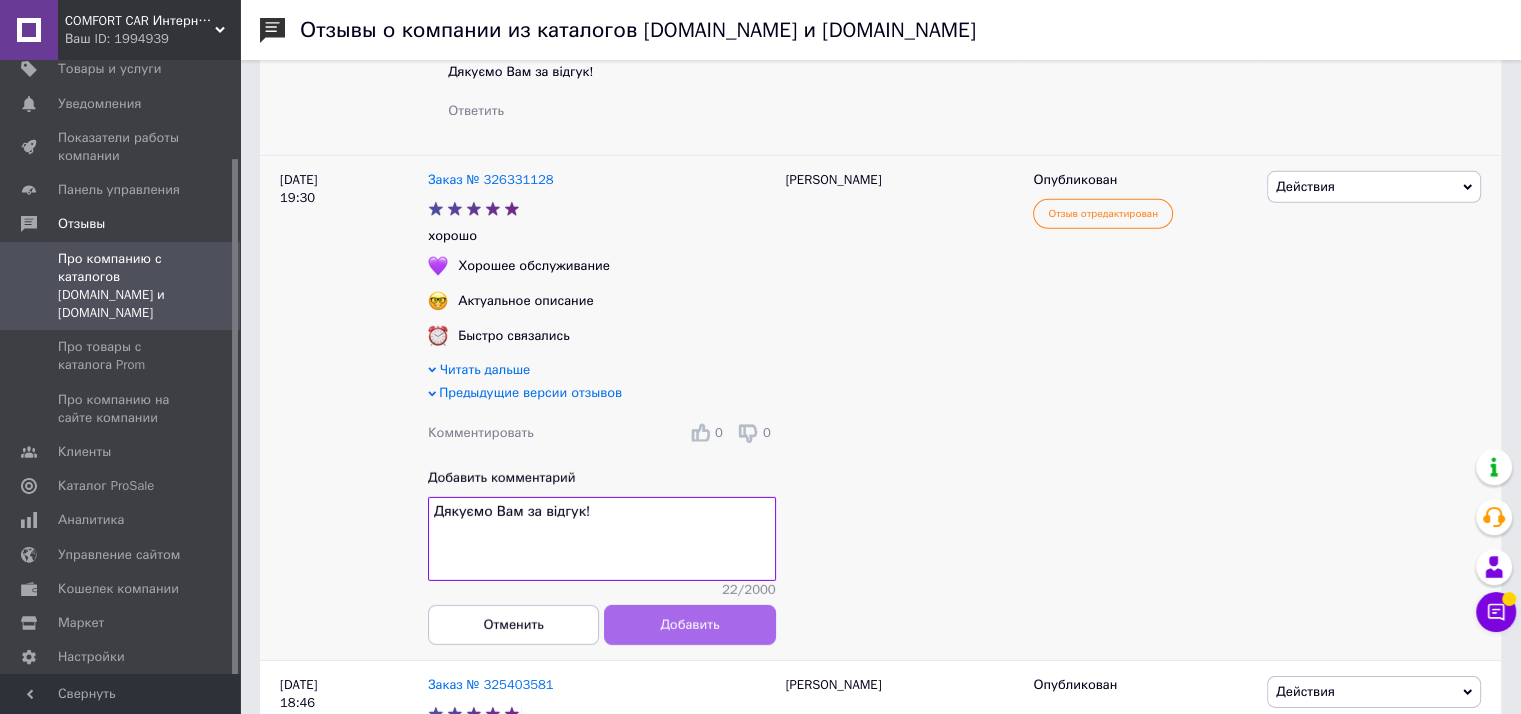 click on "Добавить" at bounding box center (689, 625) 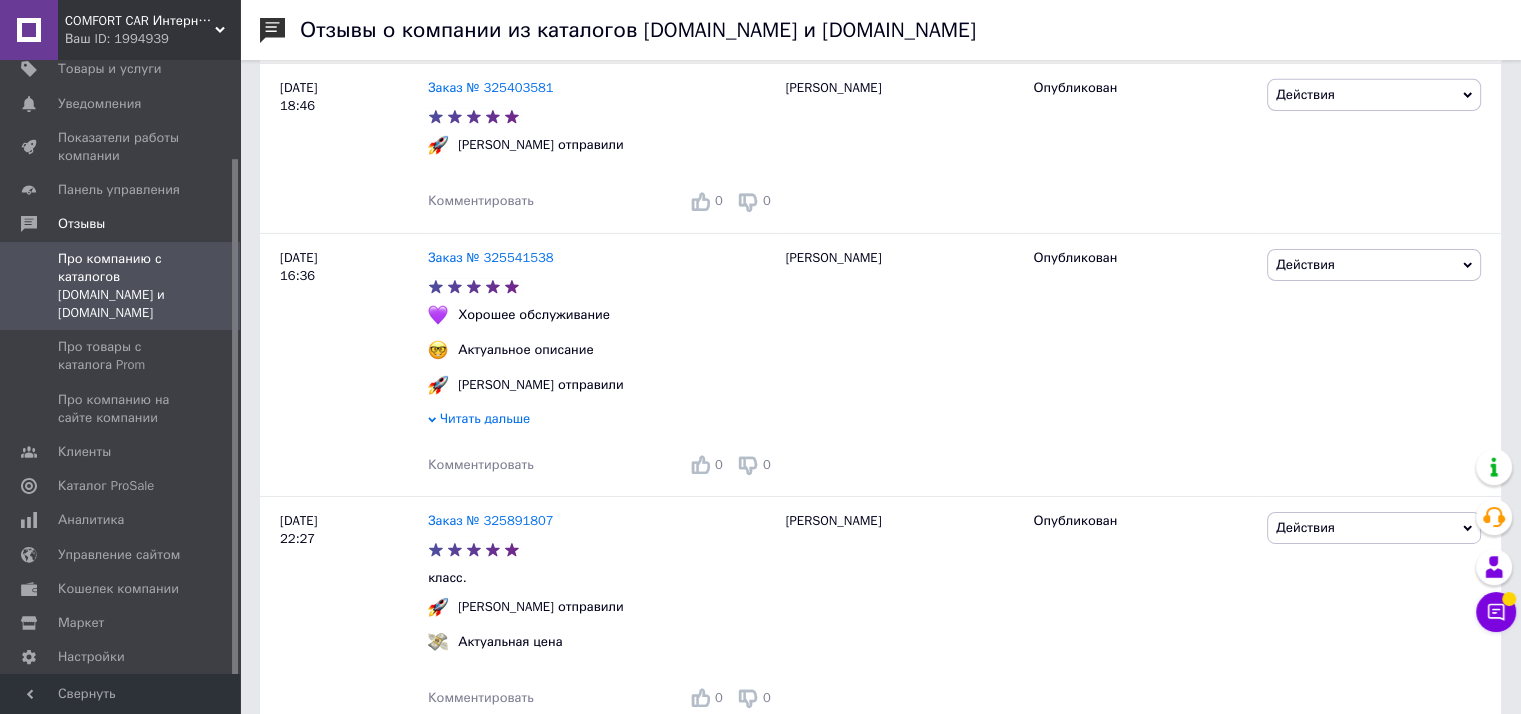 scroll, scrollTop: 6571, scrollLeft: 0, axis: vertical 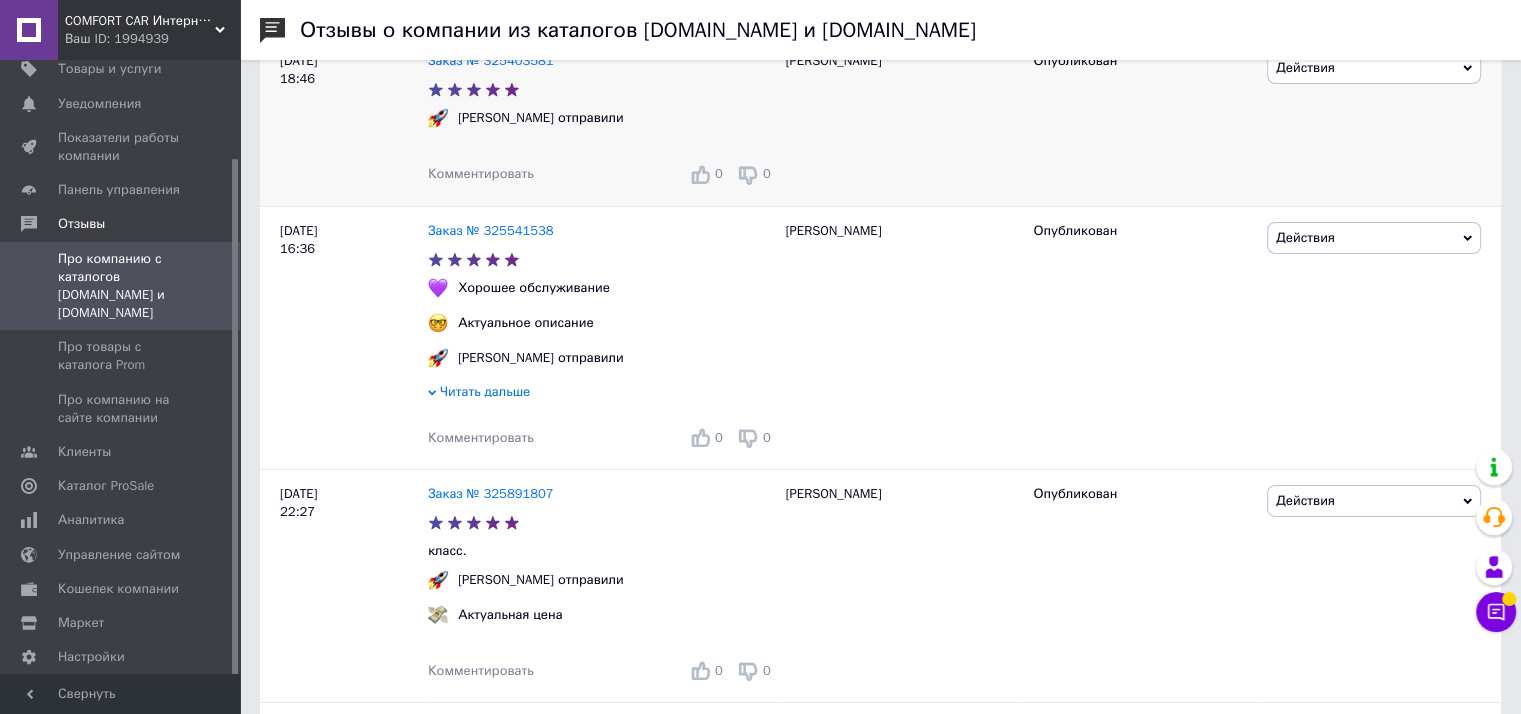 click on "Комментировать" at bounding box center [481, 173] 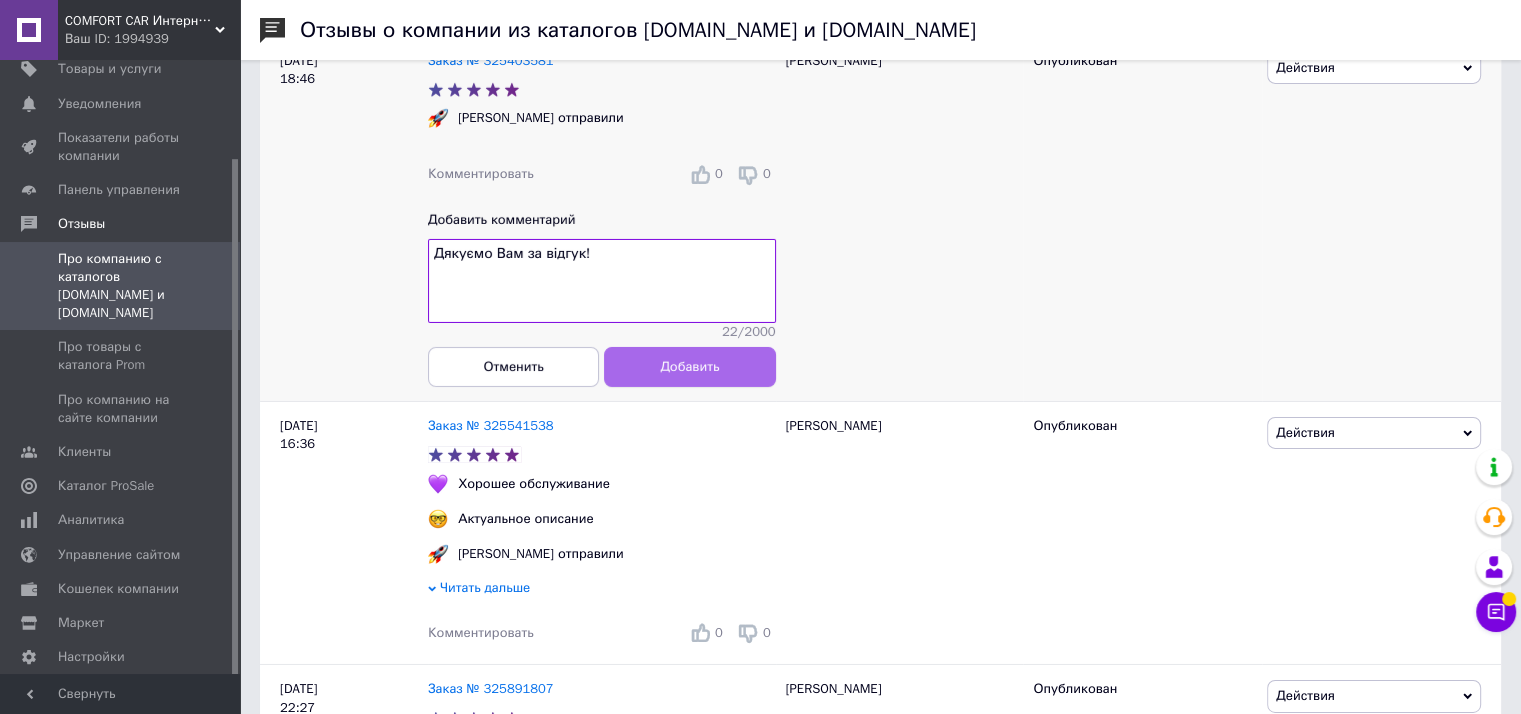 type on "Дякуємо Вам за відгук!" 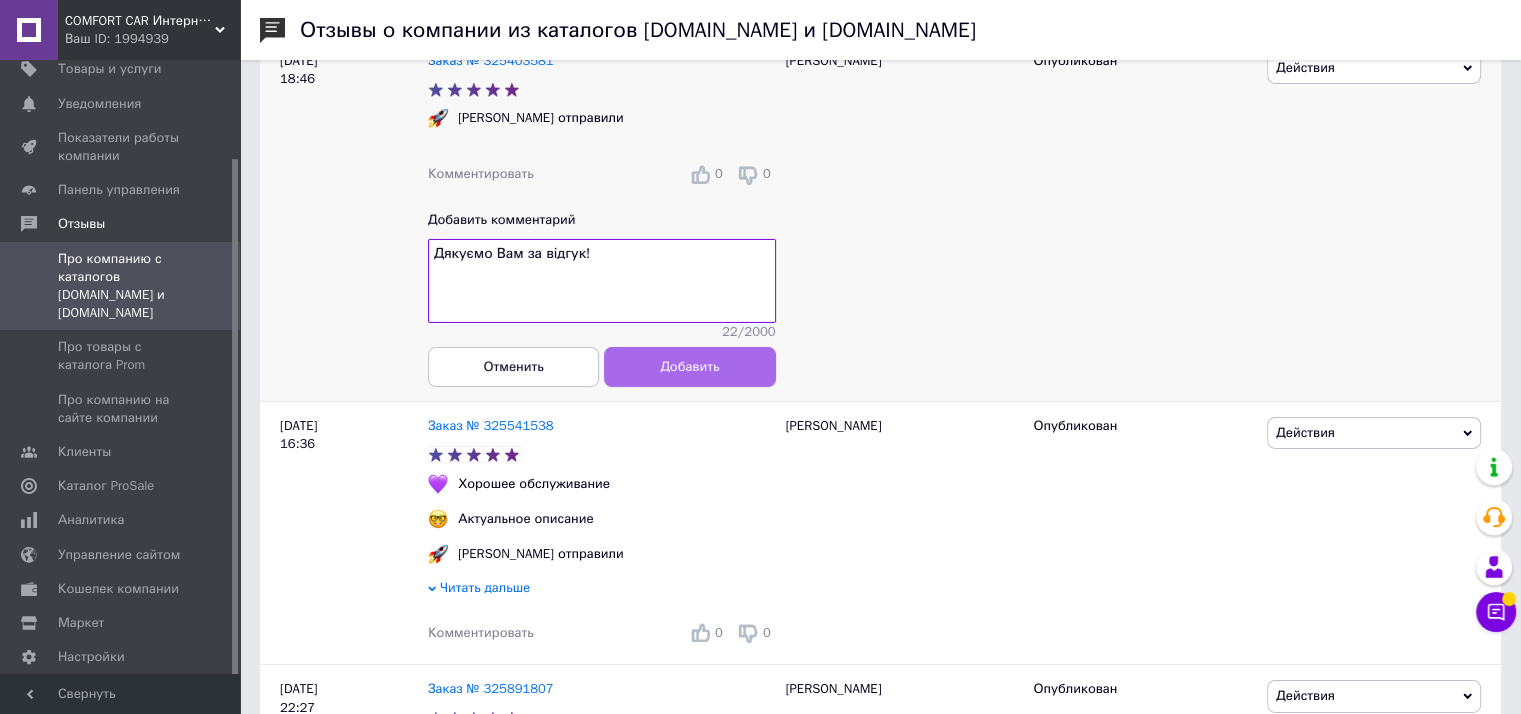 click on "Добавить" at bounding box center [689, 366] 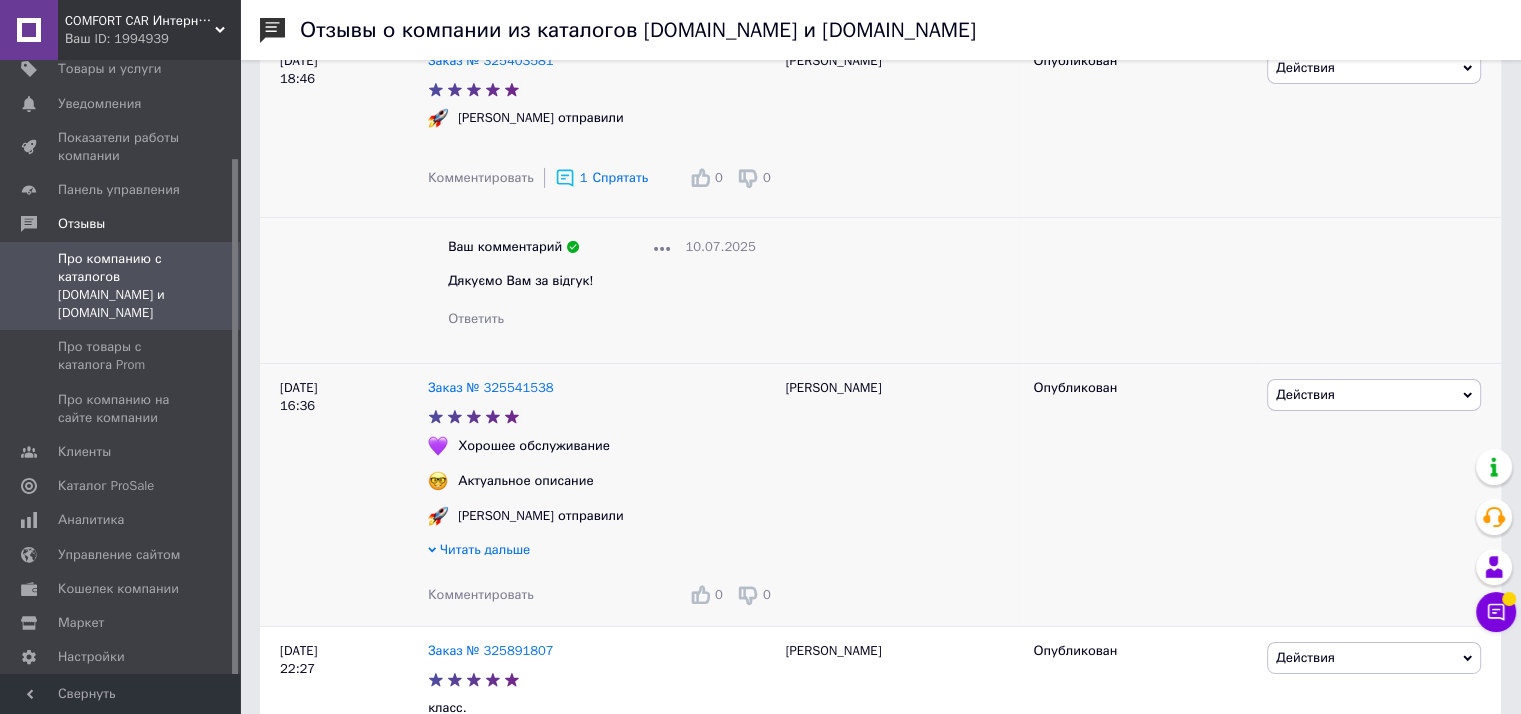 click on "Комментировать" at bounding box center (481, 594) 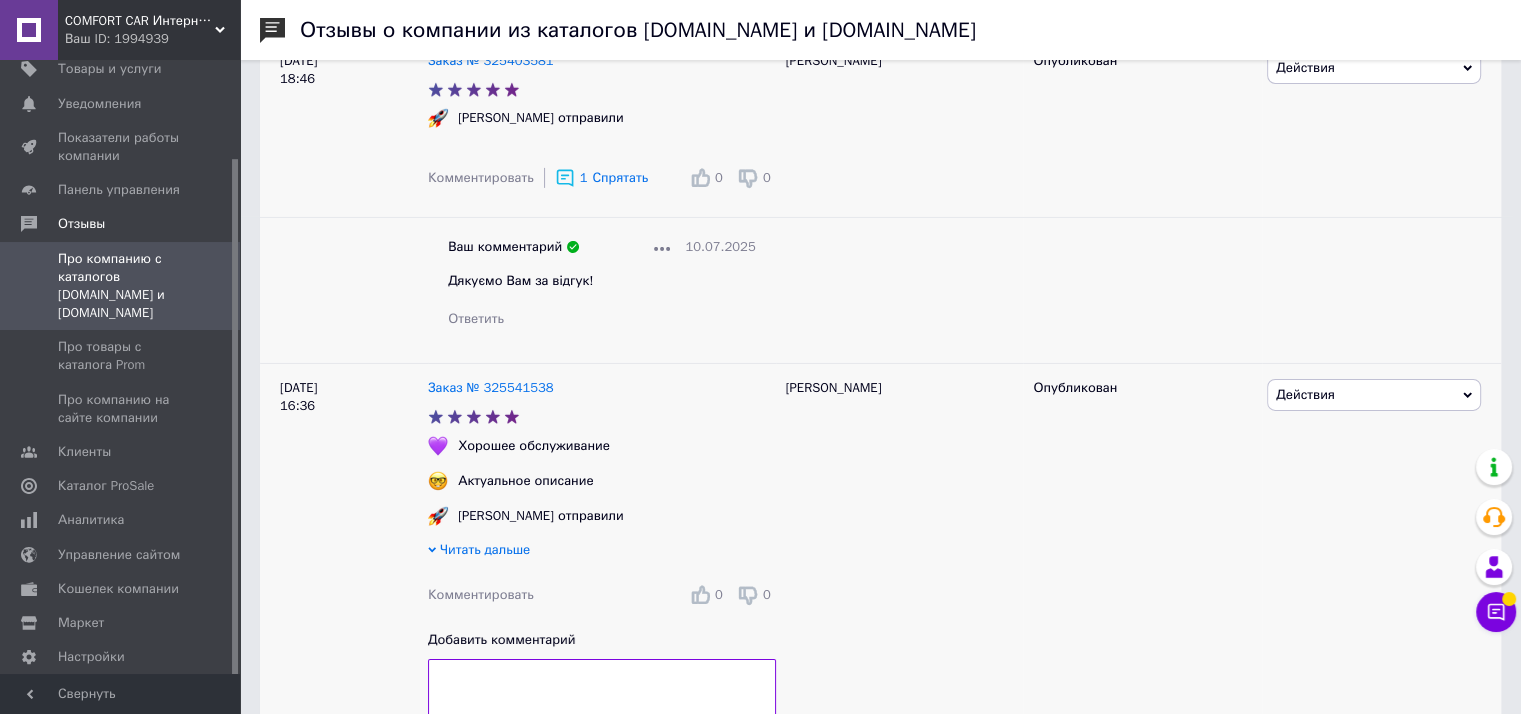 scroll, scrollTop: 6948, scrollLeft: 0, axis: vertical 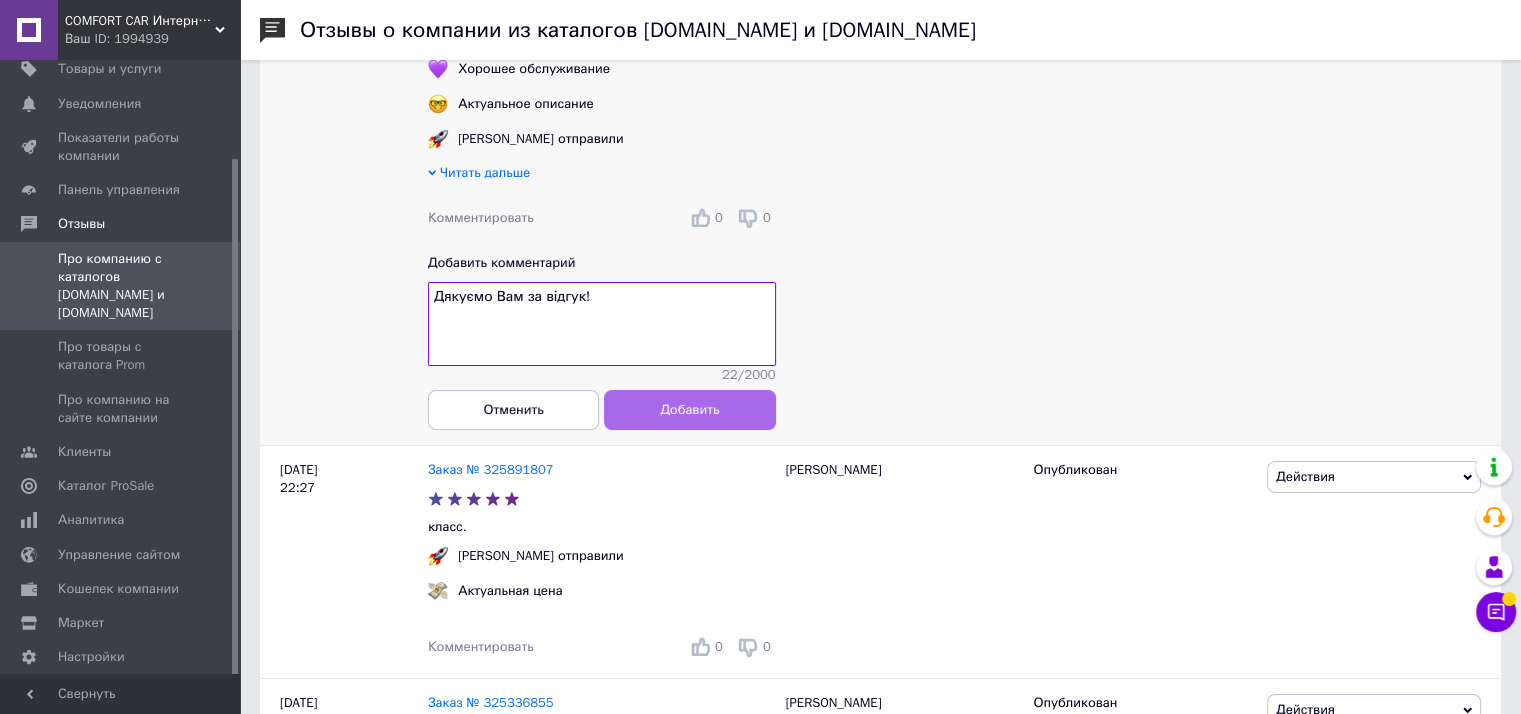 type on "Дякуємо Вам за відгук!" 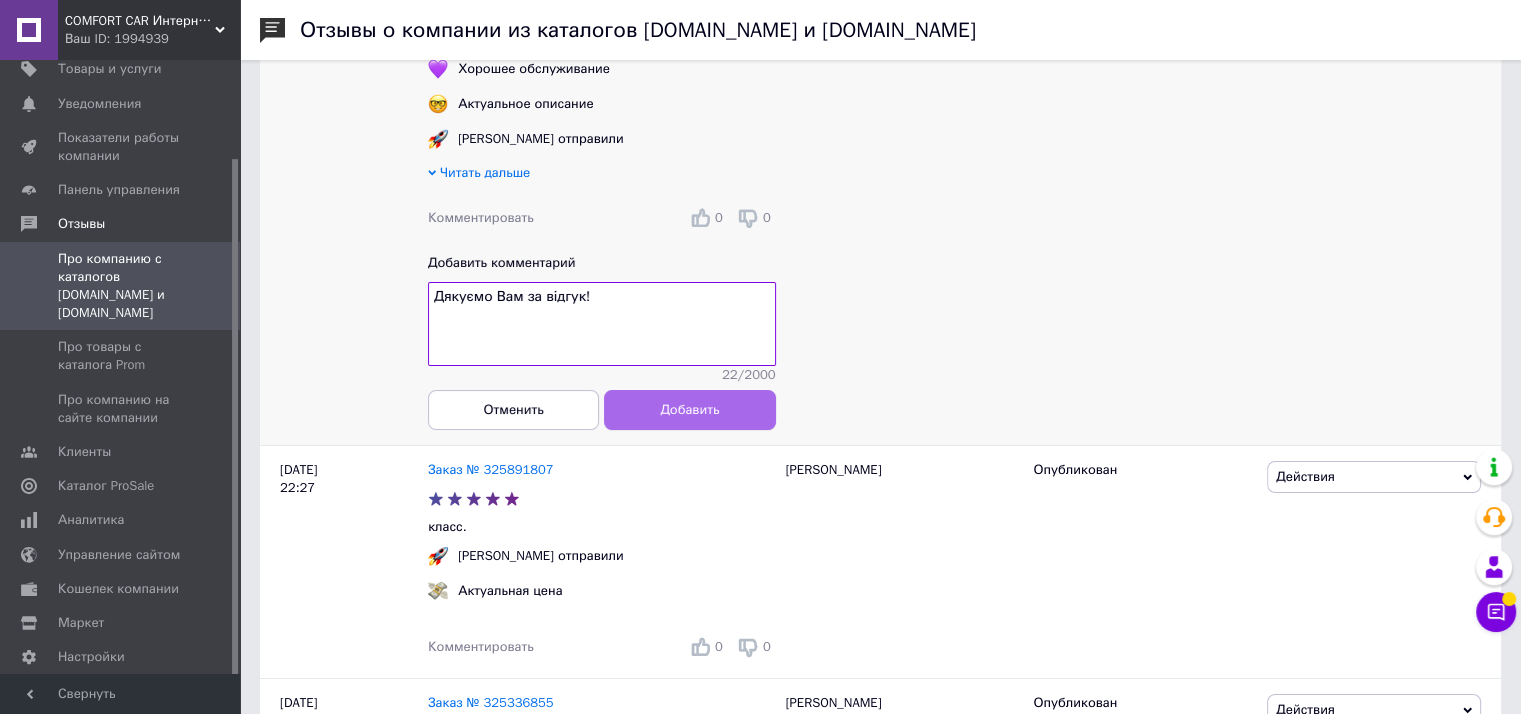 click on "Добавить" at bounding box center [689, 410] 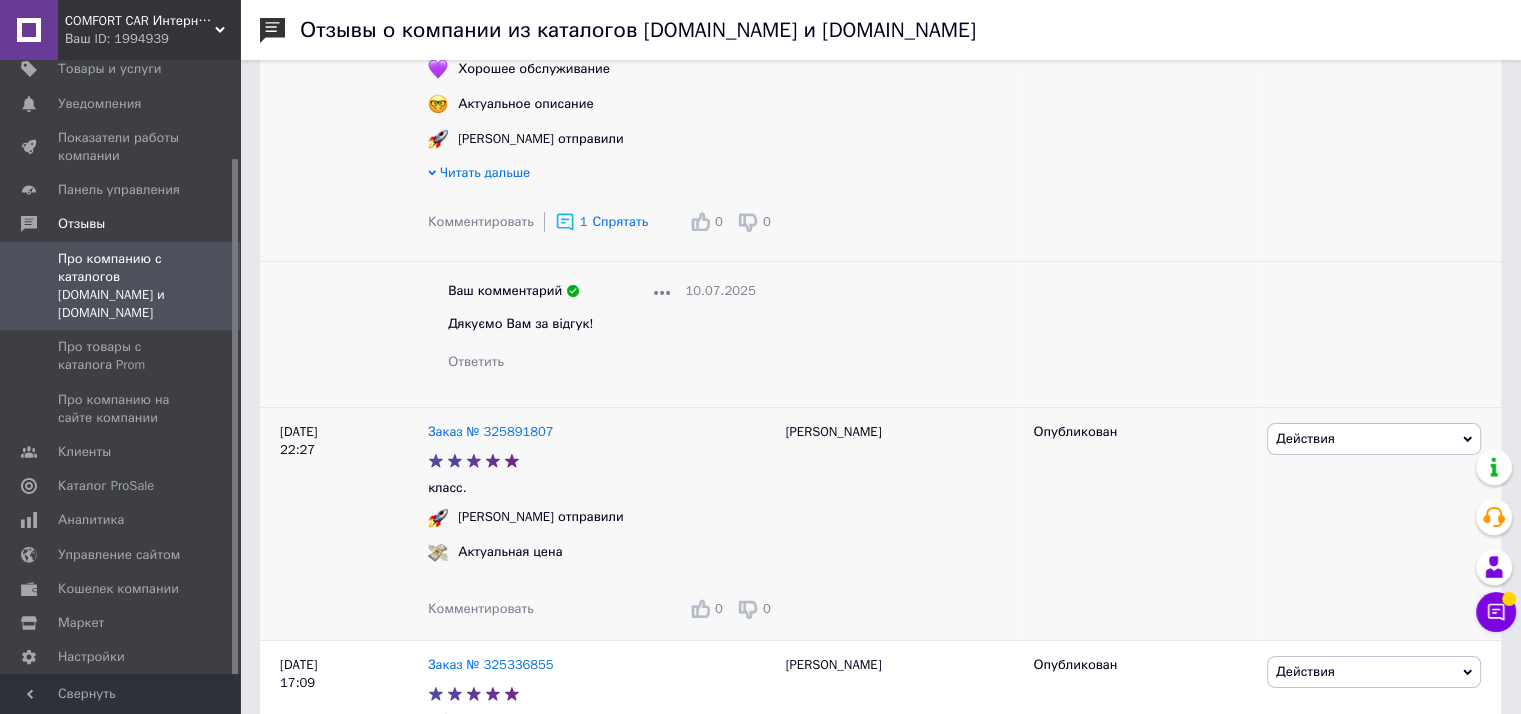 click on "Комментировать" at bounding box center (481, 608) 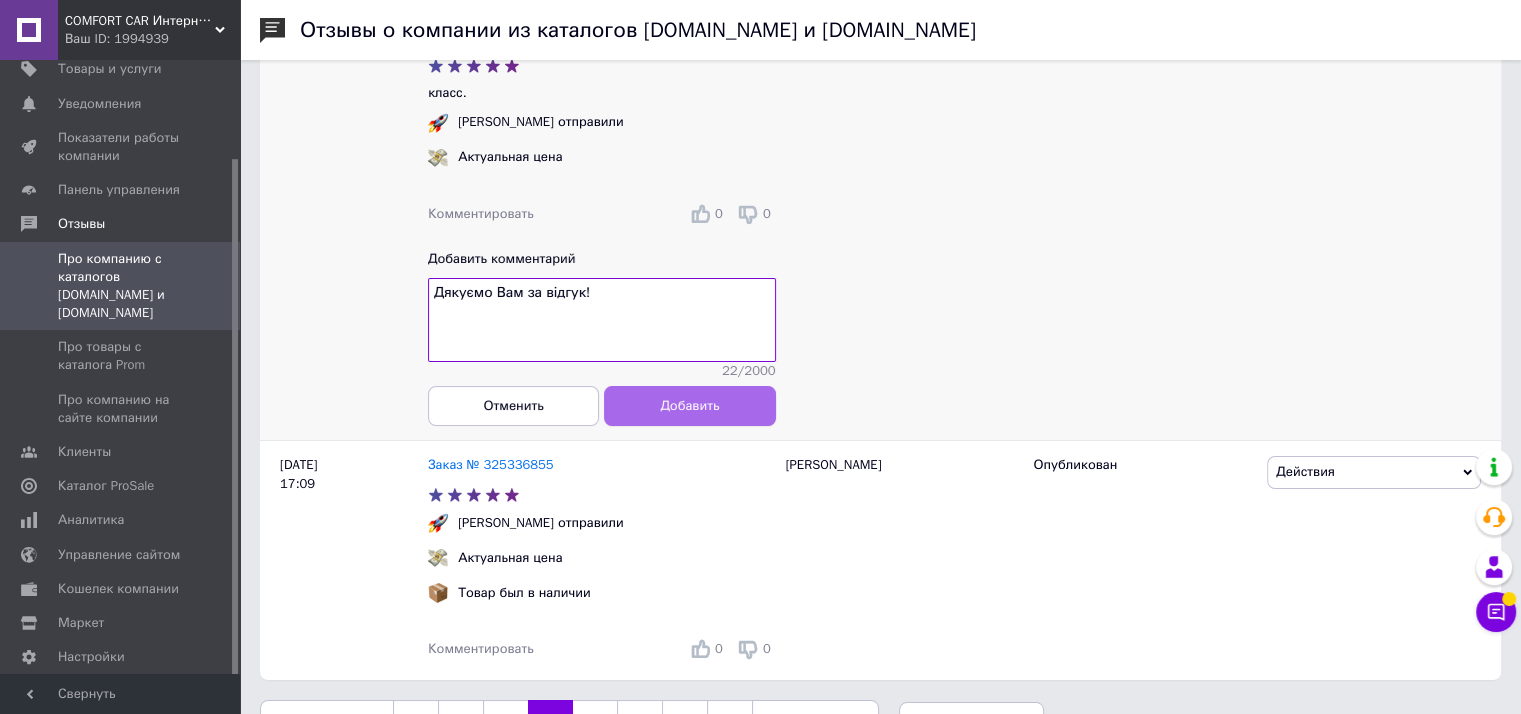 type on "Дякуємо Вам за відгук!" 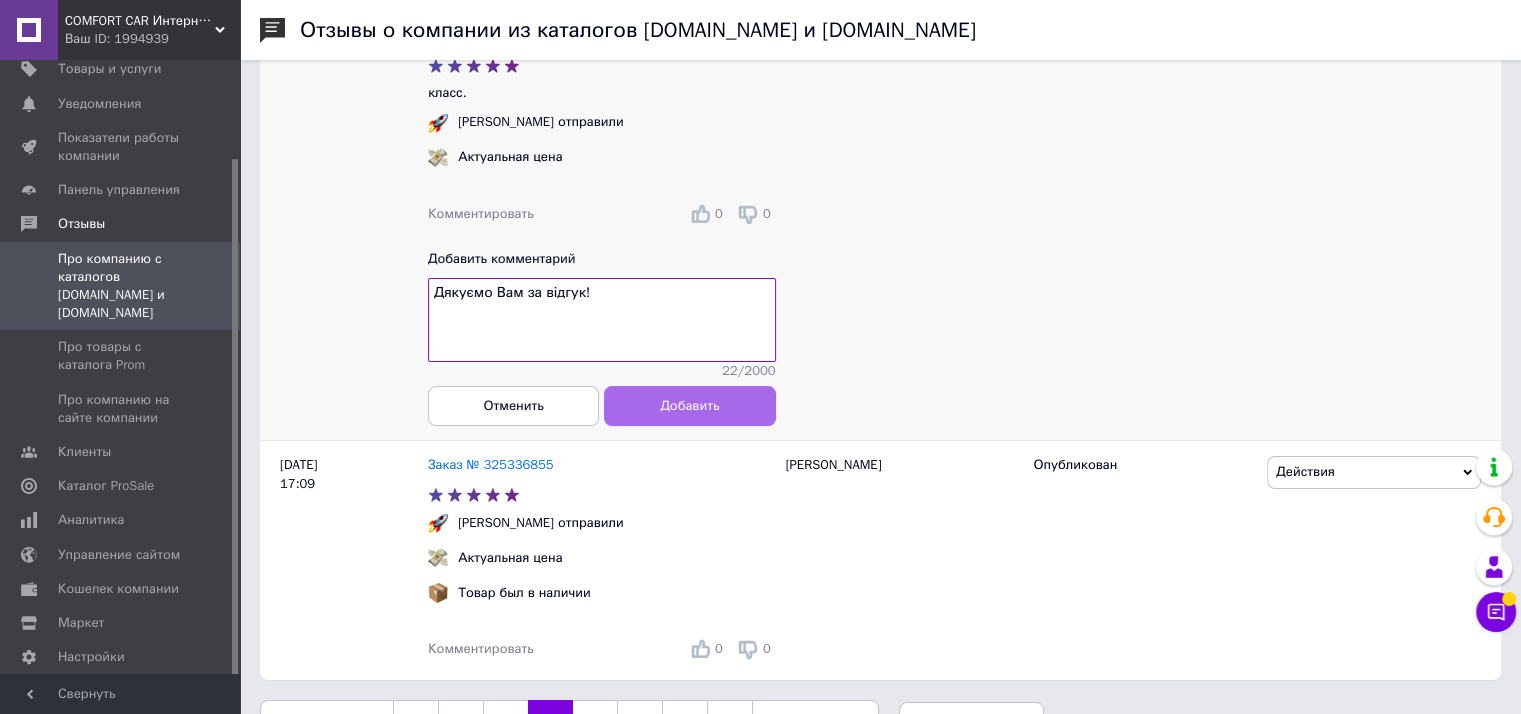 click on "Добавить" at bounding box center [689, 405] 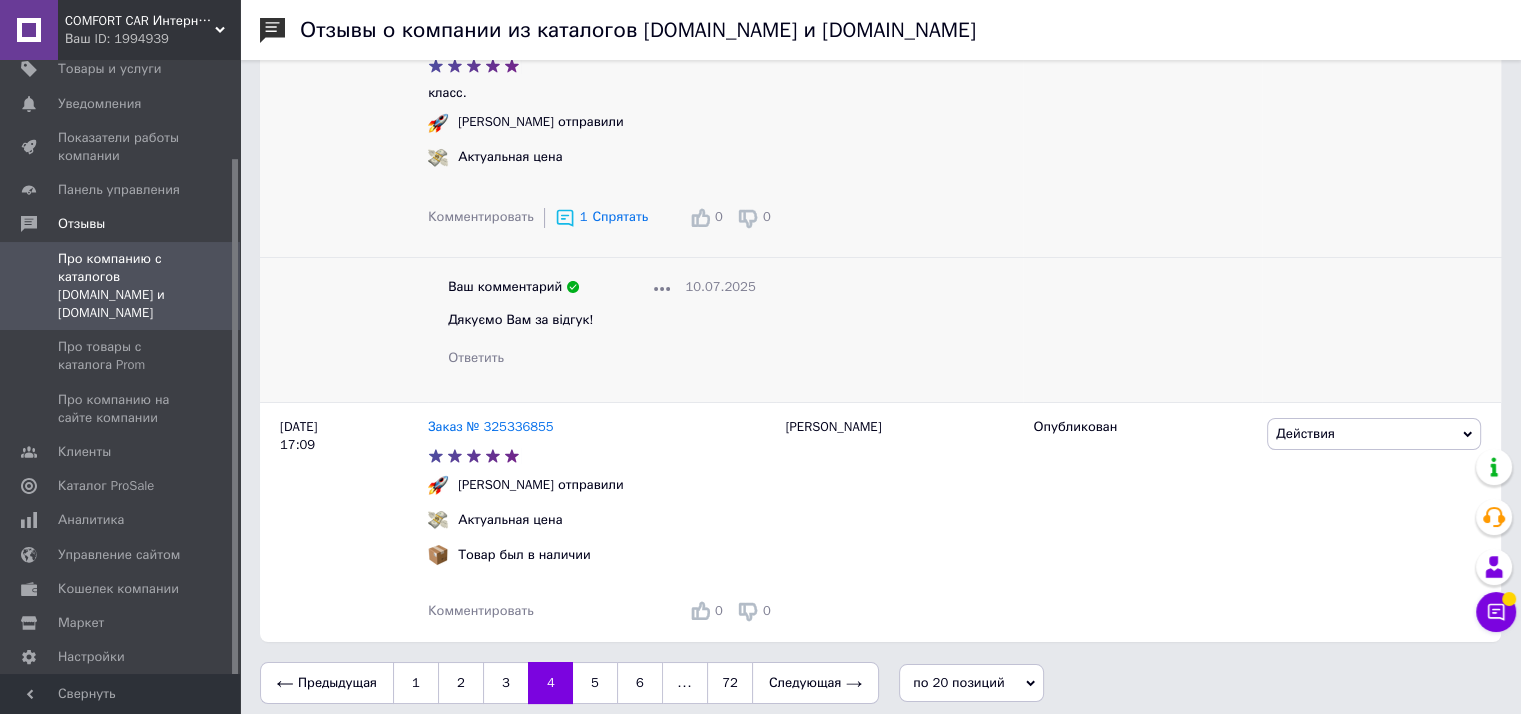 scroll, scrollTop: 7416, scrollLeft: 0, axis: vertical 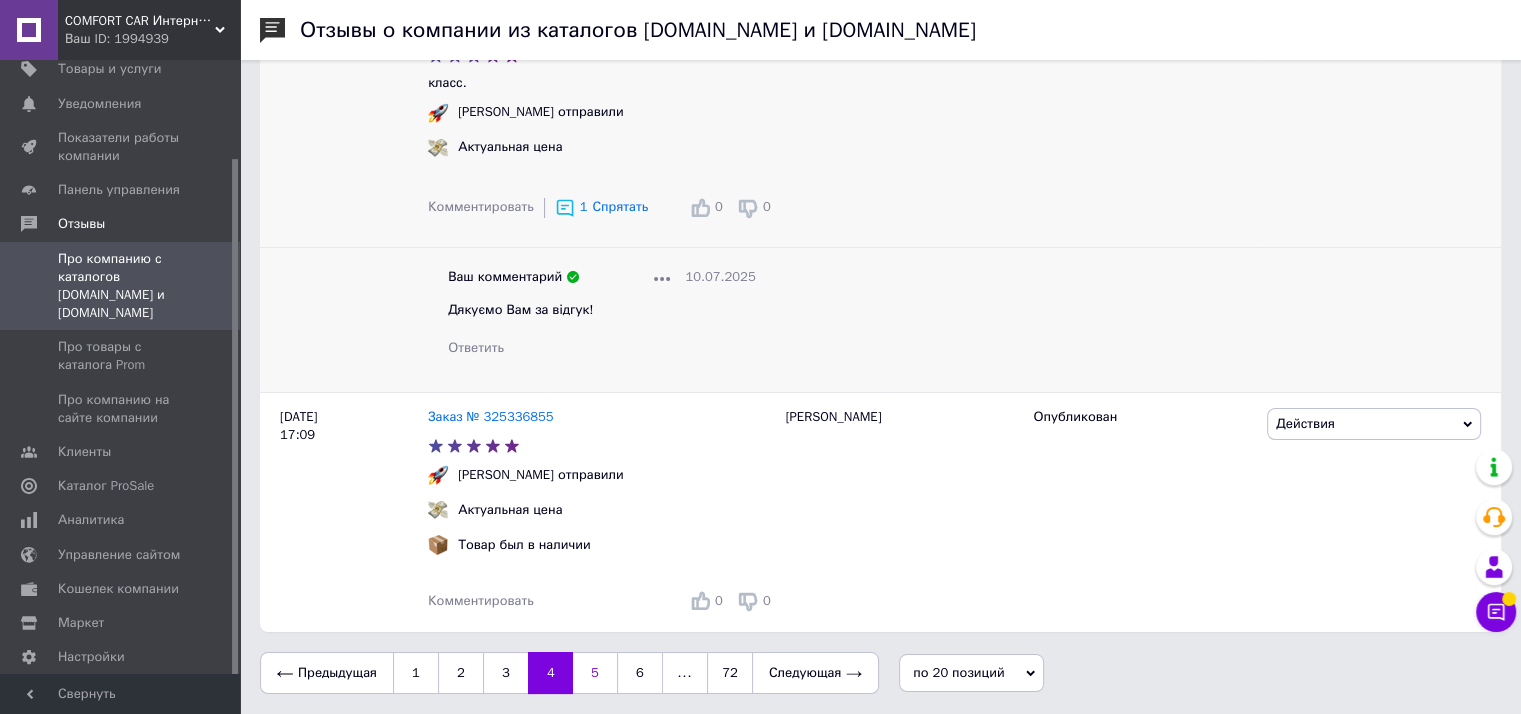 click on "5" at bounding box center [595, 673] 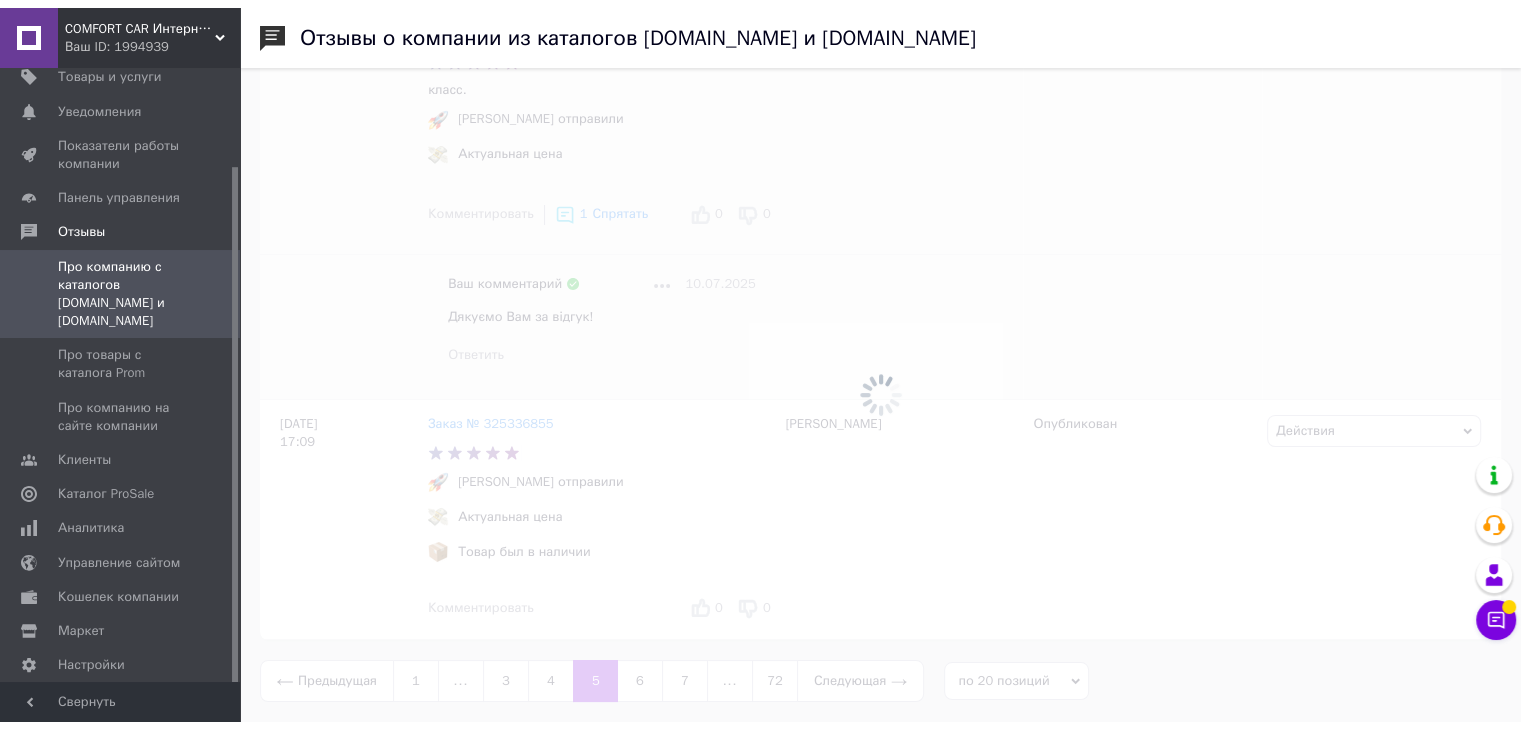scroll, scrollTop: 0, scrollLeft: 0, axis: both 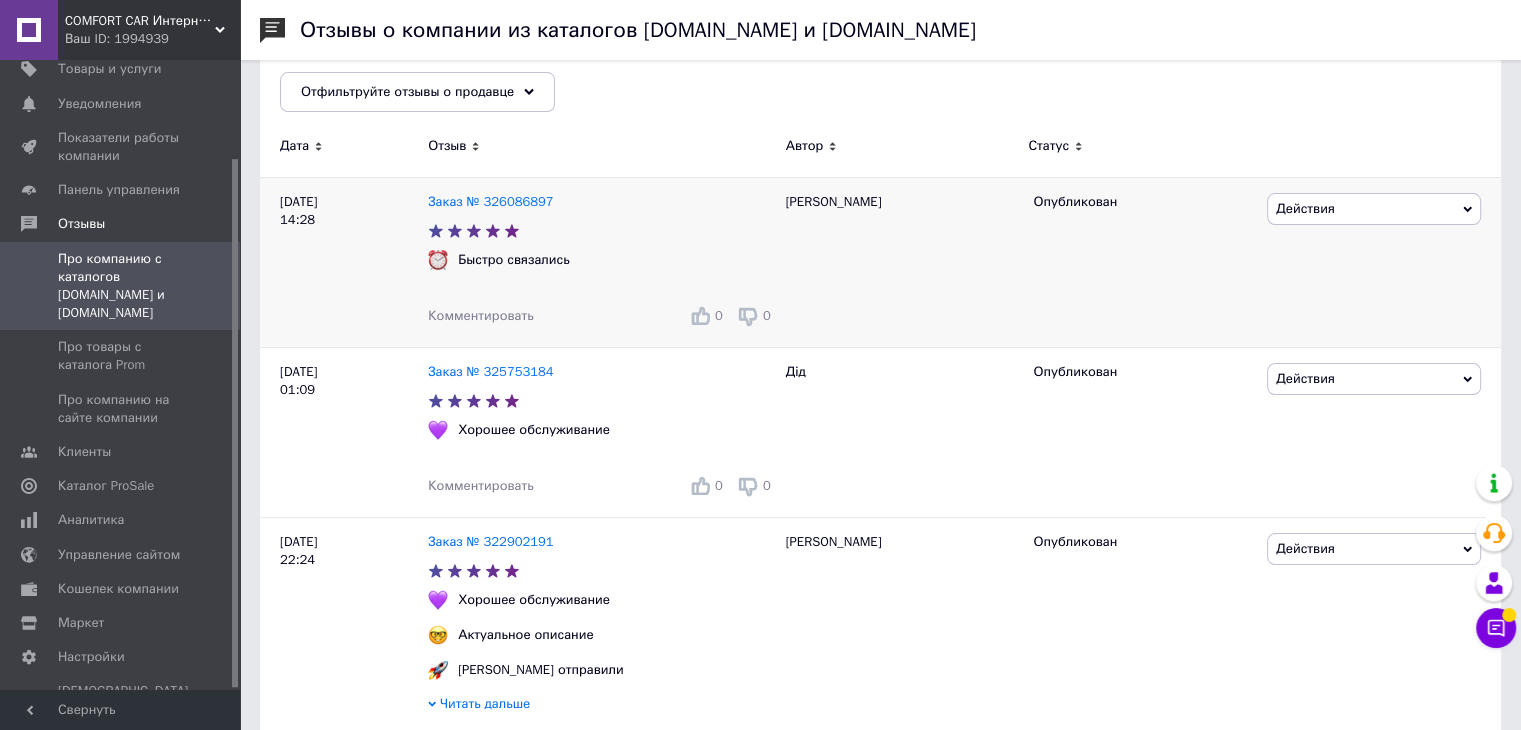 click on "Комментировать" at bounding box center [481, 315] 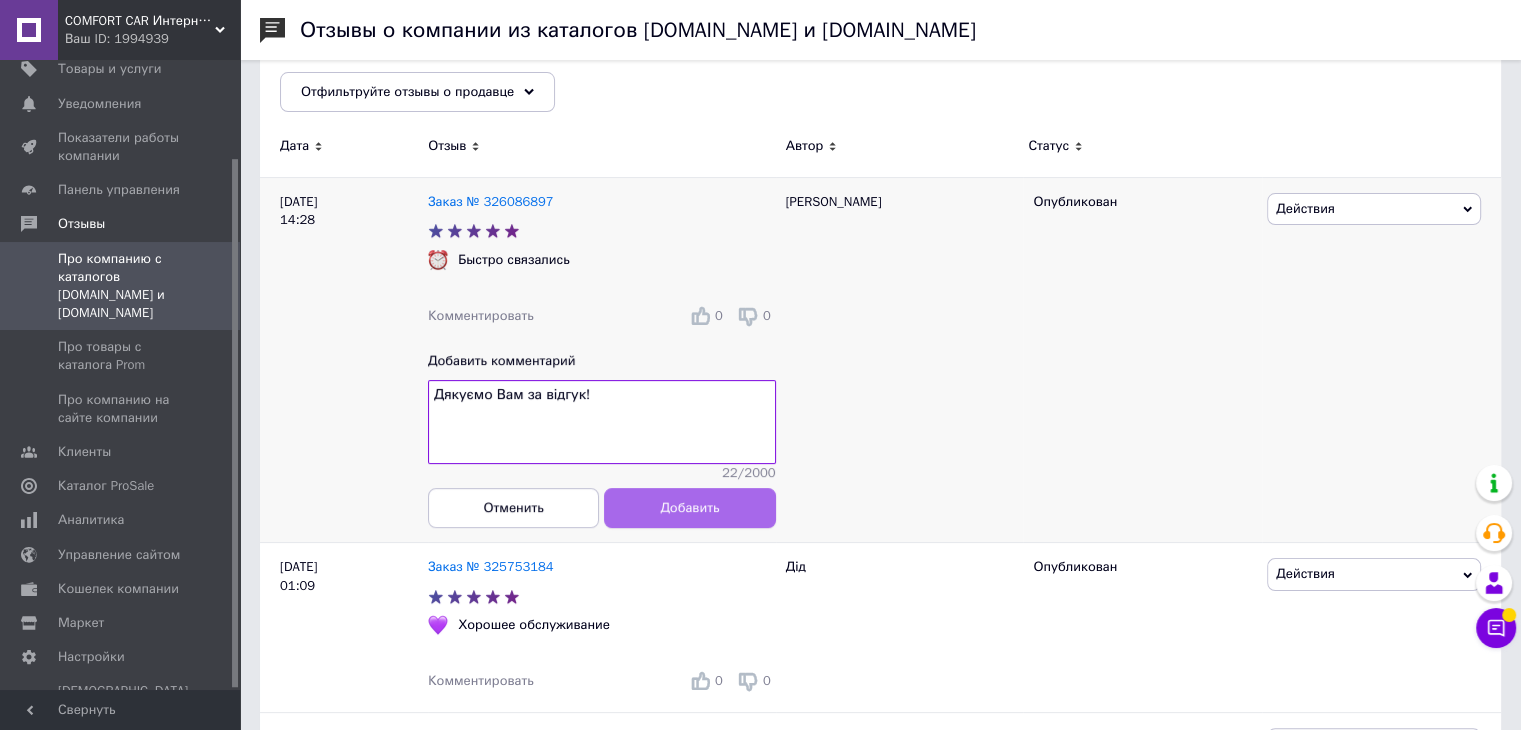 type on "Дякуємо Вам за відгук!" 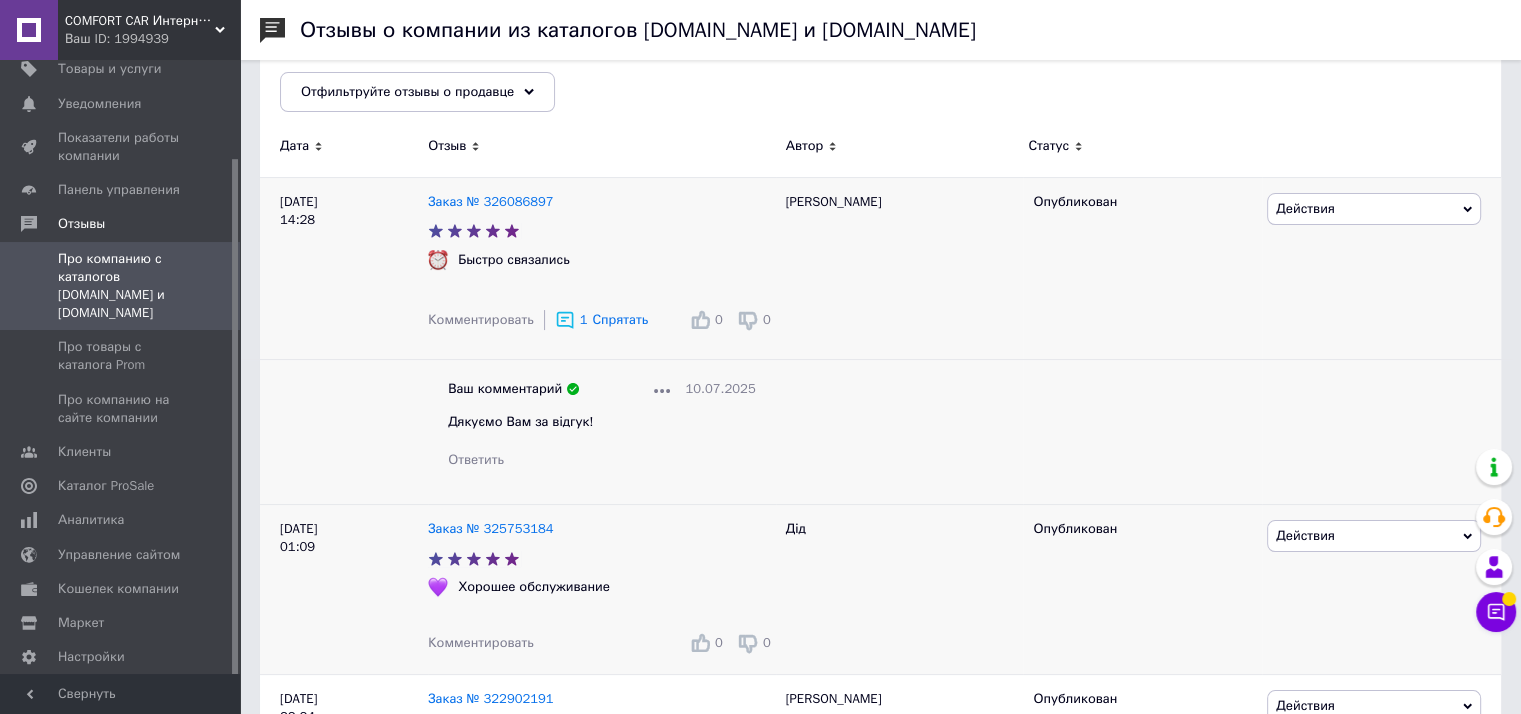 click on "Комментировать" at bounding box center [481, 642] 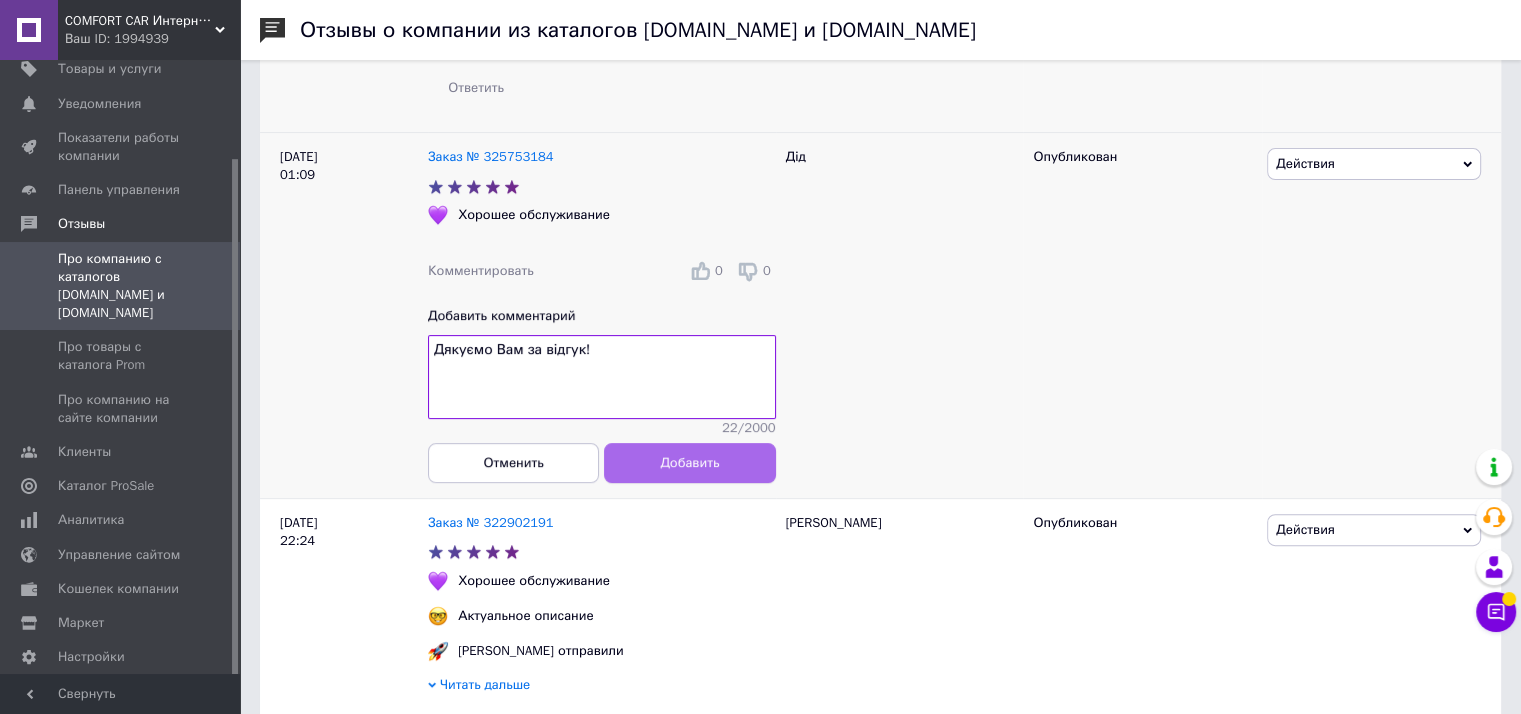 type on "Дякуємо Вам за відгук!" 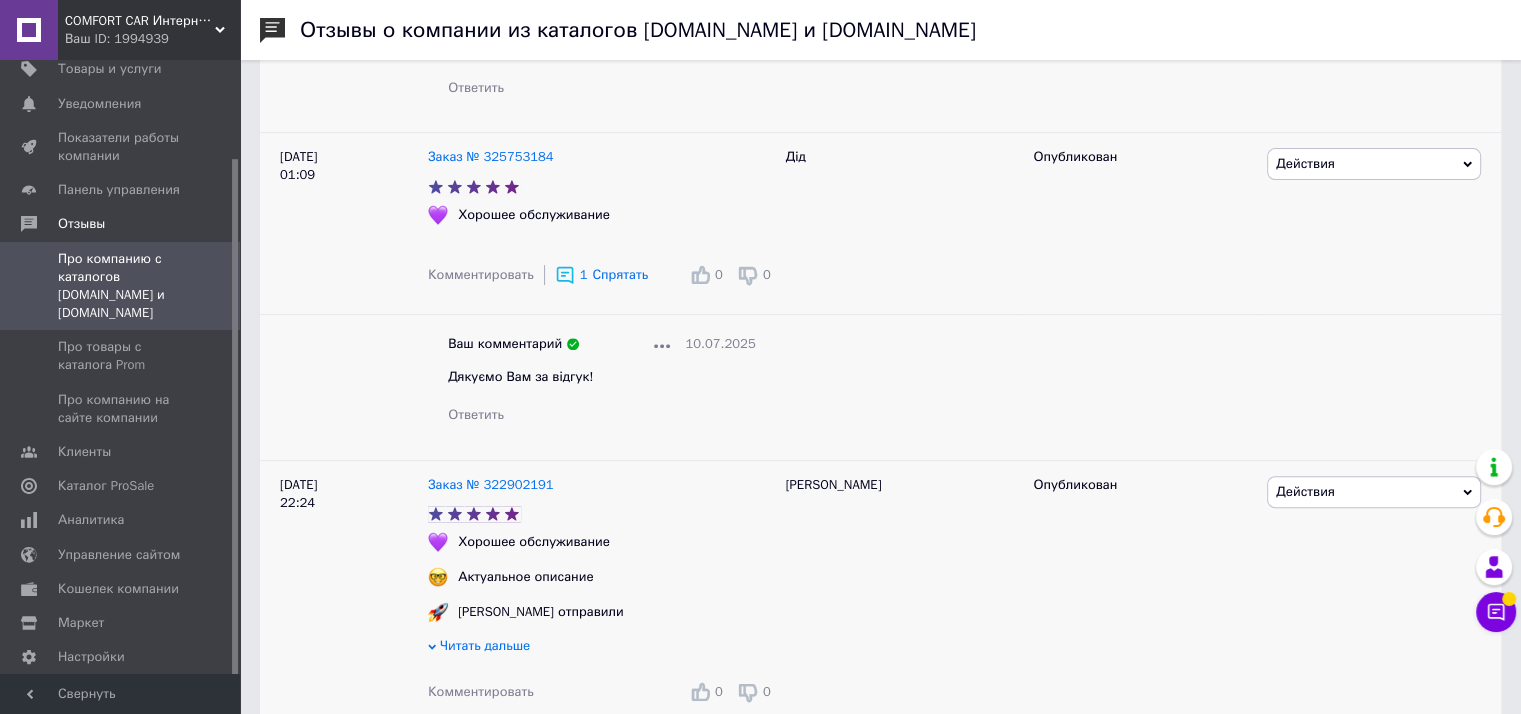 click on "Комментировать" at bounding box center [481, 691] 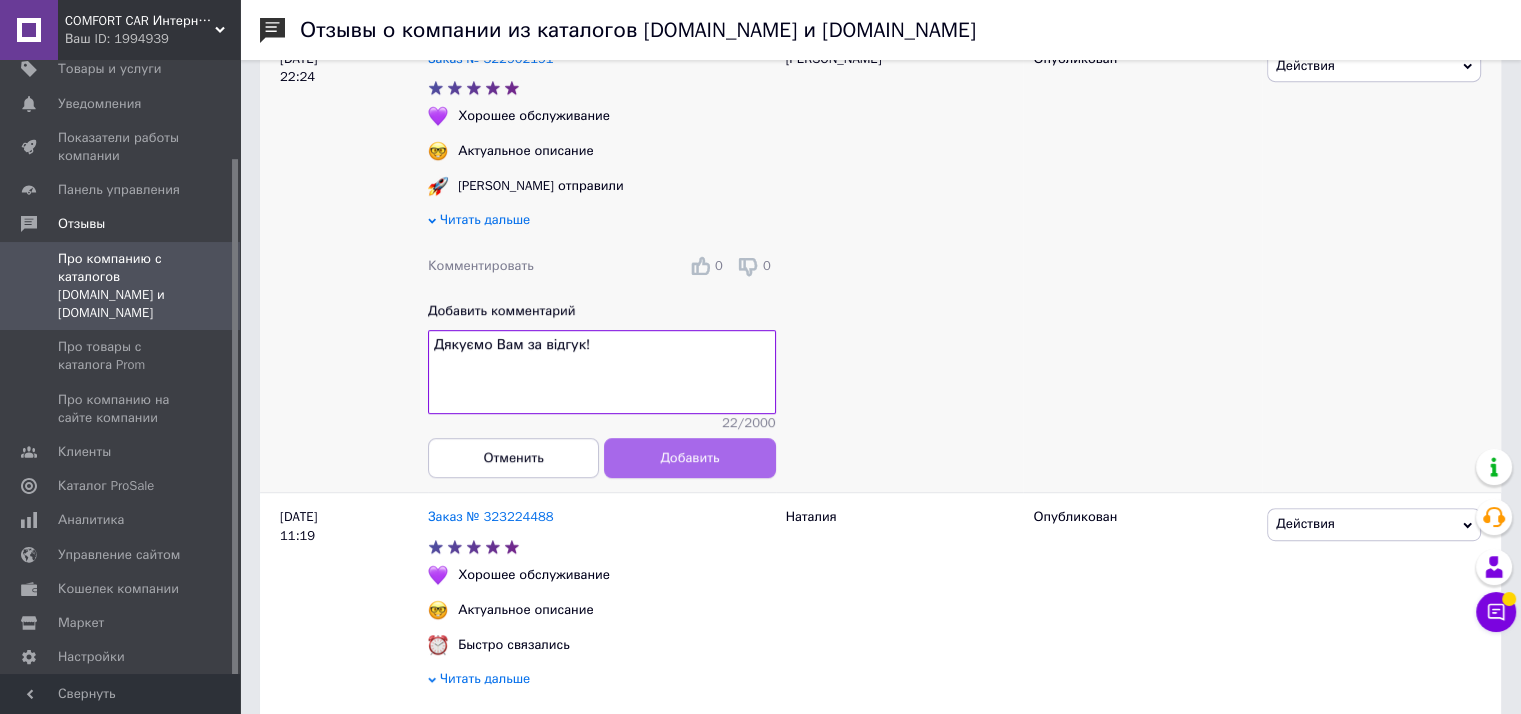 type on "Дякуємо Вам за відгук!" 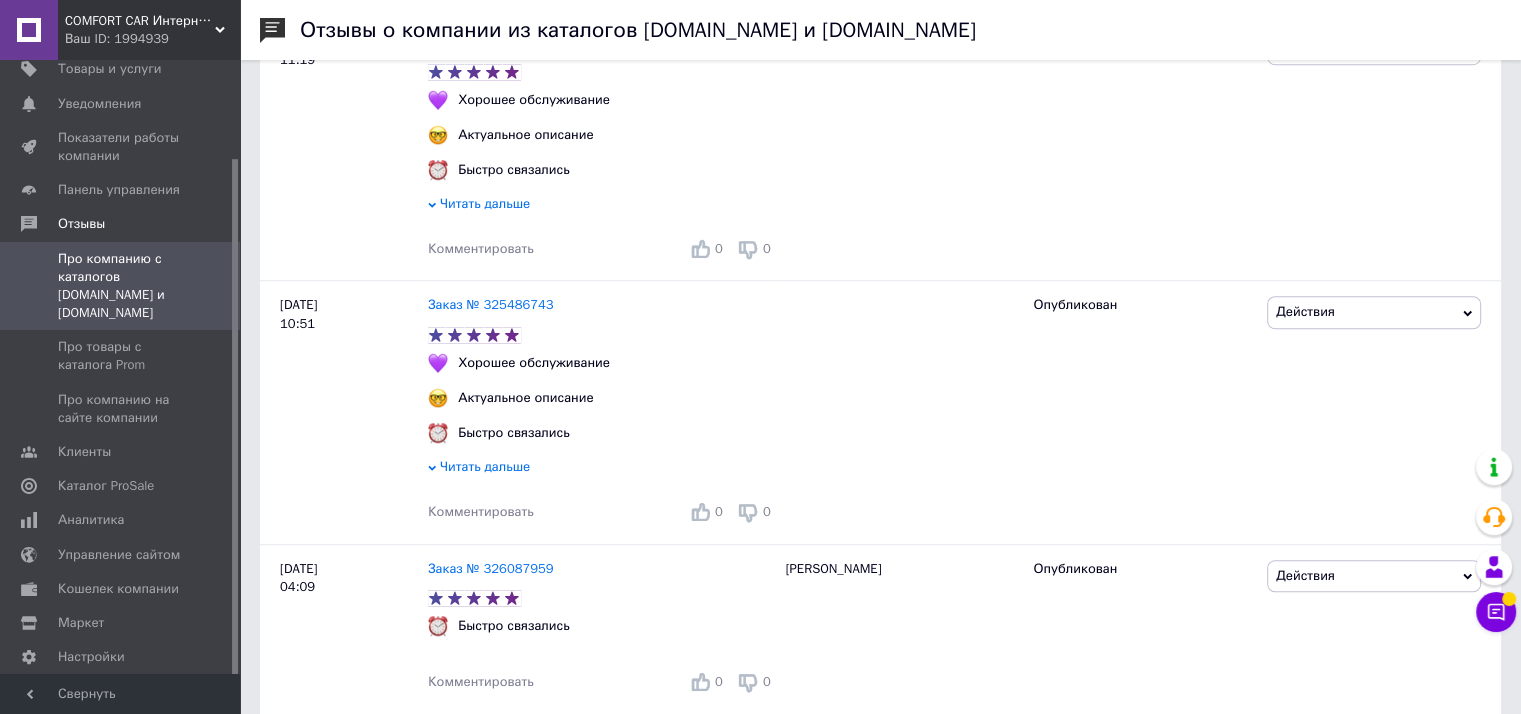 scroll, scrollTop: 1495, scrollLeft: 0, axis: vertical 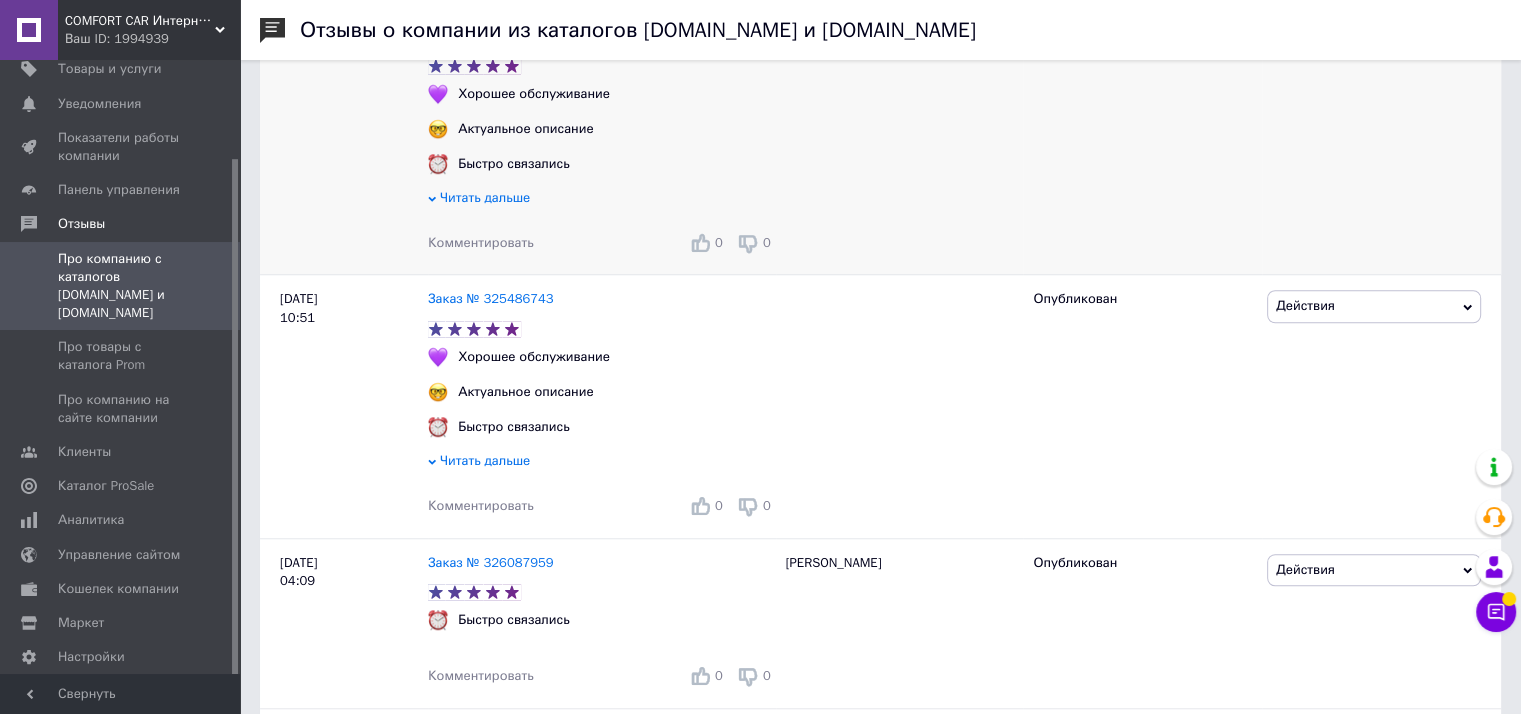 click on "Комментировать" at bounding box center [481, 242] 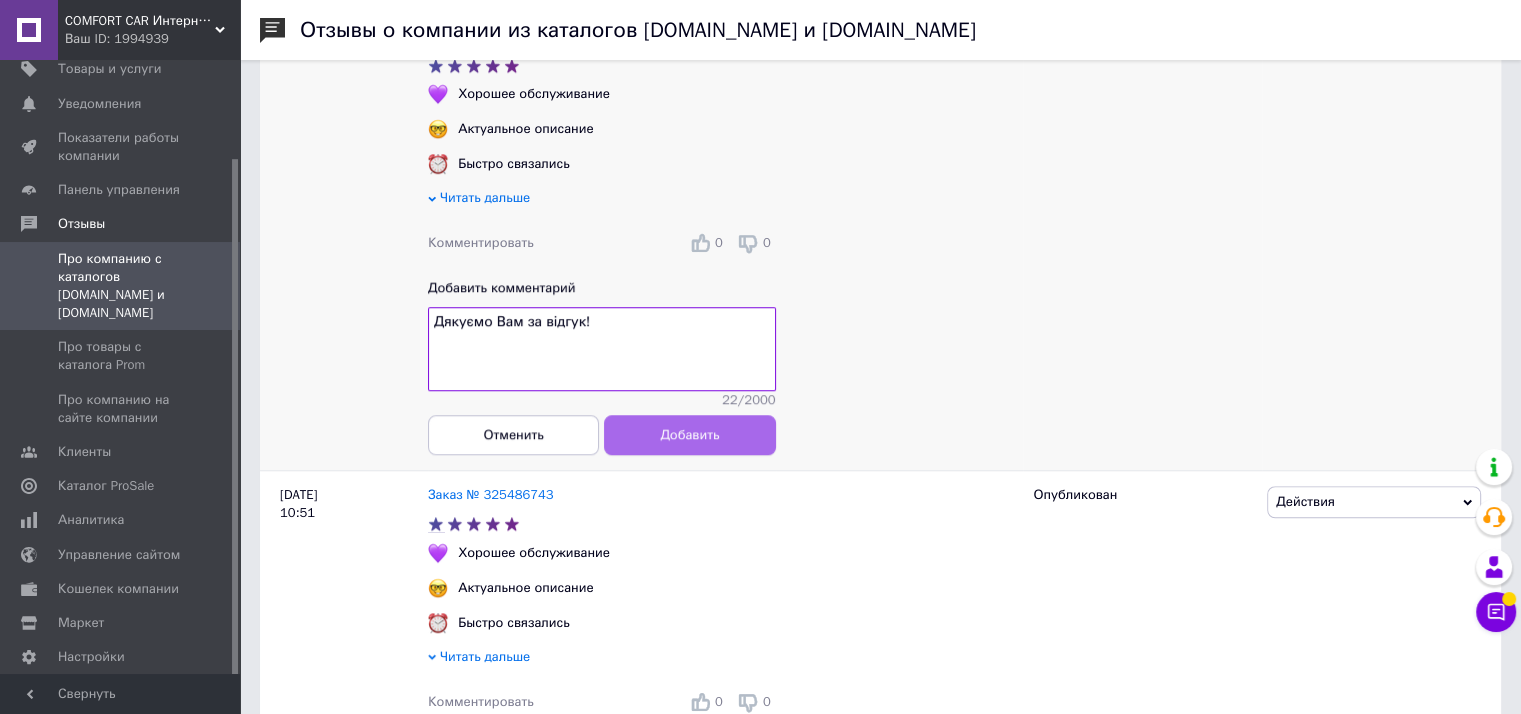 type on "Дякуємо Вам за відгук!" 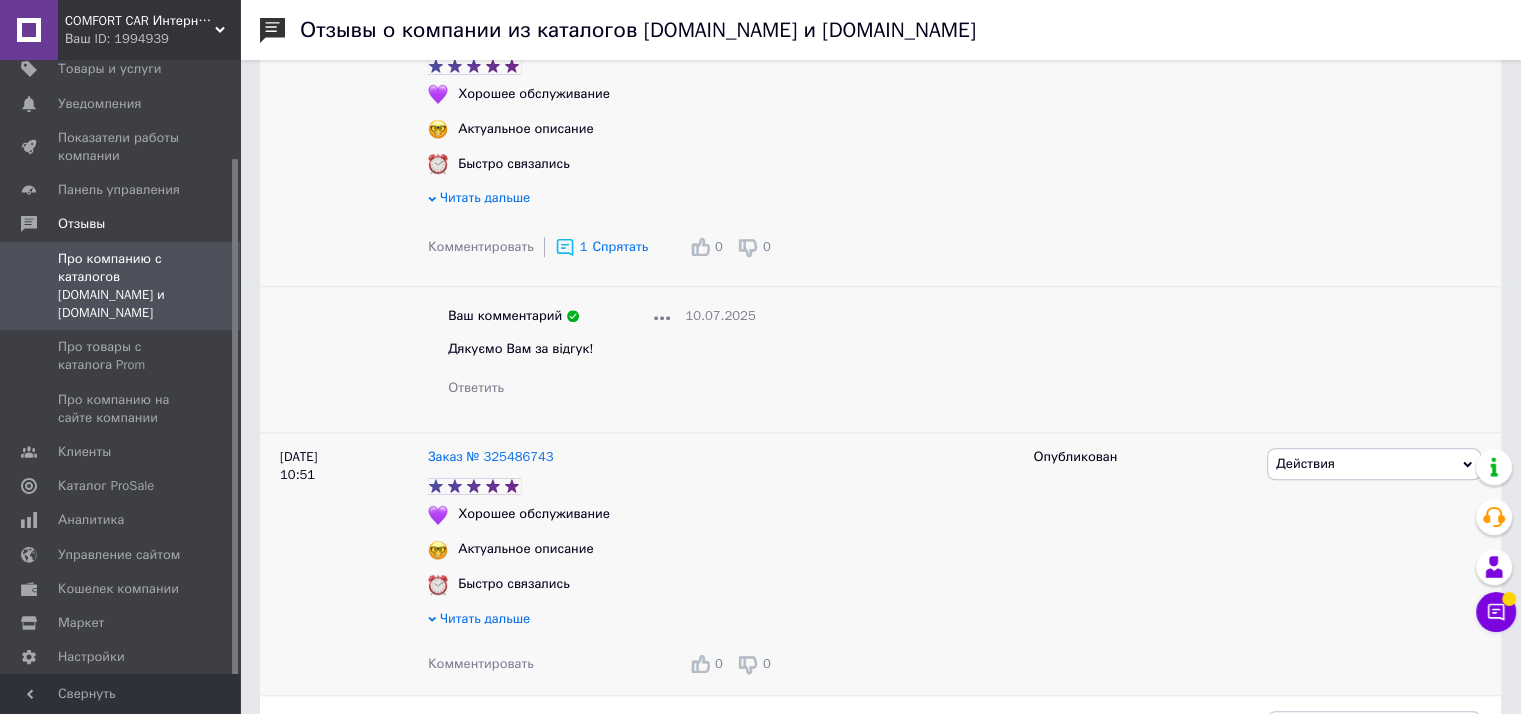 click on "Комментировать" at bounding box center (481, 663) 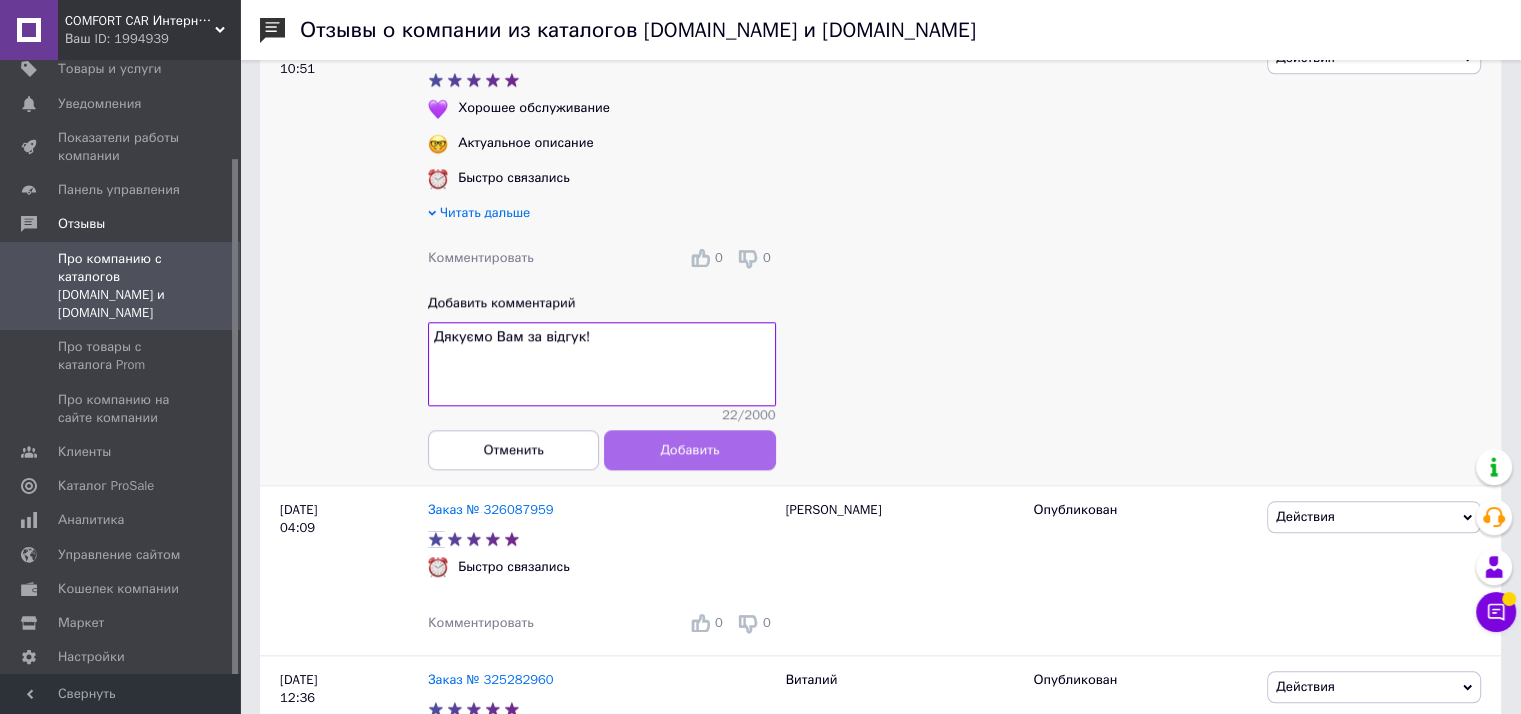 type on "Дякуємо Вам за відгук!" 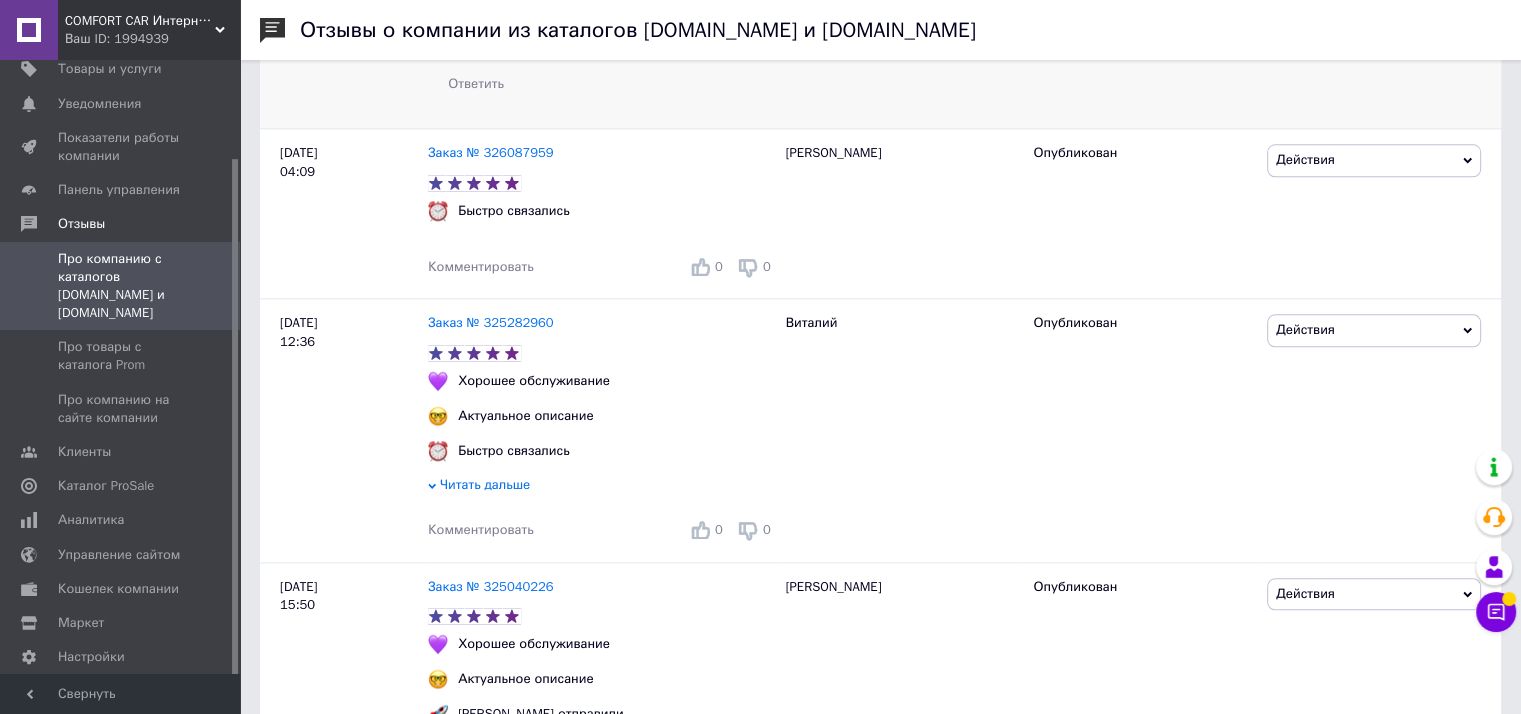 scroll, scrollTop: 2282, scrollLeft: 0, axis: vertical 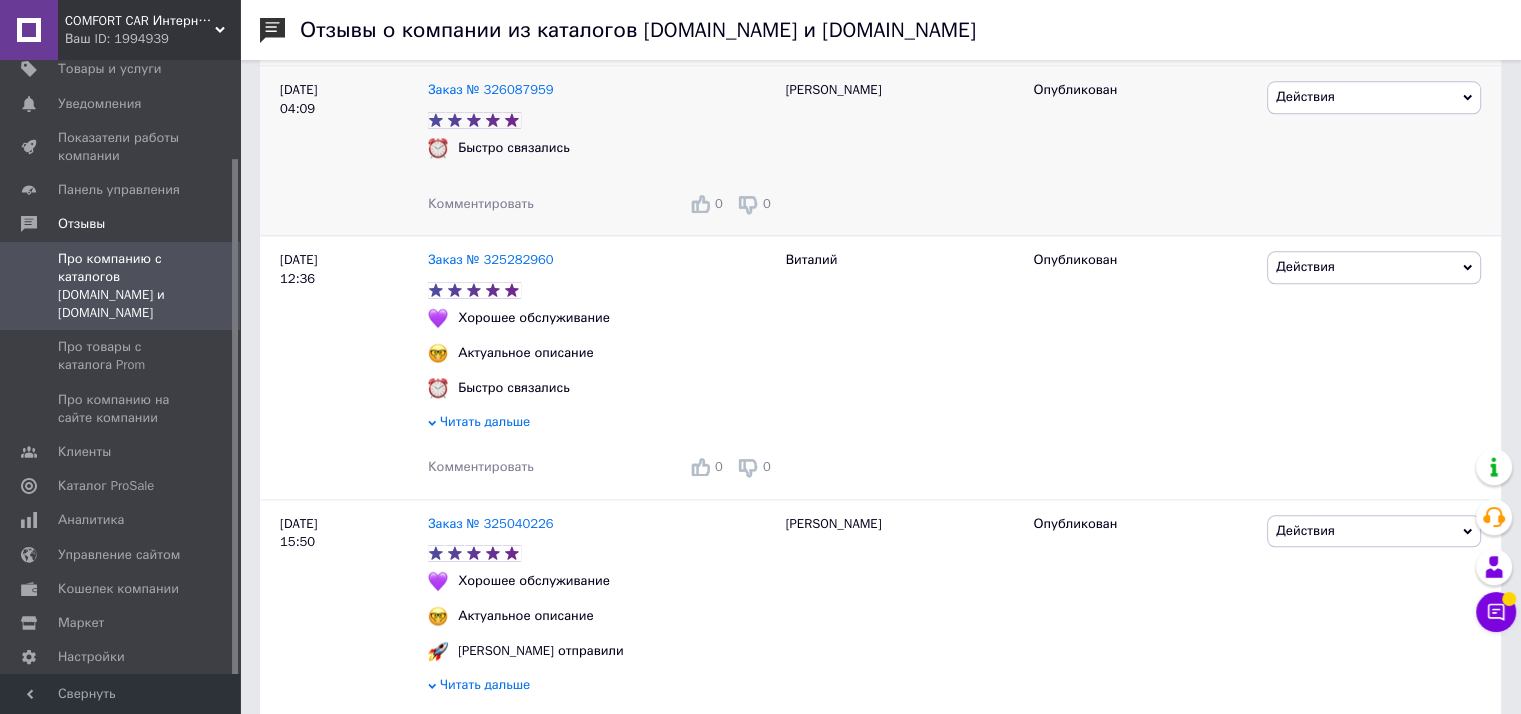 click on "Комментировать" at bounding box center (481, 203) 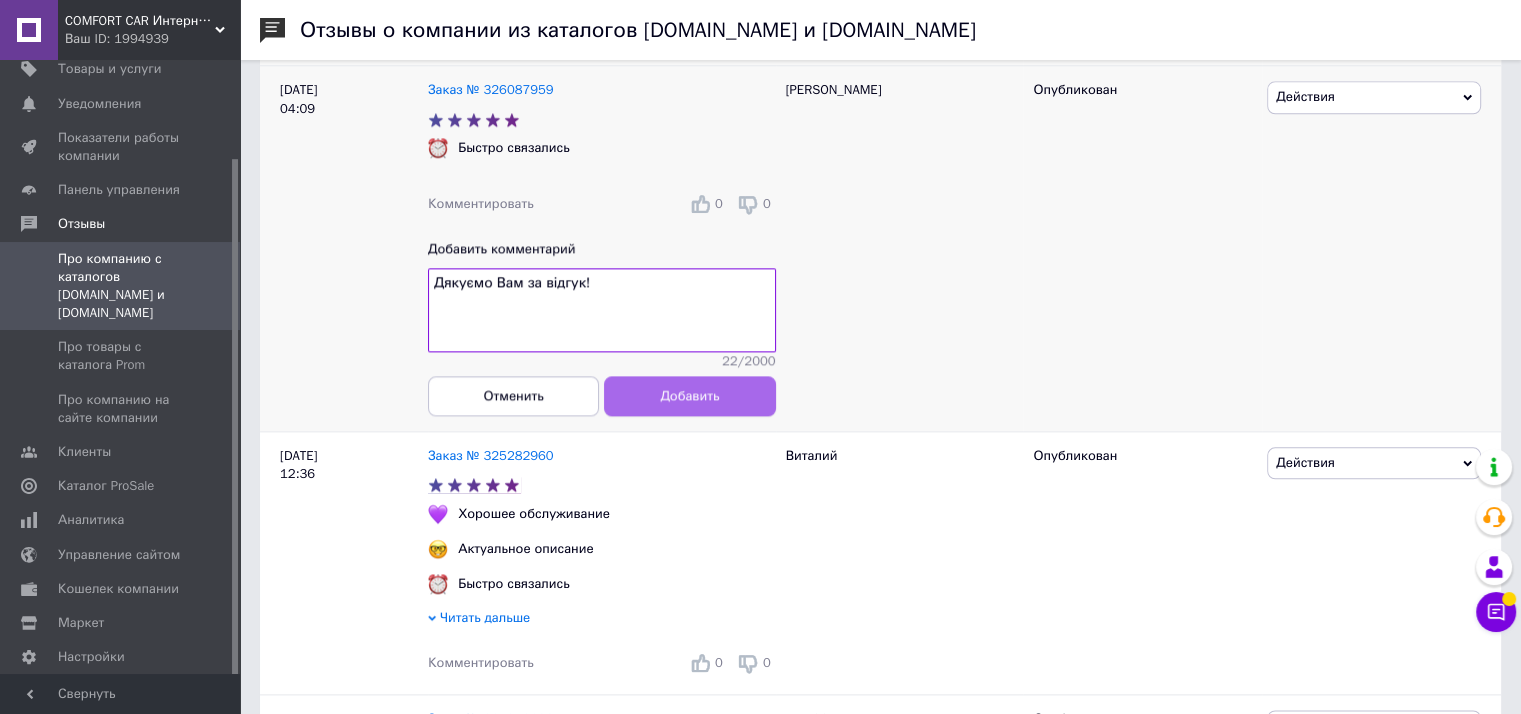 type on "Дякуємо Вам за відгук!" 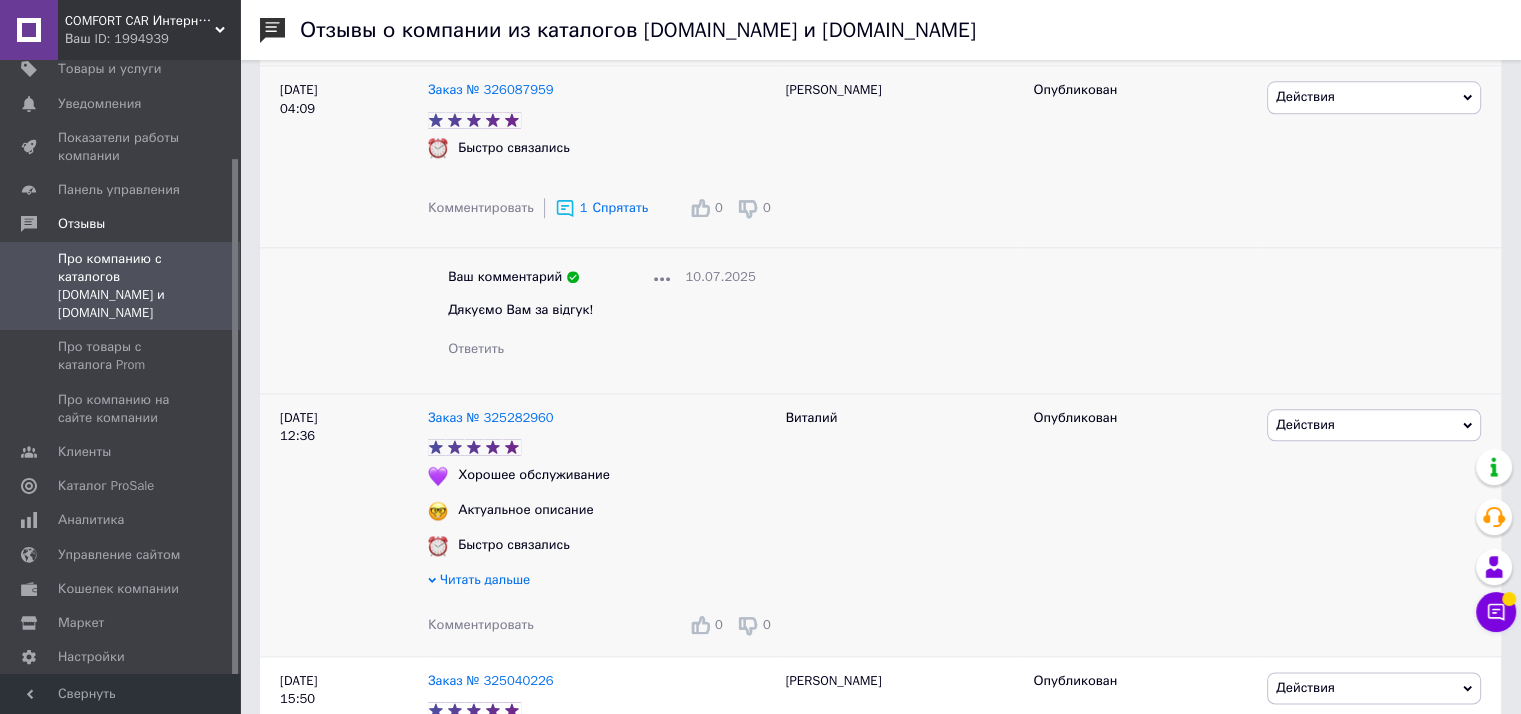 click on "Комментировать" at bounding box center [481, 624] 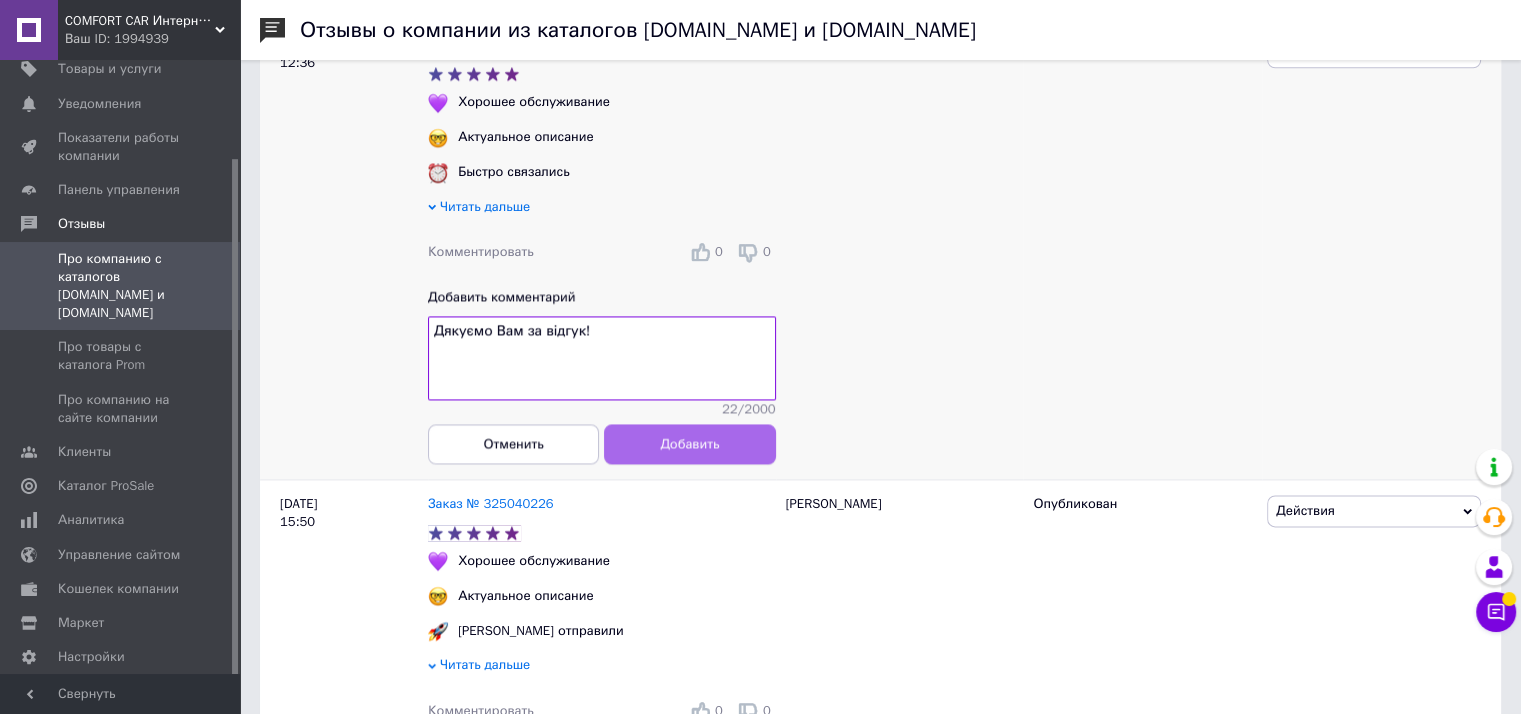 type on "Дякуємо Вам за відгук!" 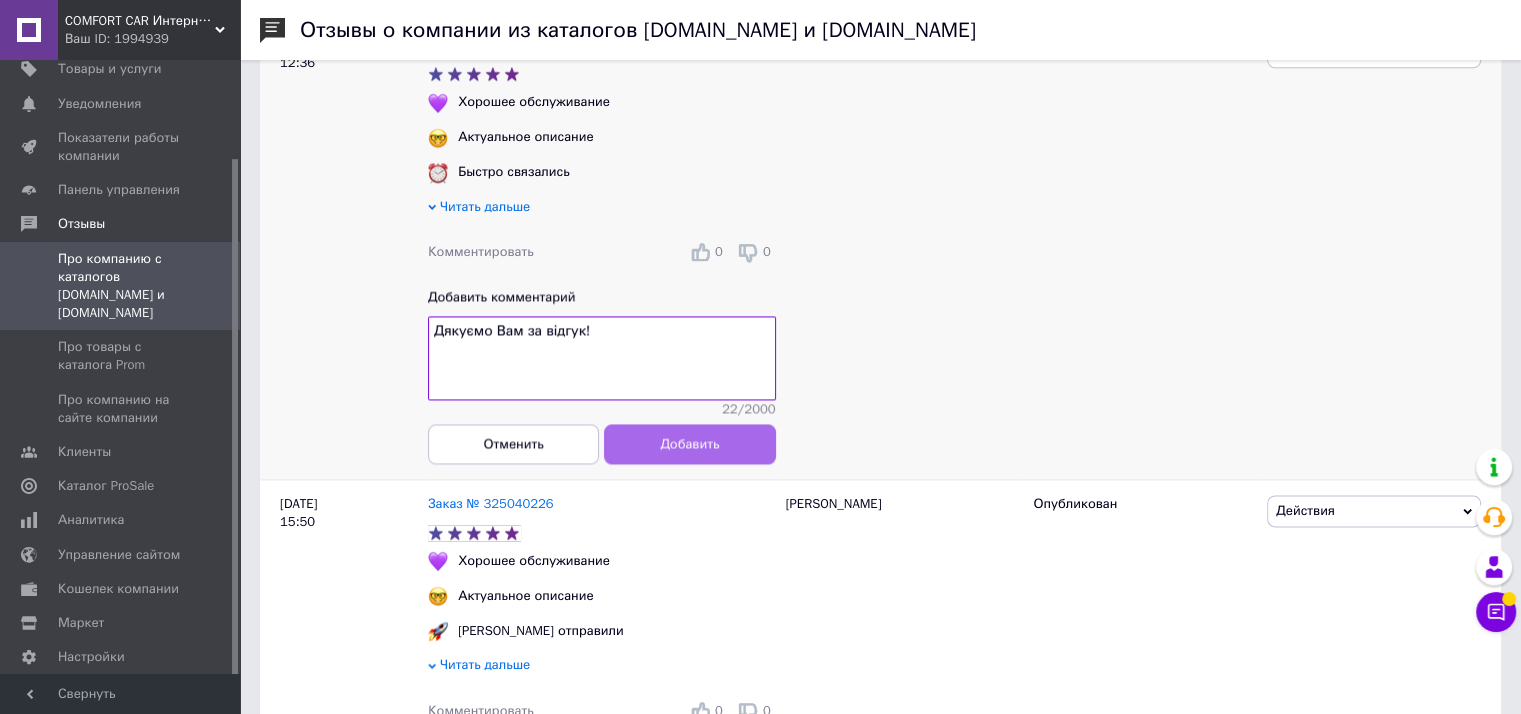 click on "Добавить" at bounding box center [689, 444] 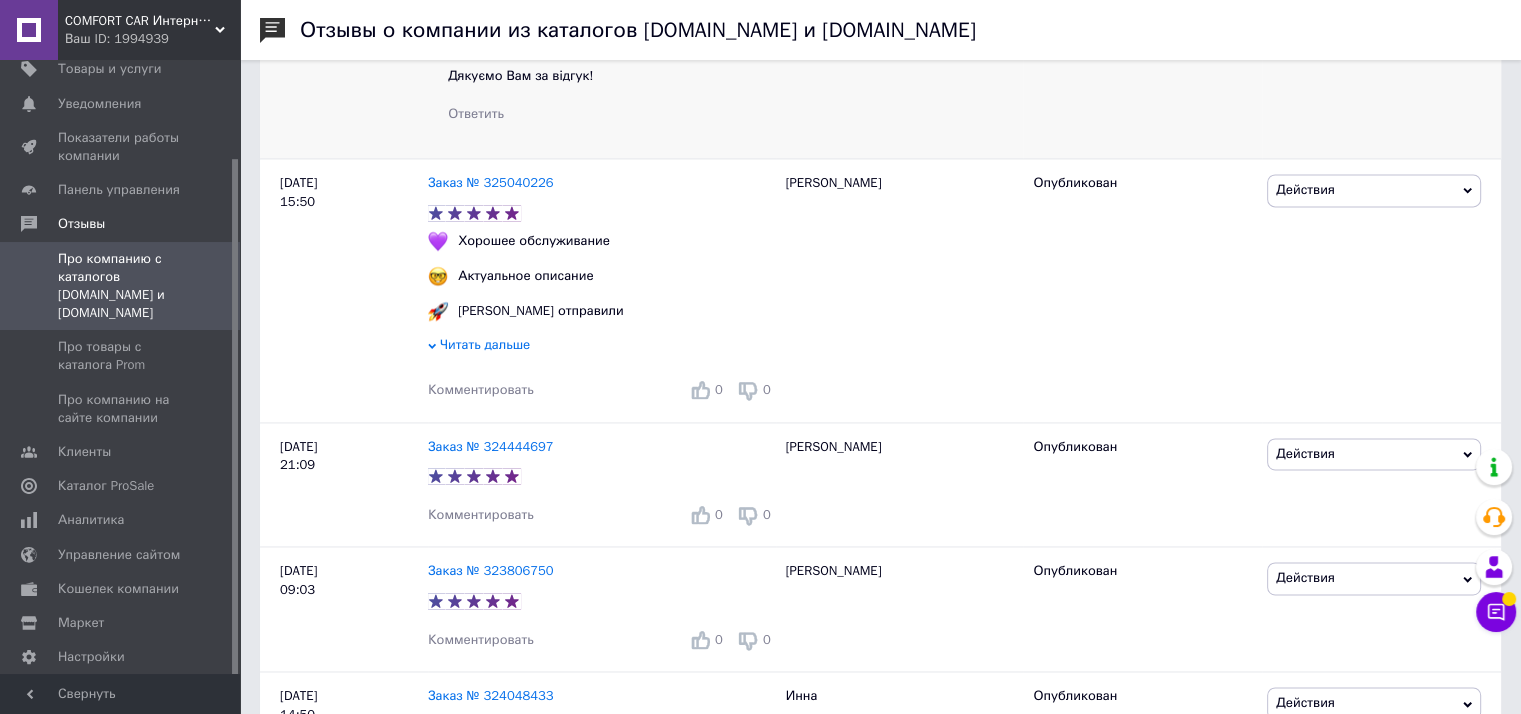 scroll, scrollTop: 2964, scrollLeft: 0, axis: vertical 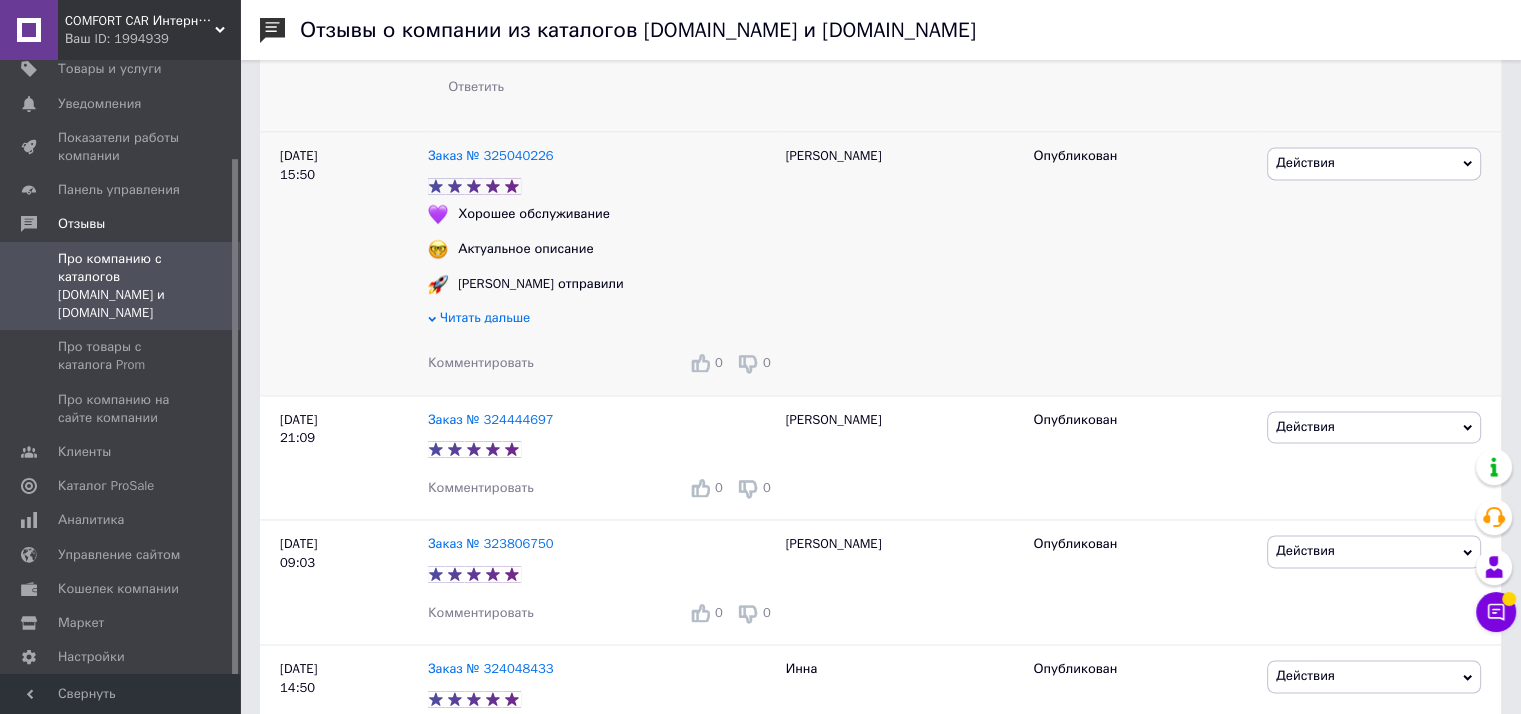 click on "Комментировать" at bounding box center (481, 362) 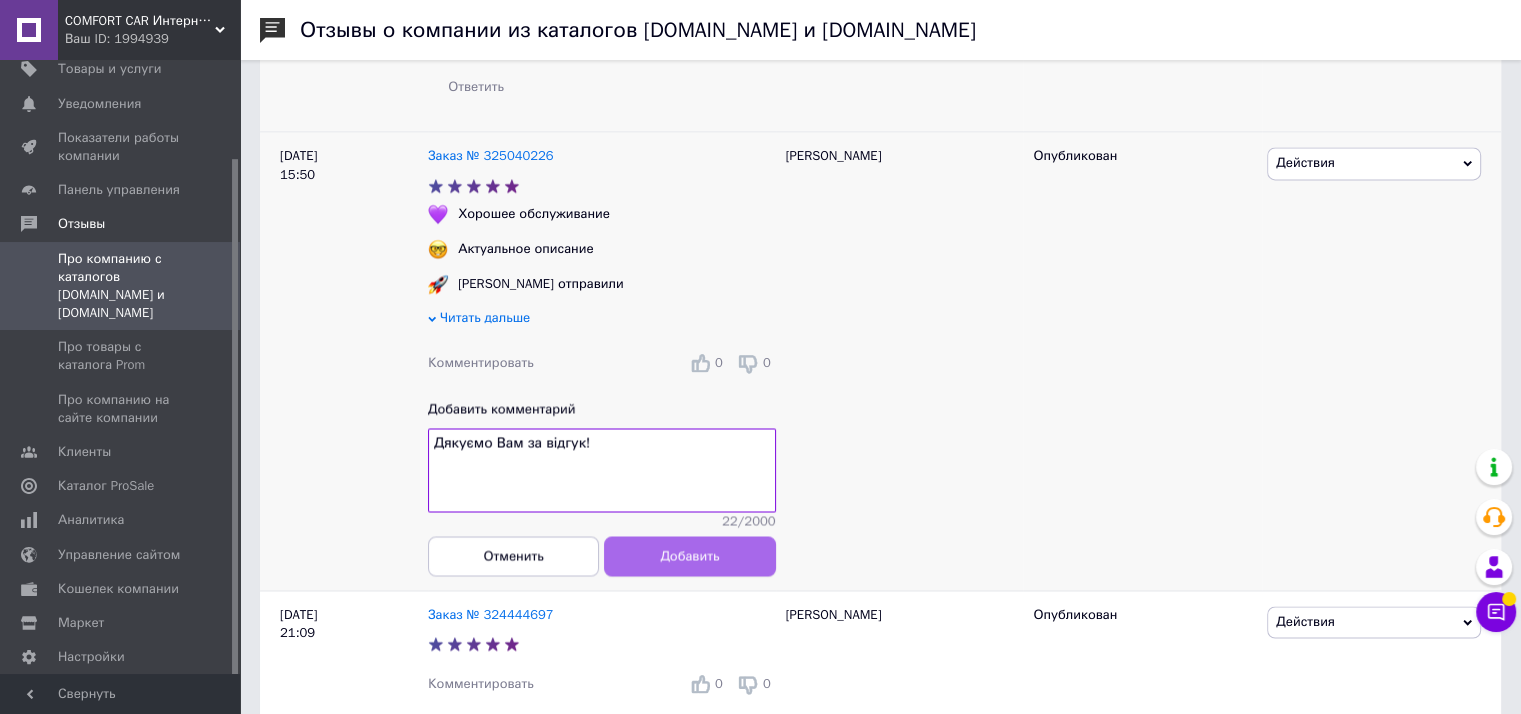 type on "Дякуємо Вам за відгук!" 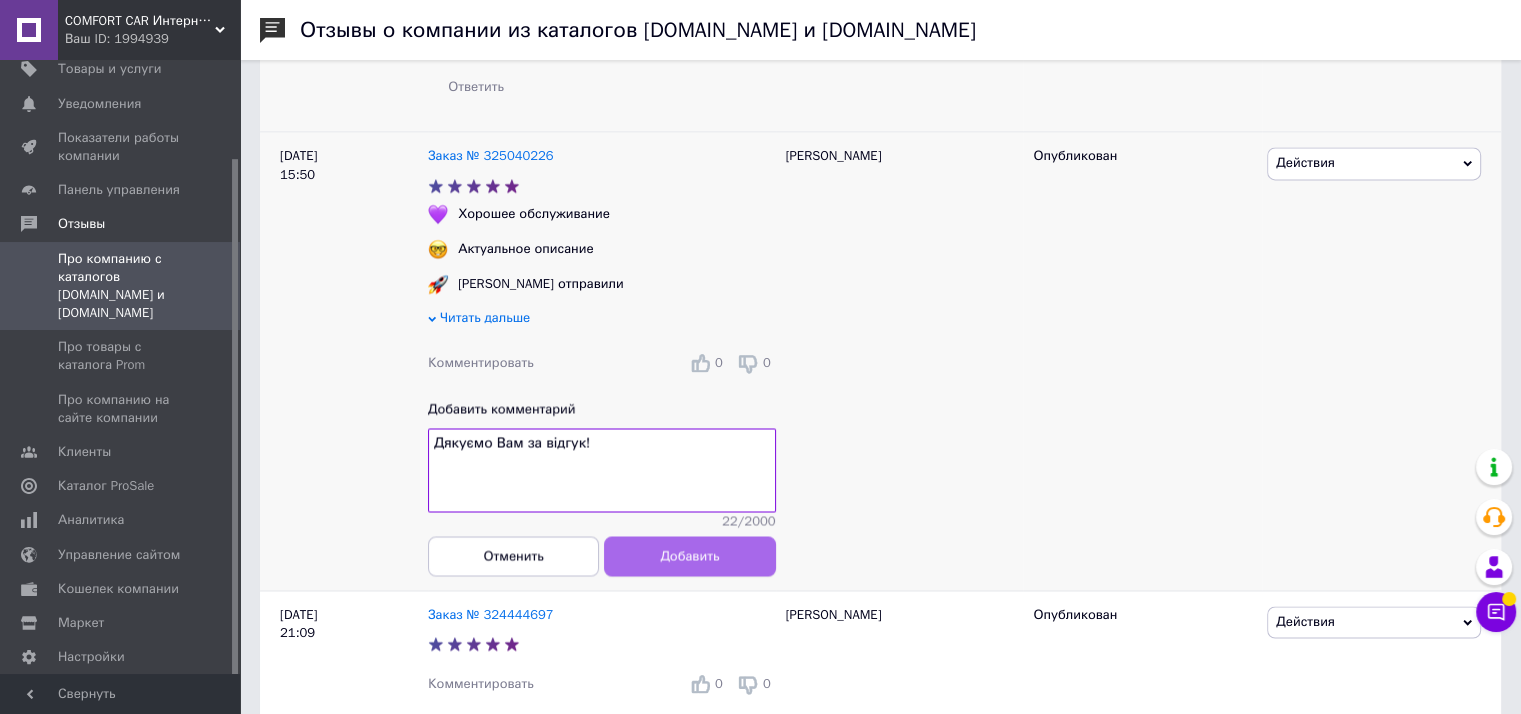 click on "Добавить" at bounding box center (689, 555) 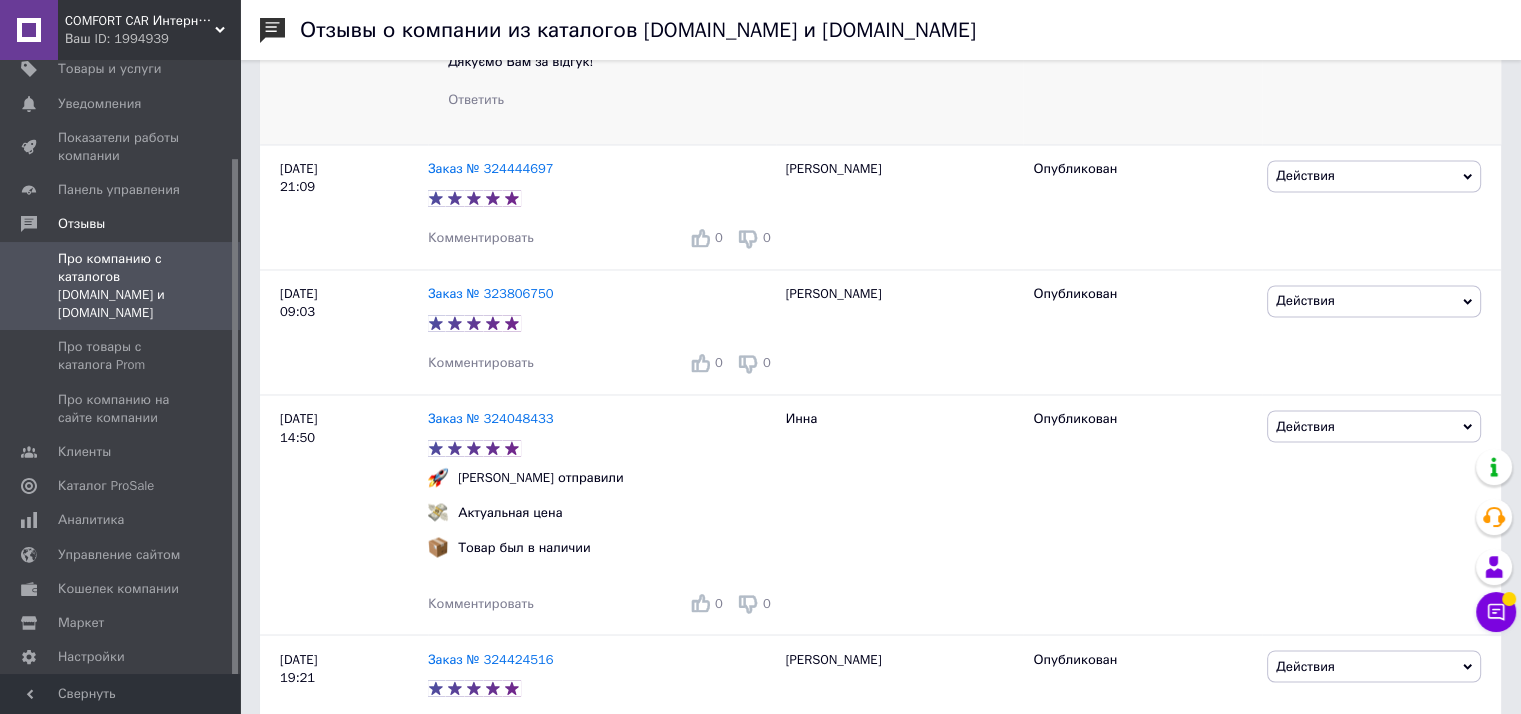 scroll, scrollTop: 3441, scrollLeft: 0, axis: vertical 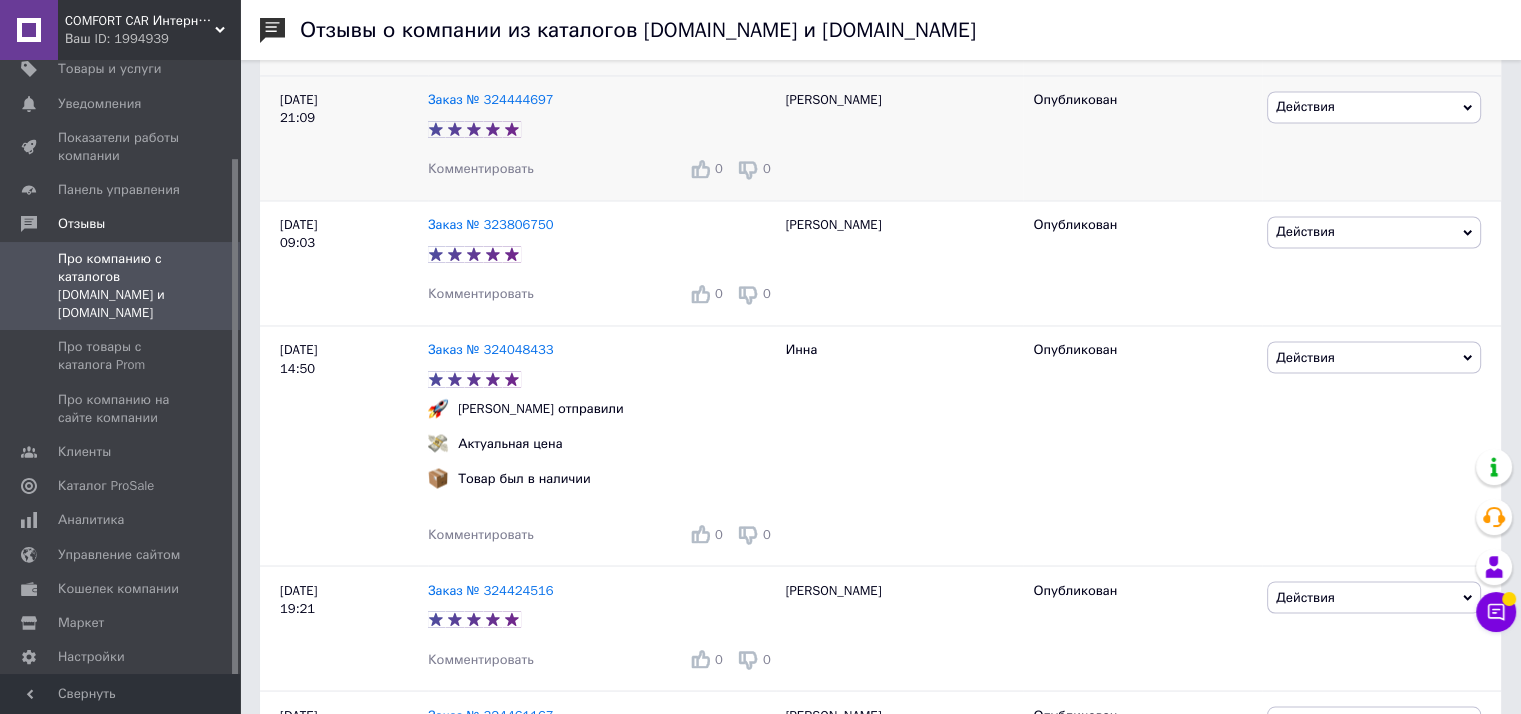 click on "Комментировать" at bounding box center (481, 168) 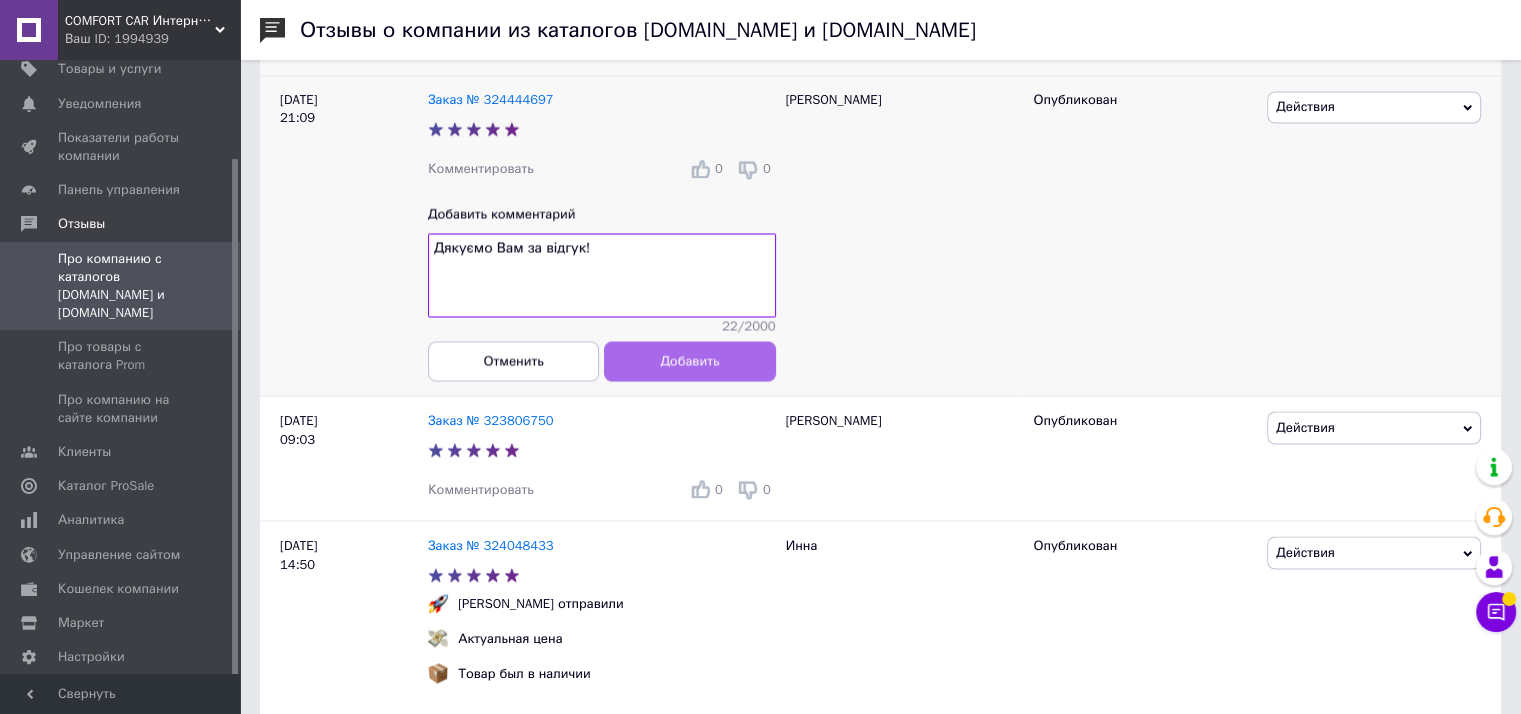 type on "Дякуємо Вам за відгук!" 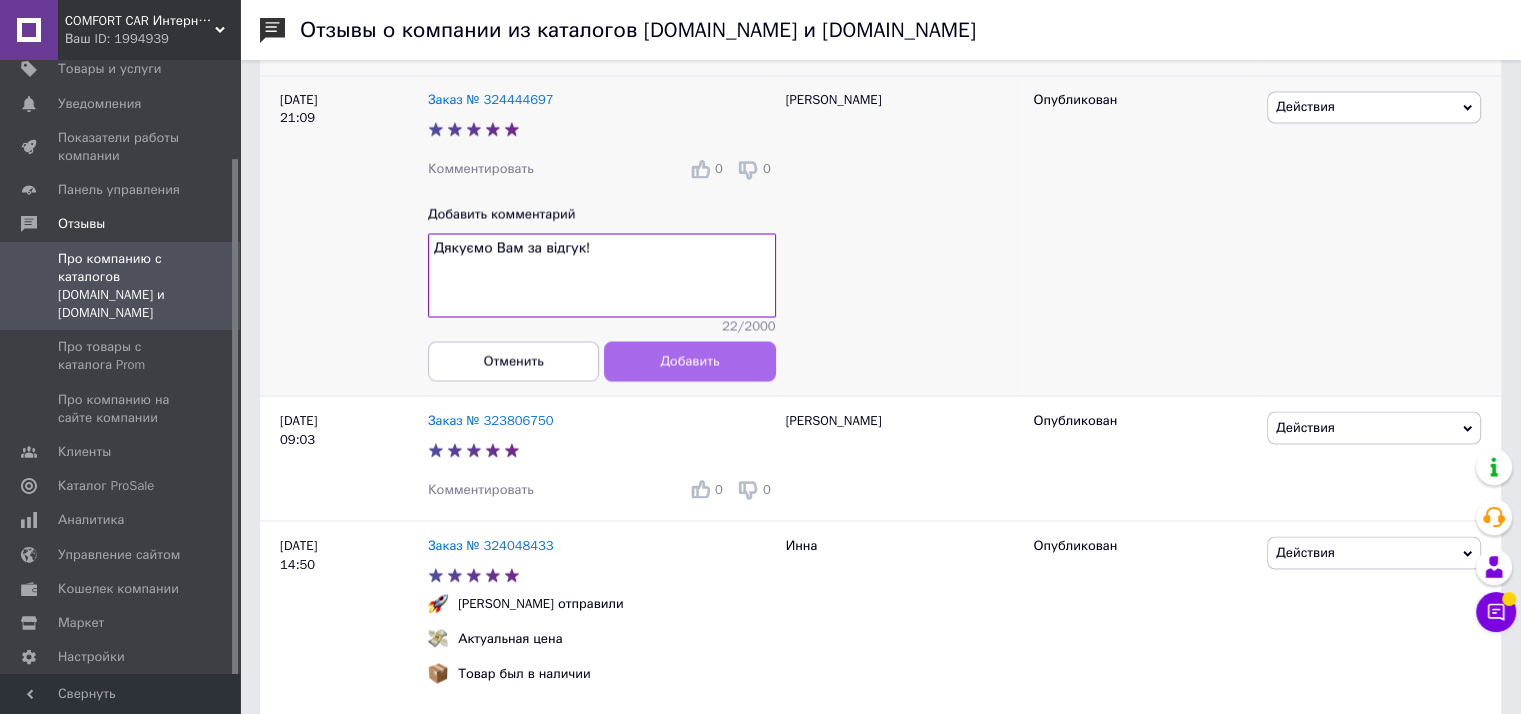click on "Добавить" at bounding box center [689, 360] 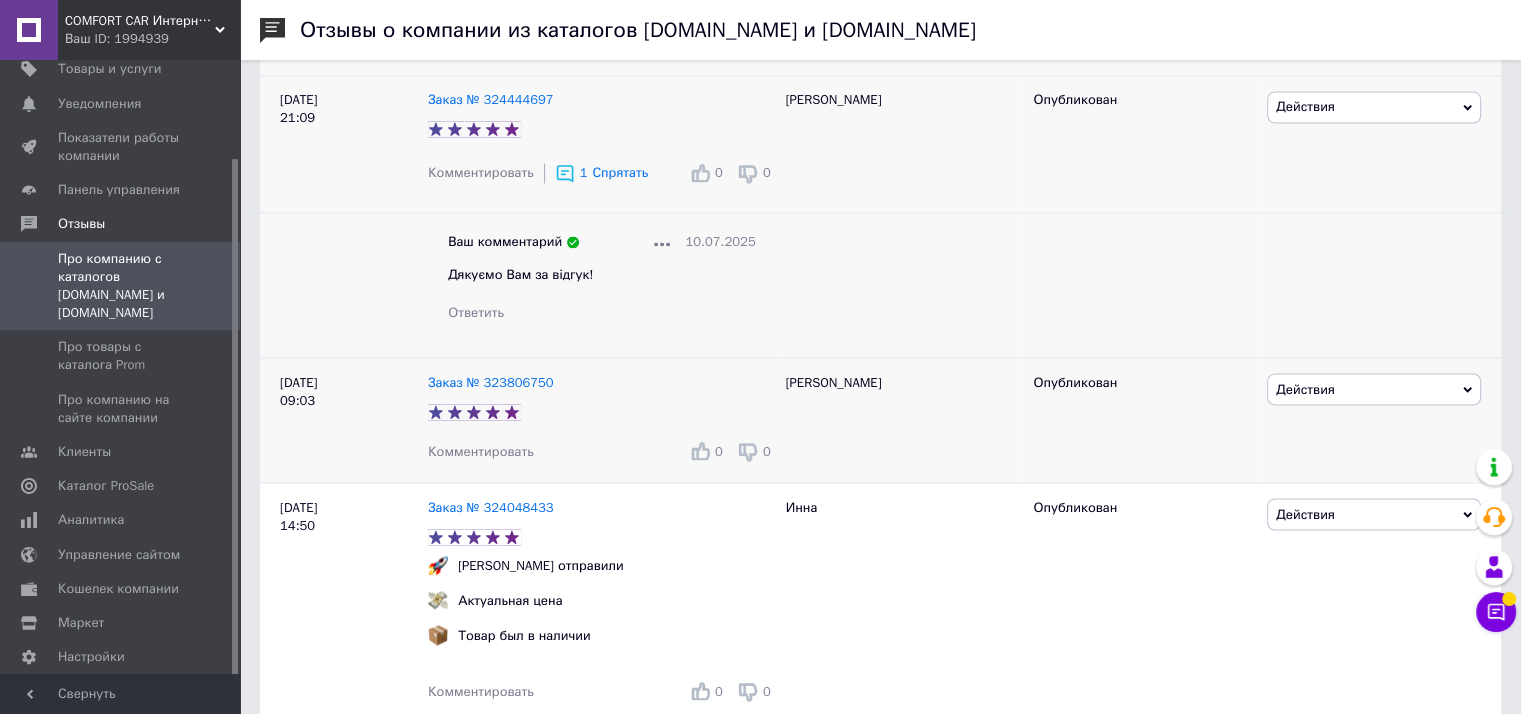 click on "Комментировать" at bounding box center [481, 450] 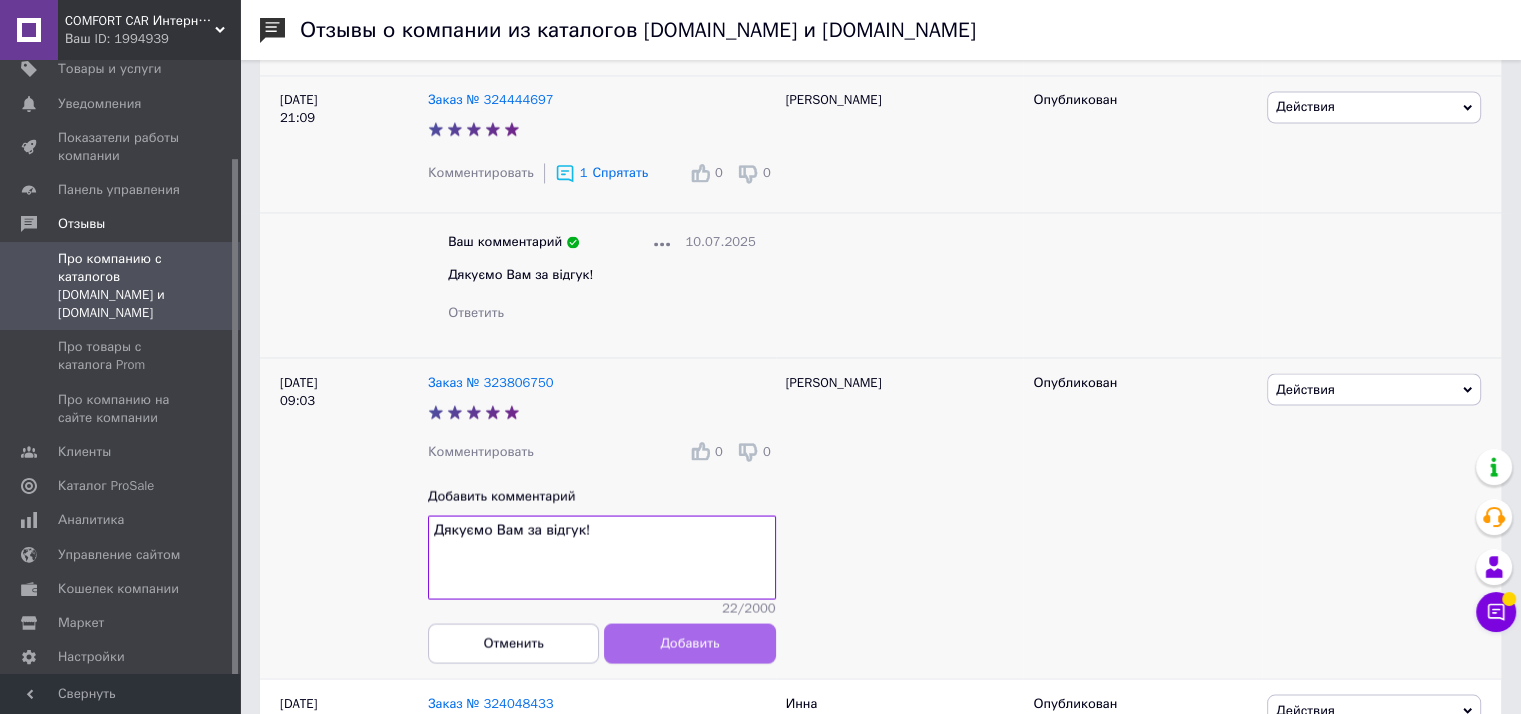 type on "Дякуємо Вам за відгук!" 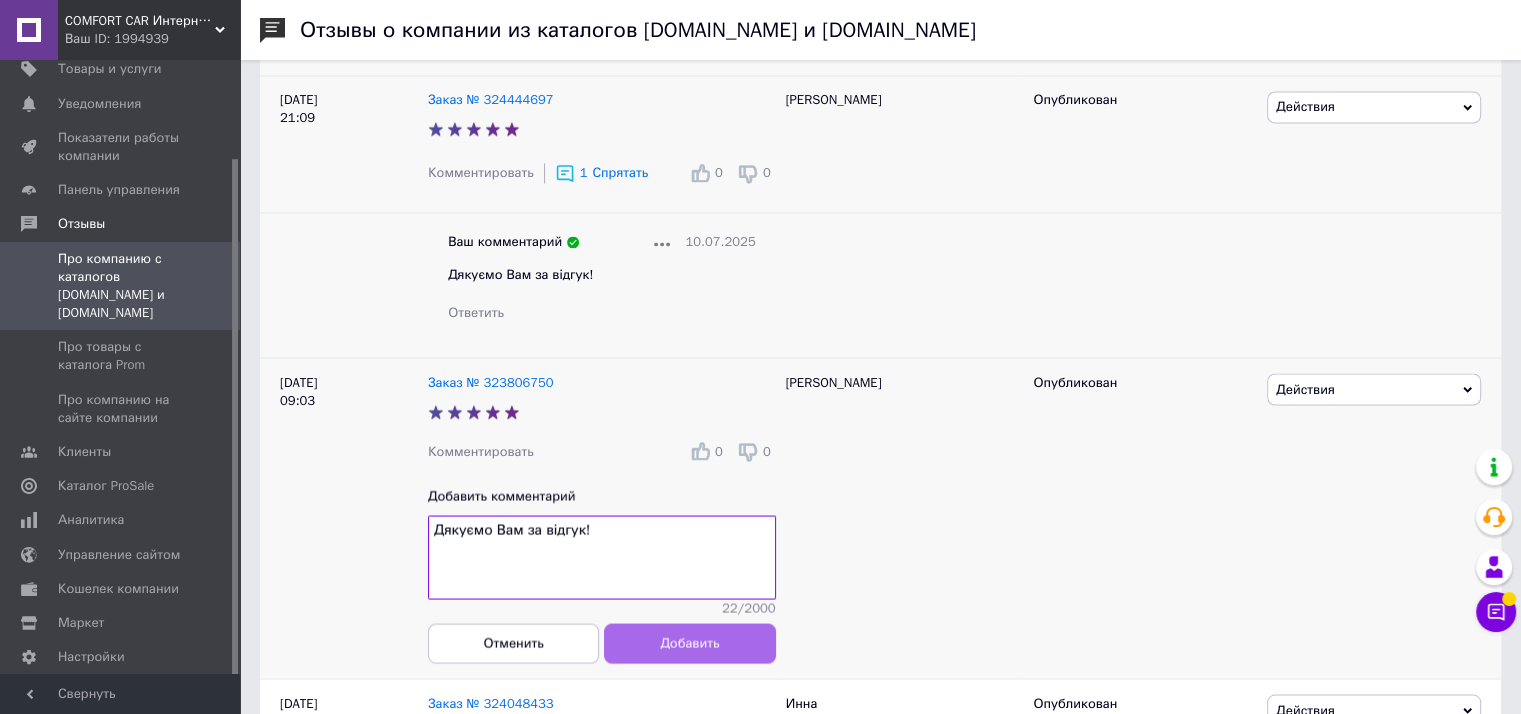 click on "Добавить" at bounding box center (689, 643) 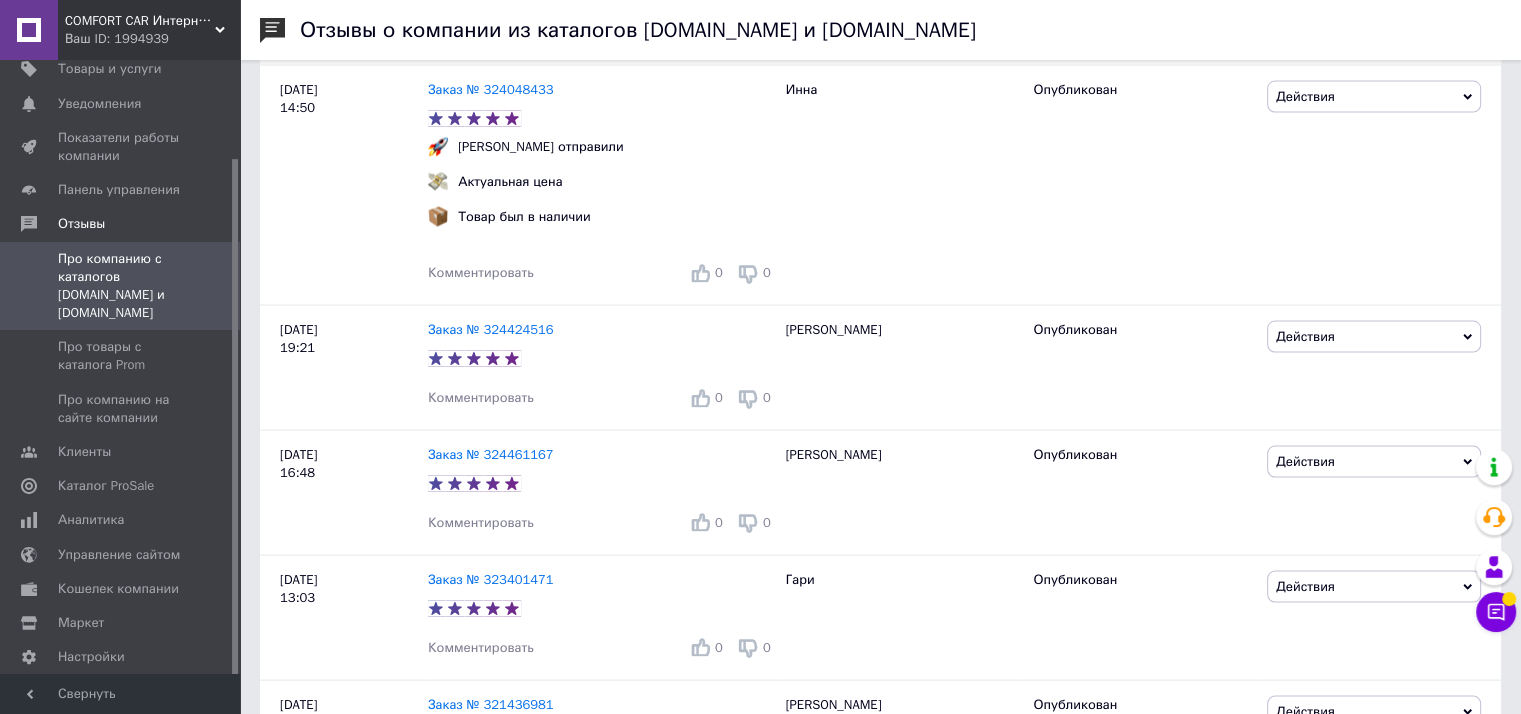 scroll, scrollTop: 4032, scrollLeft: 0, axis: vertical 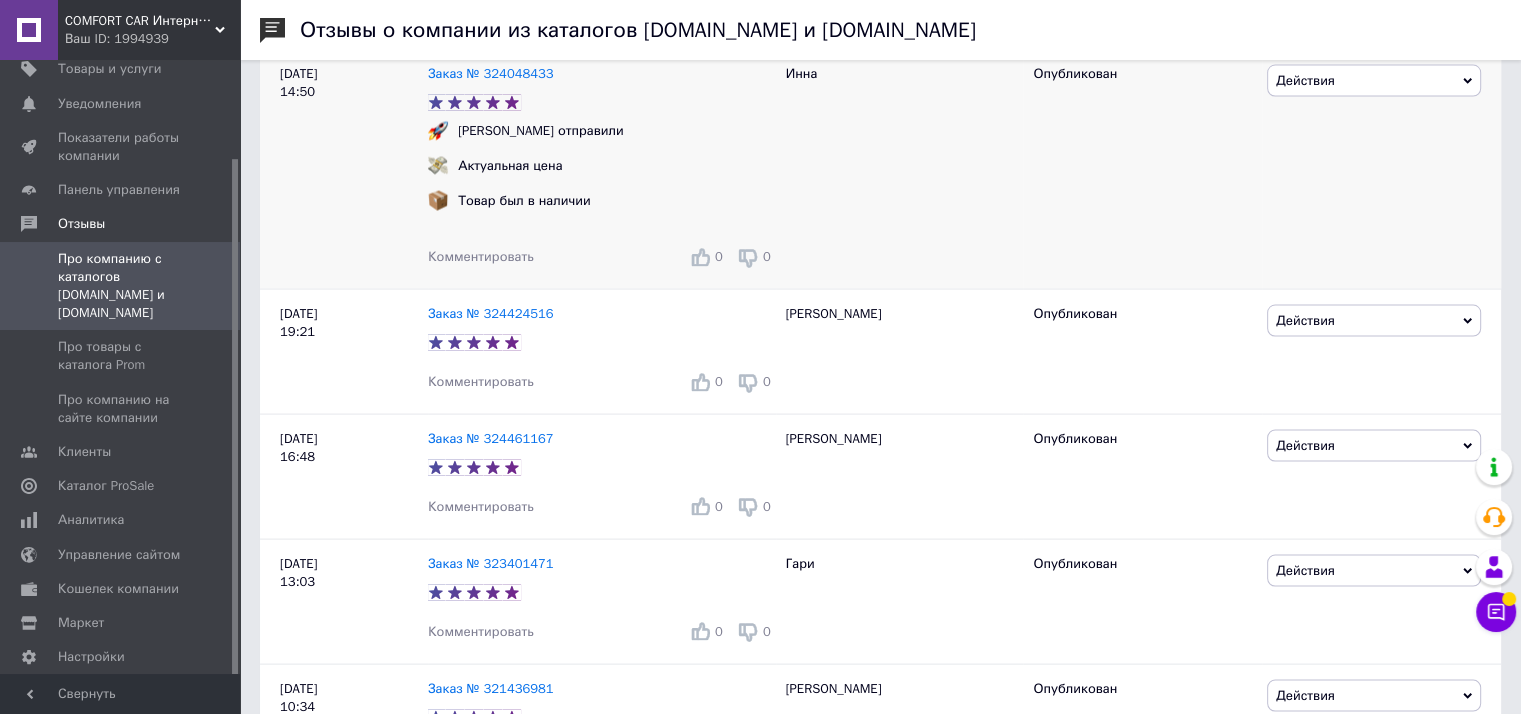 click on "Комментировать" at bounding box center [481, 256] 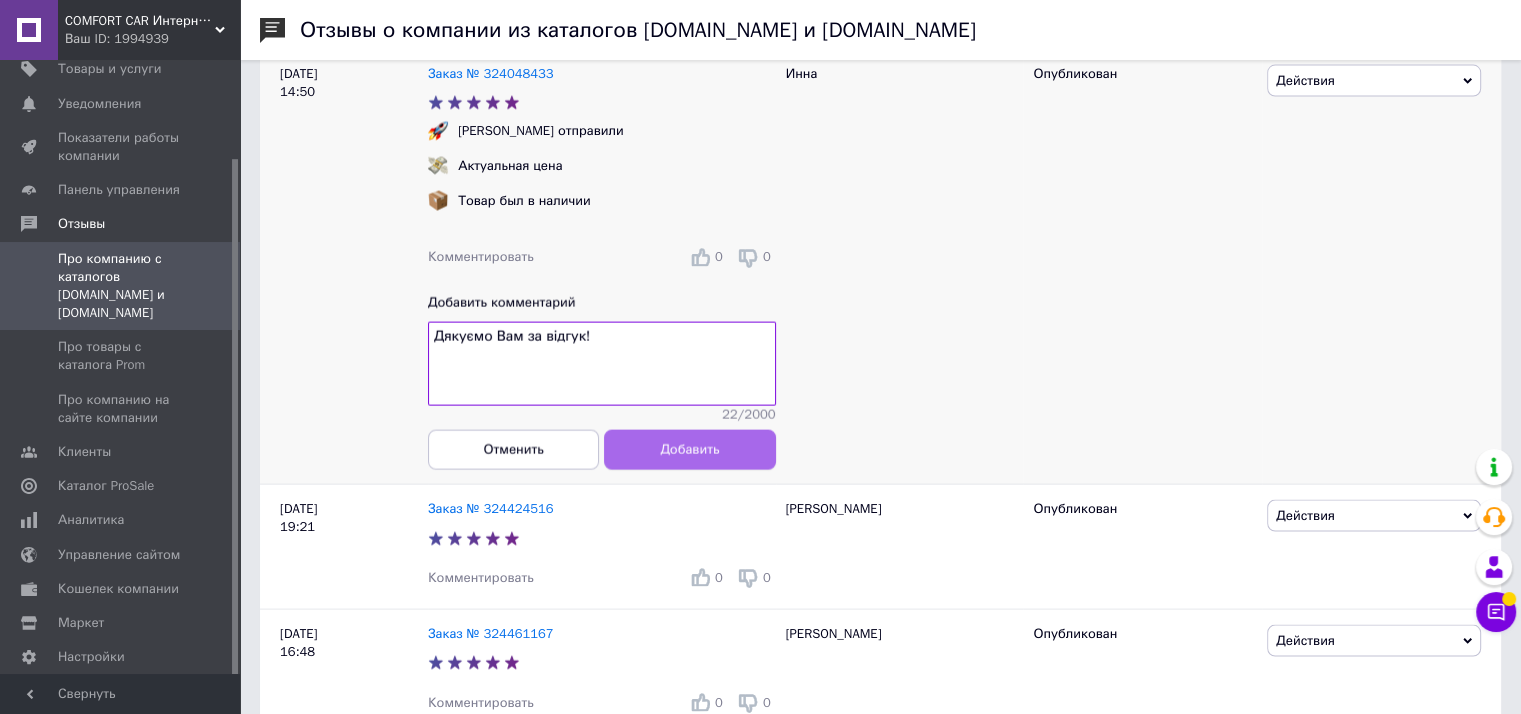 type on "Дякуємо Вам за відгук!" 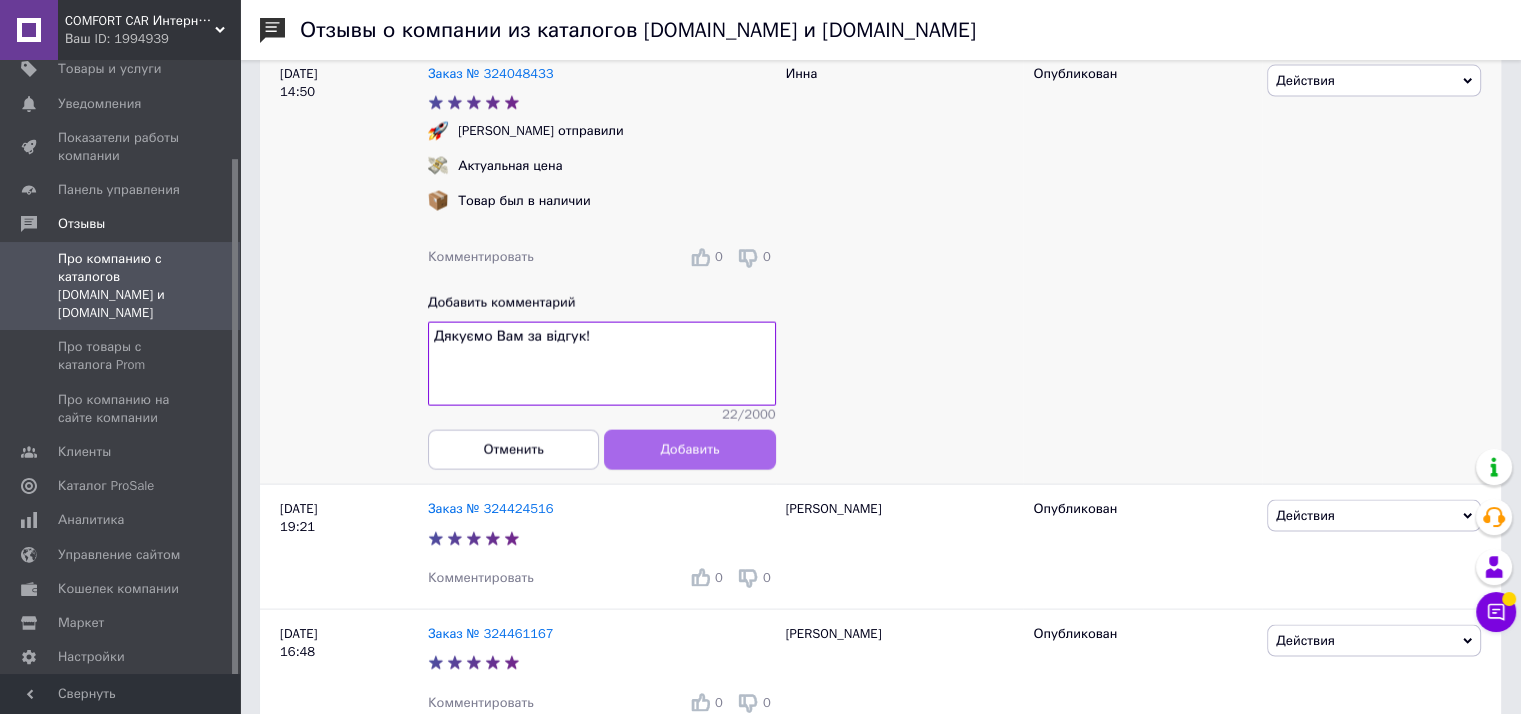 click on "Добавить" at bounding box center [689, 449] 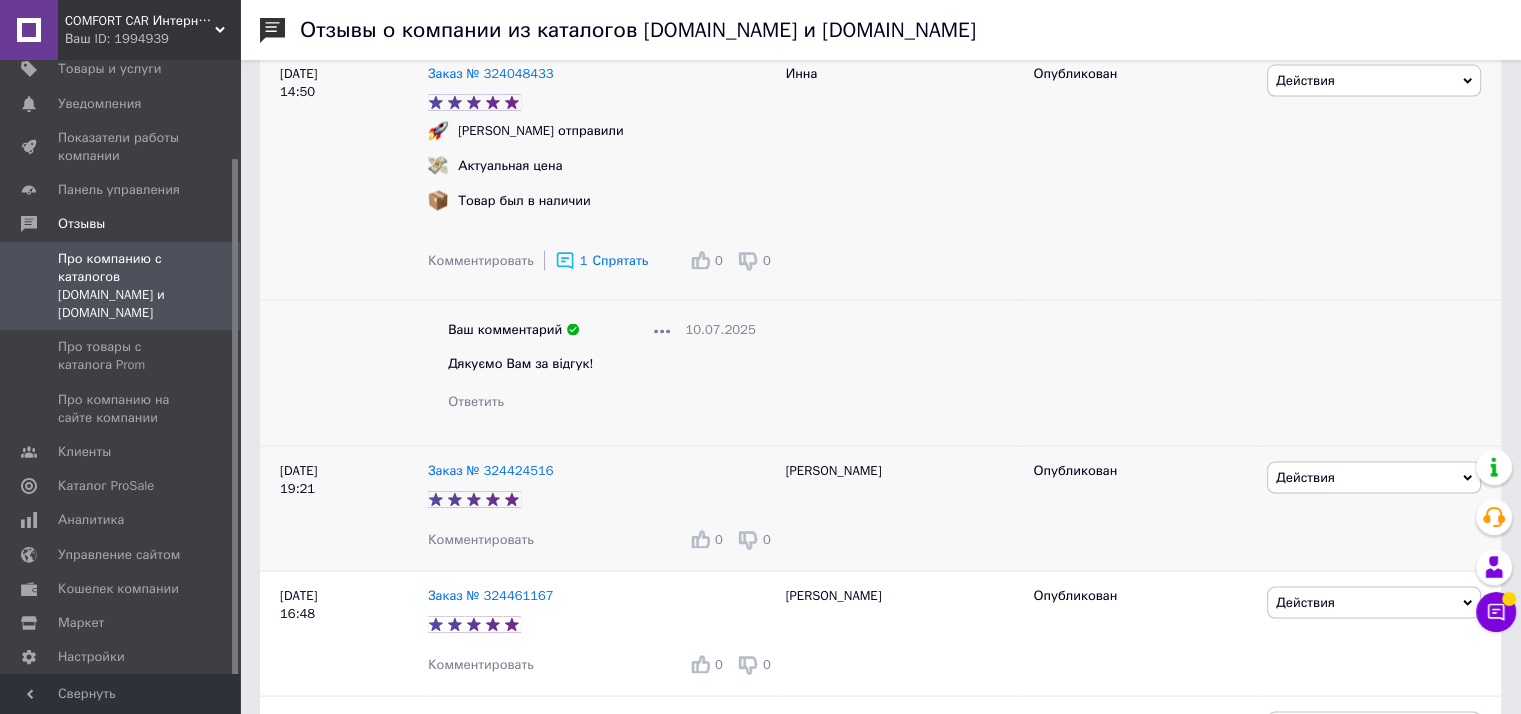 click on "Комментировать" at bounding box center [481, 539] 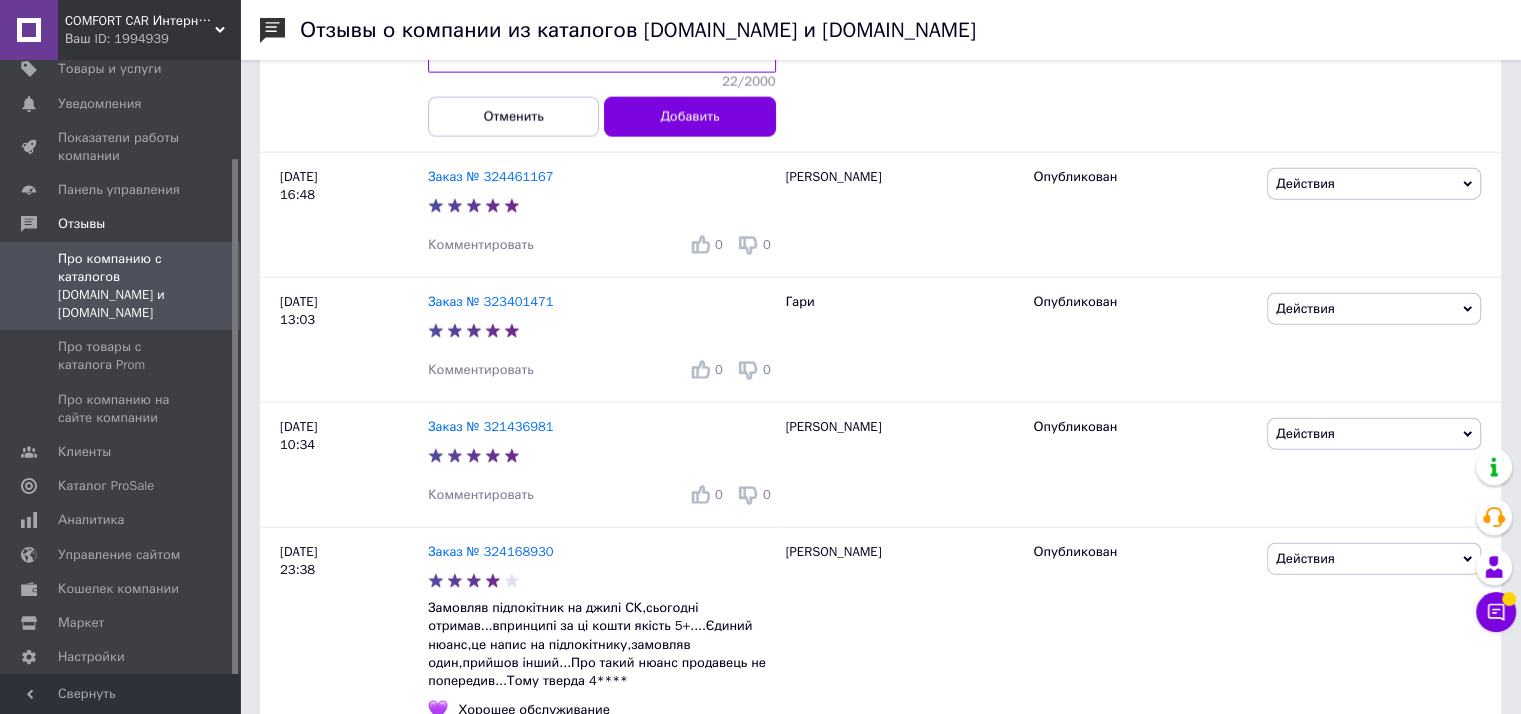 scroll, scrollTop: 4670, scrollLeft: 0, axis: vertical 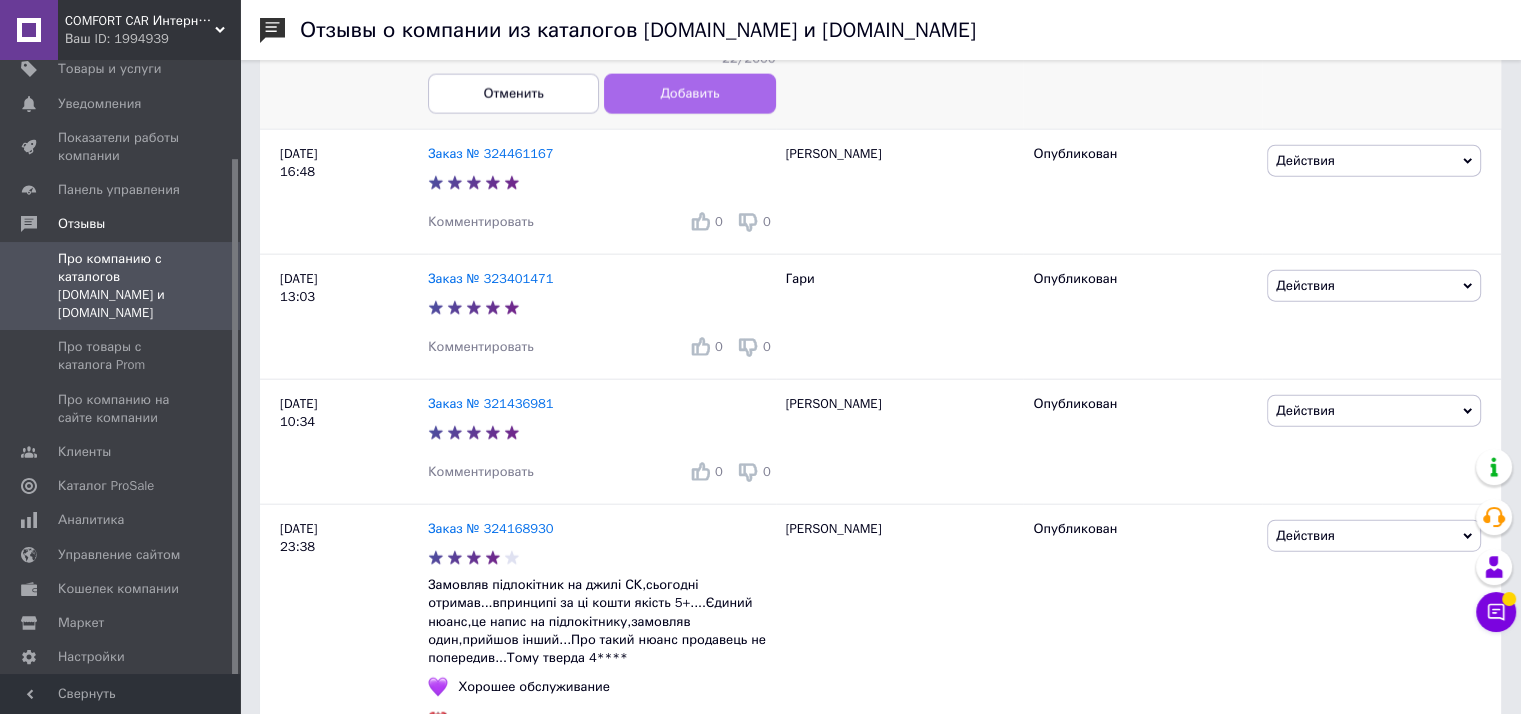 type on "Дякуємо Вам за відгук!" 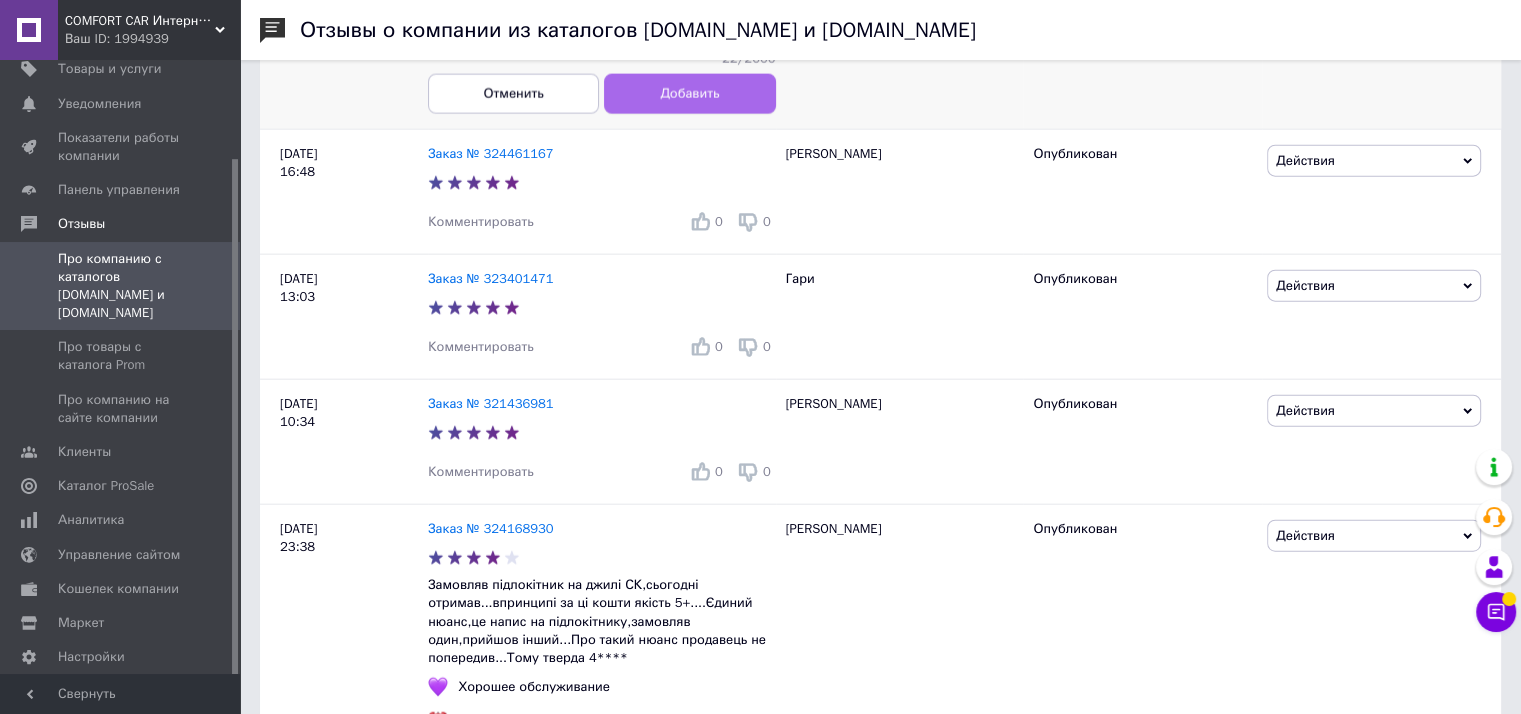 click on "Добавить" at bounding box center [689, 94] 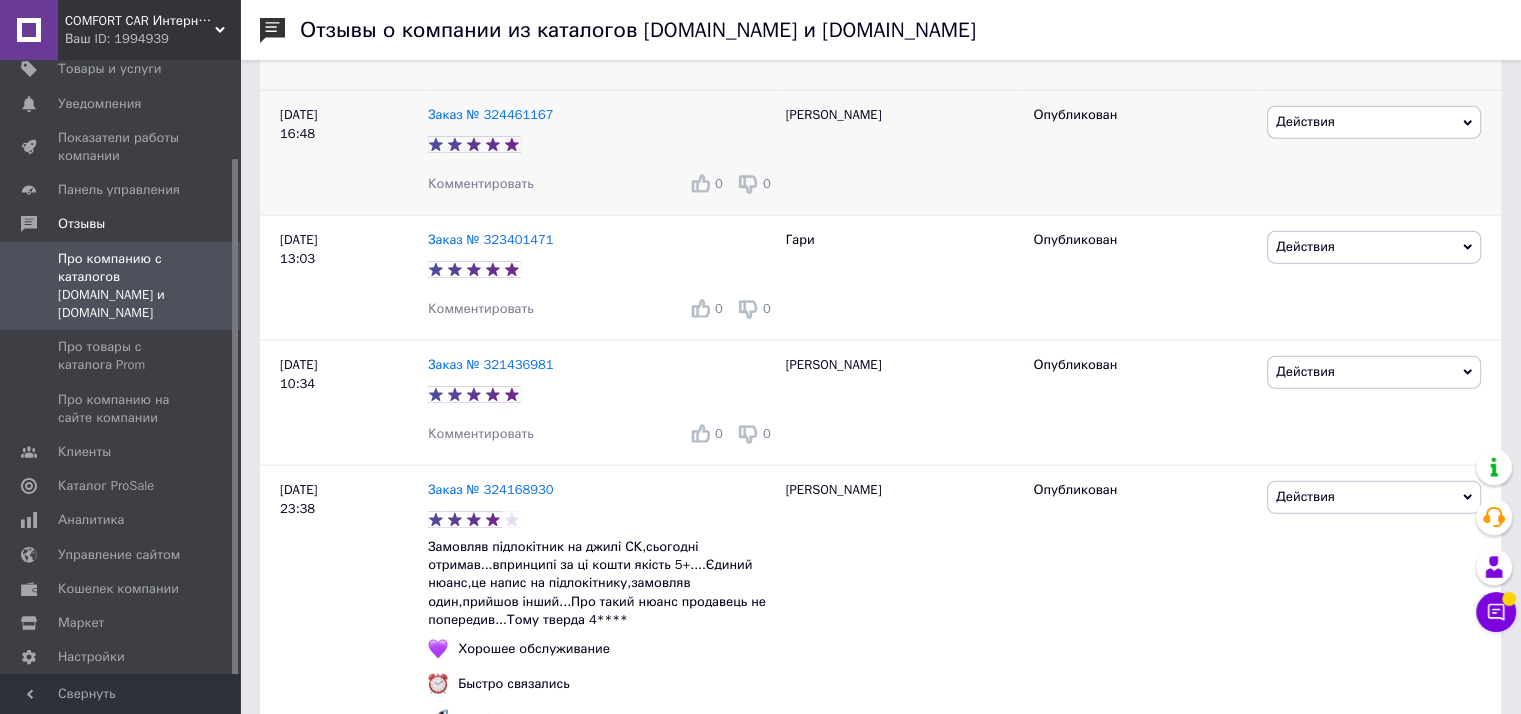 click on "Комментировать" at bounding box center [481, 183] 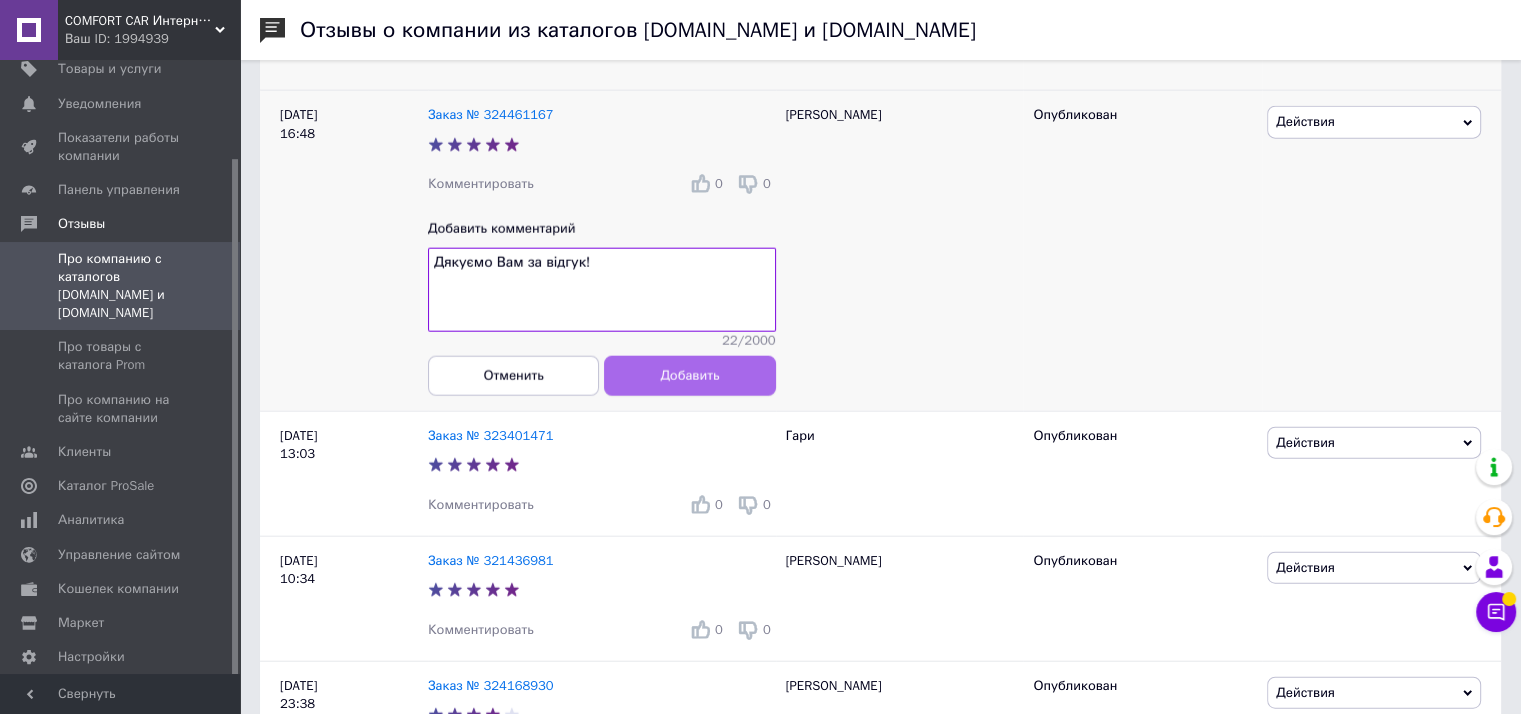 type on "Дякуємо Вам за відгук!" 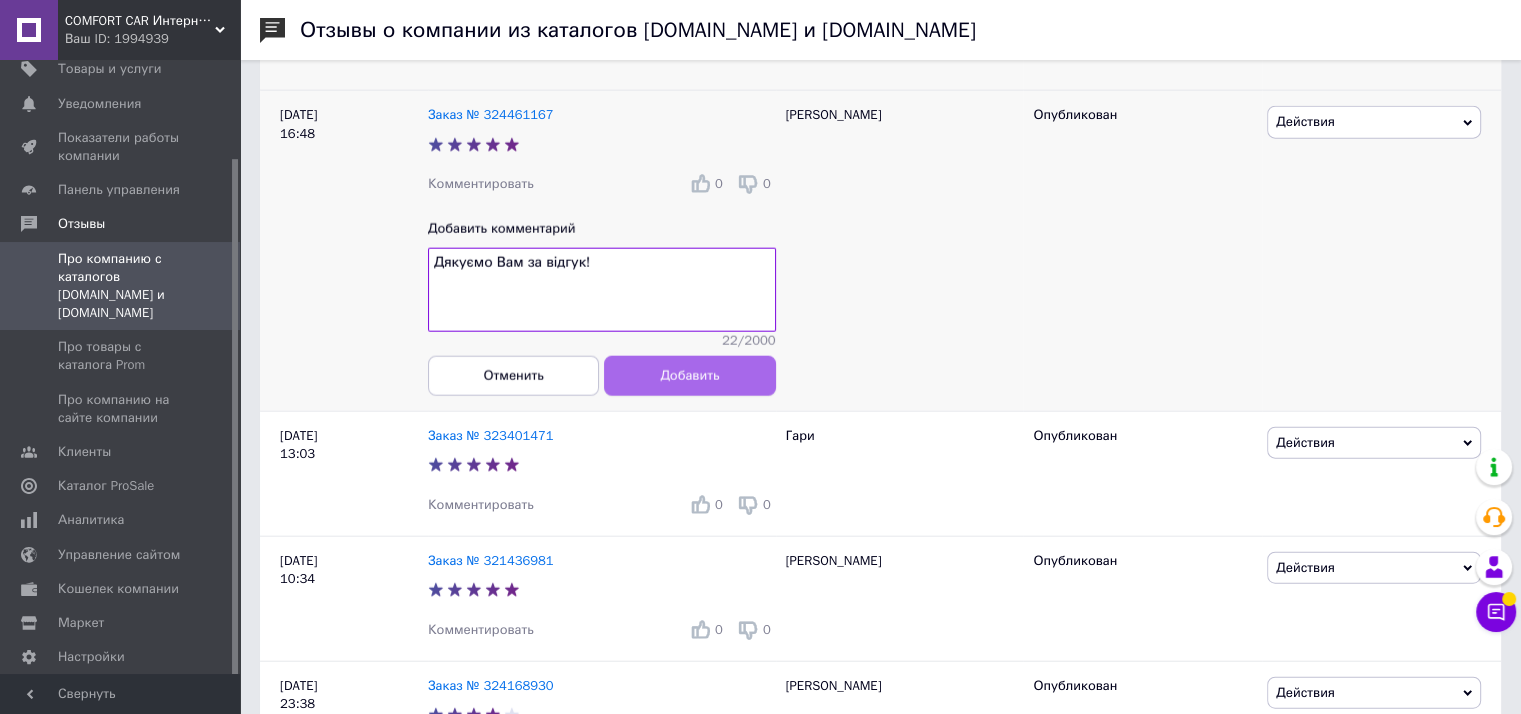 click on "Добавить" at bounding box center [689, 376] 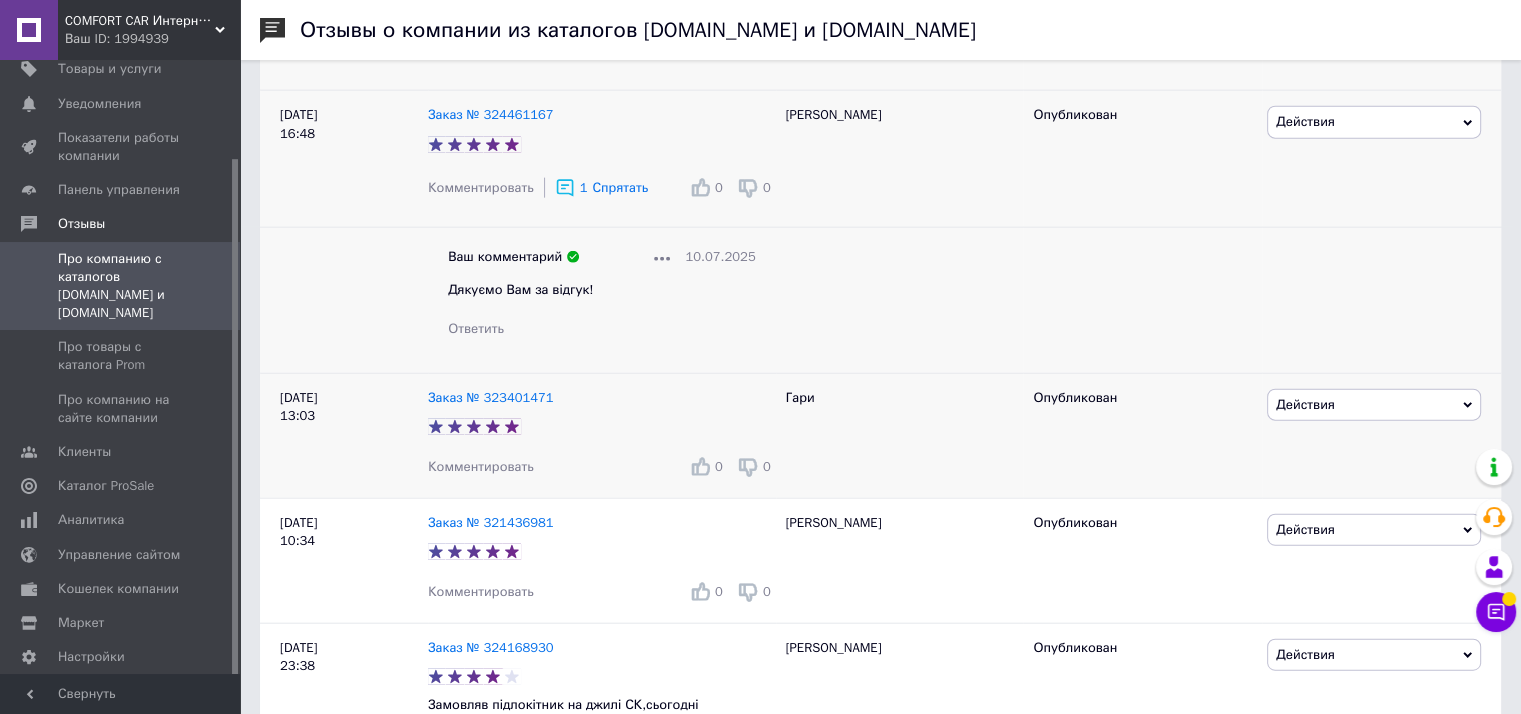 click on "Комментировать" at bounding box center [481, 466] 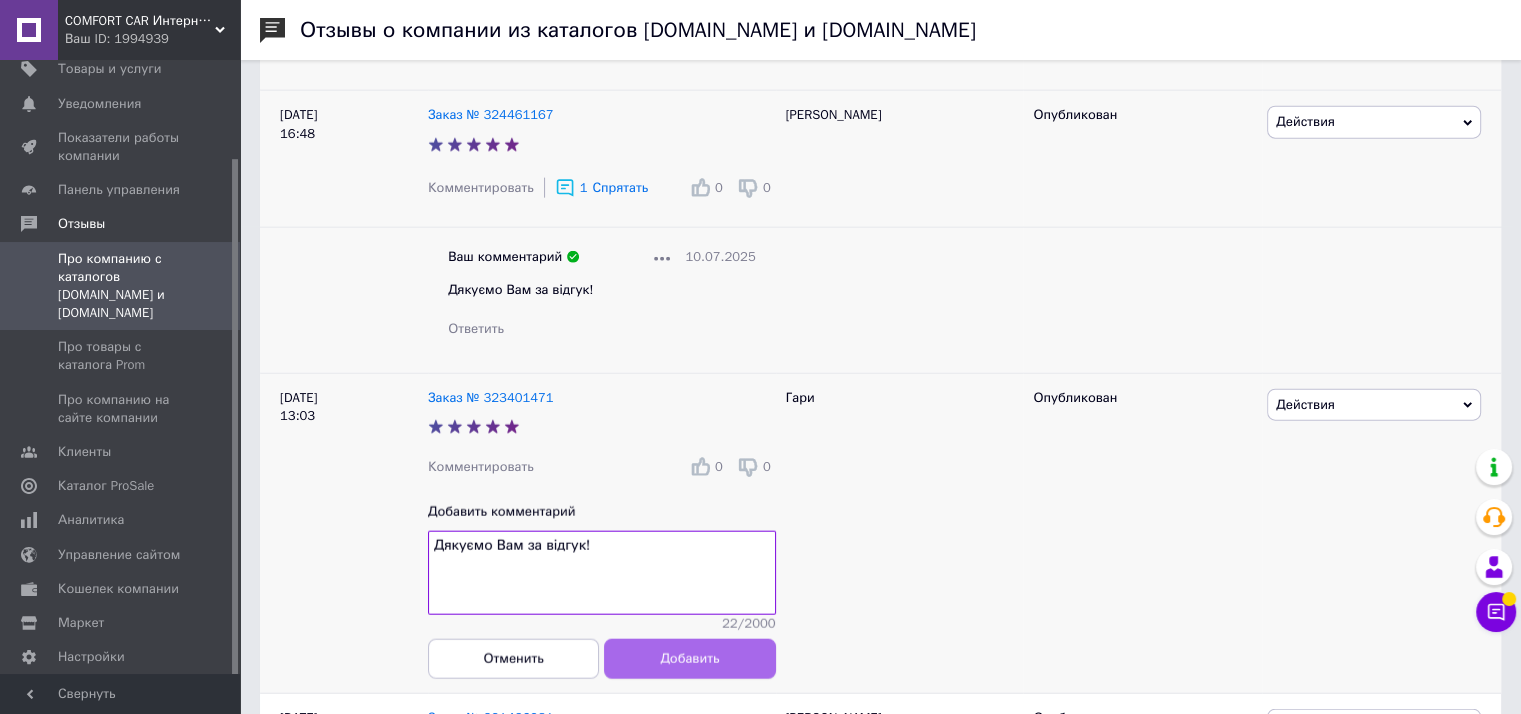 type on "Дякуємо Вам за відгук!" 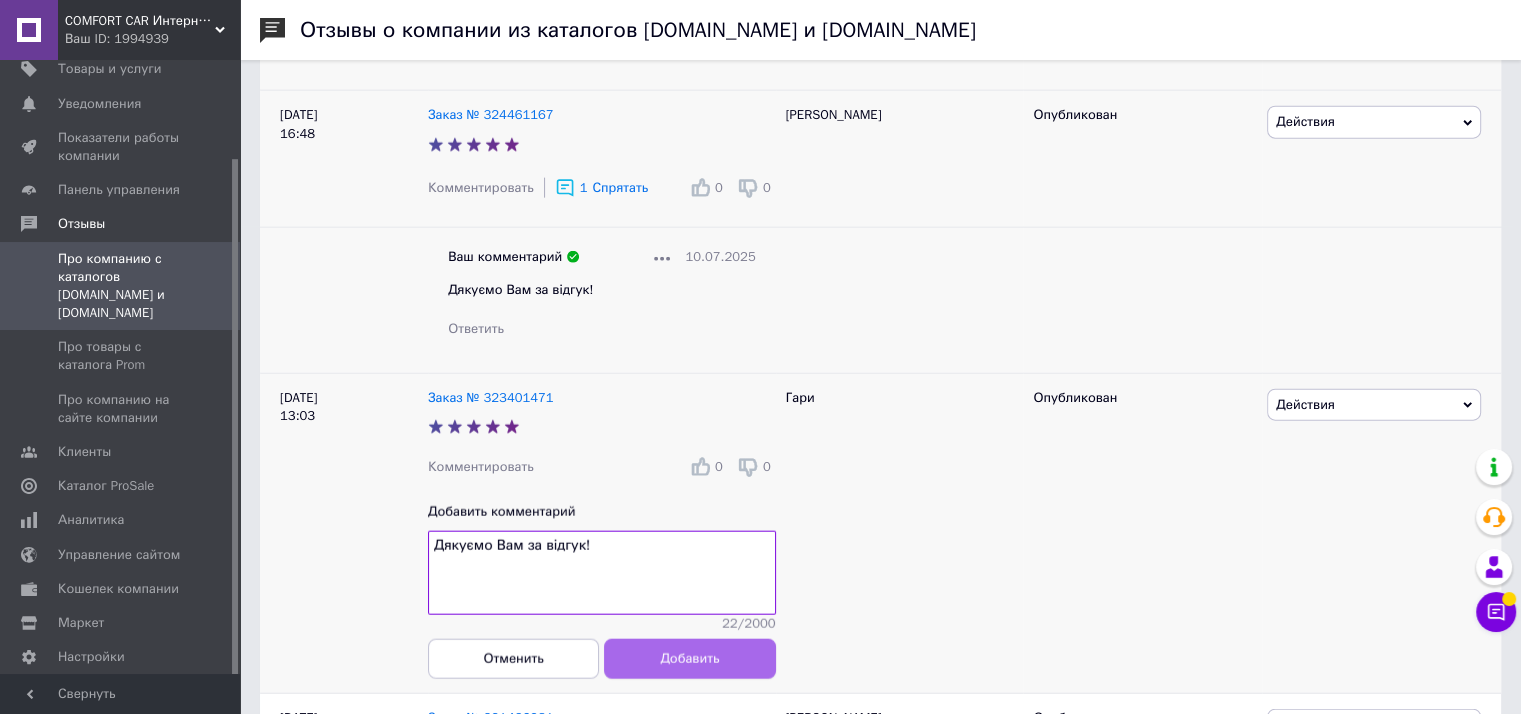 click on "Добавить" at bounding box center [689, 658] 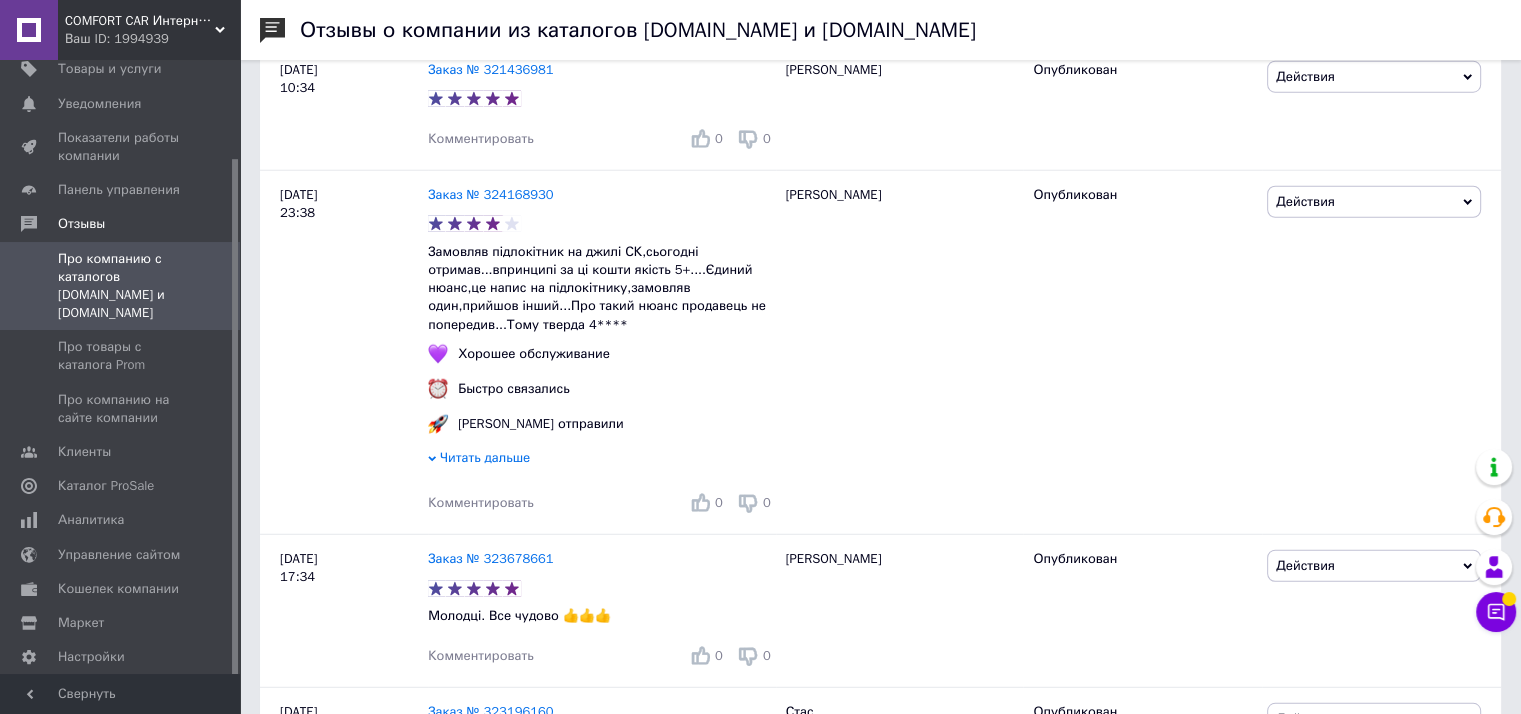 scroll, scrollTop: 5296, scrollLeft: 0, axis: vertical 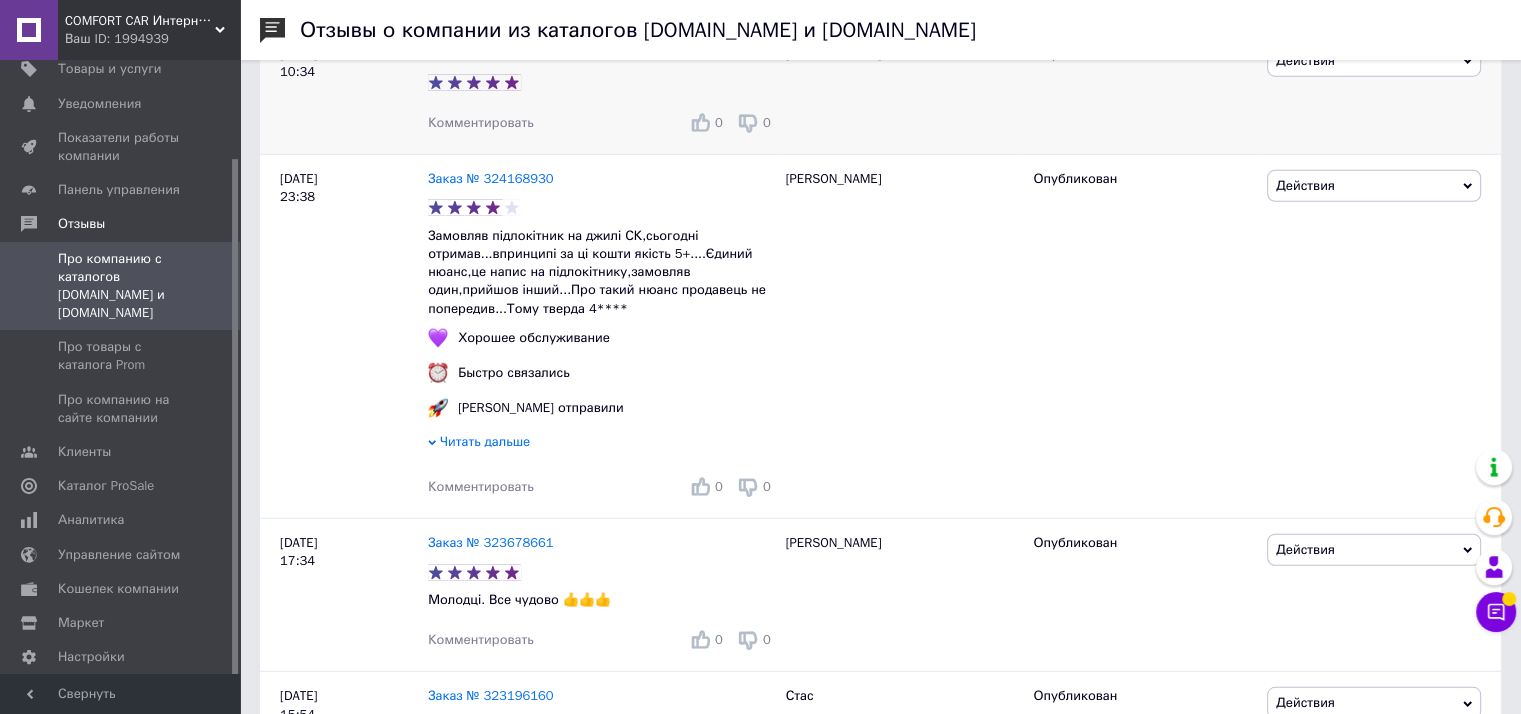 click on "Комментировать" at bounding box center (481, 122) 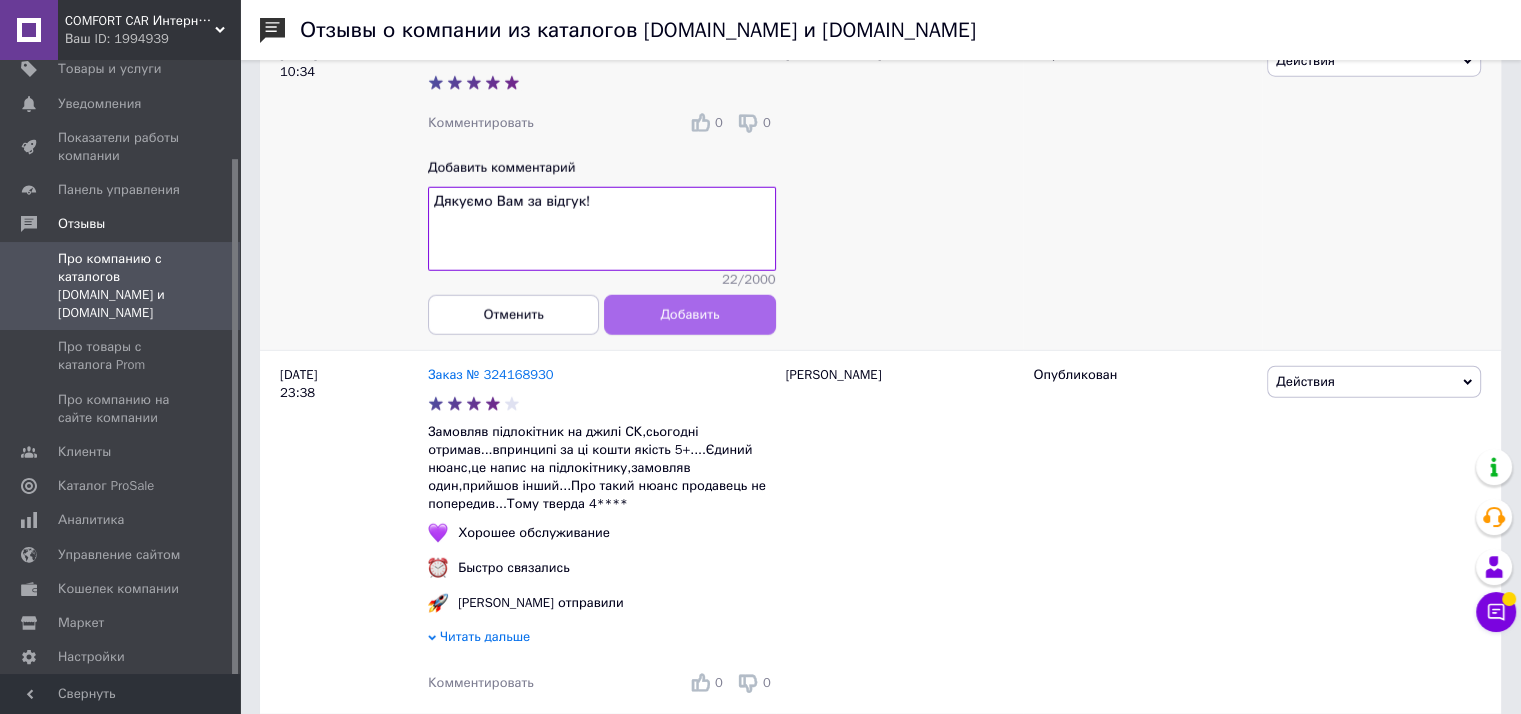 type on "Дякуємо Вам за відгук!" 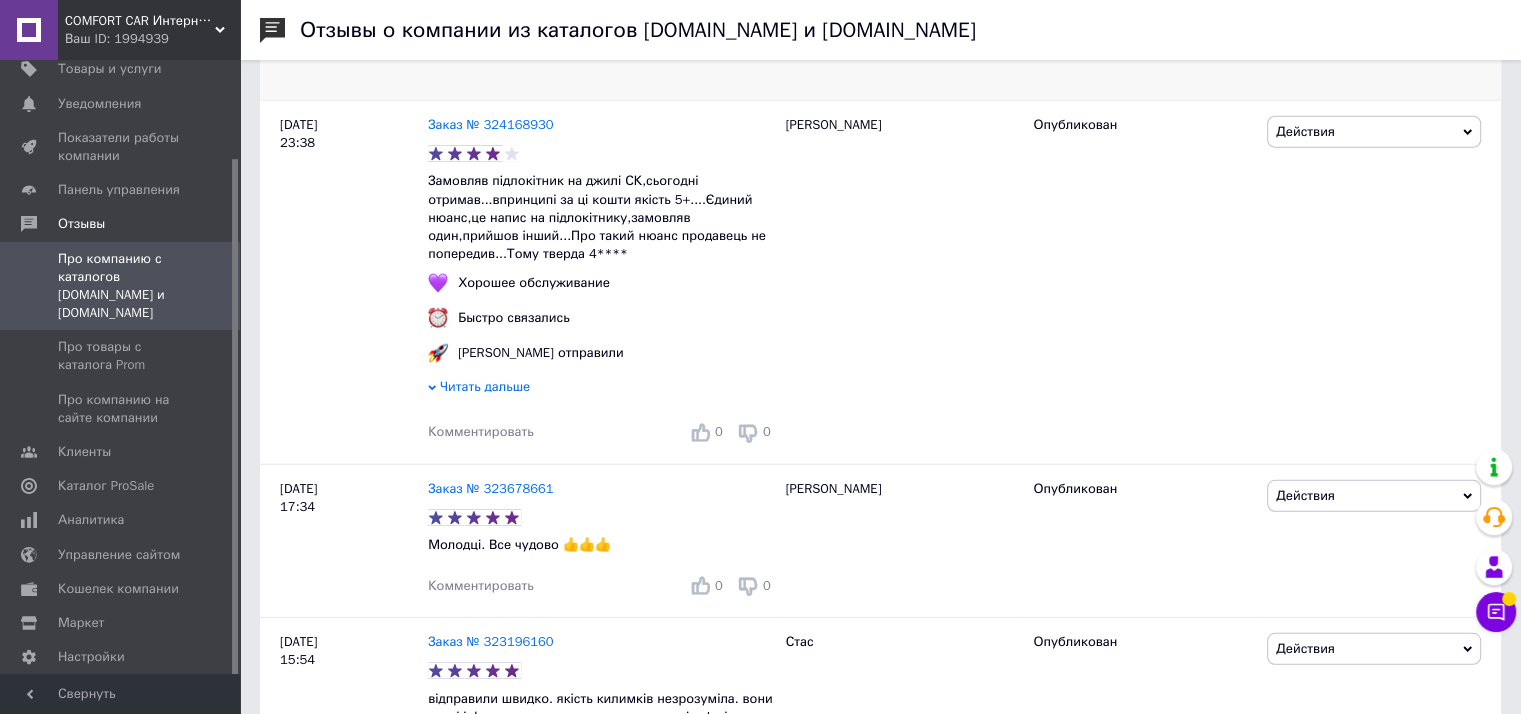 scroll, scrollTop: 5516, scrollLeft: 0, axis: vertical 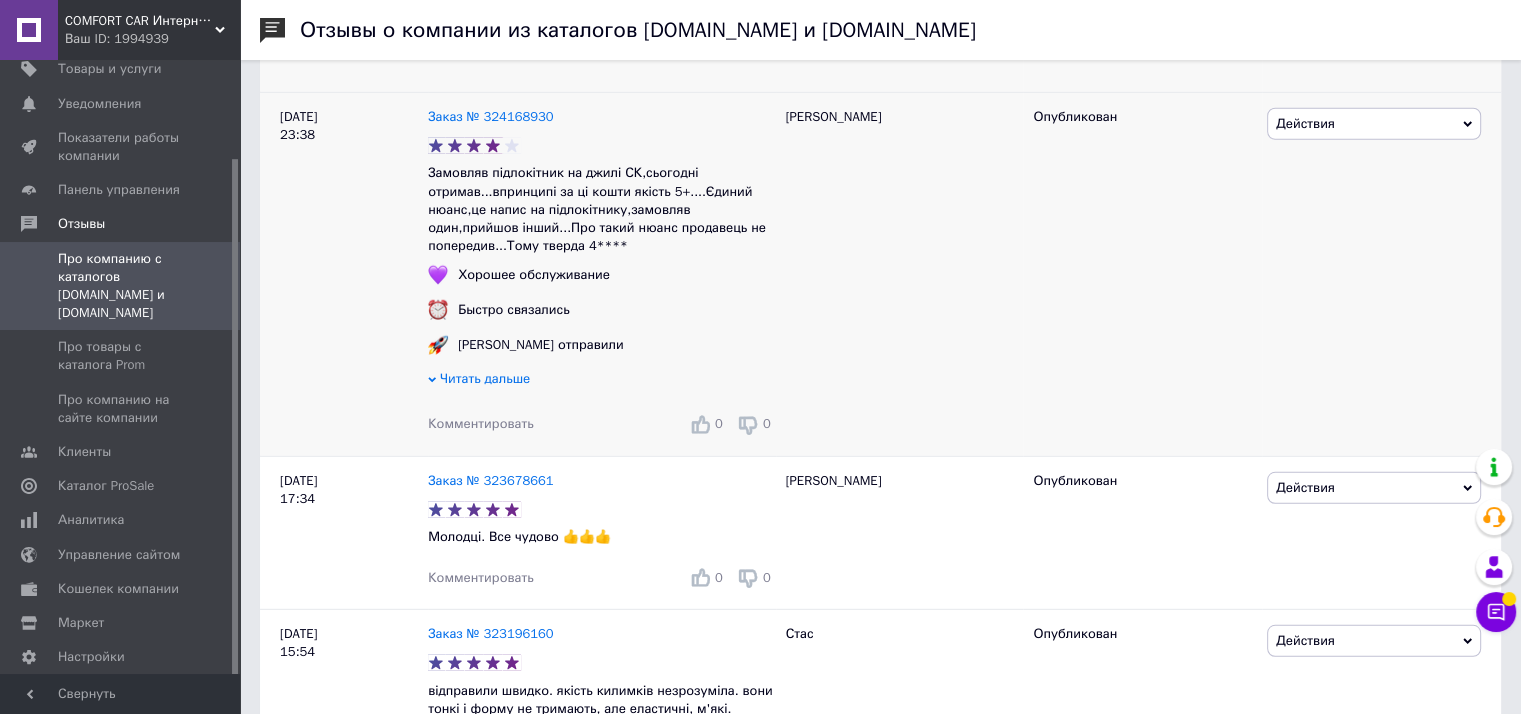 click on "Комментировать" at bounding box center [481, 423] 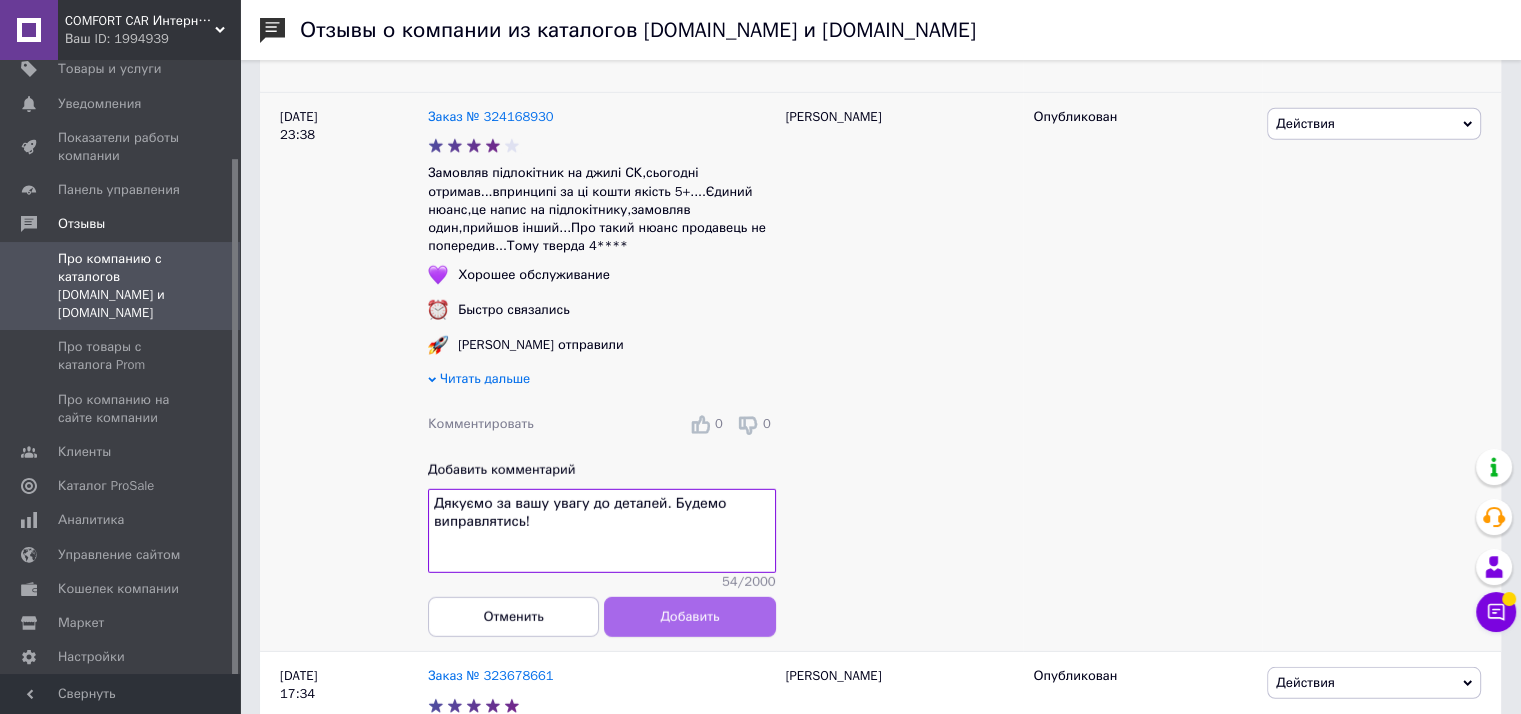 type on "Дякуємо за вашу увагу до деталей. Будемо виправлятись!" 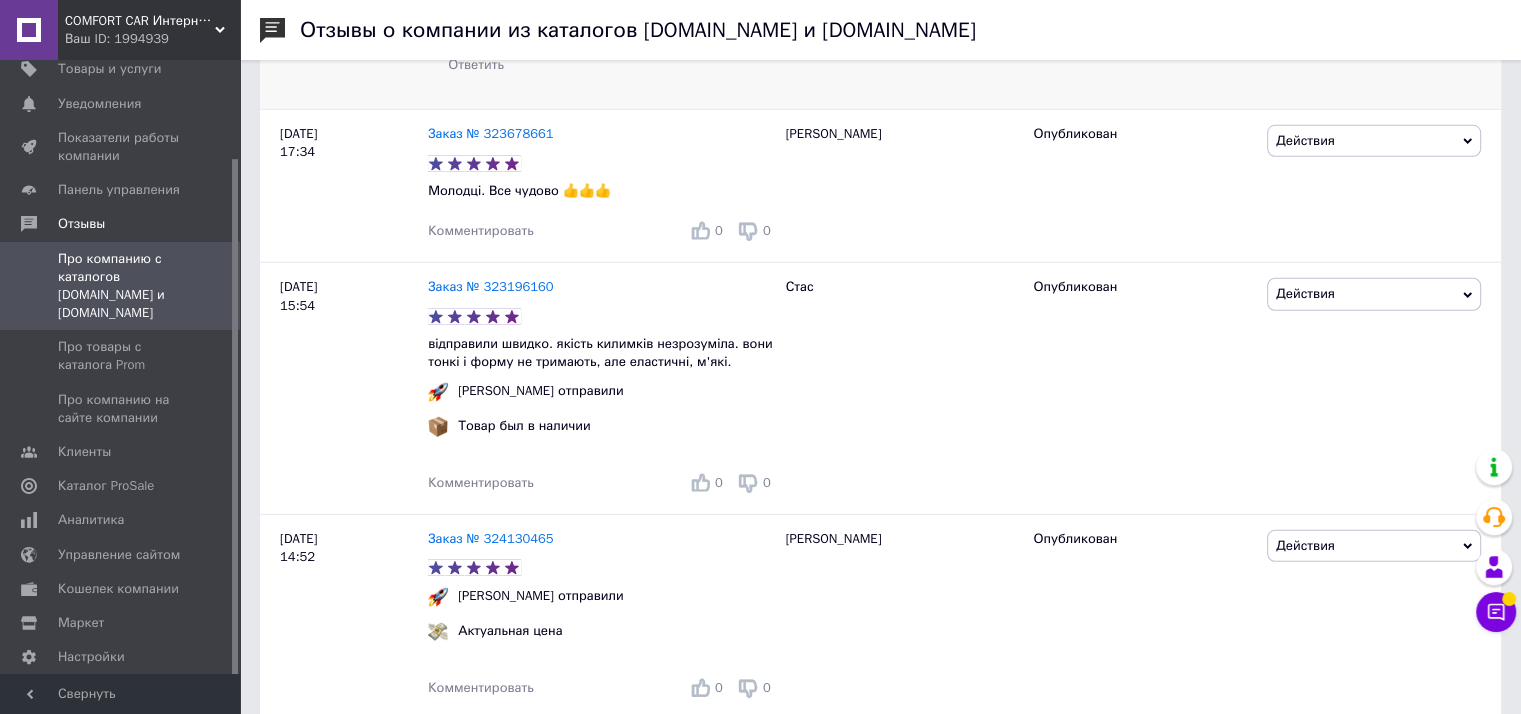 scroll, scrollTop: 6072, scrollLeft: 0, axis: vertical 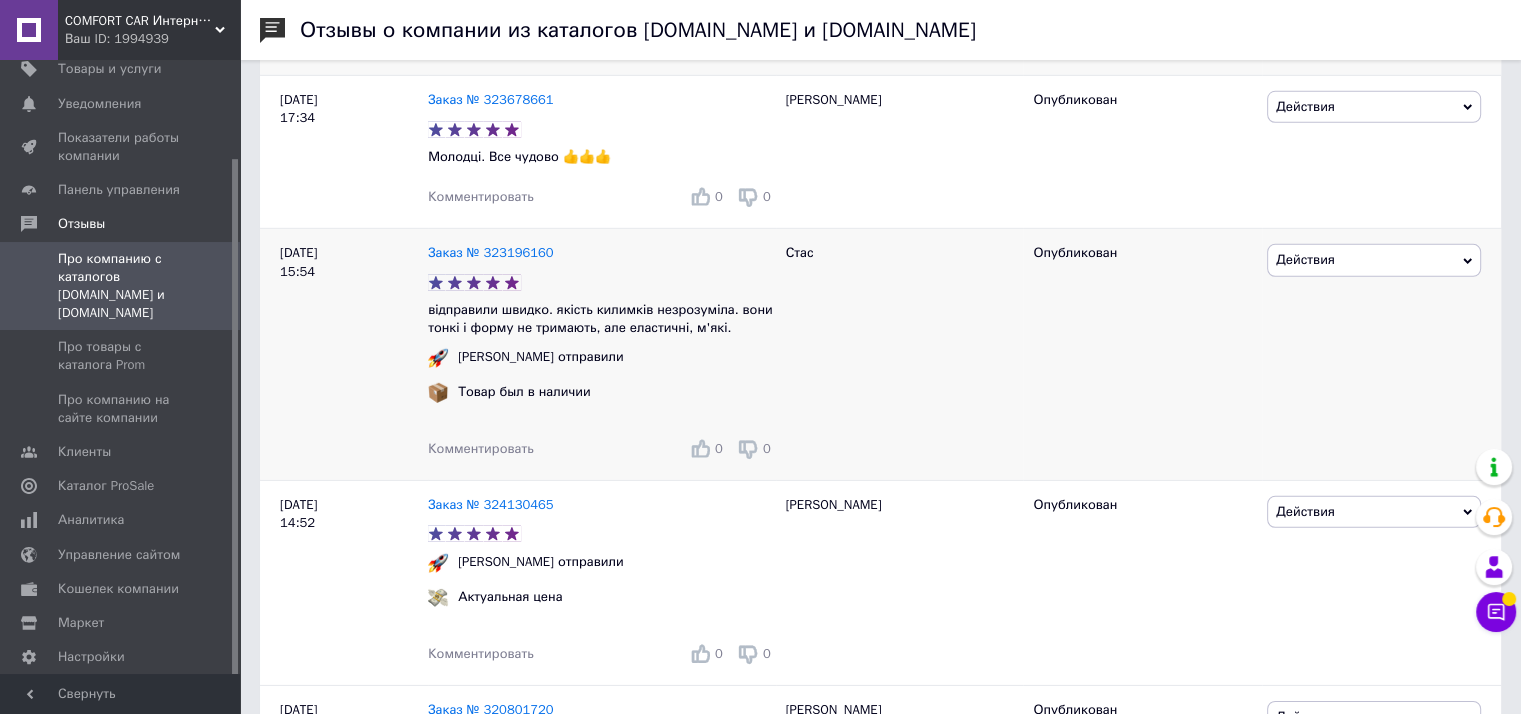 click on "Комментировать" at bounding box center (481, 448) 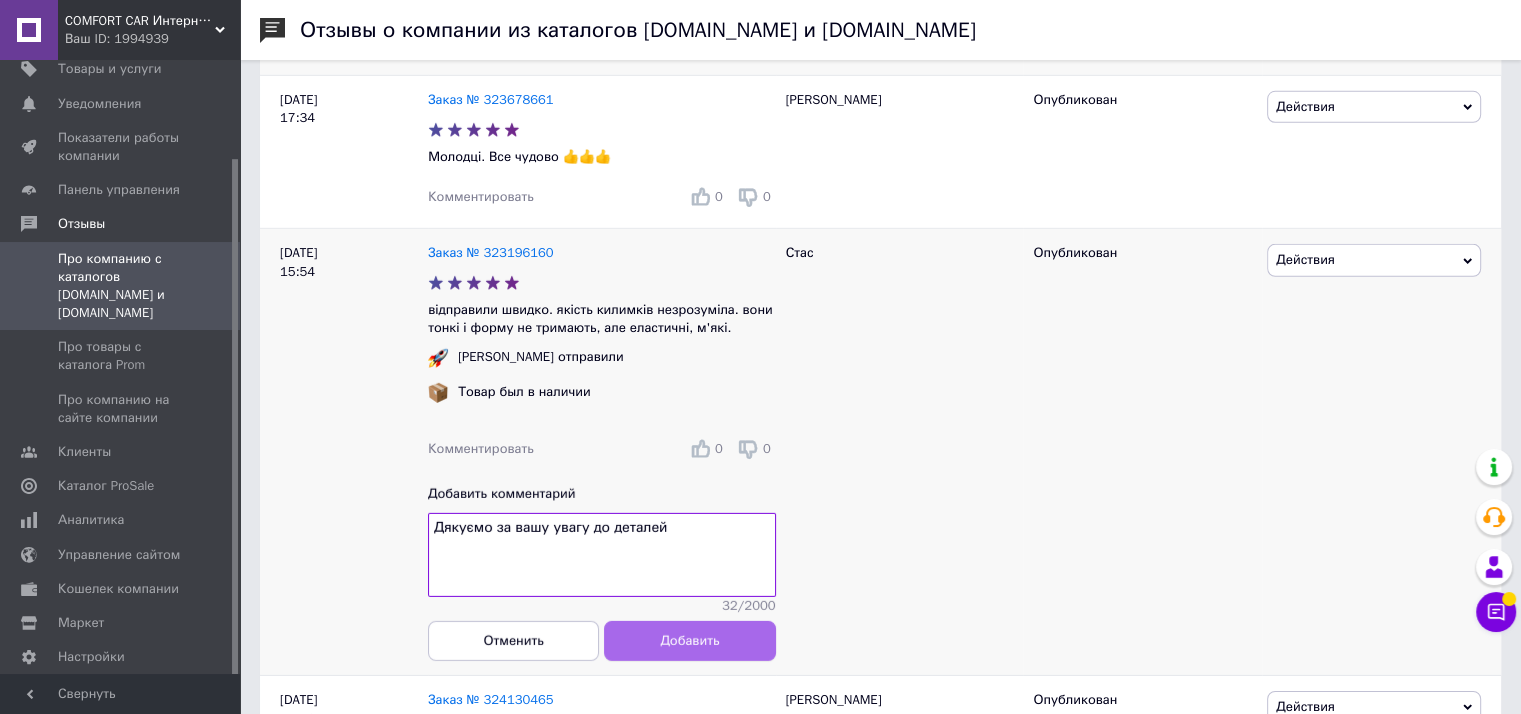 type on "Дякуємо за вашу увагу до деталей" 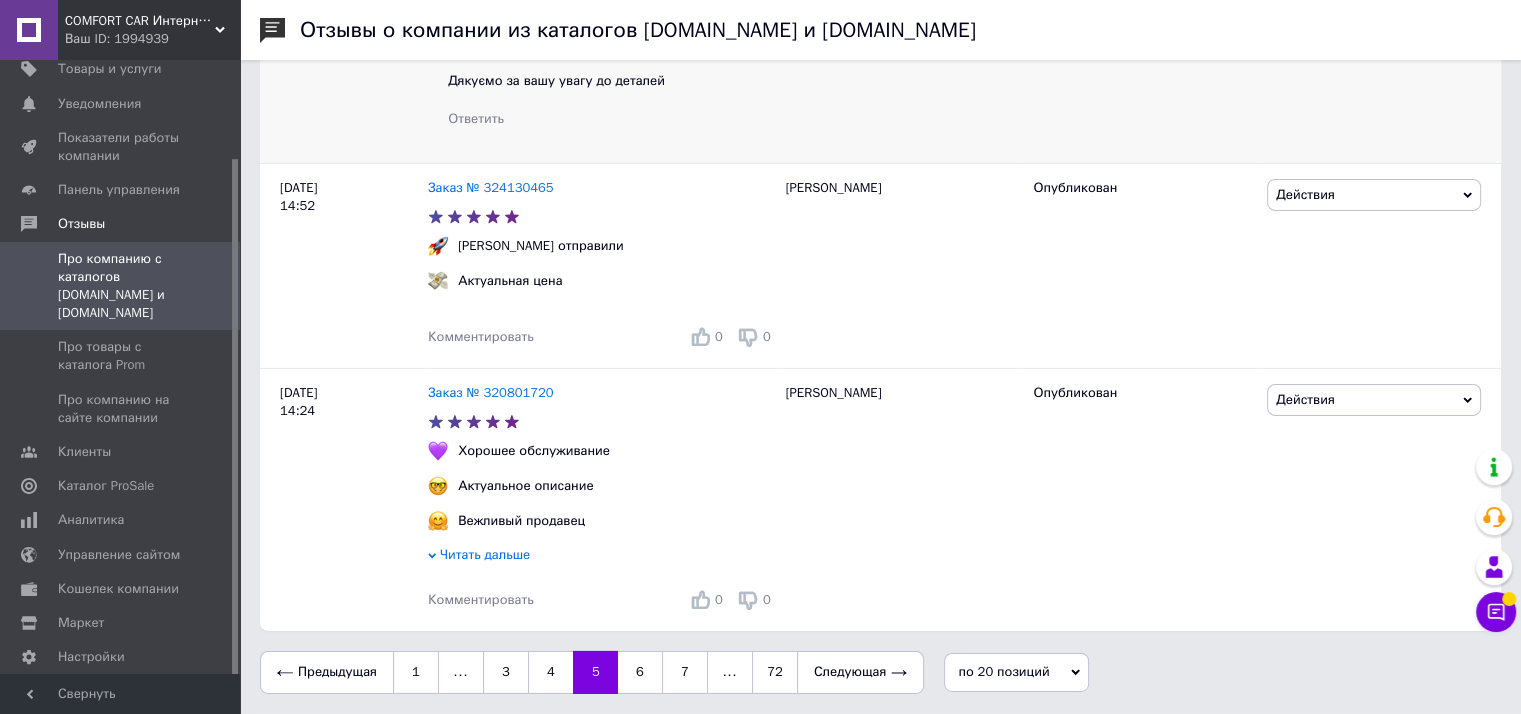 scroll, scrollTop: 6595, scrollLeft: 0, axis: vertical 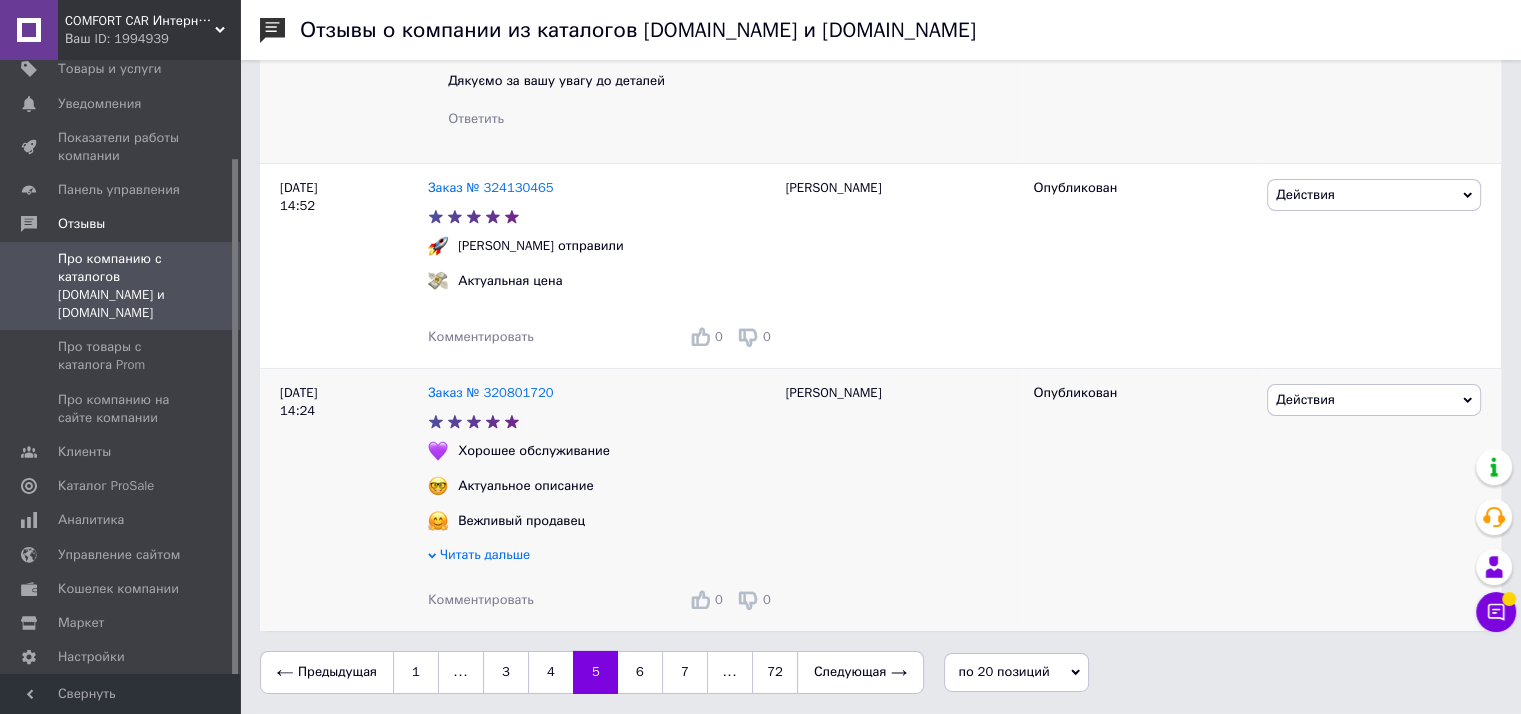click on "Комментировать" at bounding box center (481, 599) 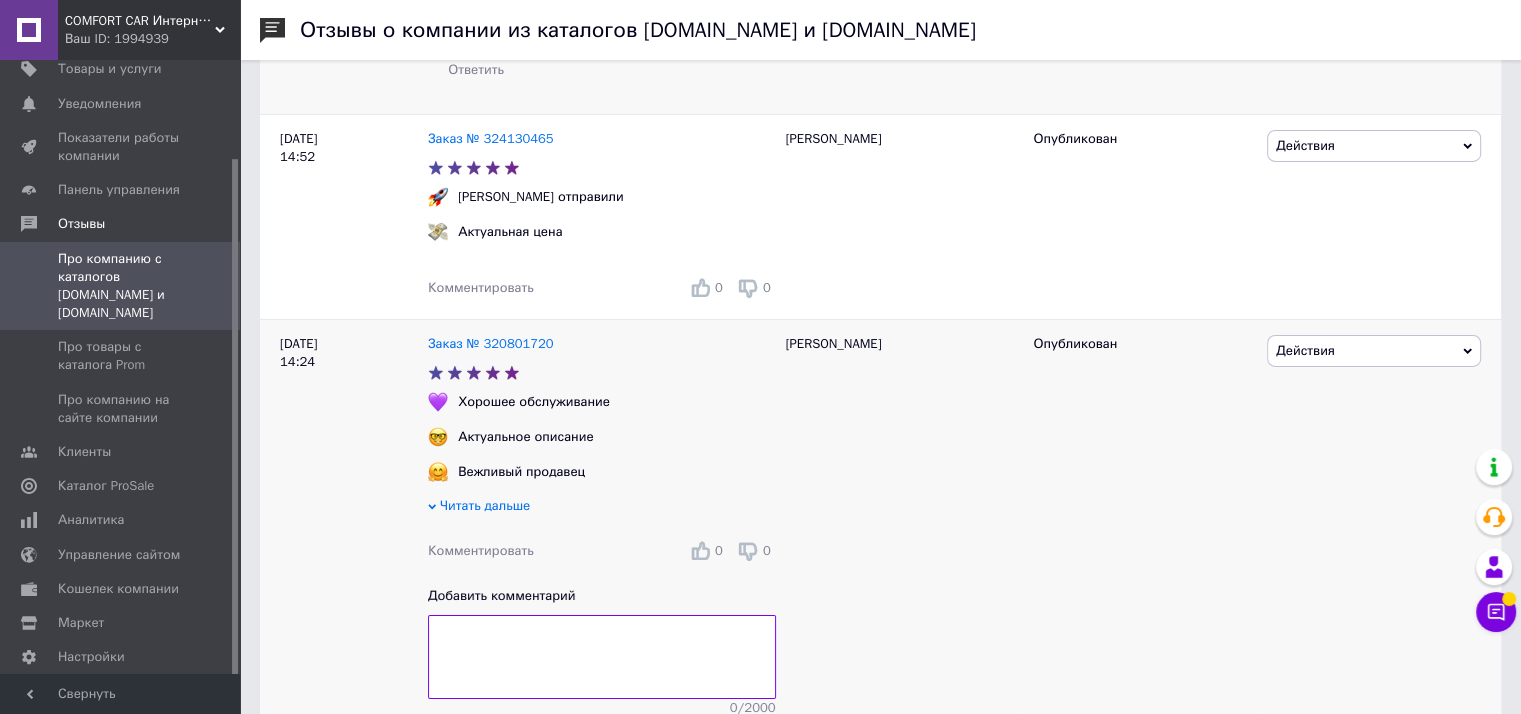 scroll, scrollTop: 6791, scrollLeft: 0, axis: vertical 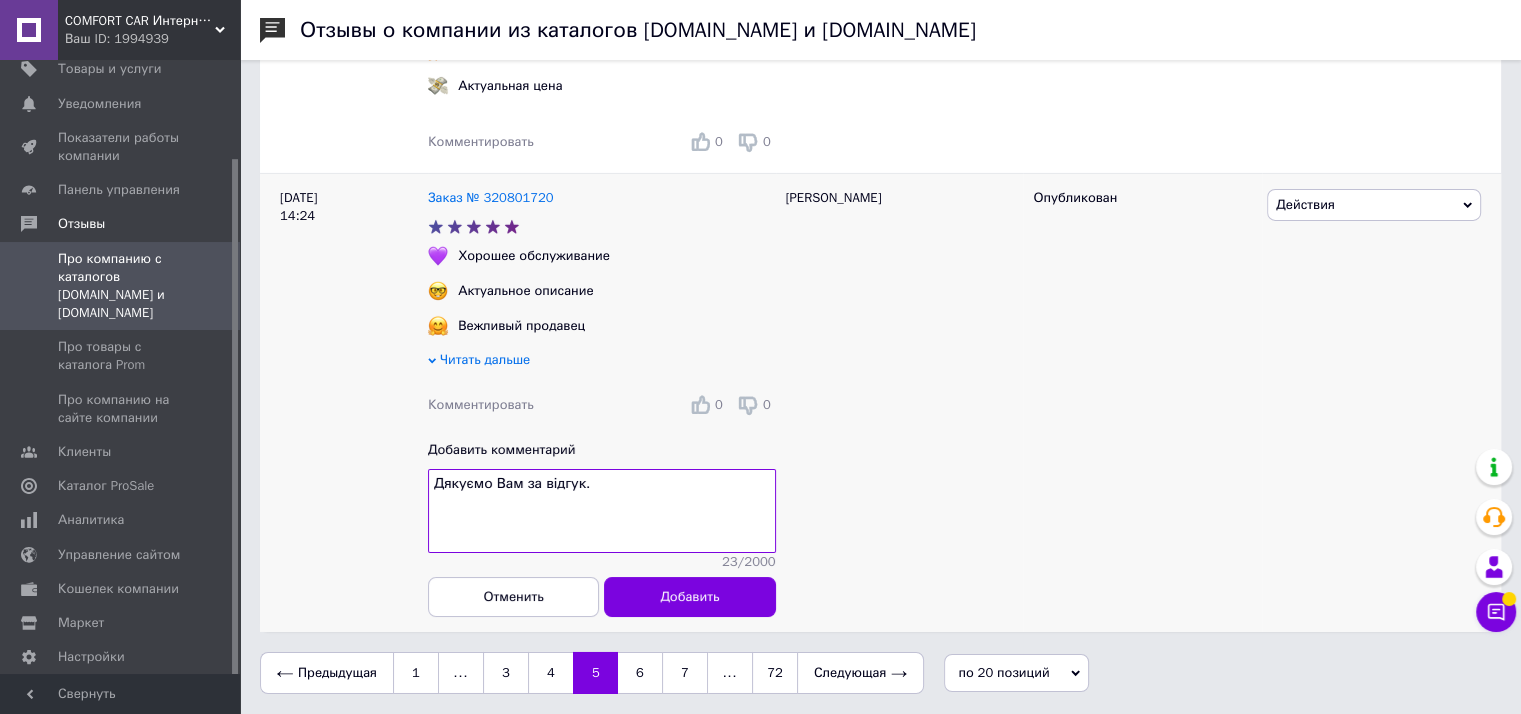 drag, startPoint x: 595, startPoint y: 485, endPoint x: 392, endPoint y: 484, distance: 203.00246 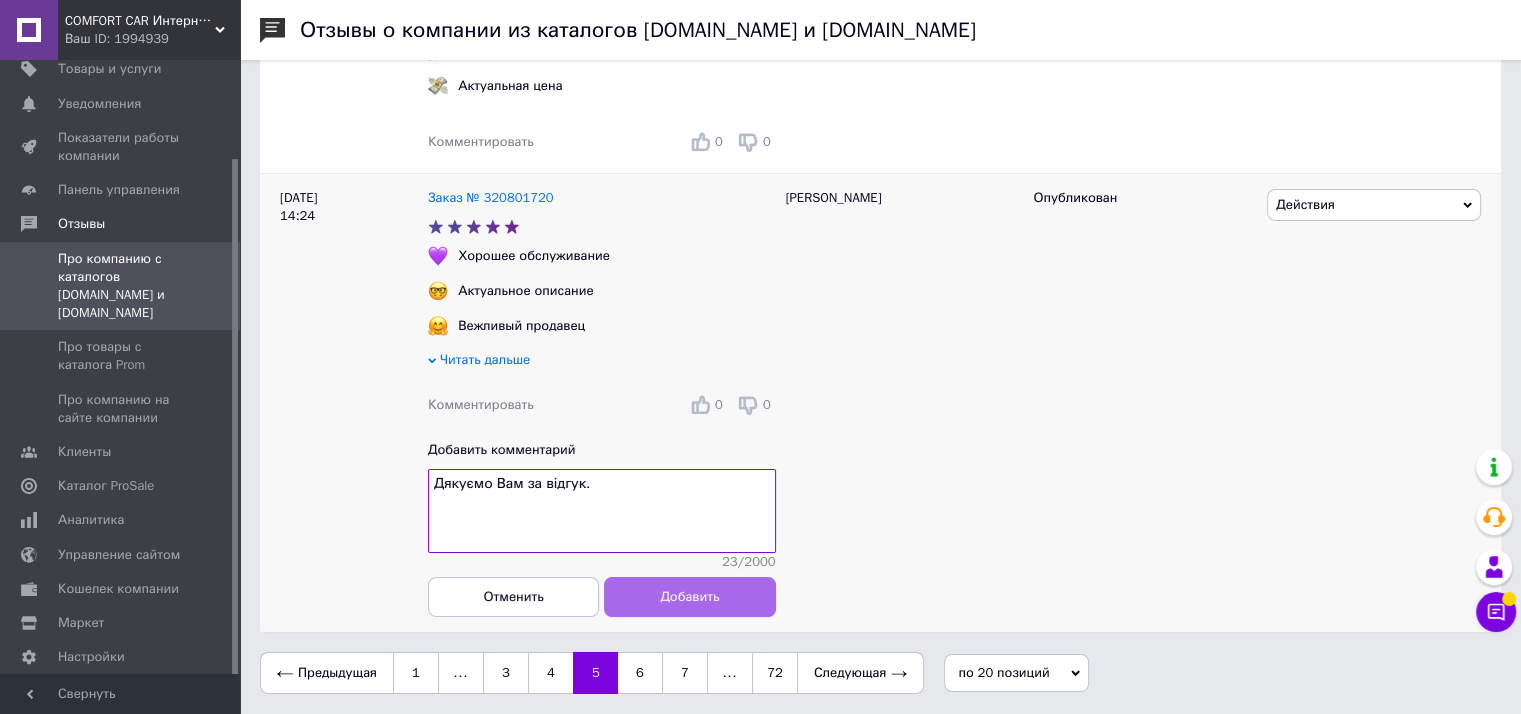 type on "Дякуємо Вам за відгук." 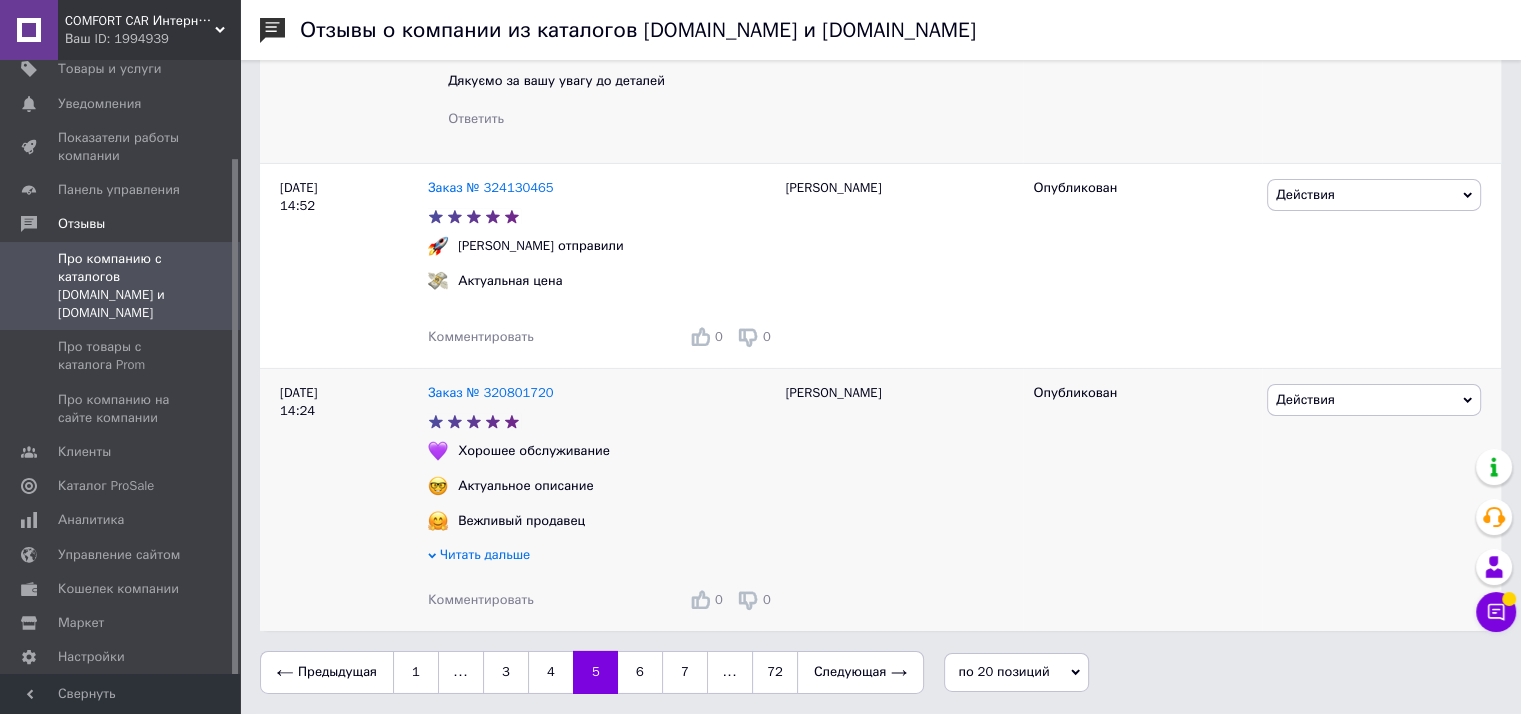 scroll, scrollTop: 6752, scrollLeft: 0, axis: vertical 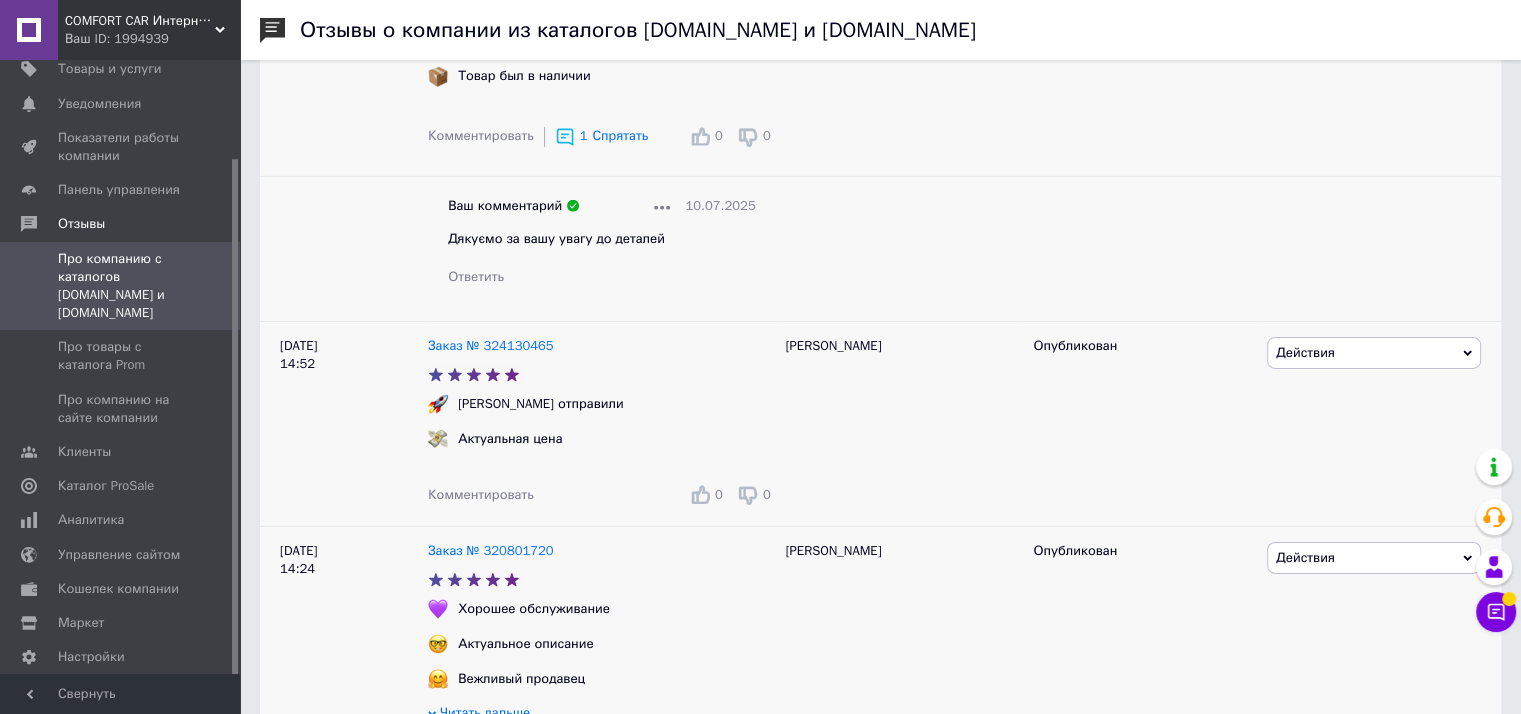 click on "Комментировать" at bounding box center (481, 494) 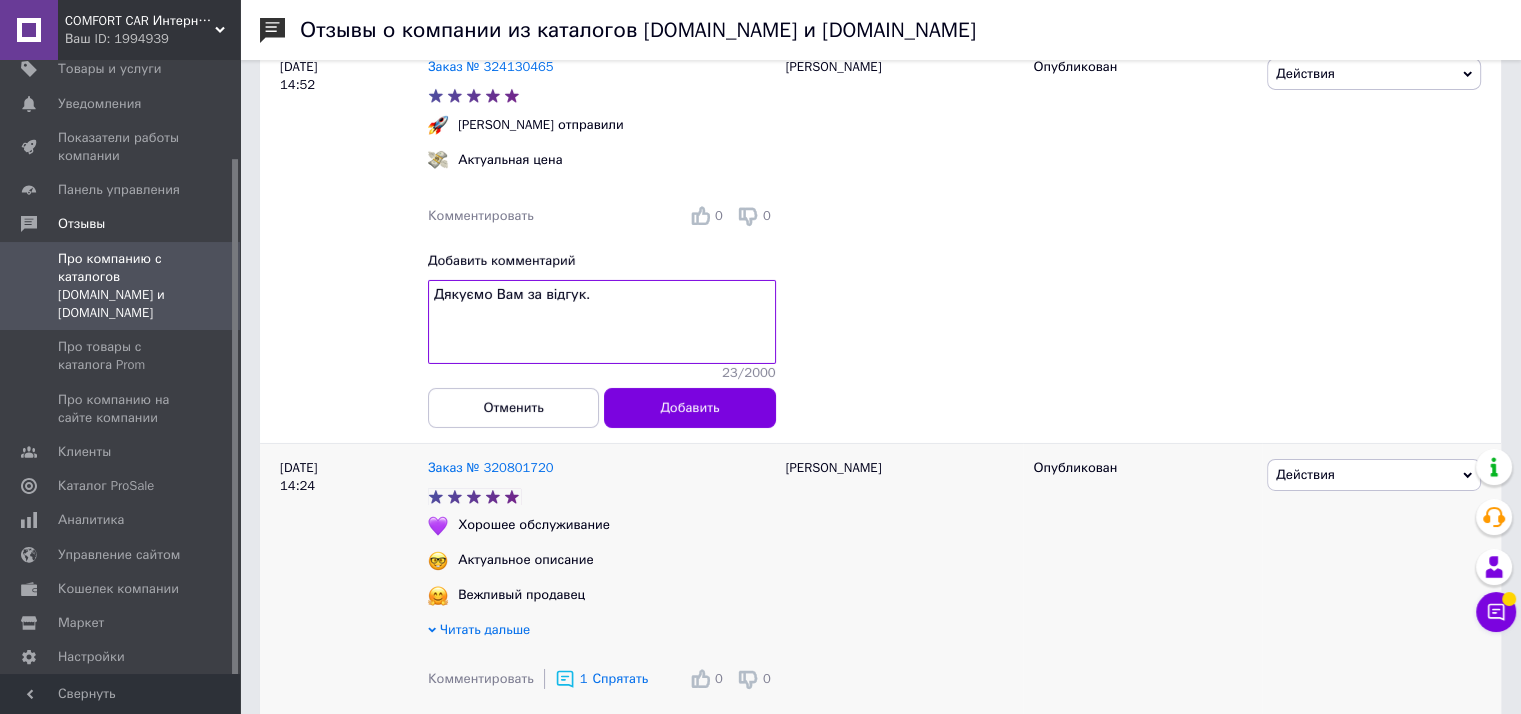 scroll, scrollTop: 6694, scrollLeft: 0, axis: vertical 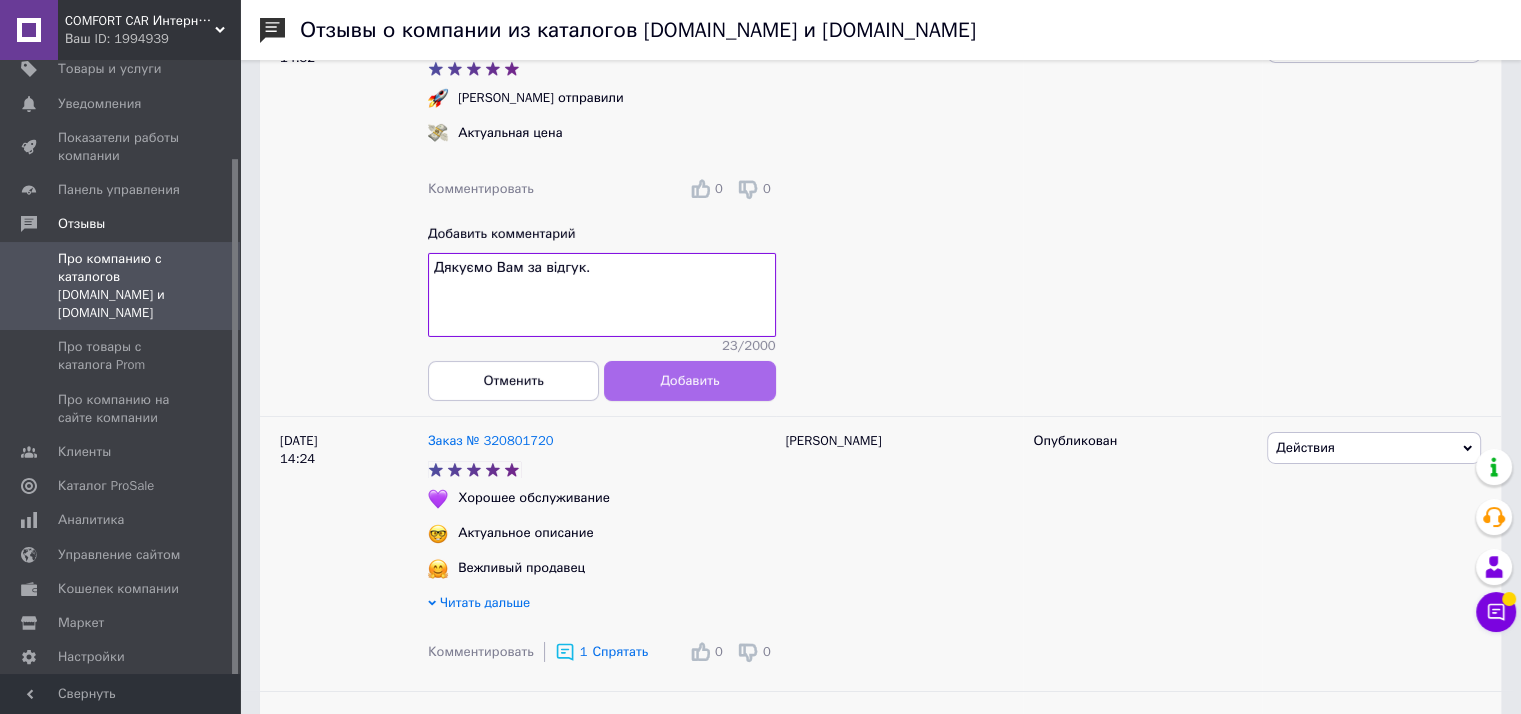 type on "Дякуємо Вам за відгук." 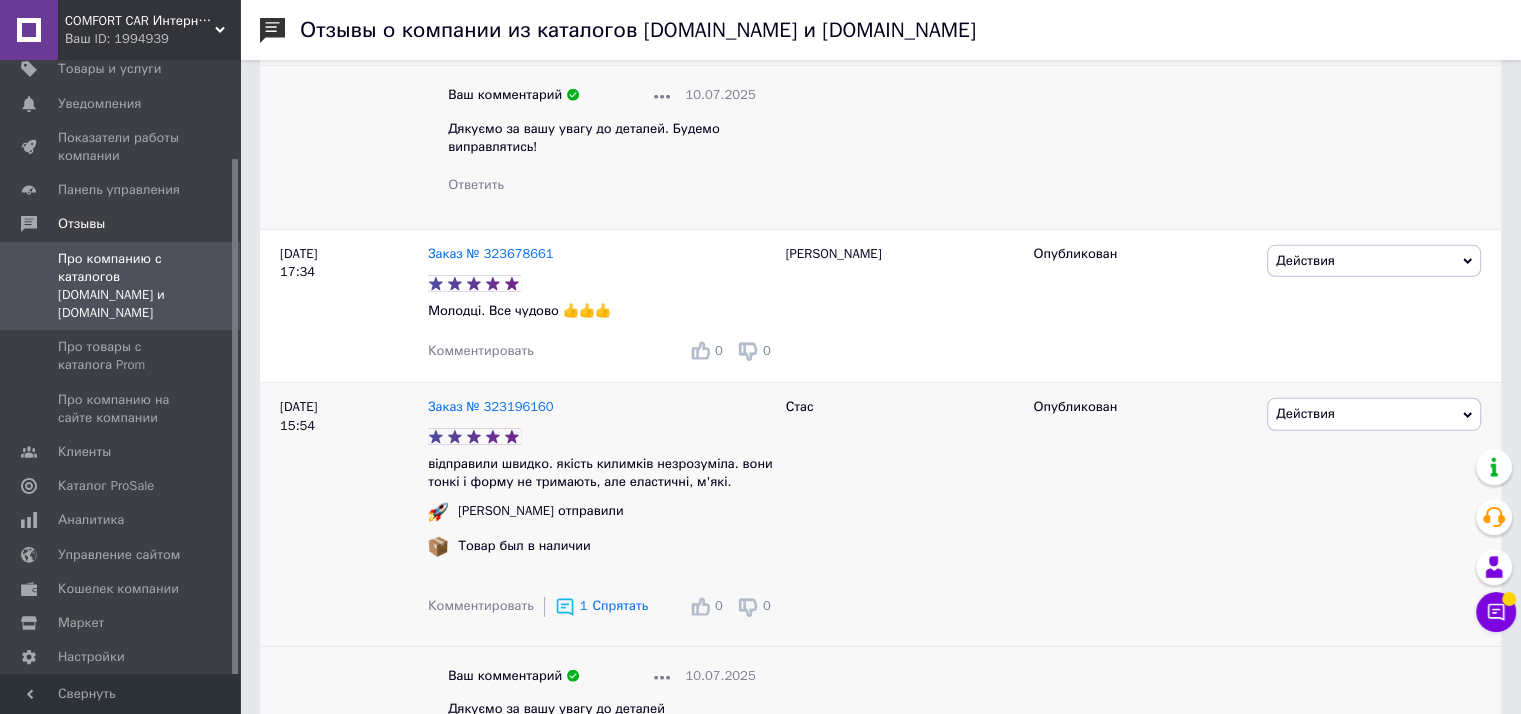 scroll, scrollTop: 5891, scrollLeft: 0, axis: vertical 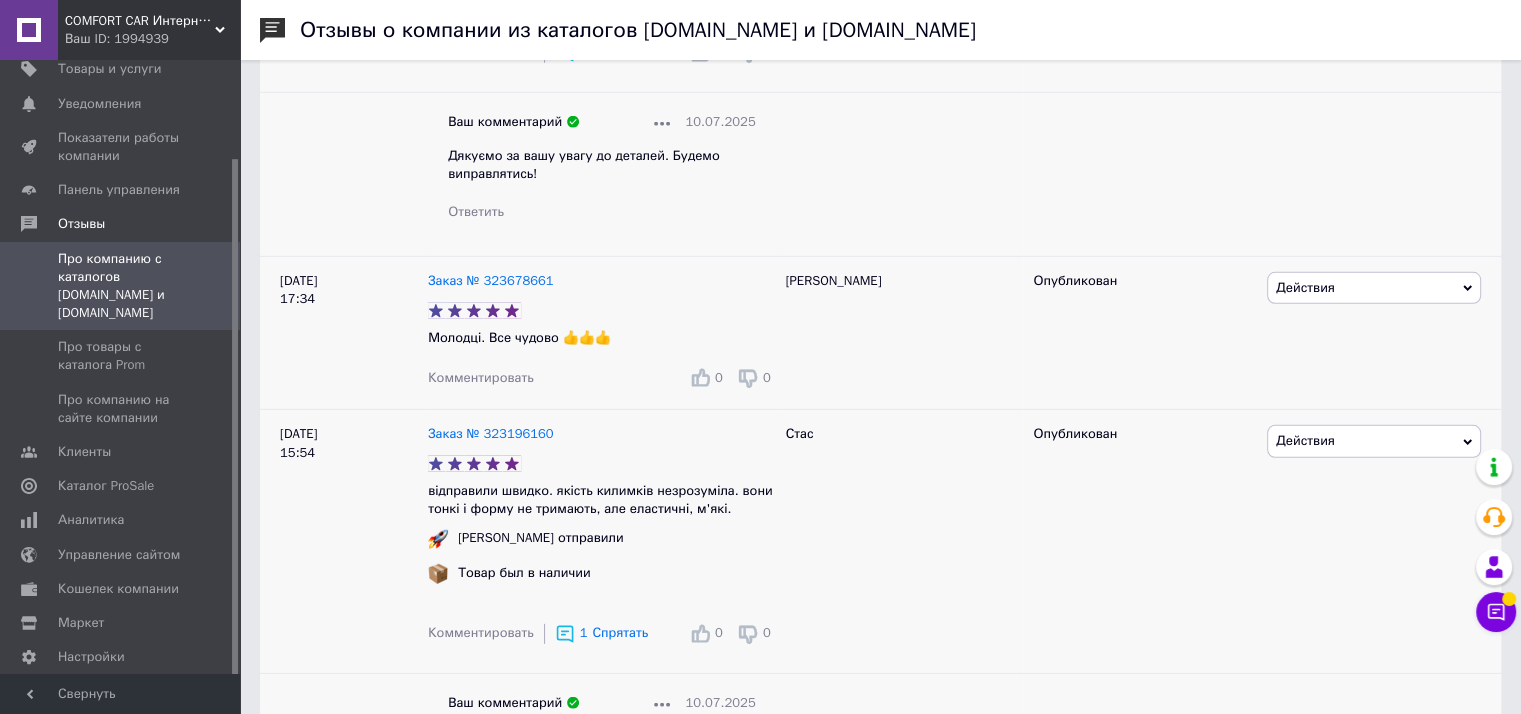 click on "Комментировать" at bounding box center (481, 377) 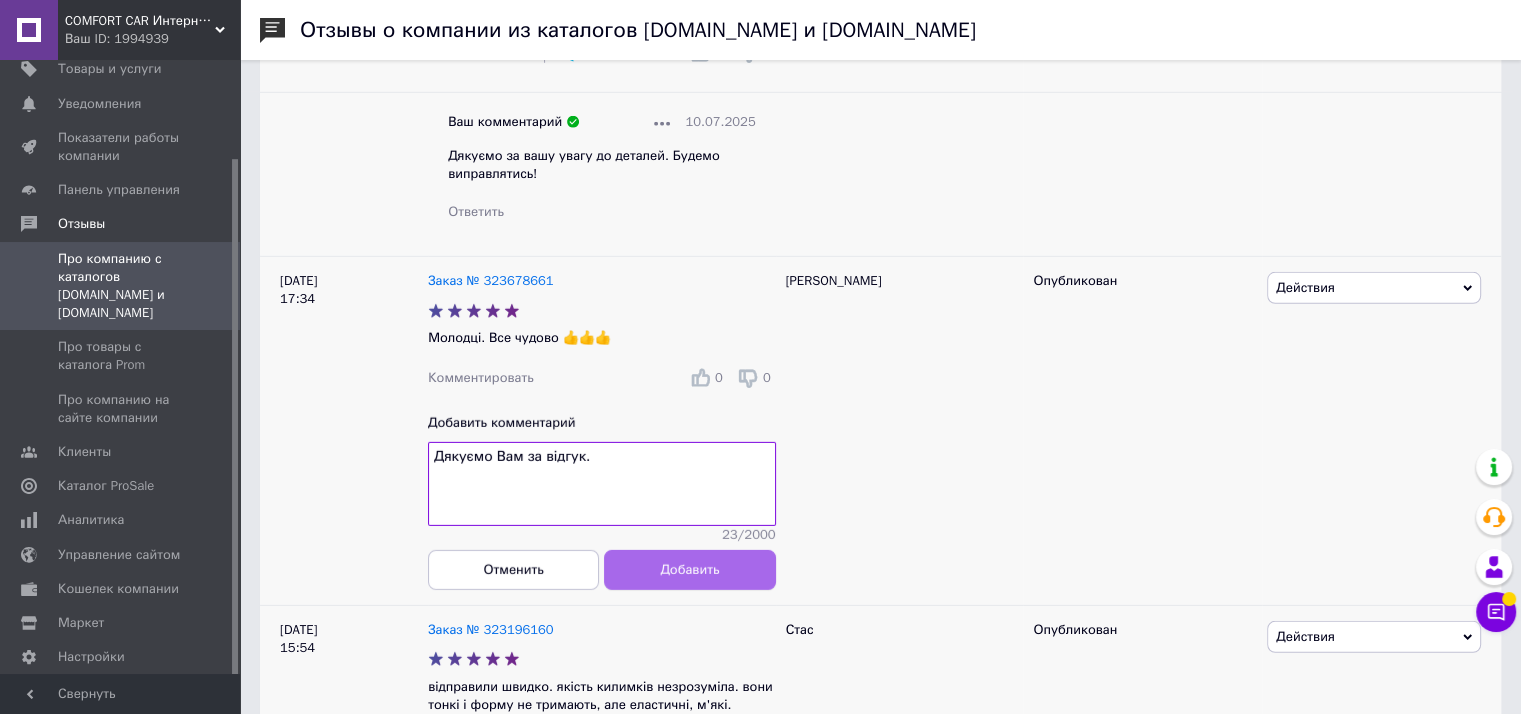 type on "Дякуємо Вам за відгук." 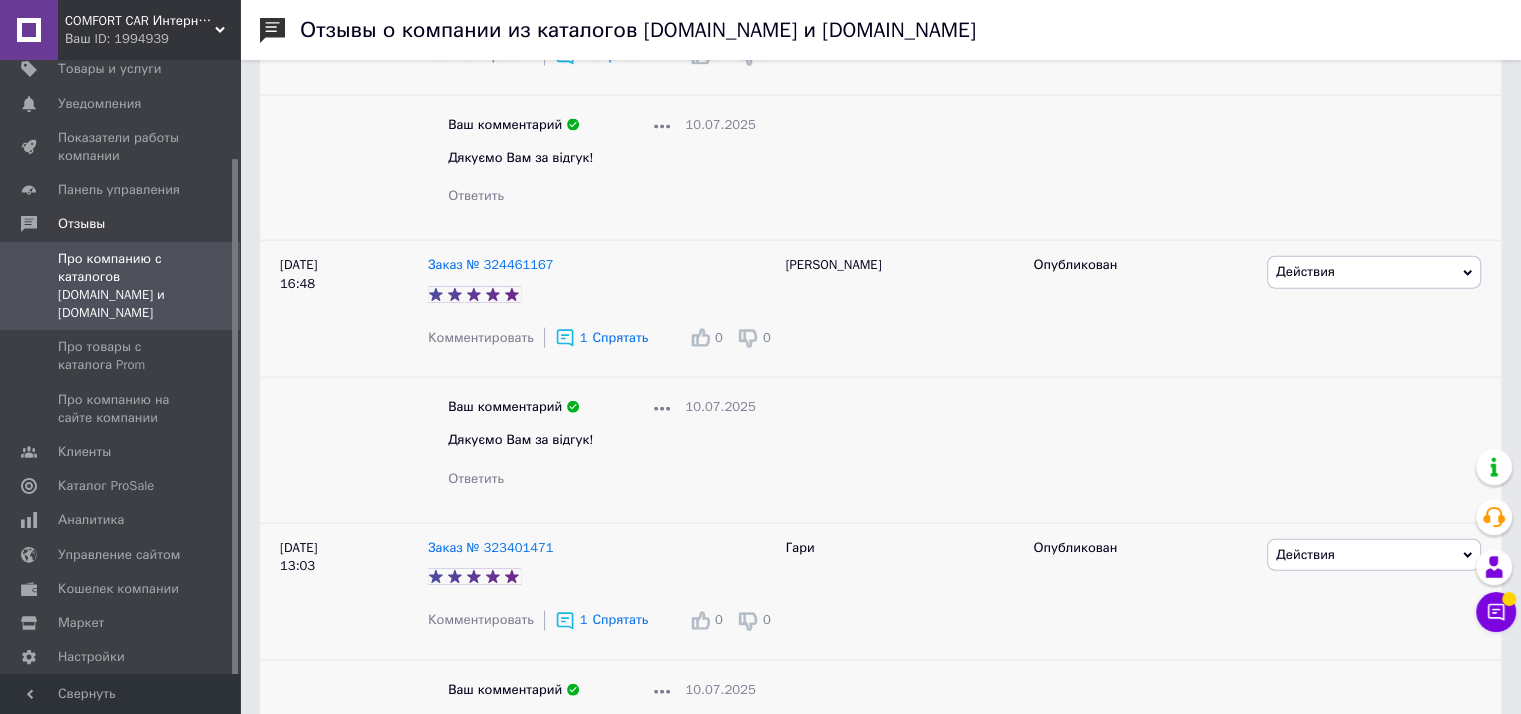 scroll, scrollTop: 4483, scrollLeft: 0, axis: vertical 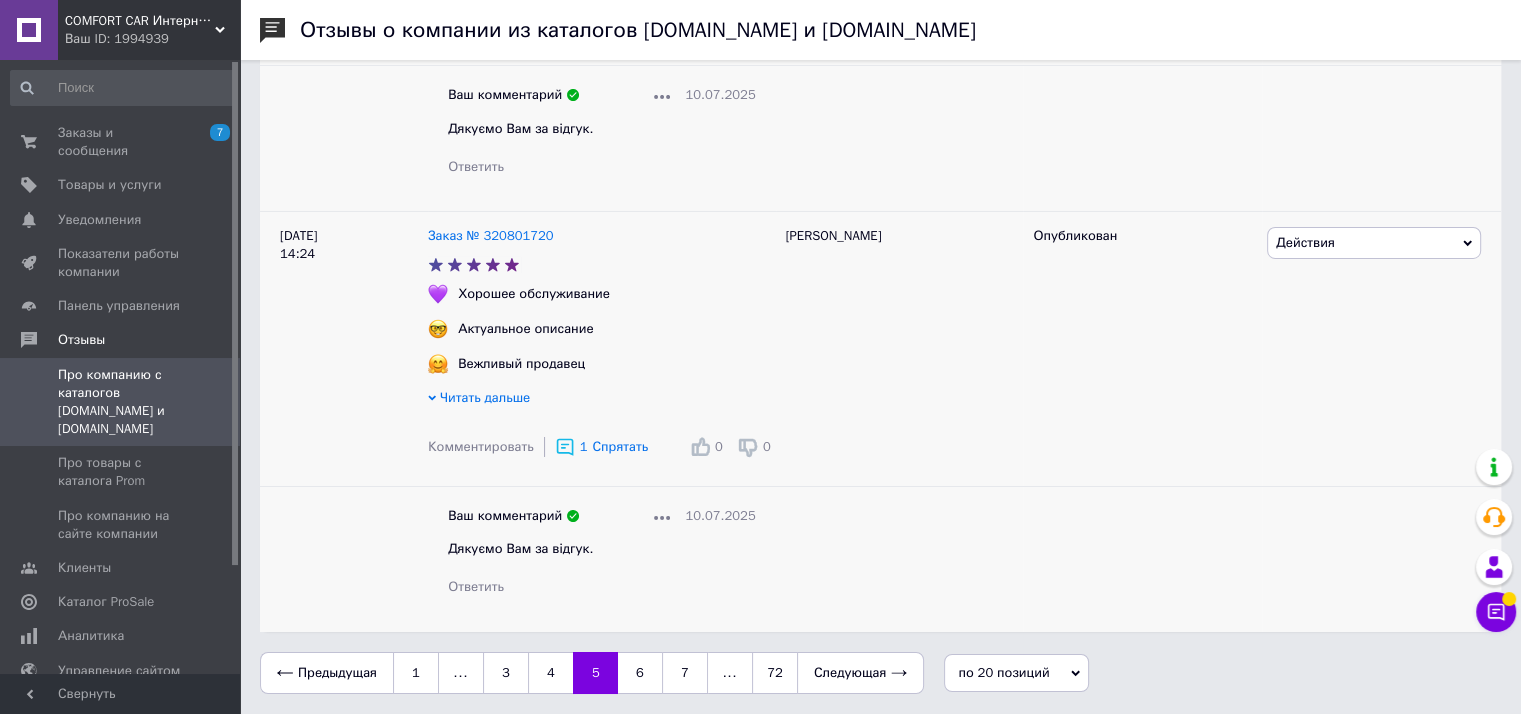 drag, startPoint x: 235, startPoint y: 395, endPoint x: 253, endPoint y: 169, distance: 226.71568 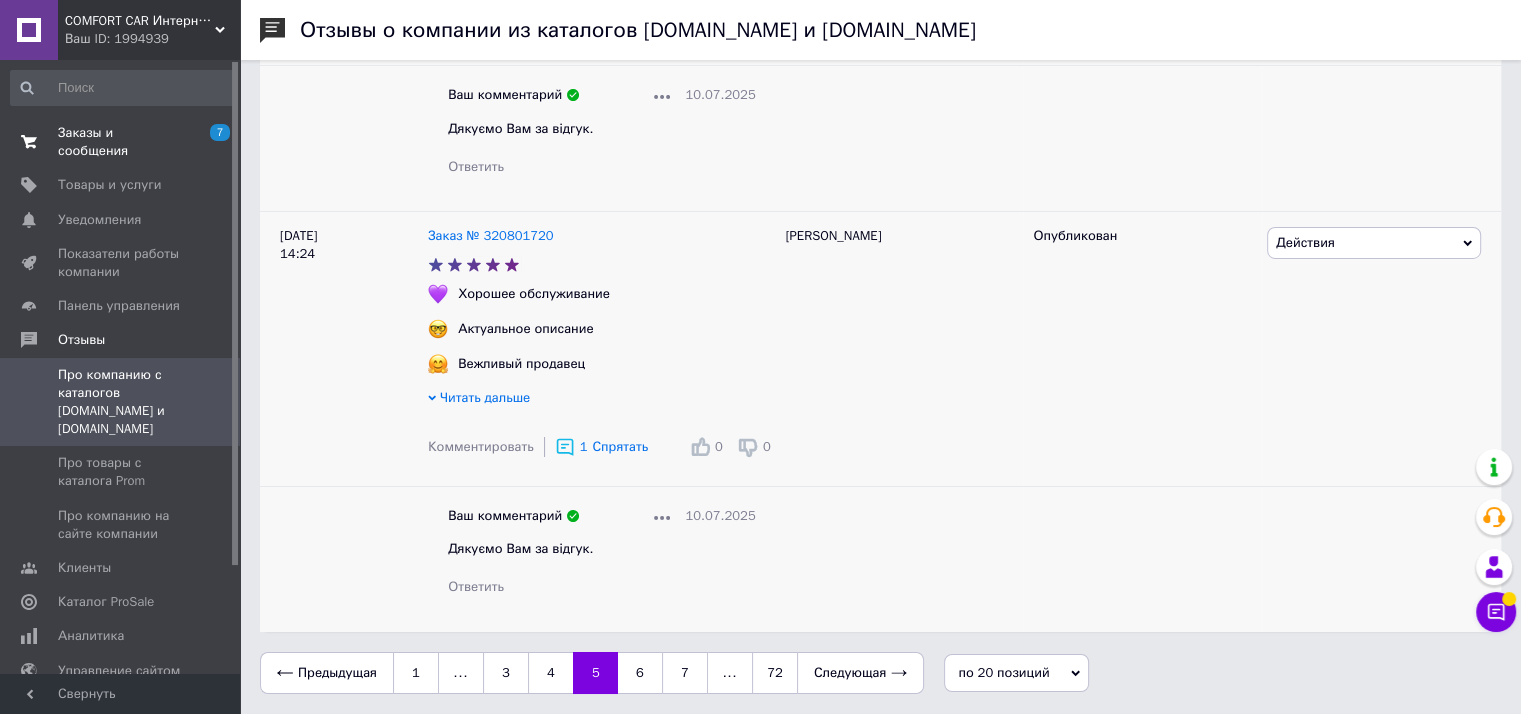 click on "7 0" at bounding box center [212, 142] 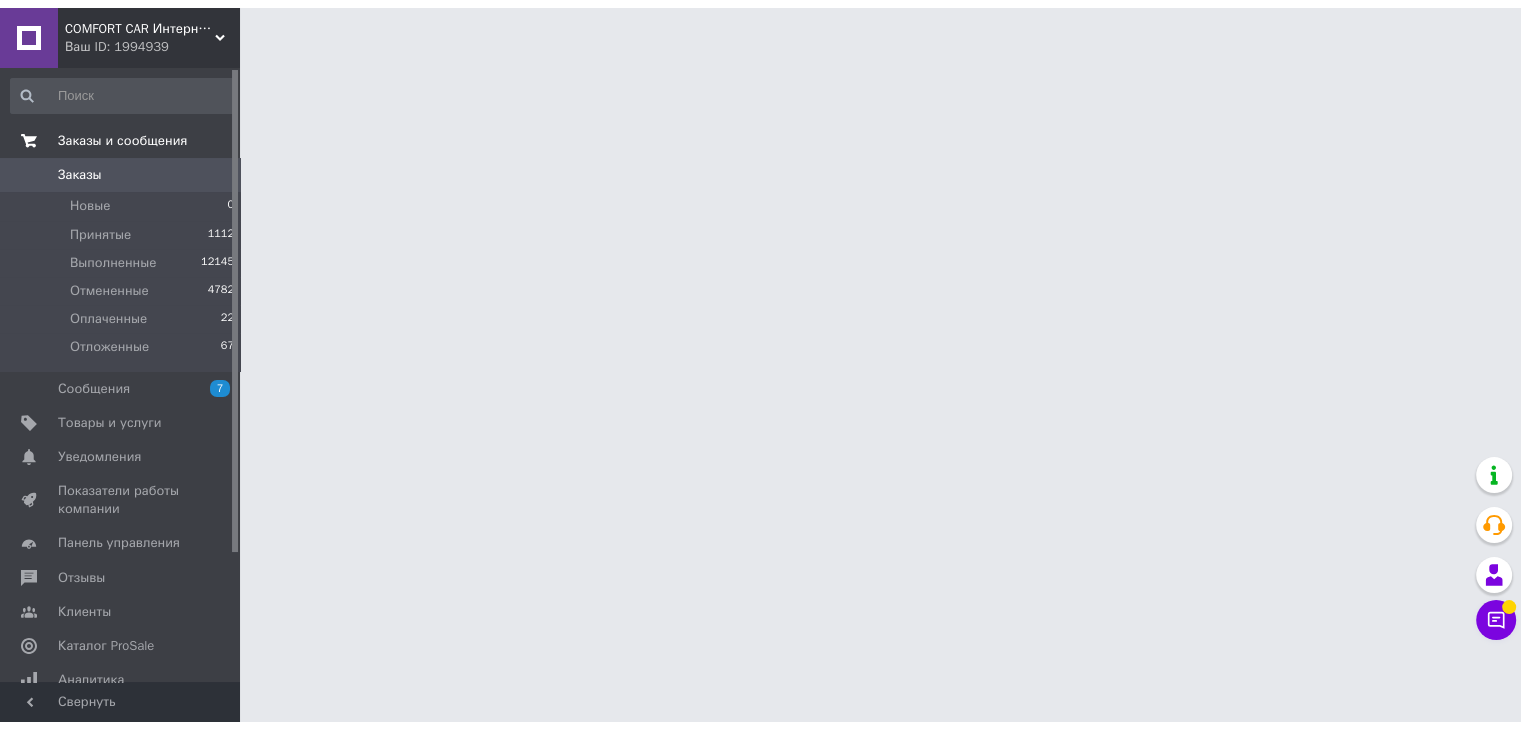 scroll, scrollTop: 0, scrollLeft: 0, axis: both 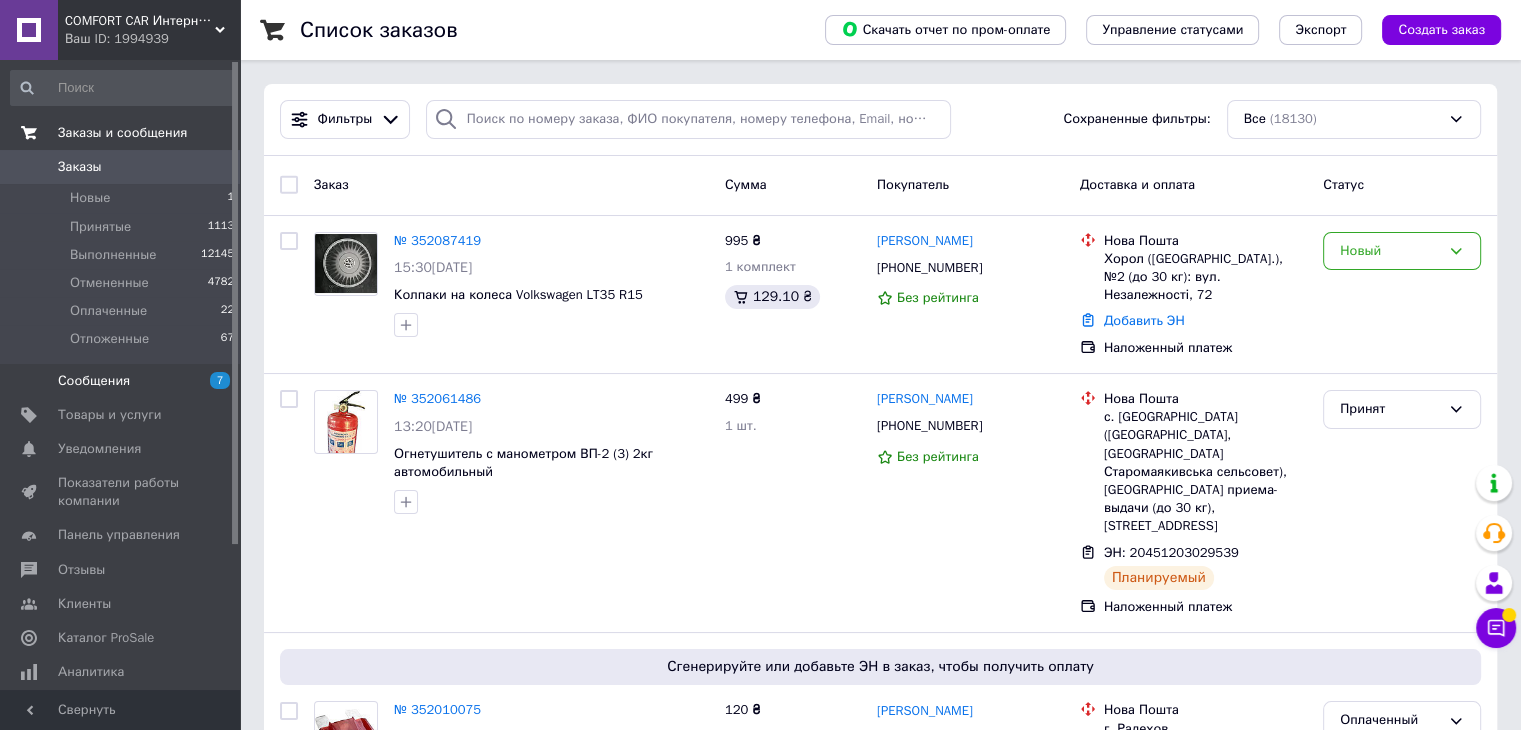 click on "Сообщения" at bounding box center (121, 381) 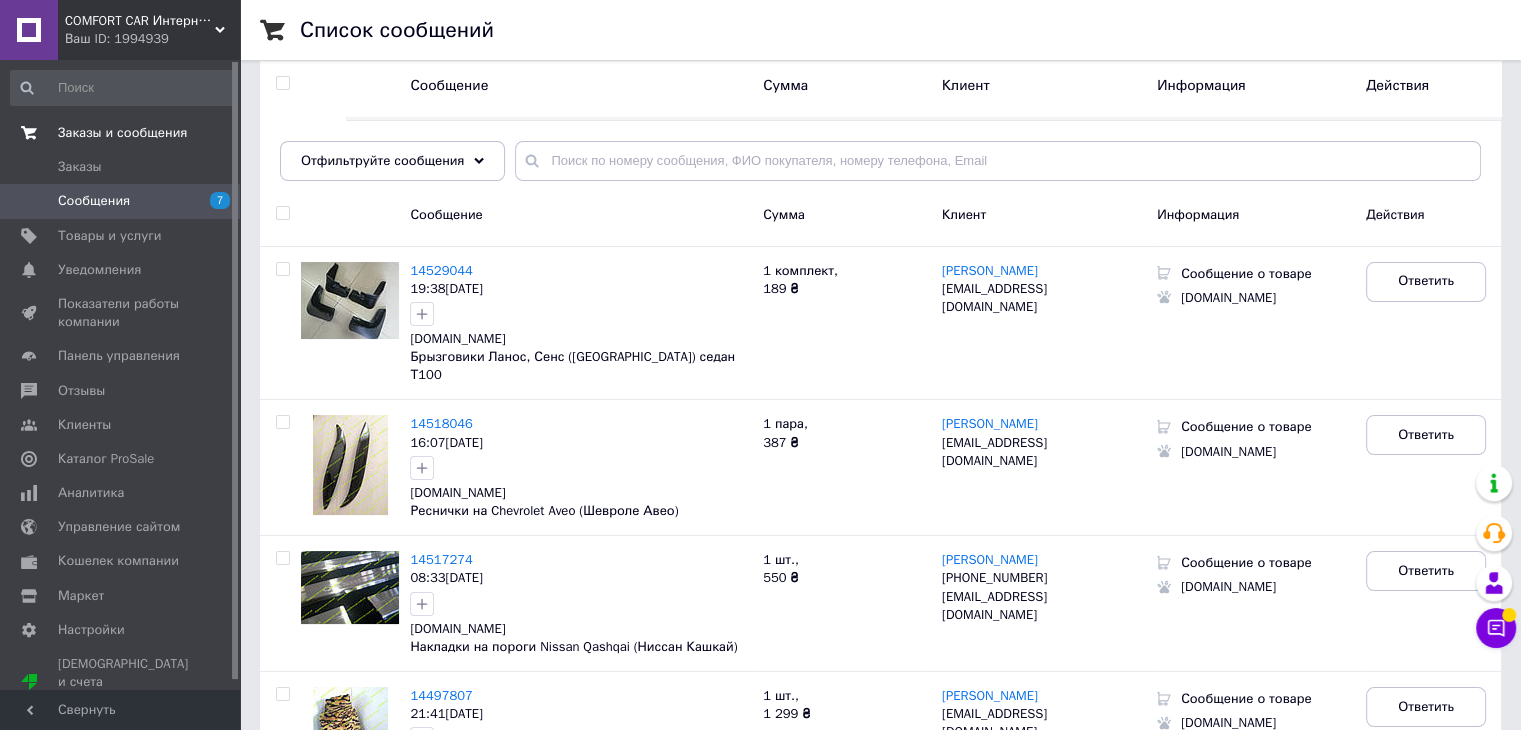 scroll, scrollTop: 0, scrollLeft: 0, axis: both 